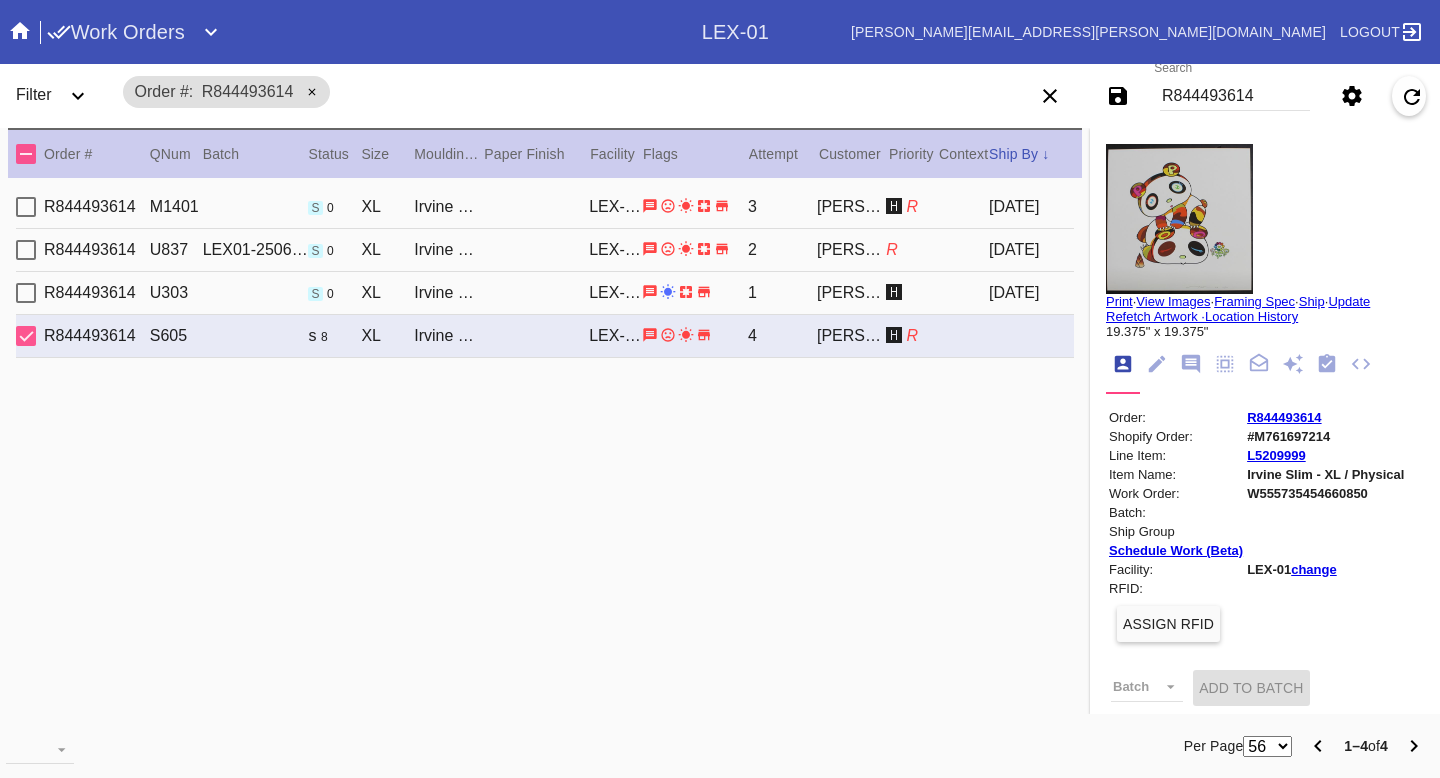 scroll, scrollTop: 0, scrollLeft: 0, axis: both 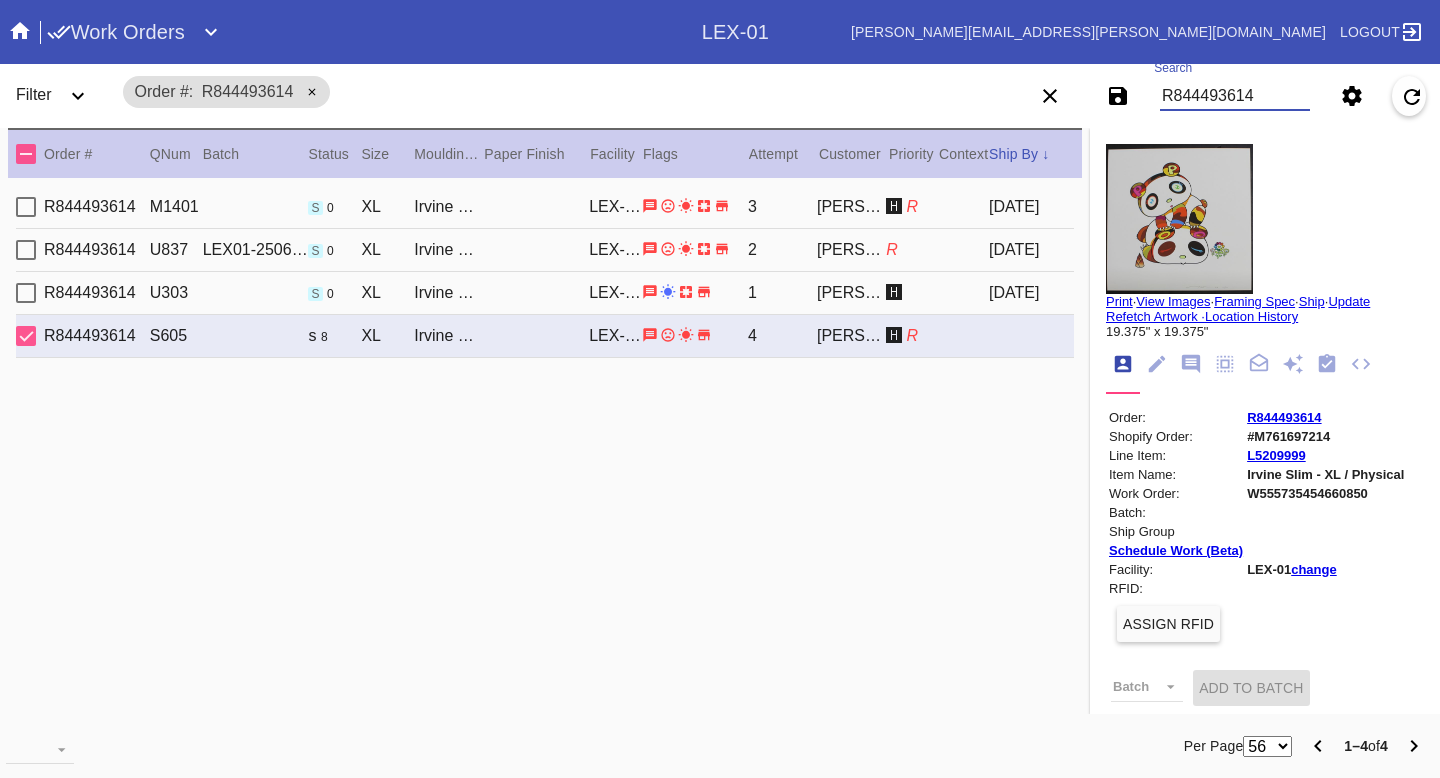 click on "R844493614" at bounding box center (1235, 96) 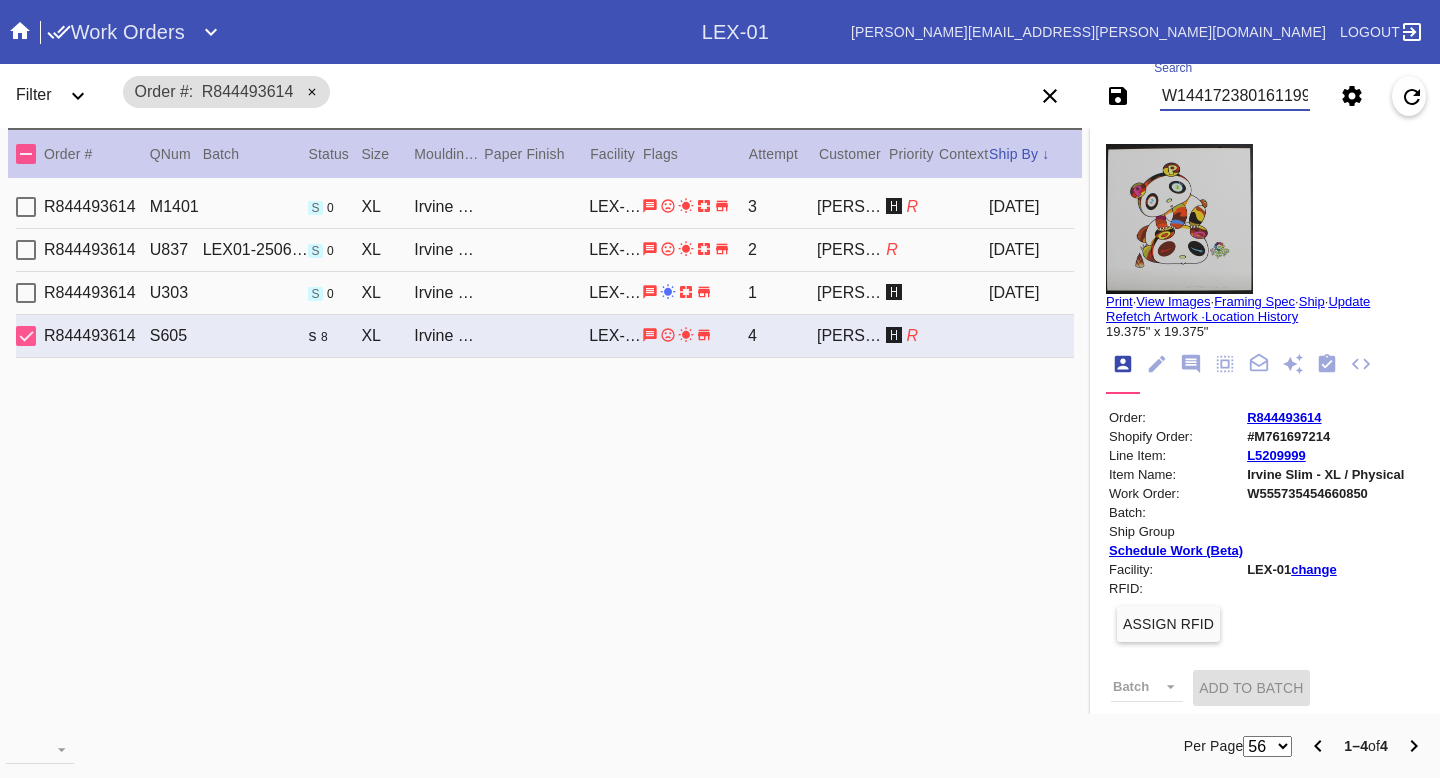 scroll, scrollTop: 0, scrollLeft: 3, axis: horizontal 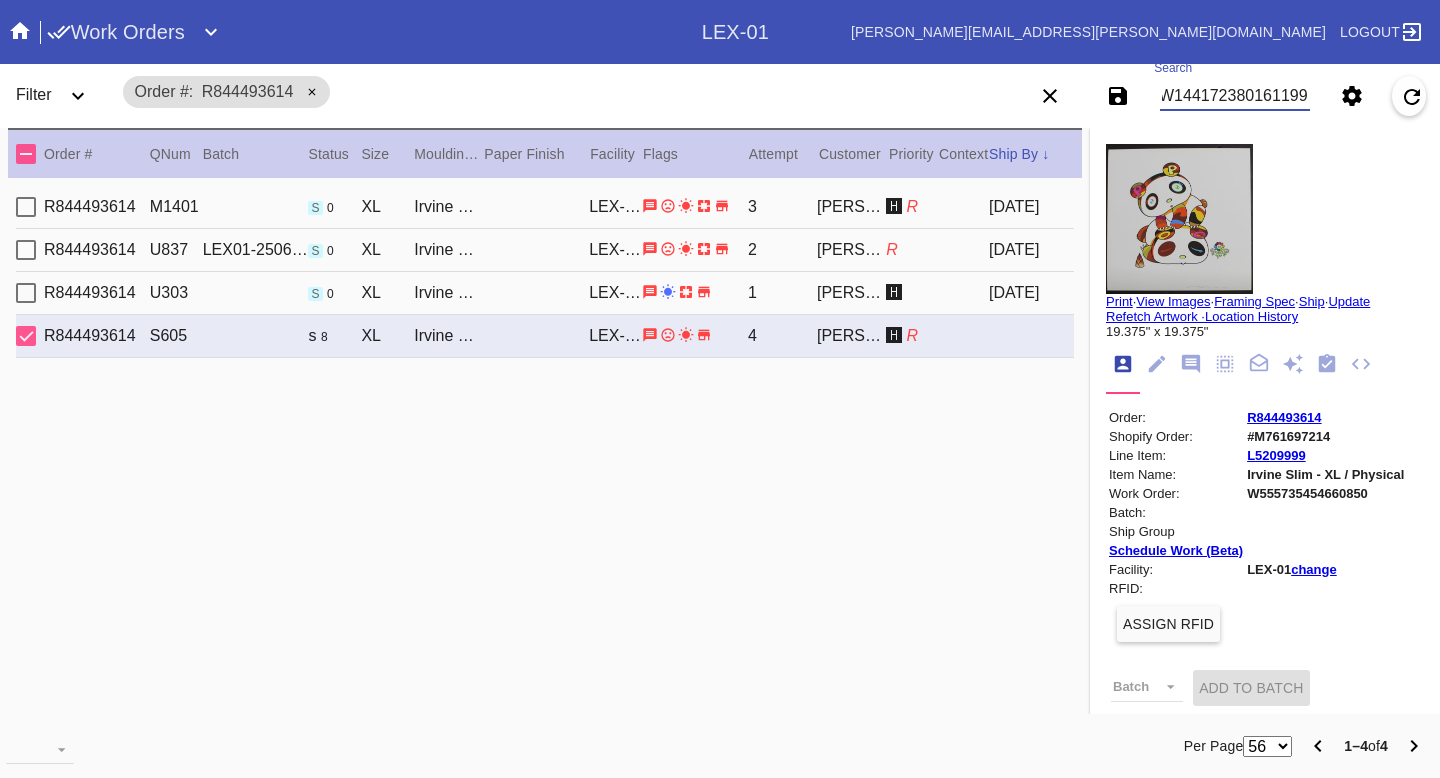 type on "W144172380161199" 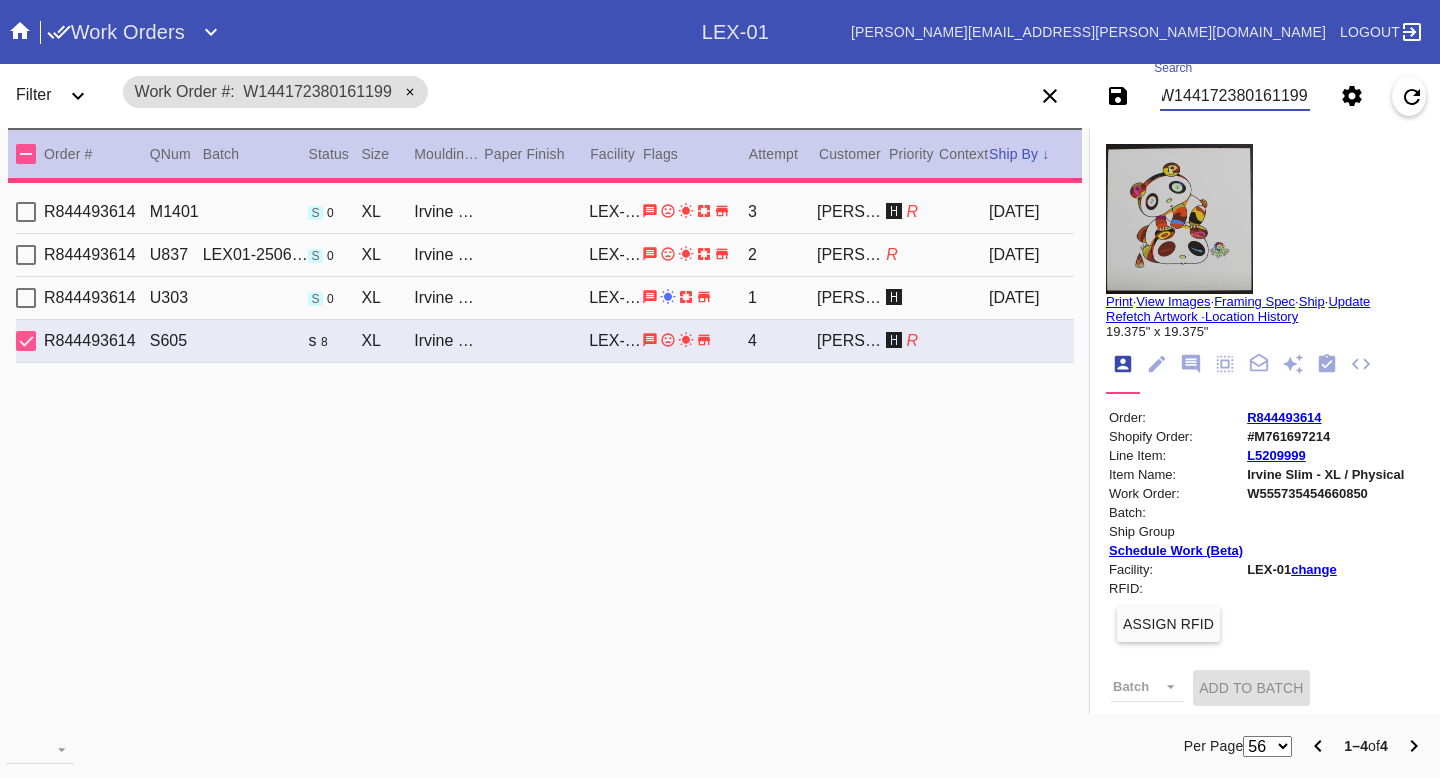type on "***HPO - DEADLINE 7/15/25 - Must be approved by CA team to ship. ***" 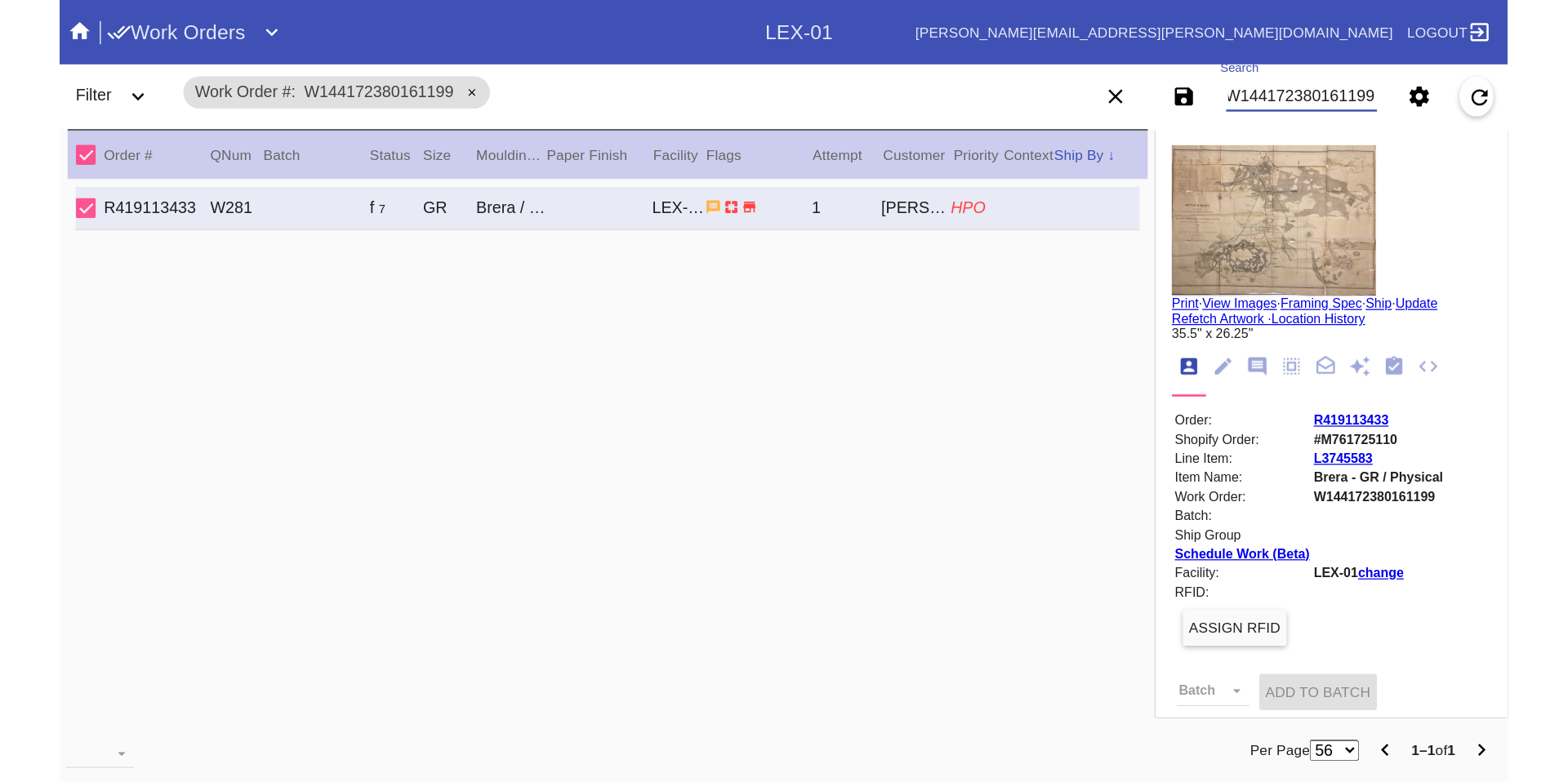 scroll, scrollTop: 0, scrollLeft: 0, axis: both 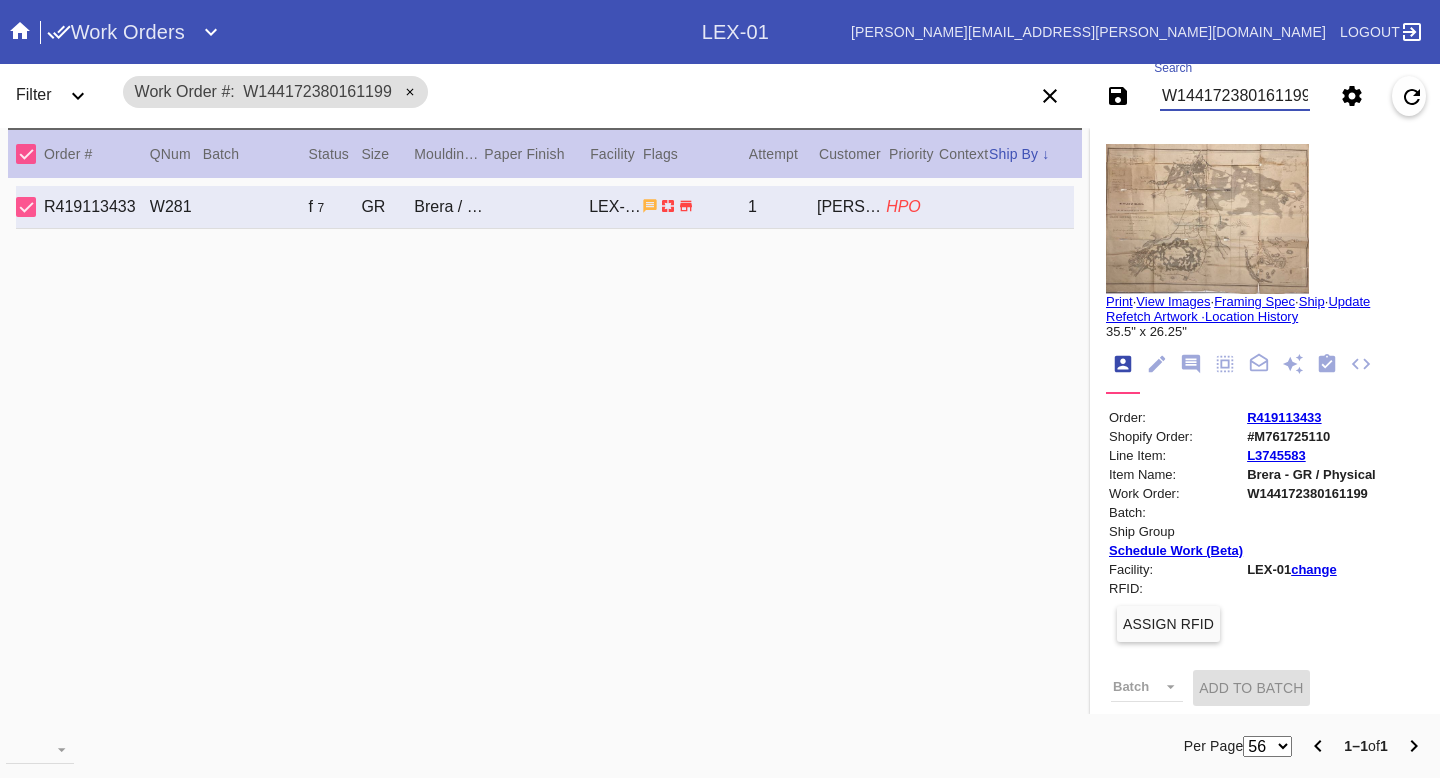click at bounding box center (1207, 219) 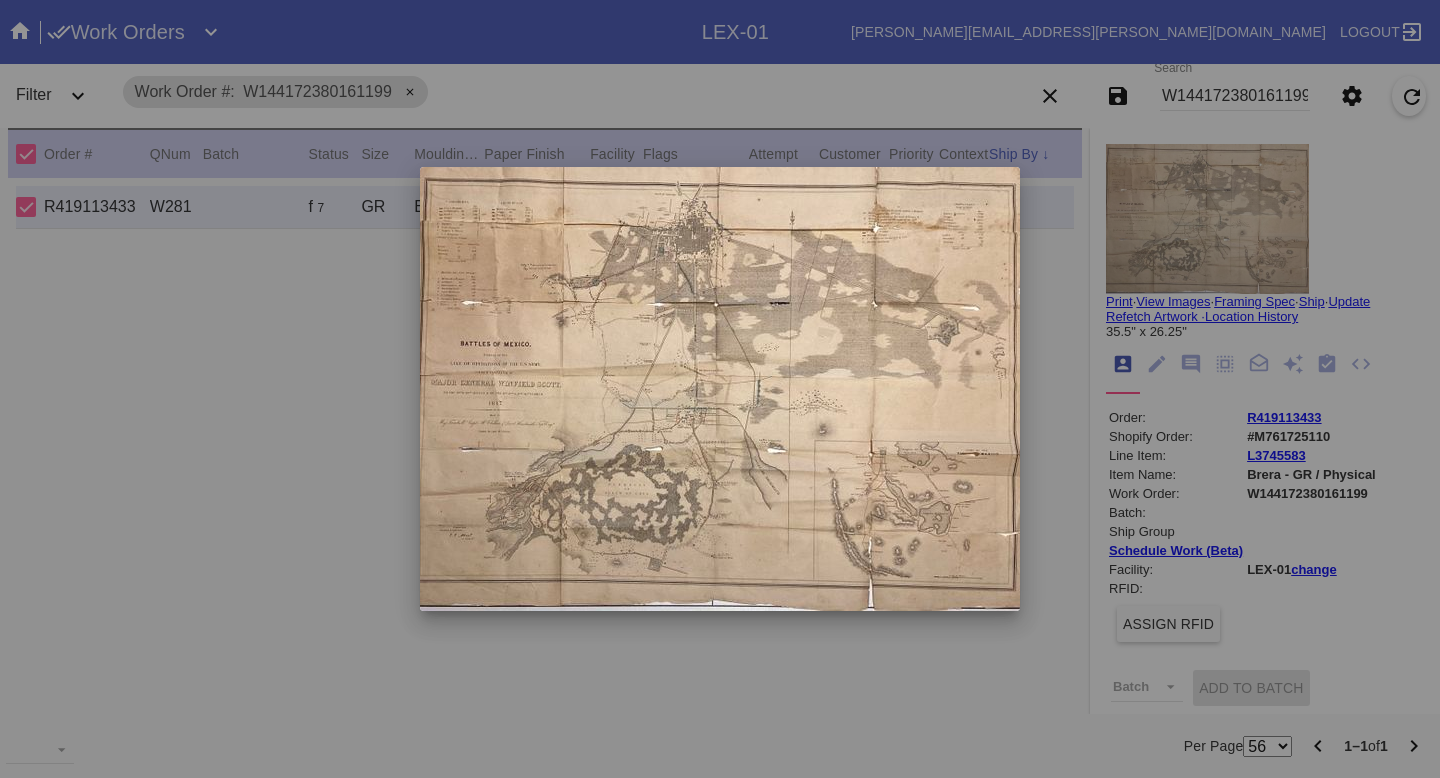click at bounding box center [720, 389] 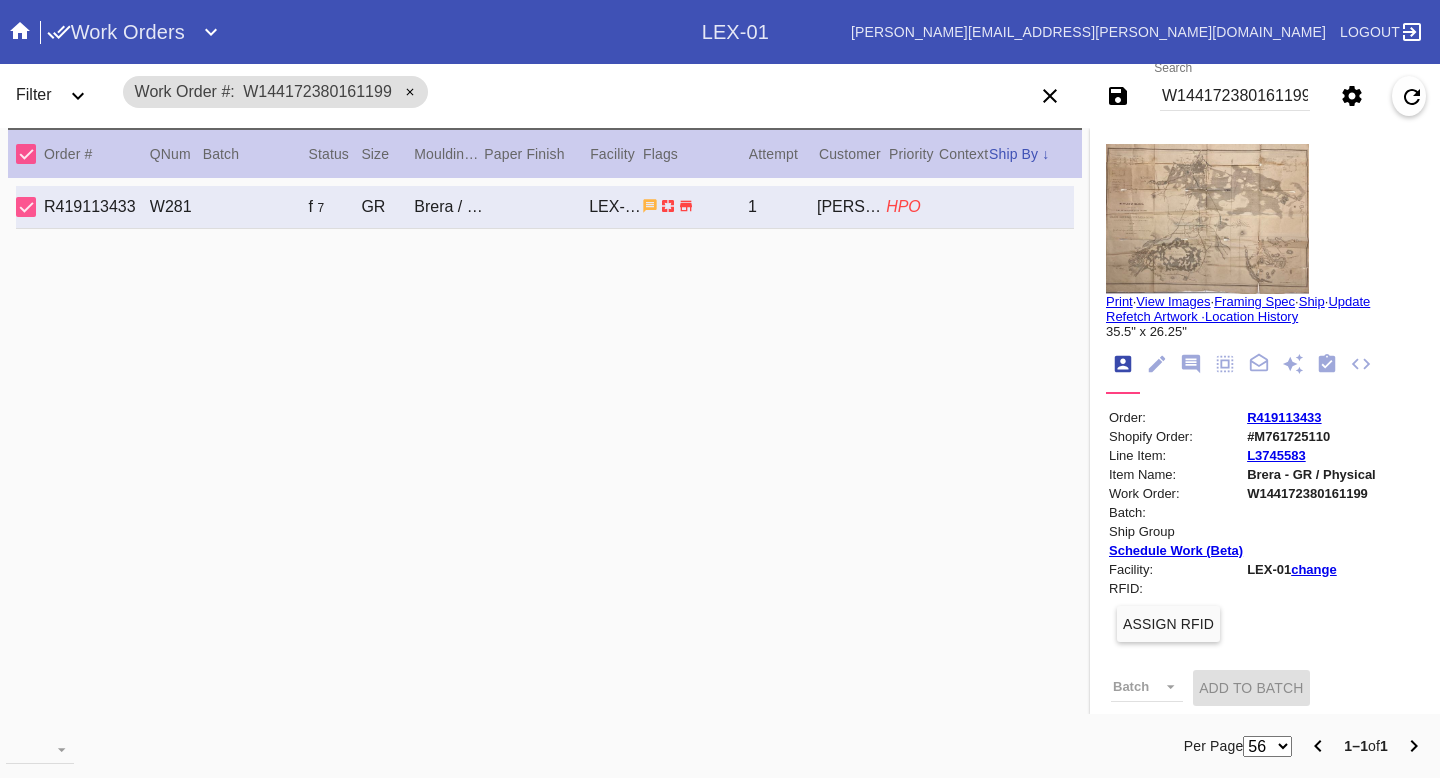 click on "View Images" at bounding box center (1173, 301) 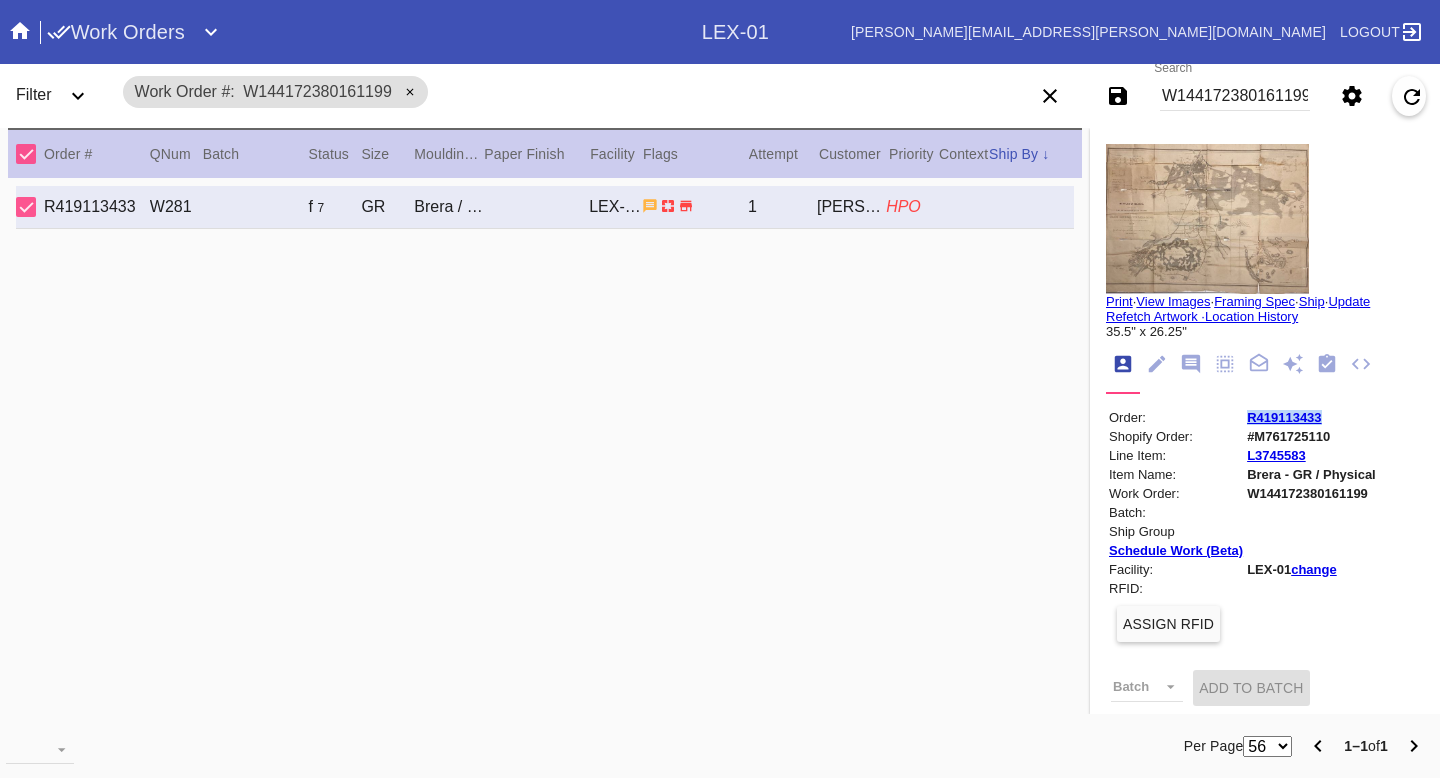 drag, startPoint x: 1334, startPoint y: 418, endPoint x: 1224, endPoint y: 419, distance: 110.00455 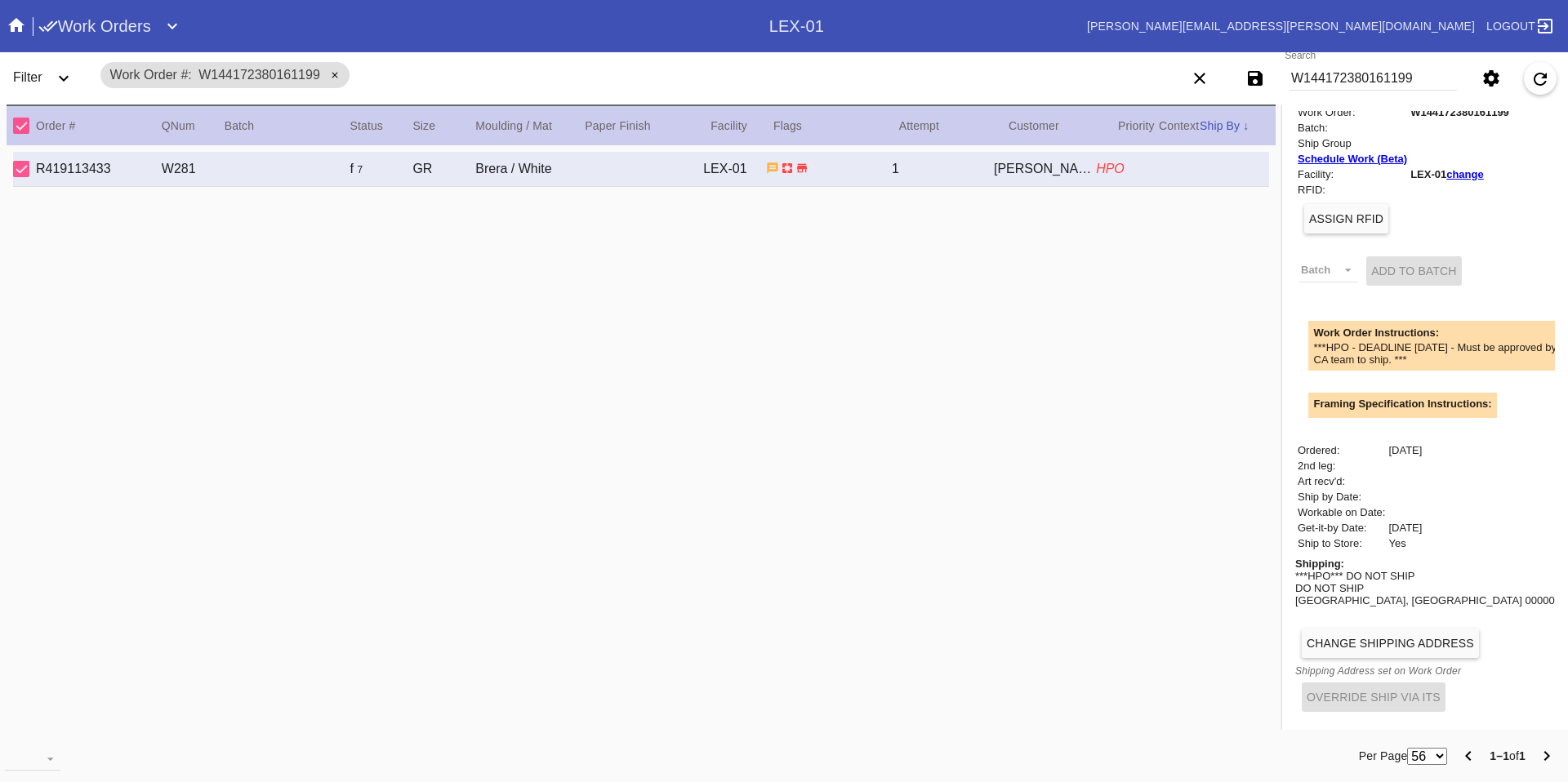 scroll, scrollTop: 0, scrollLeft: 0, axis: both 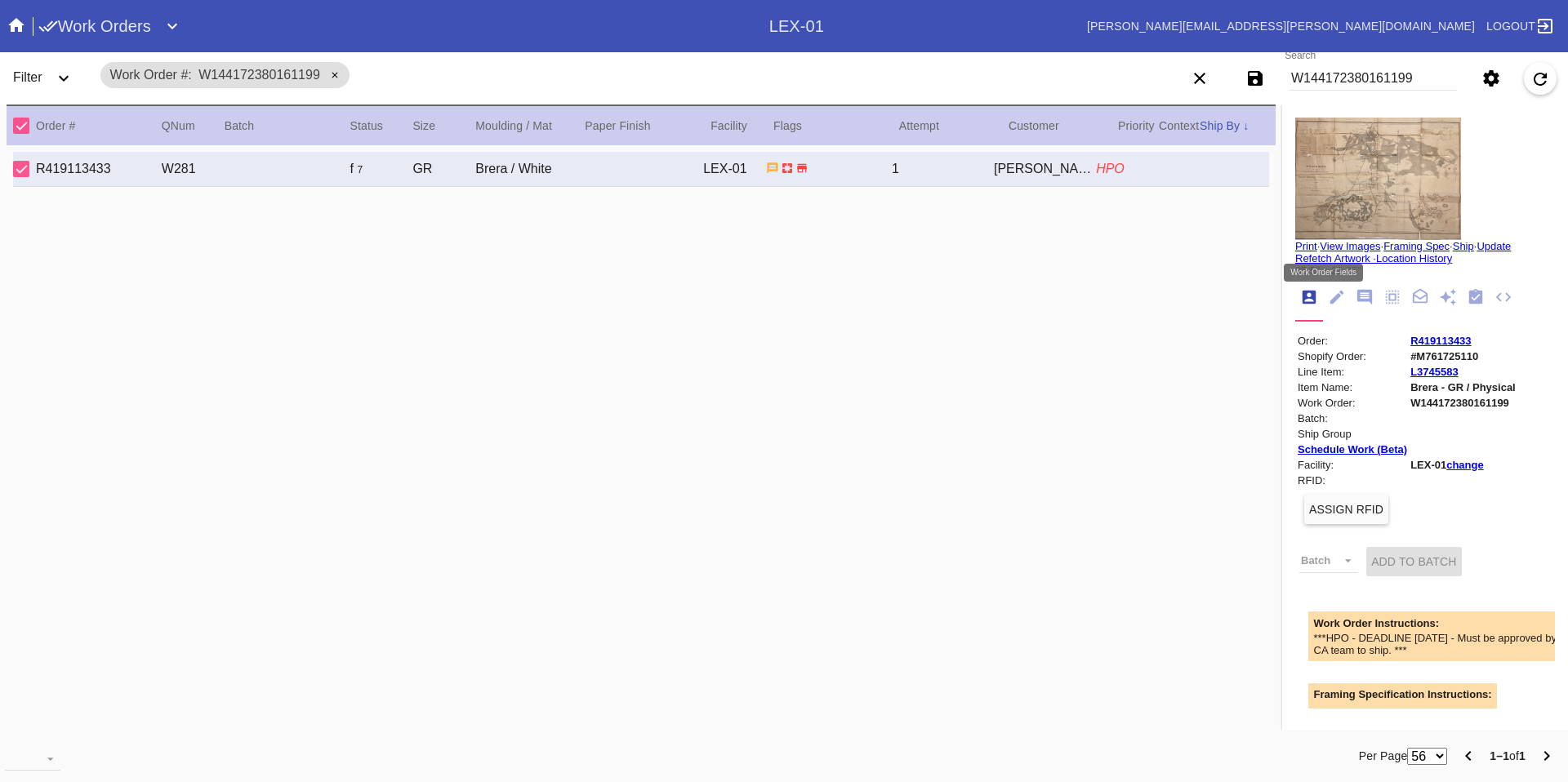 click 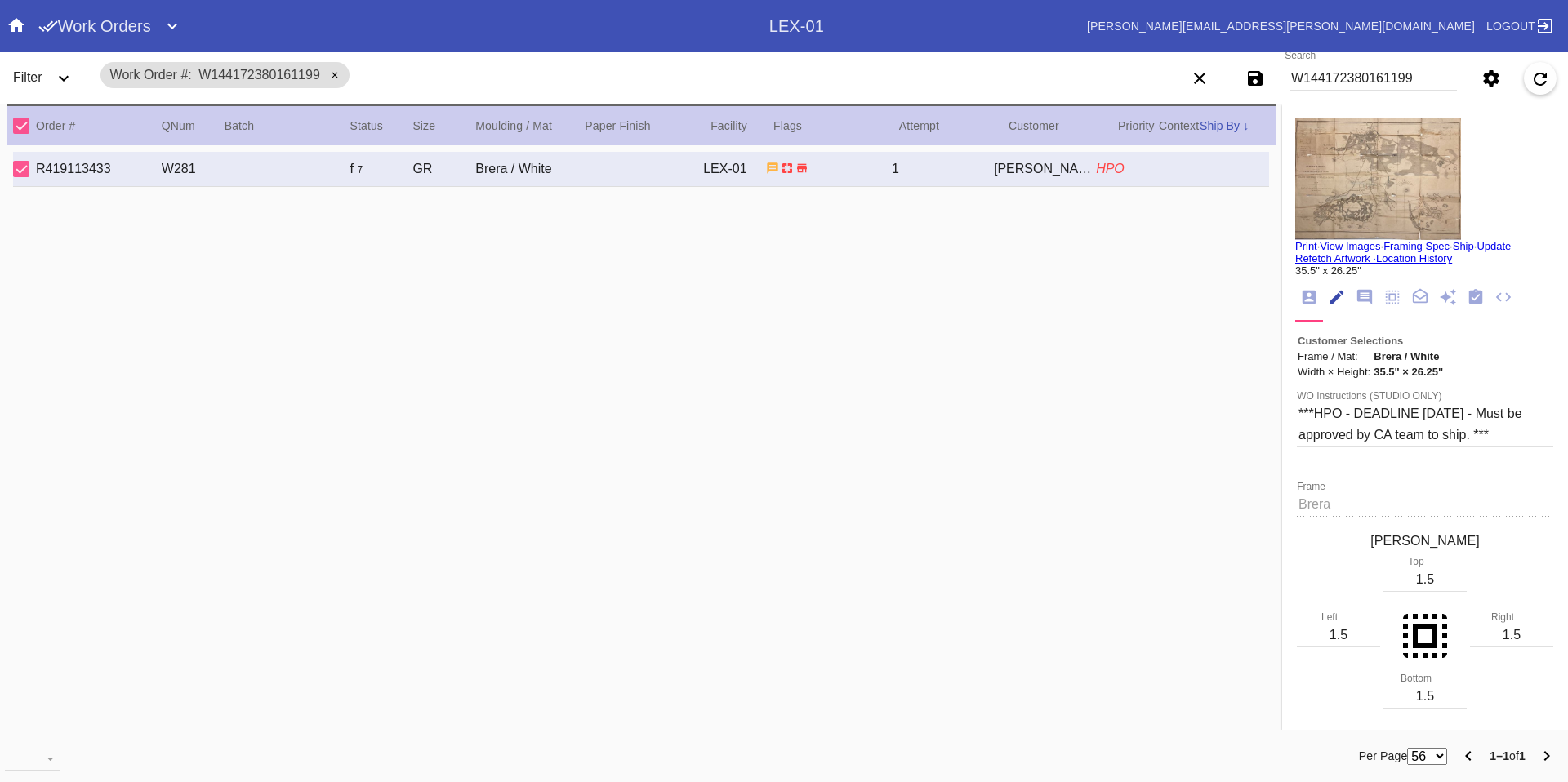 scroll, scrollTop: 60, scrollLeft: 0, axis: vertical 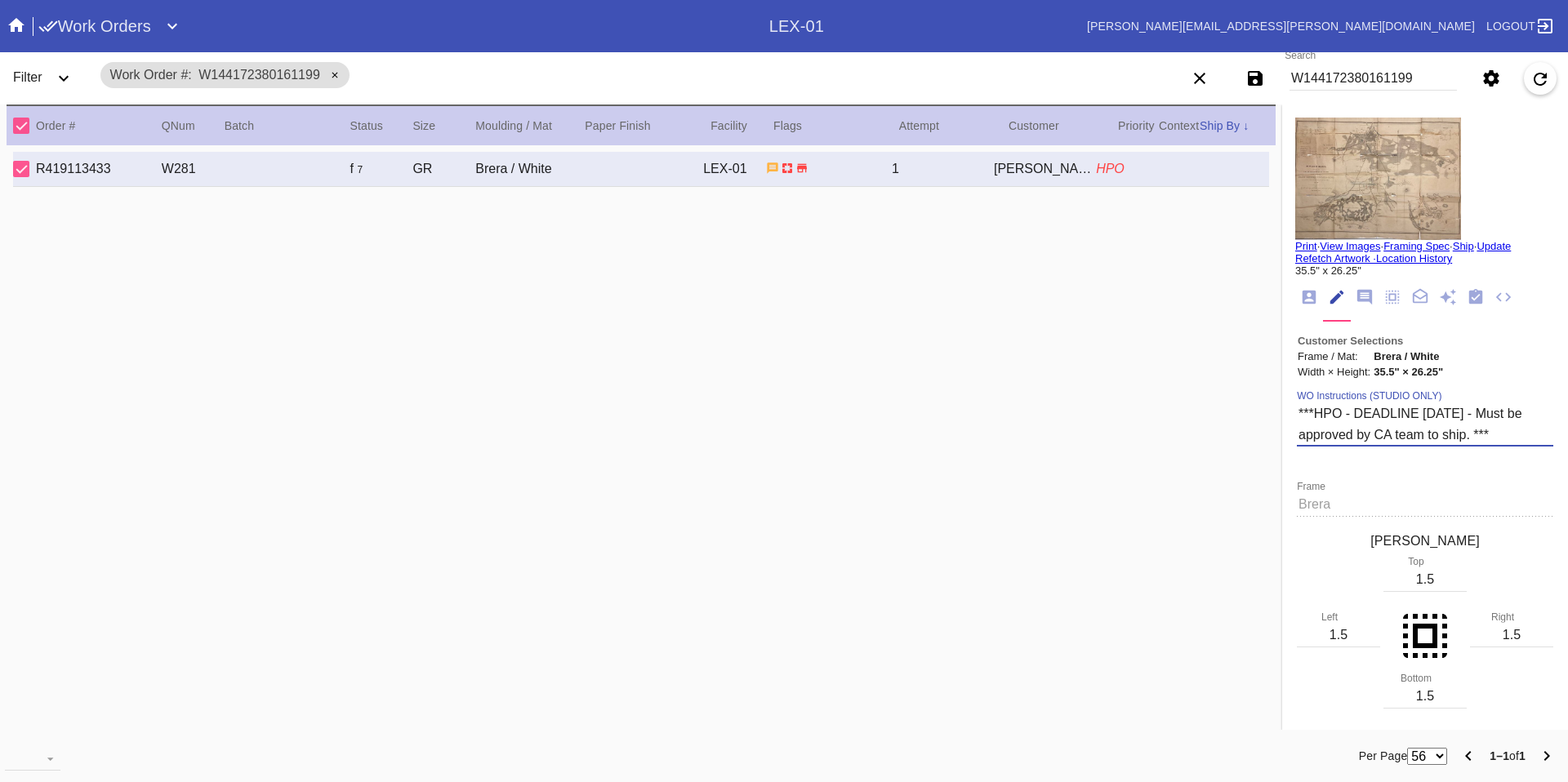 click on "***HPO - DEADLINE 7/15/25 - Must be approved by CA team to ship. ***" at bounding box center (1425, 424) 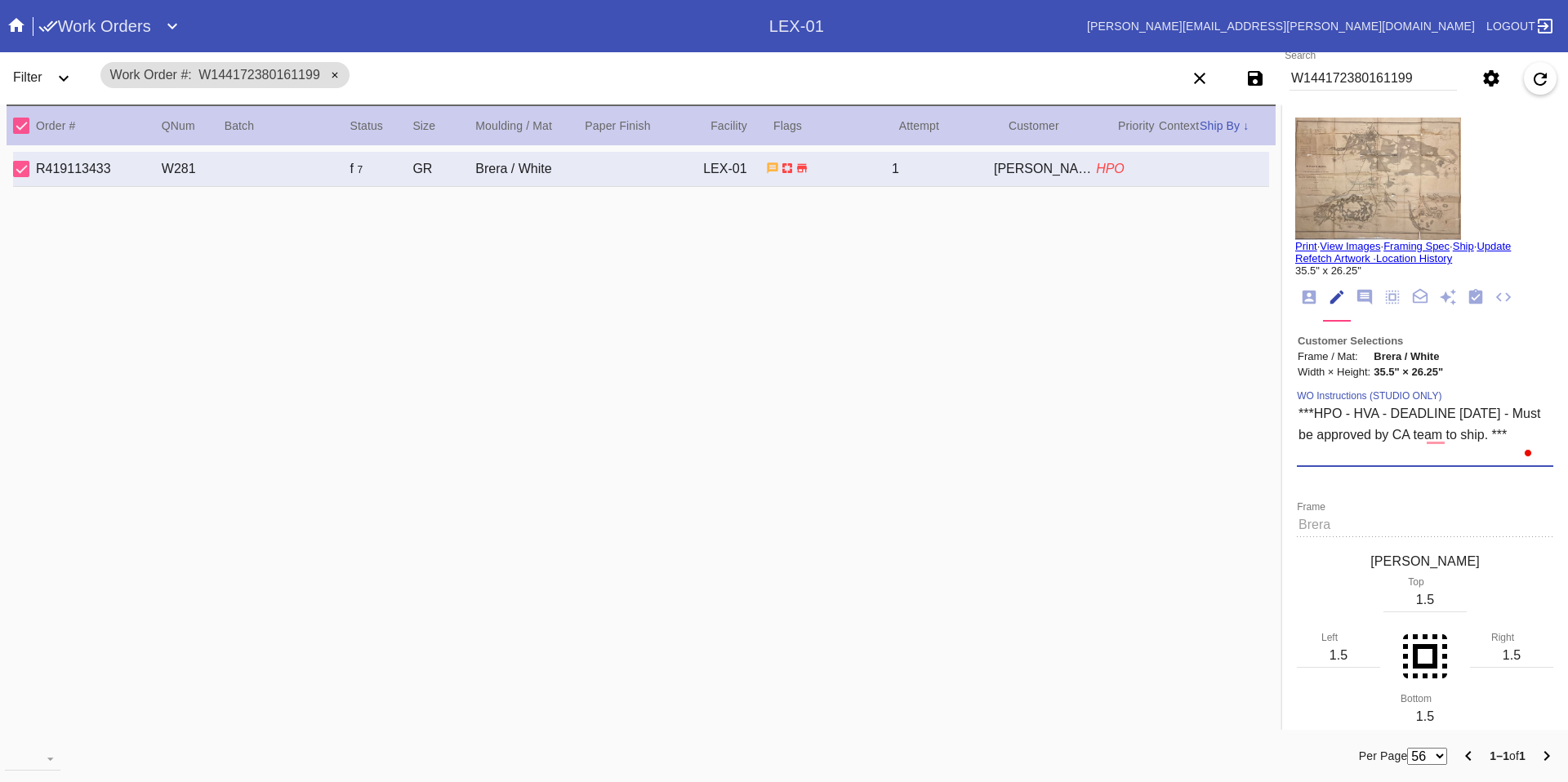 type on "***HPO - HVA - DEADLINE 7/15/25 - Must be approved by CA team to ship. ***" 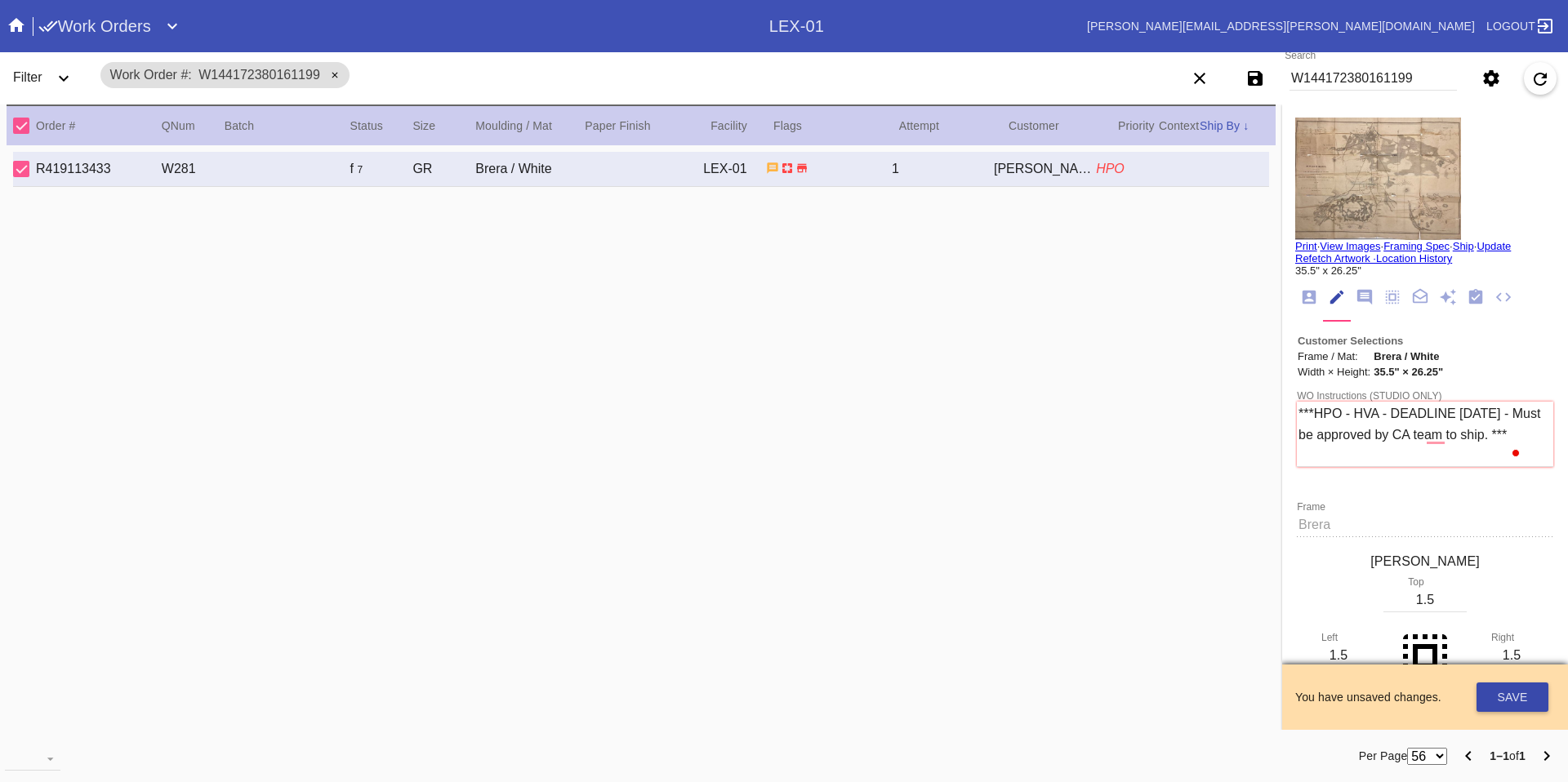 click on "Save" at bounding box center [1512, 697] 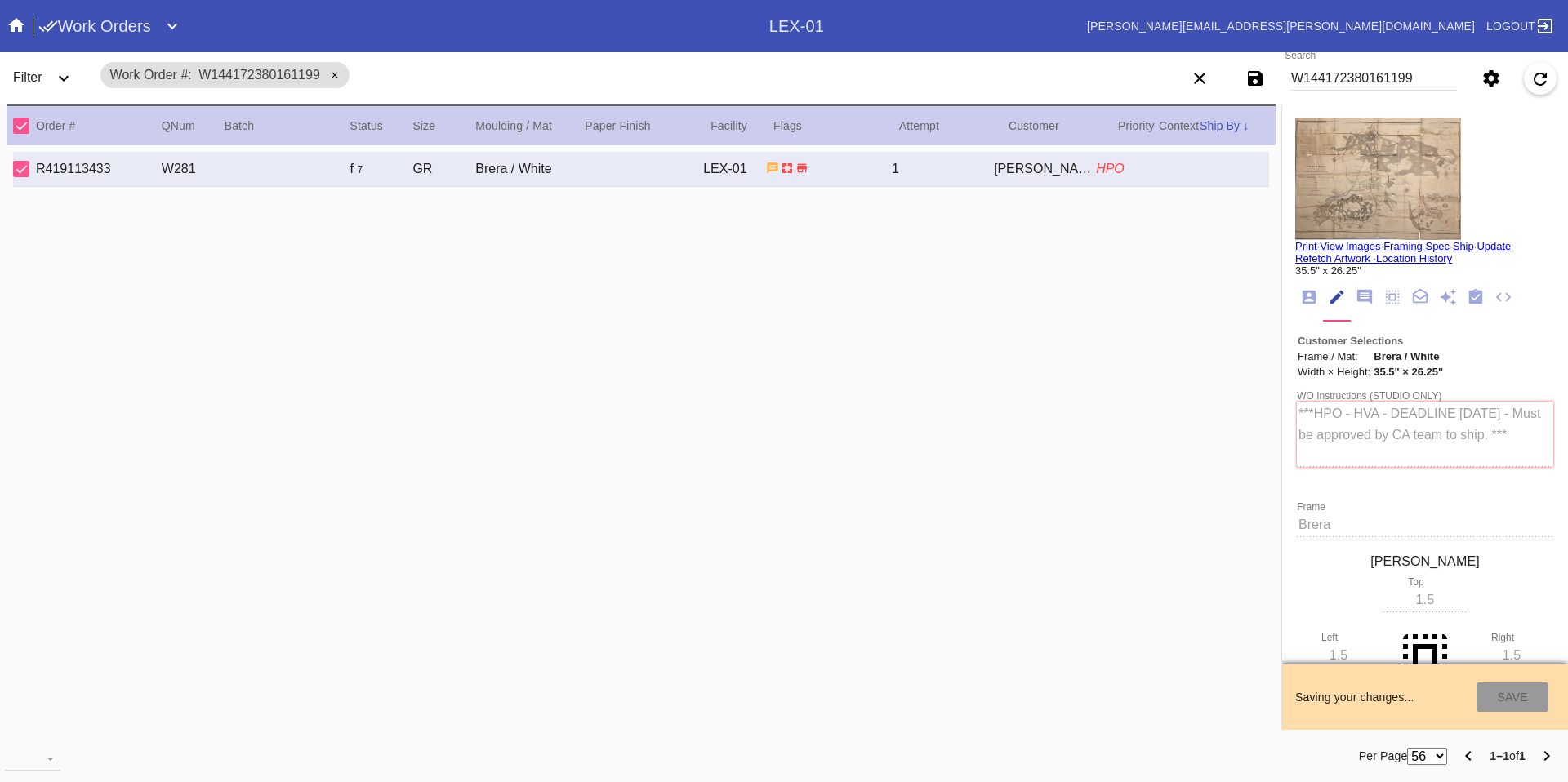 type on "7/16/2025" 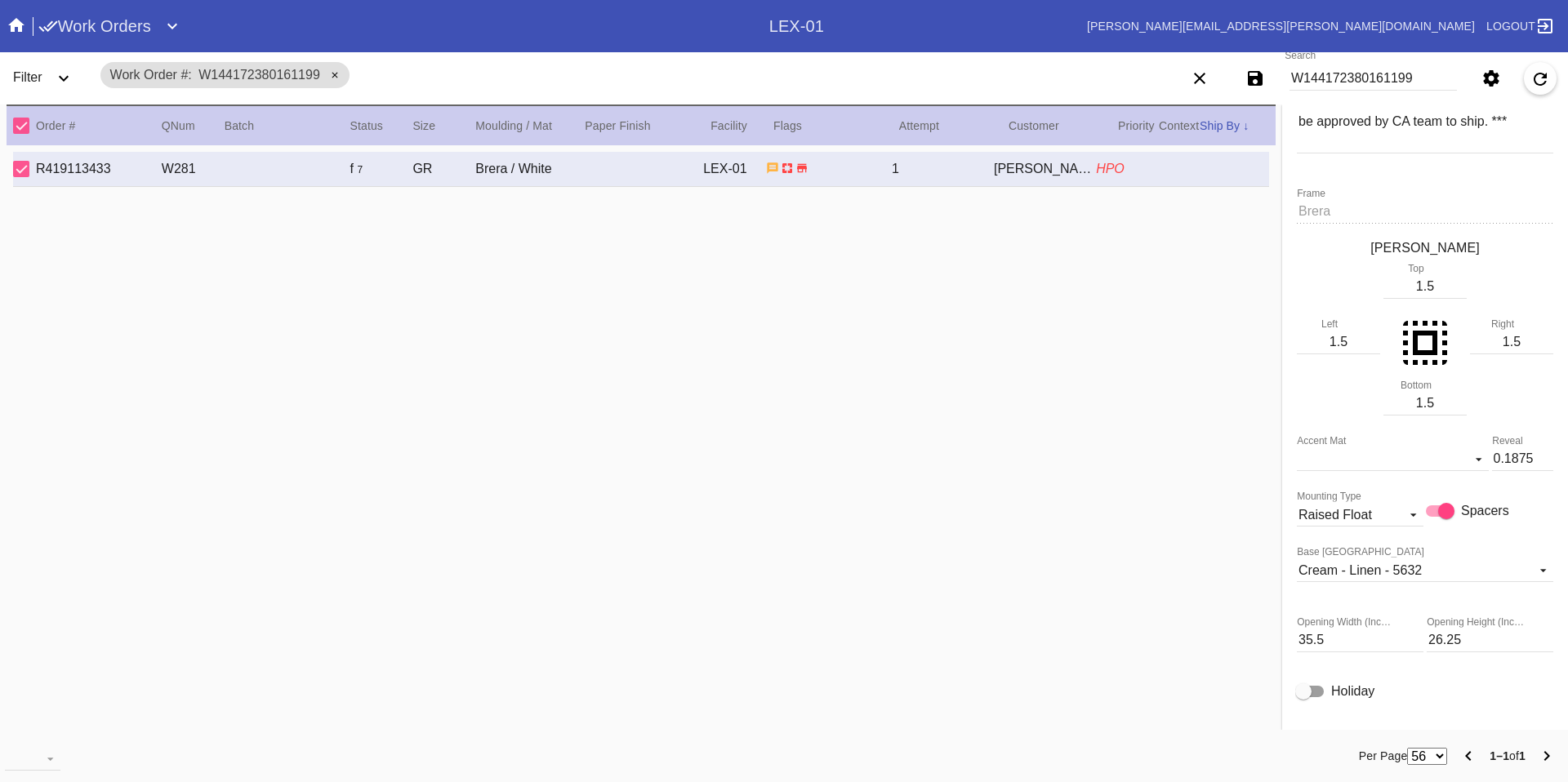 scroll, scrollTop: 0, scrollLeft: 0, axis: both 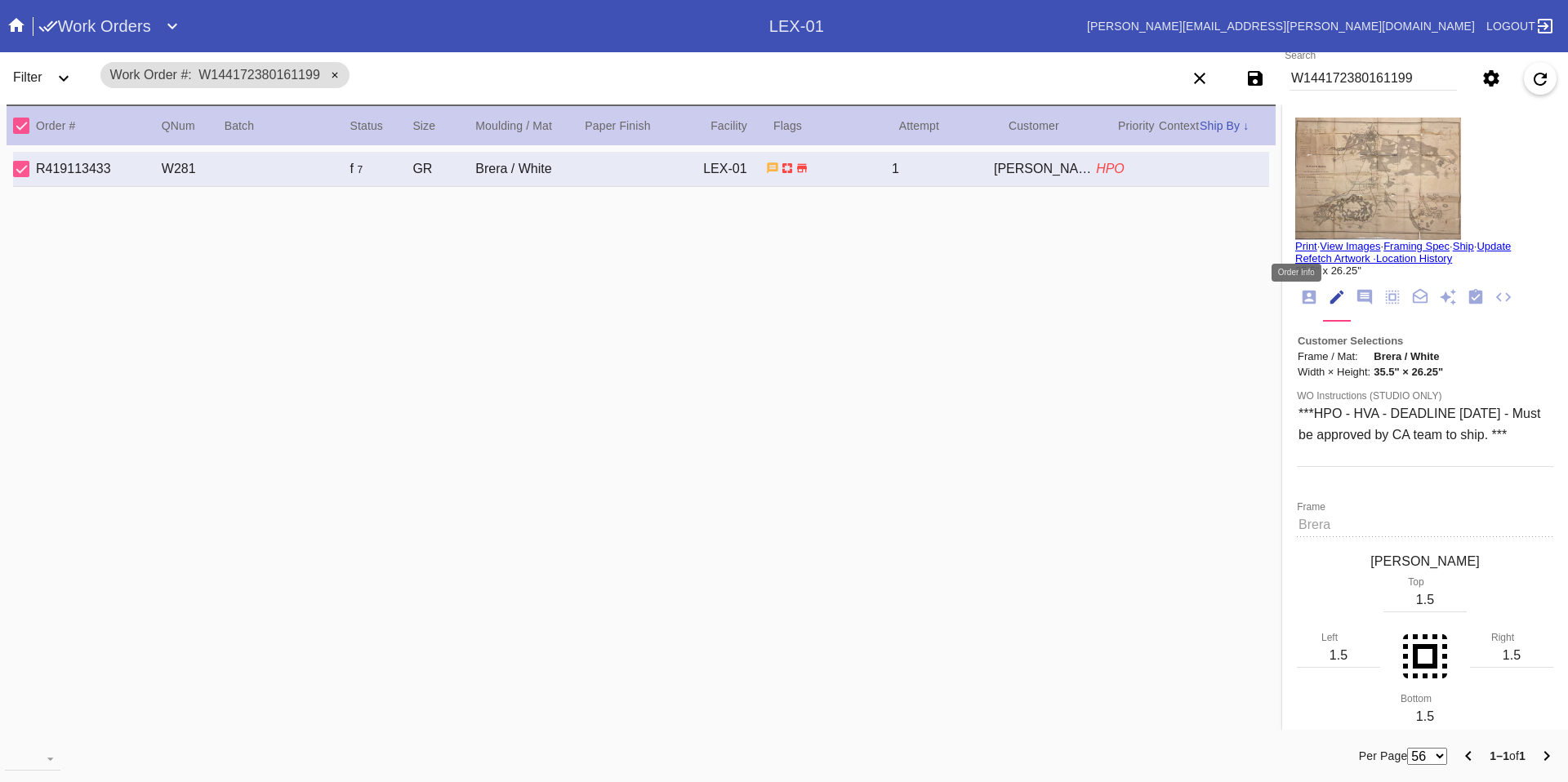 click on "Select a Work Order Print  ·  View Images  ·  Framing Spec  ·  Ship  ·  Update   Refetch Artwork ·  Location History 35.5" x 26.25"                                 Order: R419113433 Shopify Order: #M761725110 Line Item: L3745583 Item Name: Brera - GR / Physical Work Order: W144172380161199 Batch: Ship Group Schedule Work (Beta) Facility: LEX-01  change RFID:
Assign RFID
Batch Batch New Batch LEX01-250701-002 () LEX01-250606-006 () LEX01-250531-009 () LEX01-250327-001 () LEX01-250325-001 () LEX01-250319-006 () LEX01-250306-004 () LEX01-250220-010 () LEX01-250219-030 () LEX01-250219-008 () LEX01-250211-016 () LEX01-250211-012 () LEX01-250121-012 () LEX01-241224-002 () LEX01-241119-022 () LEX01-241119-014 () LEX01-241021-002 () LEX01-241017-003 () LEX01-241014-006 () LEX01-241003-002 () LEX01-210426-026 () LEX01-210412-039 () LEX01-210313-028 () LEX01-210228-001 () LEX01-210124-003 () LEX01-201218-082 () 200616-38 () Yes" at bounding box center [1425, 417] 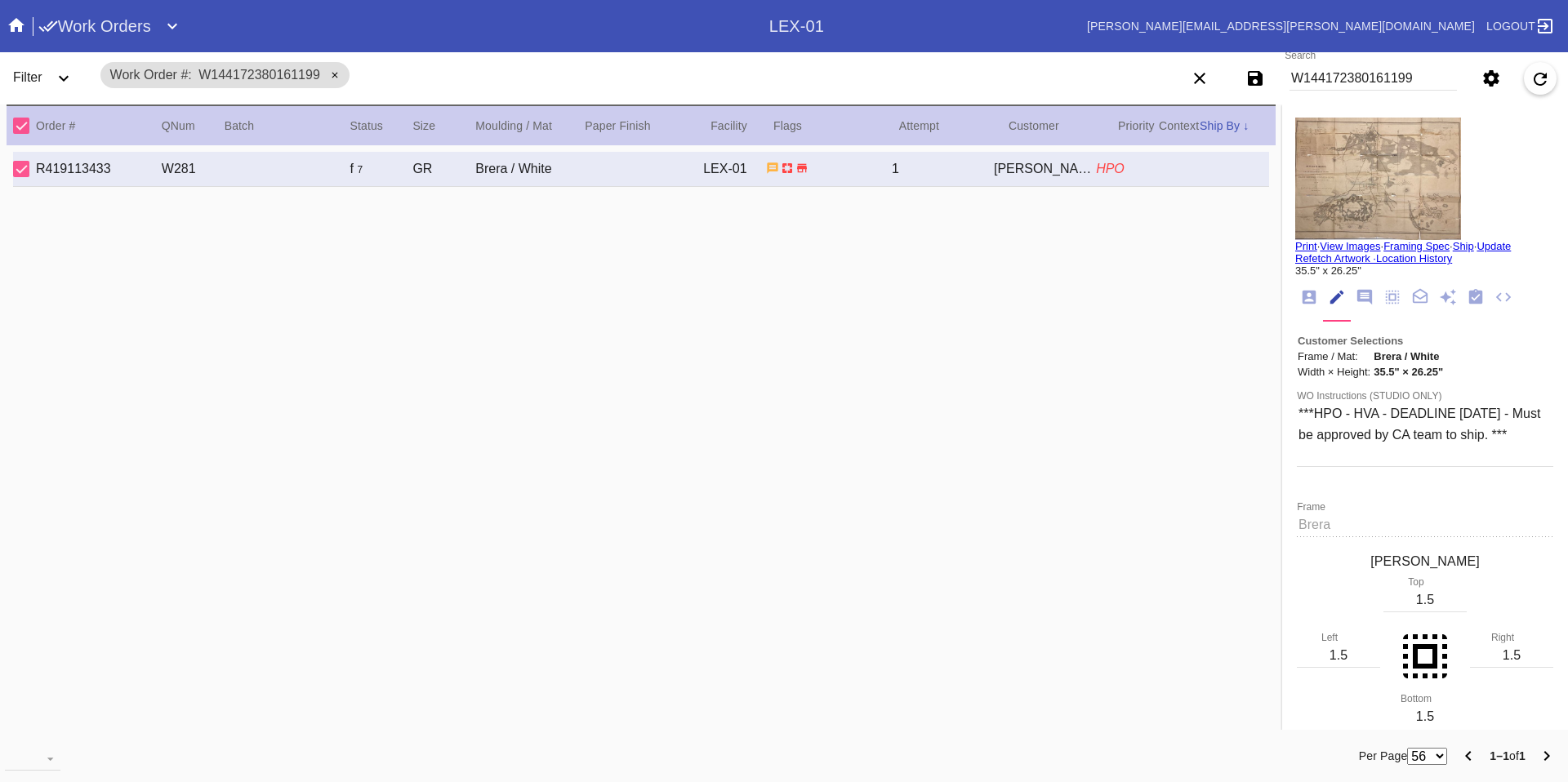 click 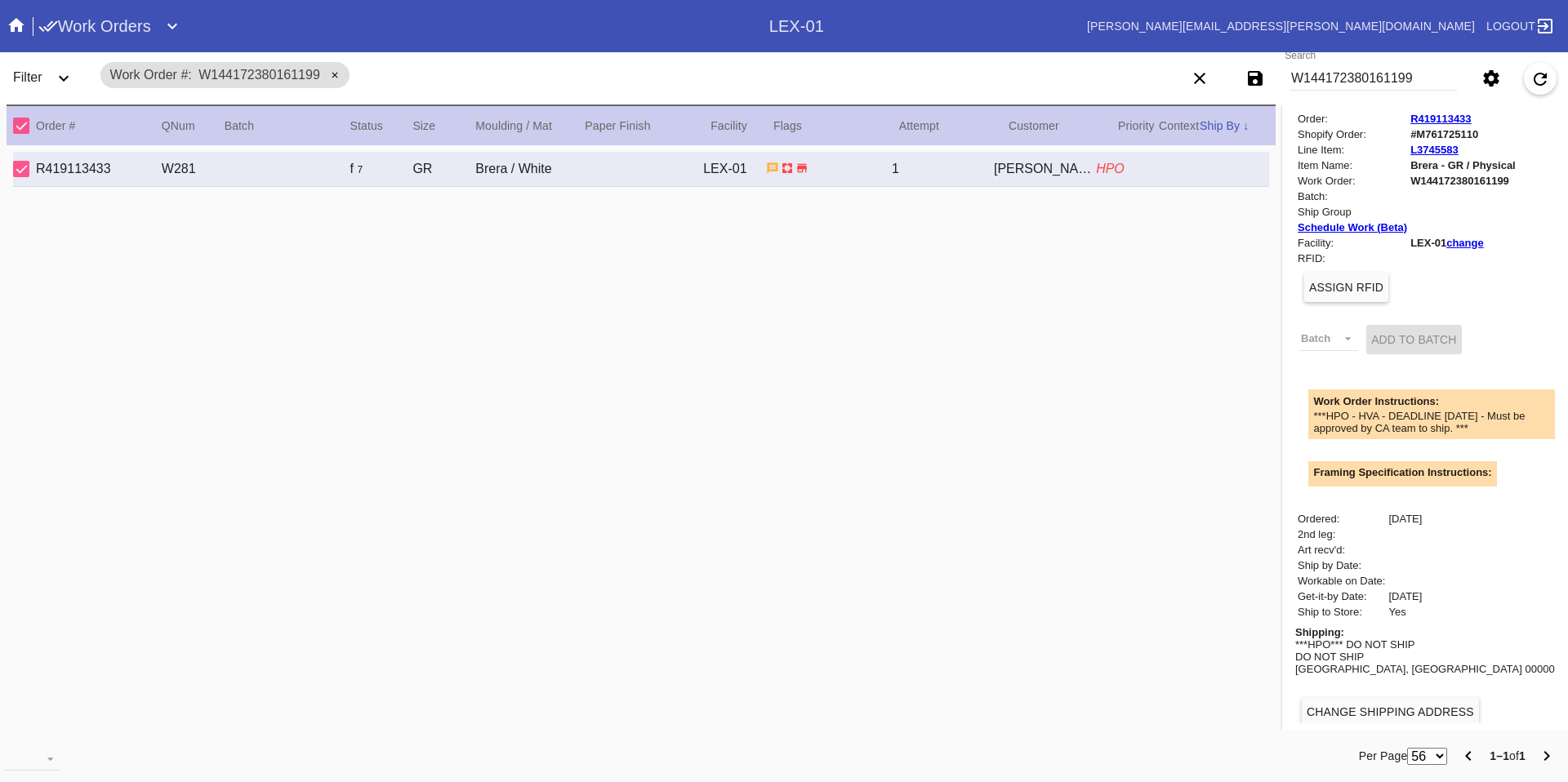 scroll, scrollTop: 299, scrollLeft: 0, axis: vertical 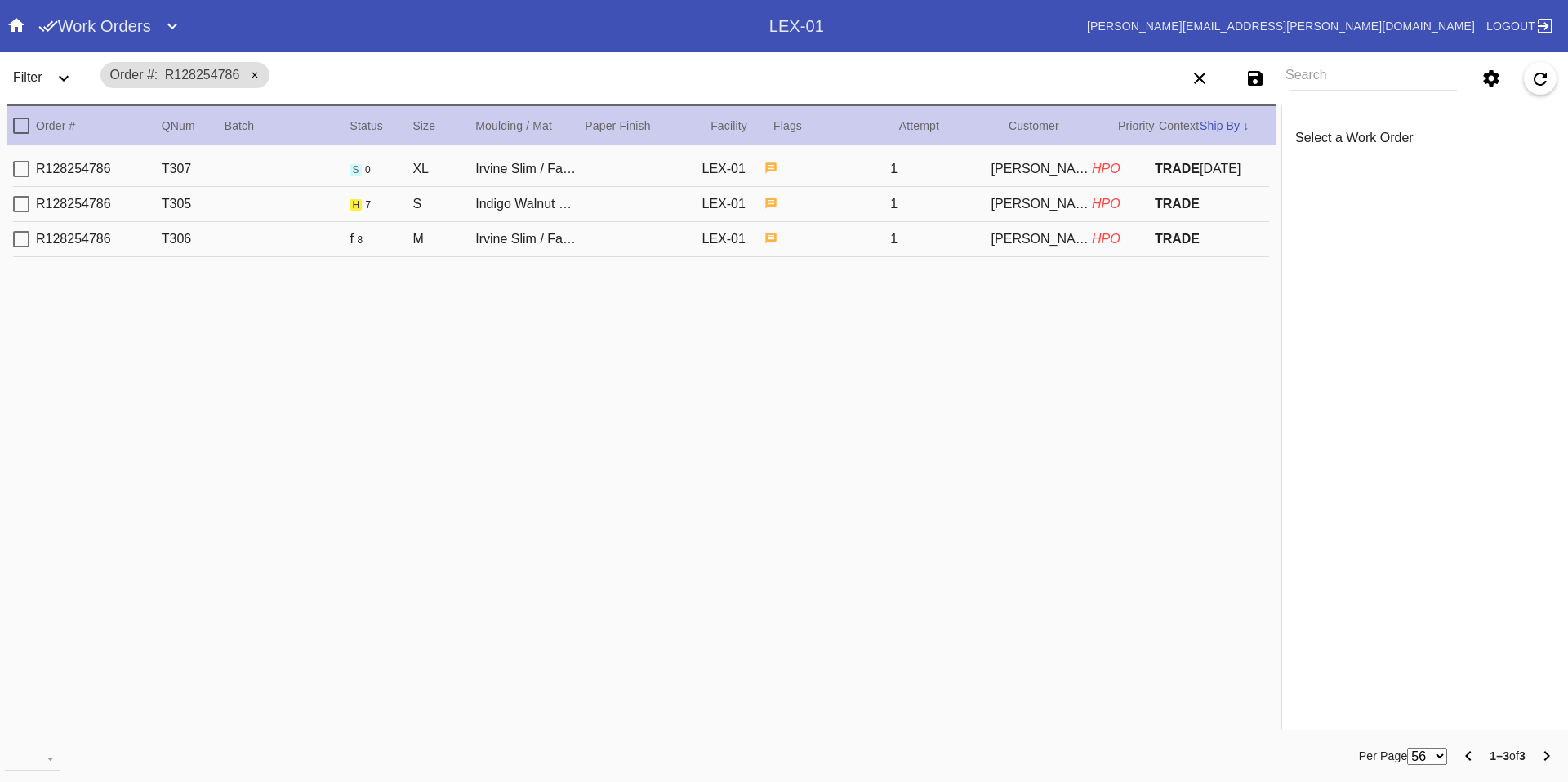 click on "Allison Taff" at bounding box center [1041, 169] 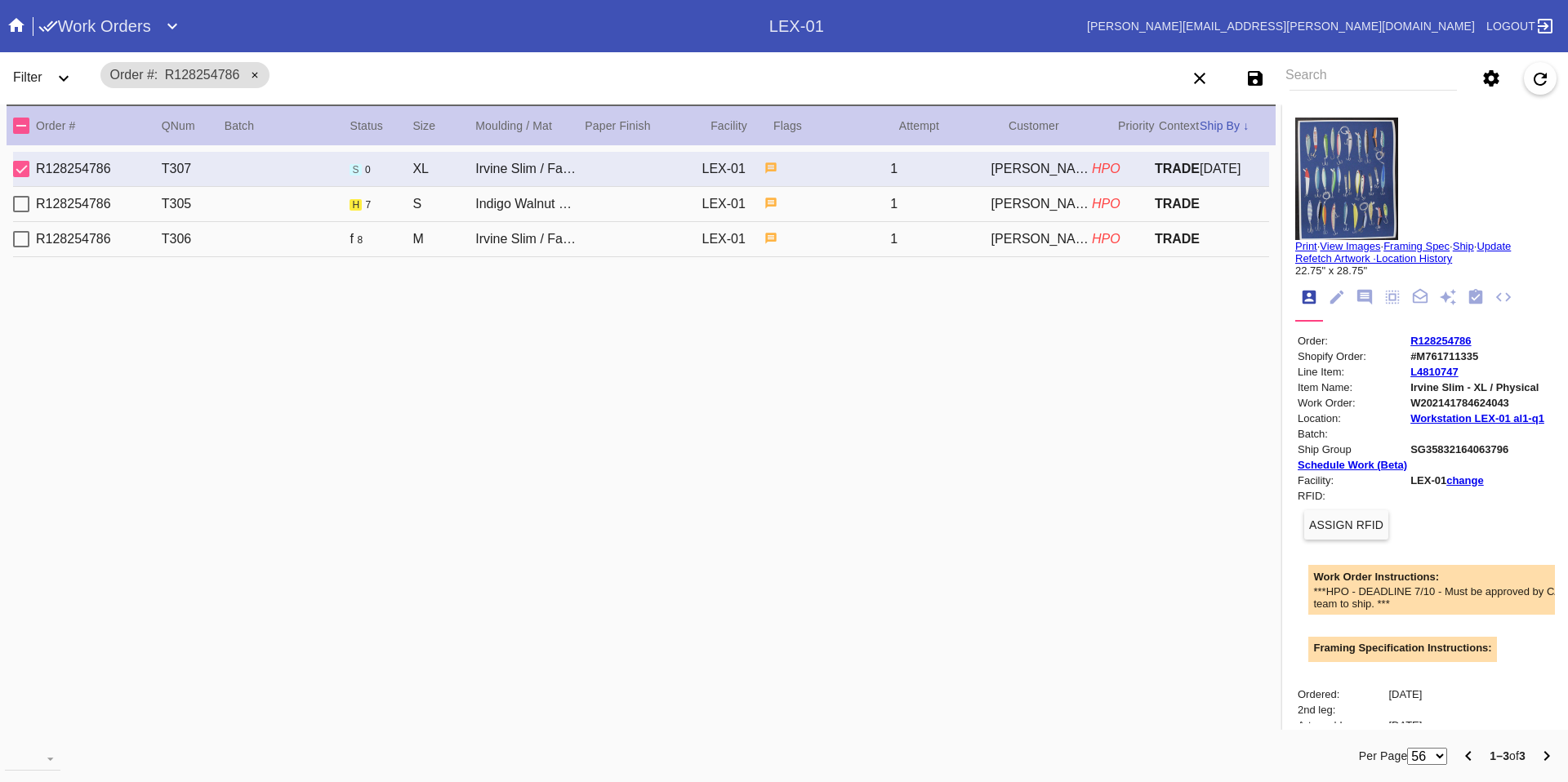 click on "R128254786 T305 h   7 S Indigo Walnut Gallery / Dove White LEX-01 1 Allison Taff
HPO
TRADE" at bounding box center [641, 204] 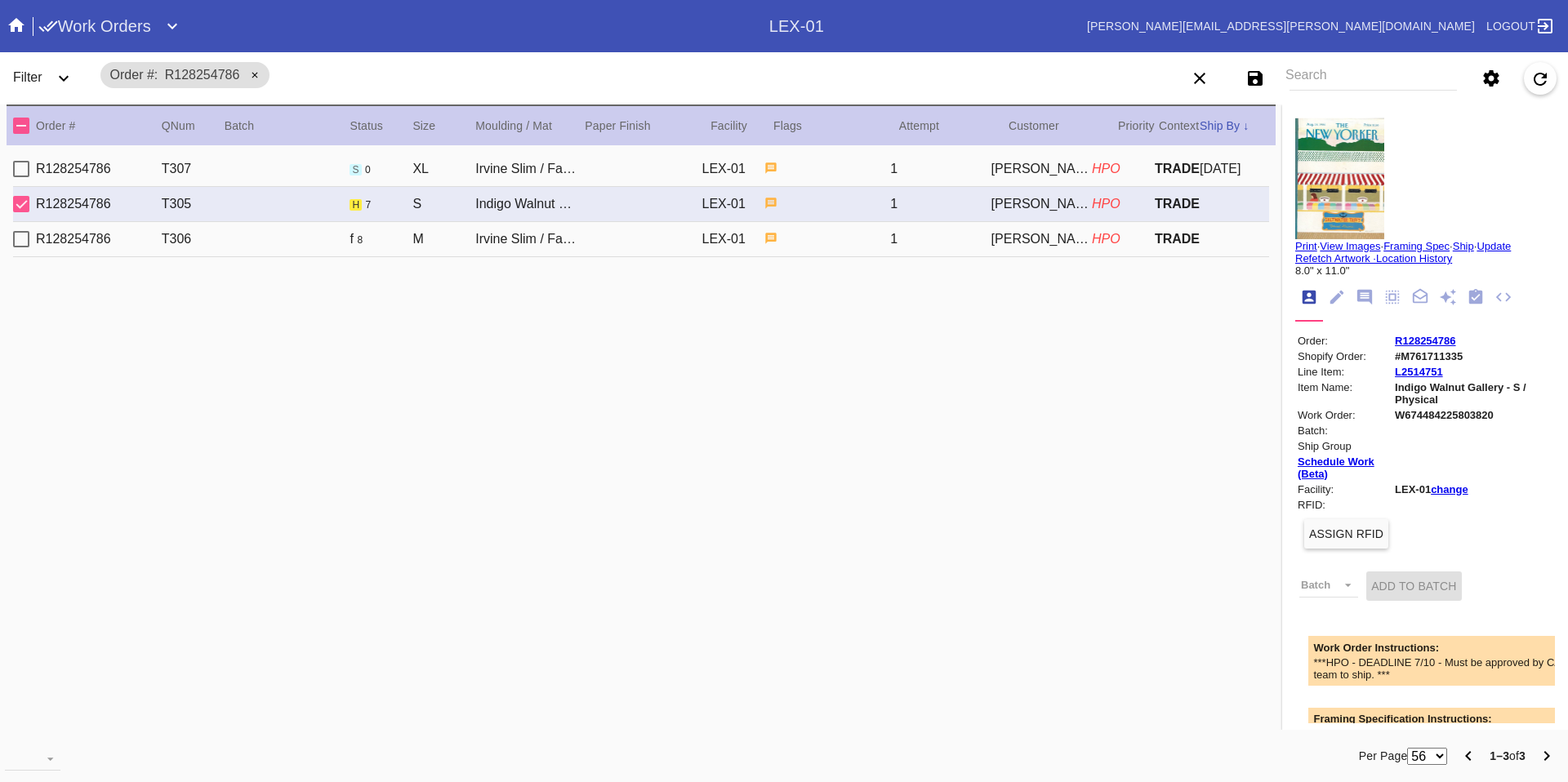 click on "R128254786 T307 s   0 XL Irvine Slim / Fabric White LEX-01 1 Allison Taff
HPO
TRADE 2025-07-03" at bounding box center [641, 169] 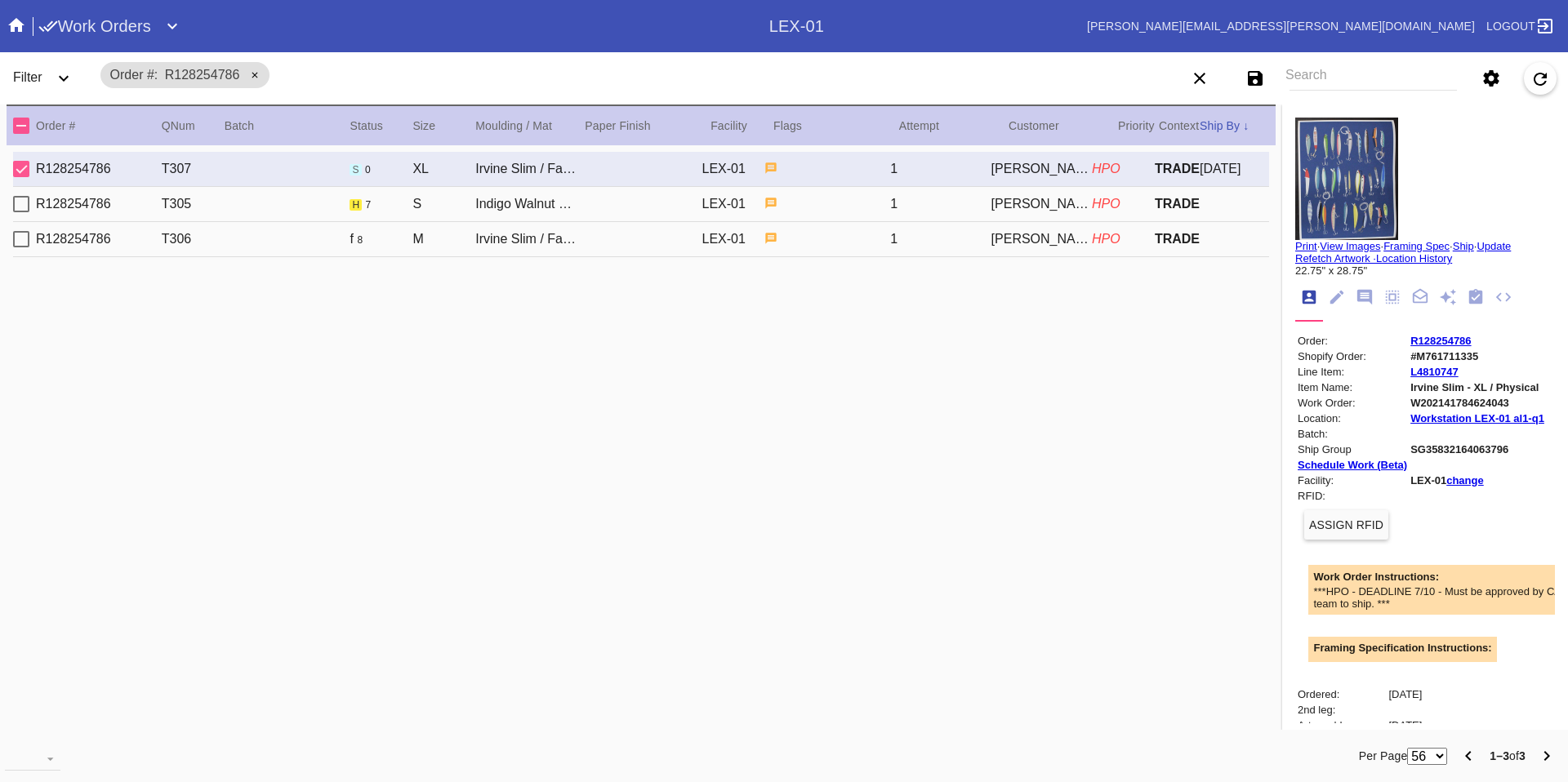 click on "W202141784624043" at bounding box center [1477, 402] 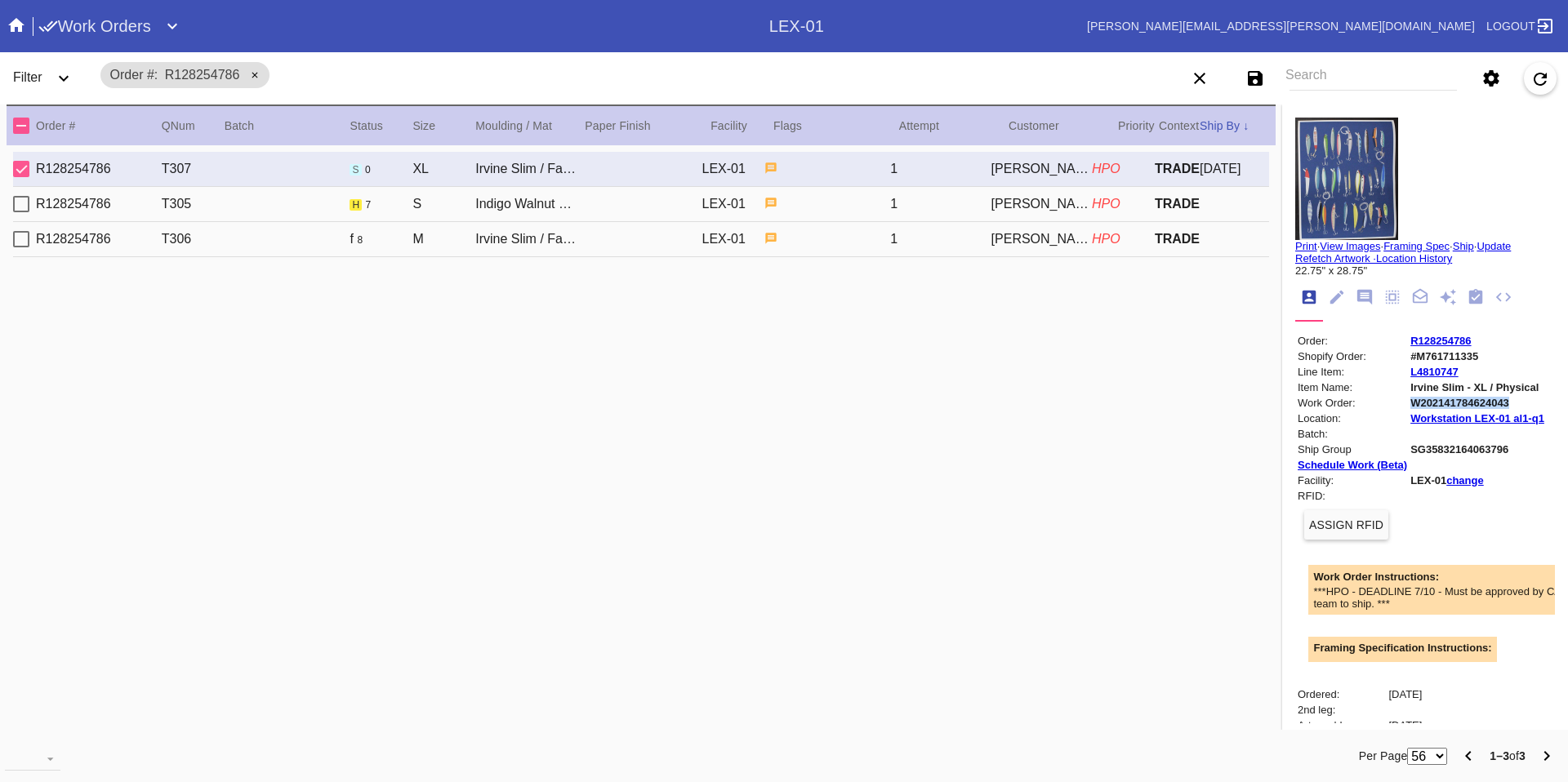 click on "W202141784624043" at bounding box center (1477, 402) 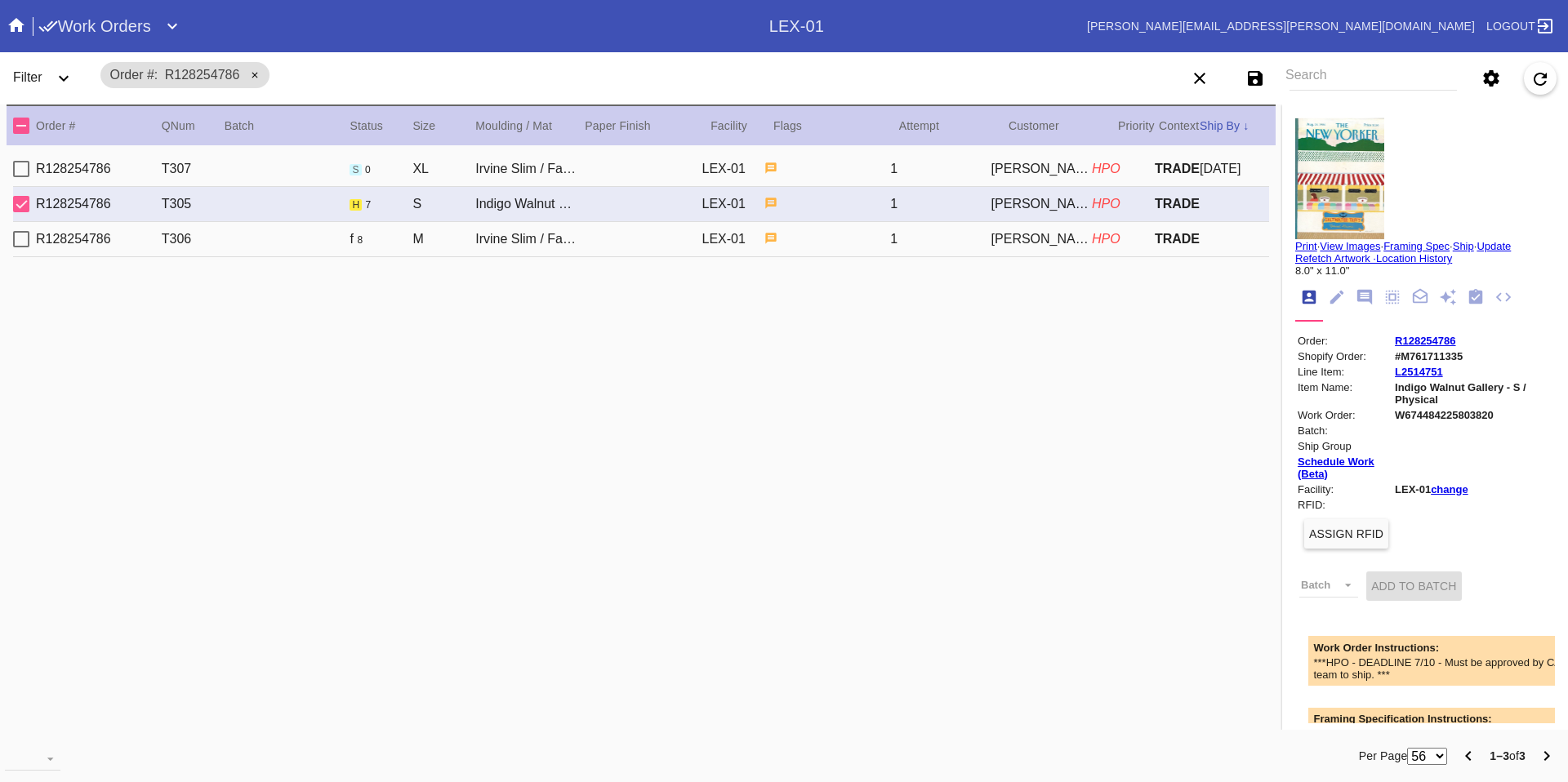 click on "W674484225803820" at bounding box center (1473, 415) 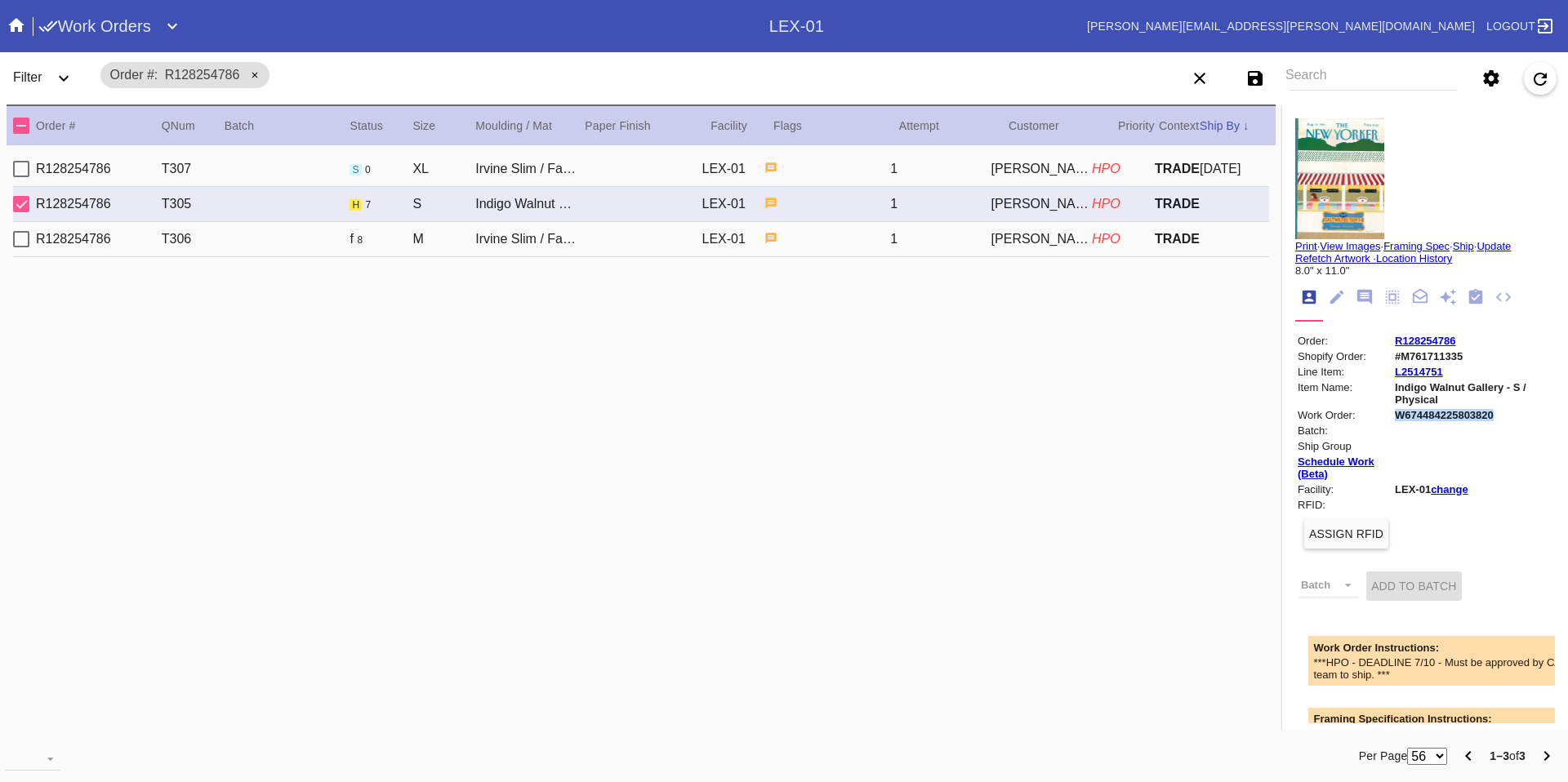 click on "W674484225803820" at bounding box center [1473, 415] 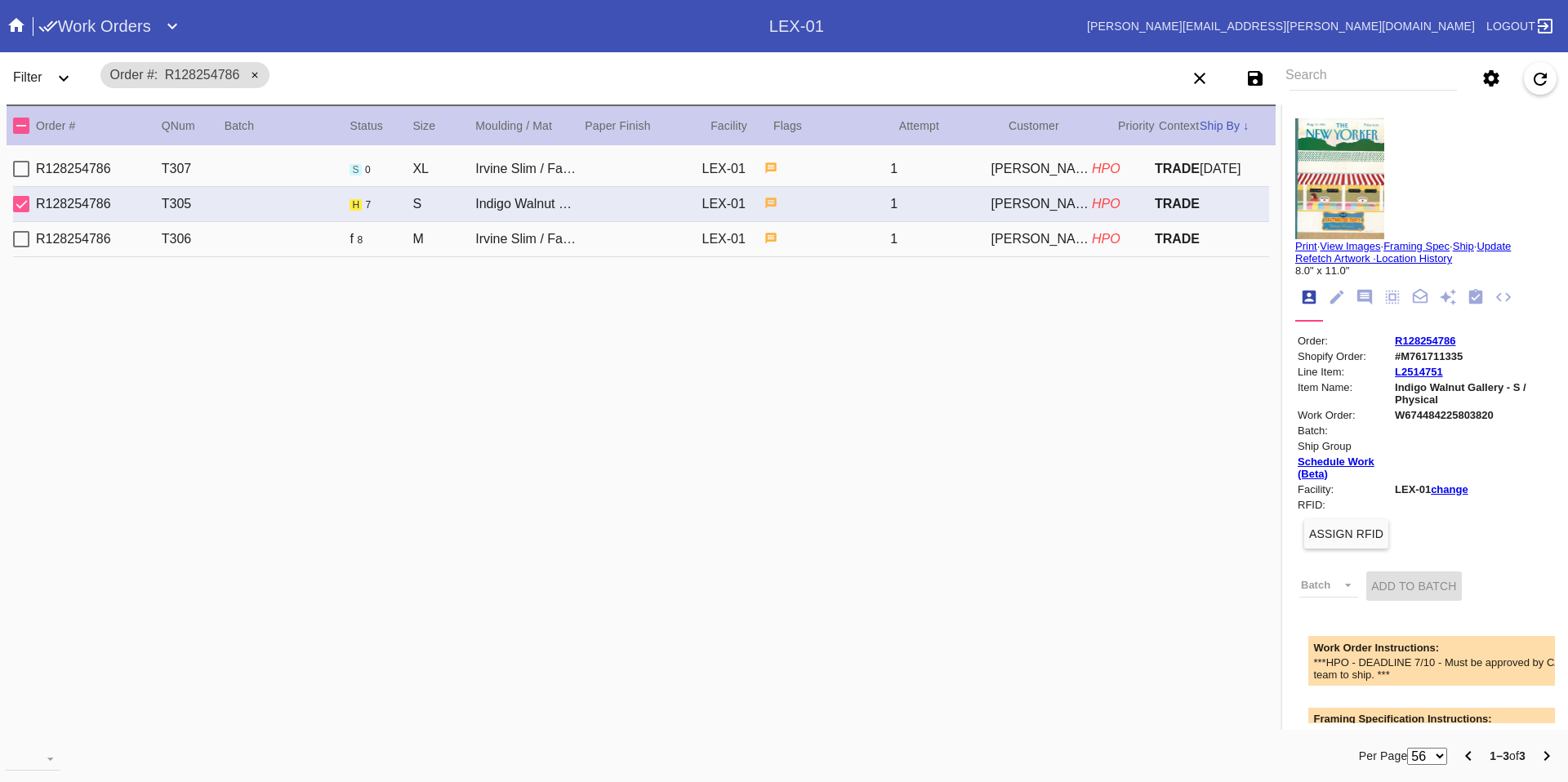 click on "R128254786 T306 f   8 M Irvine Slim / Fabric White LEX-01 1 Allison Taff
HPO
TRADE" at bounding box center (641, 239) 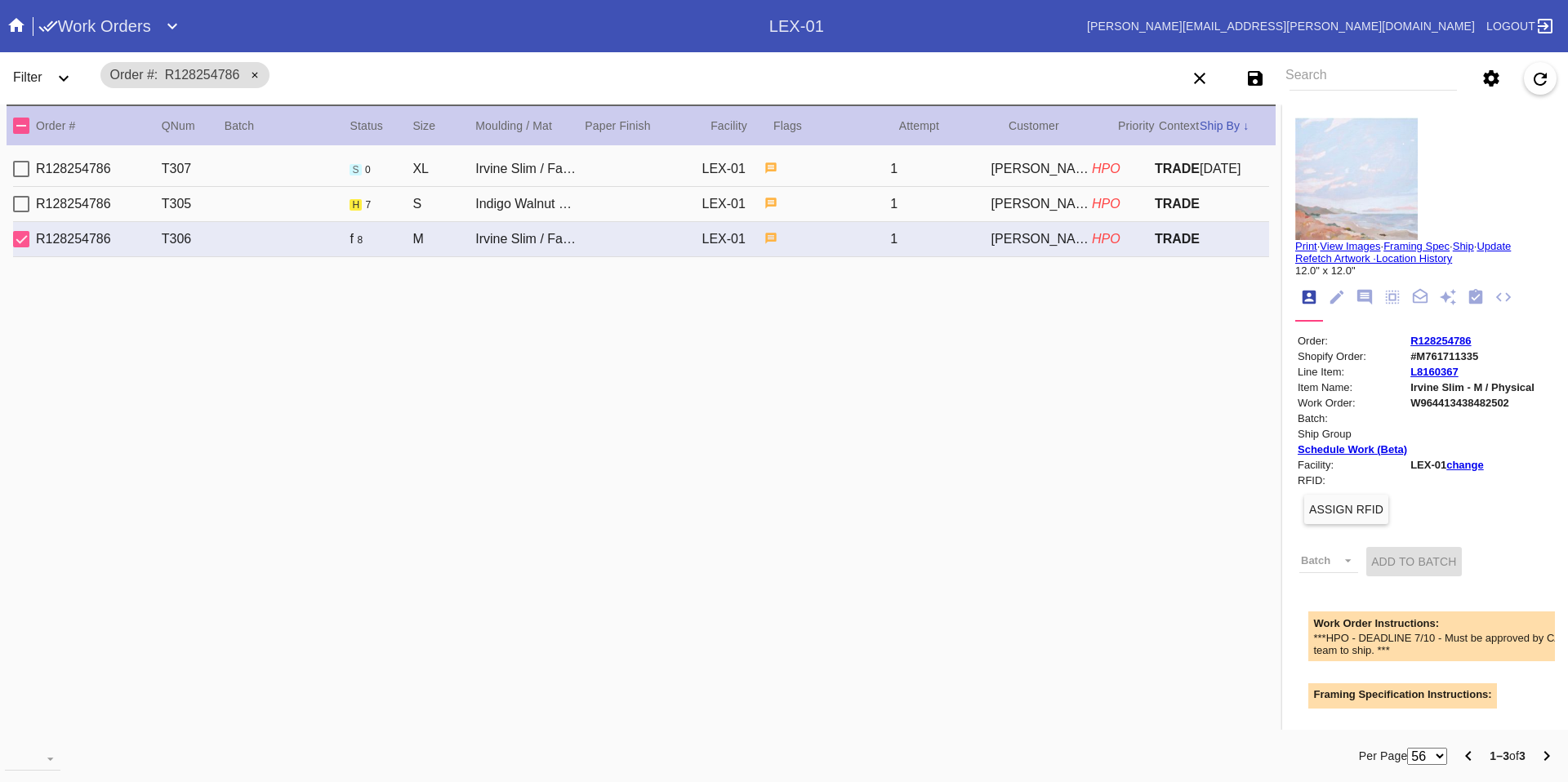 click on "W964413438482502" at bounding box center [1472, 402] 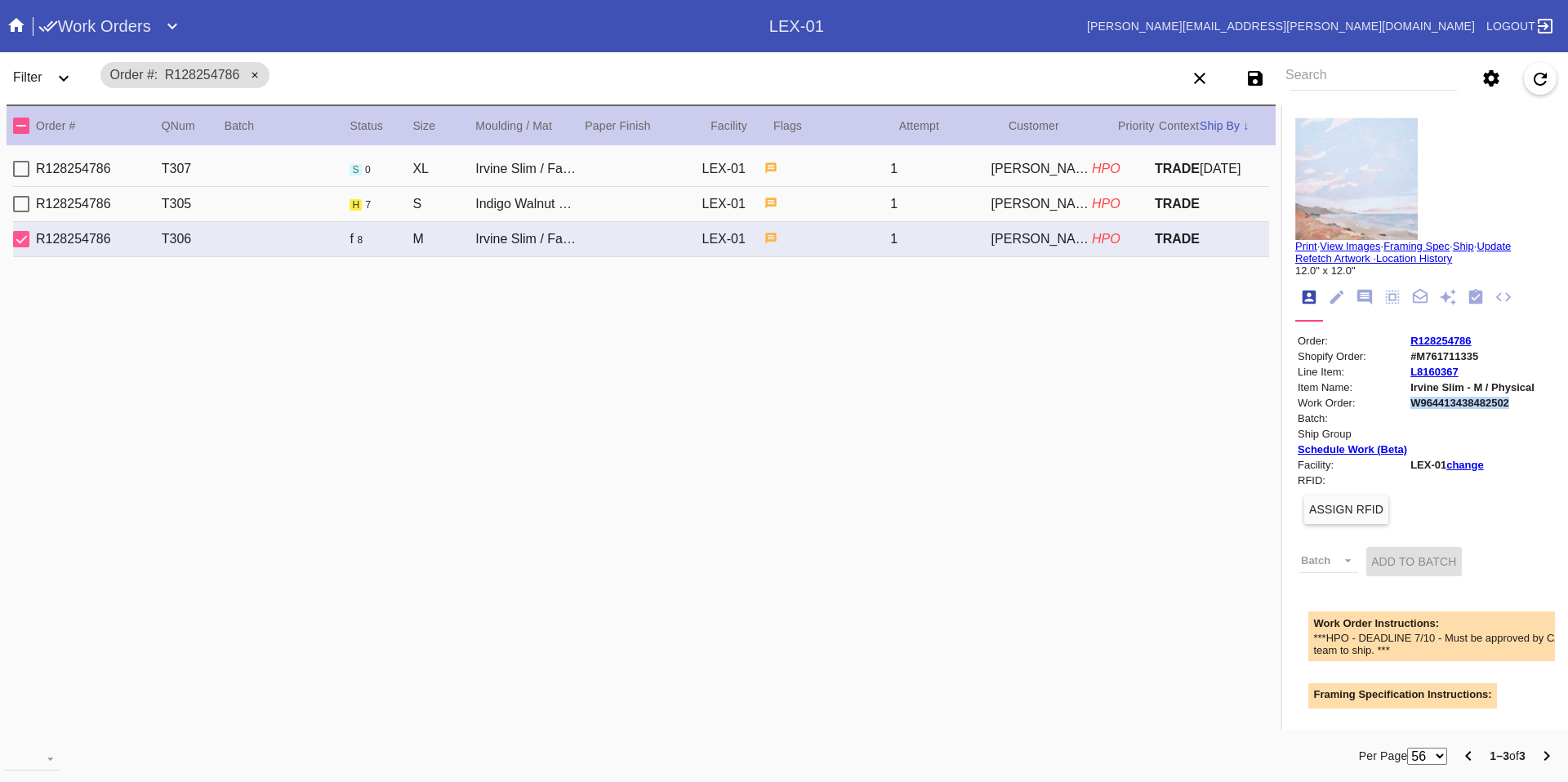 click on "W964413438482502" at bounding box center [1472, 402] 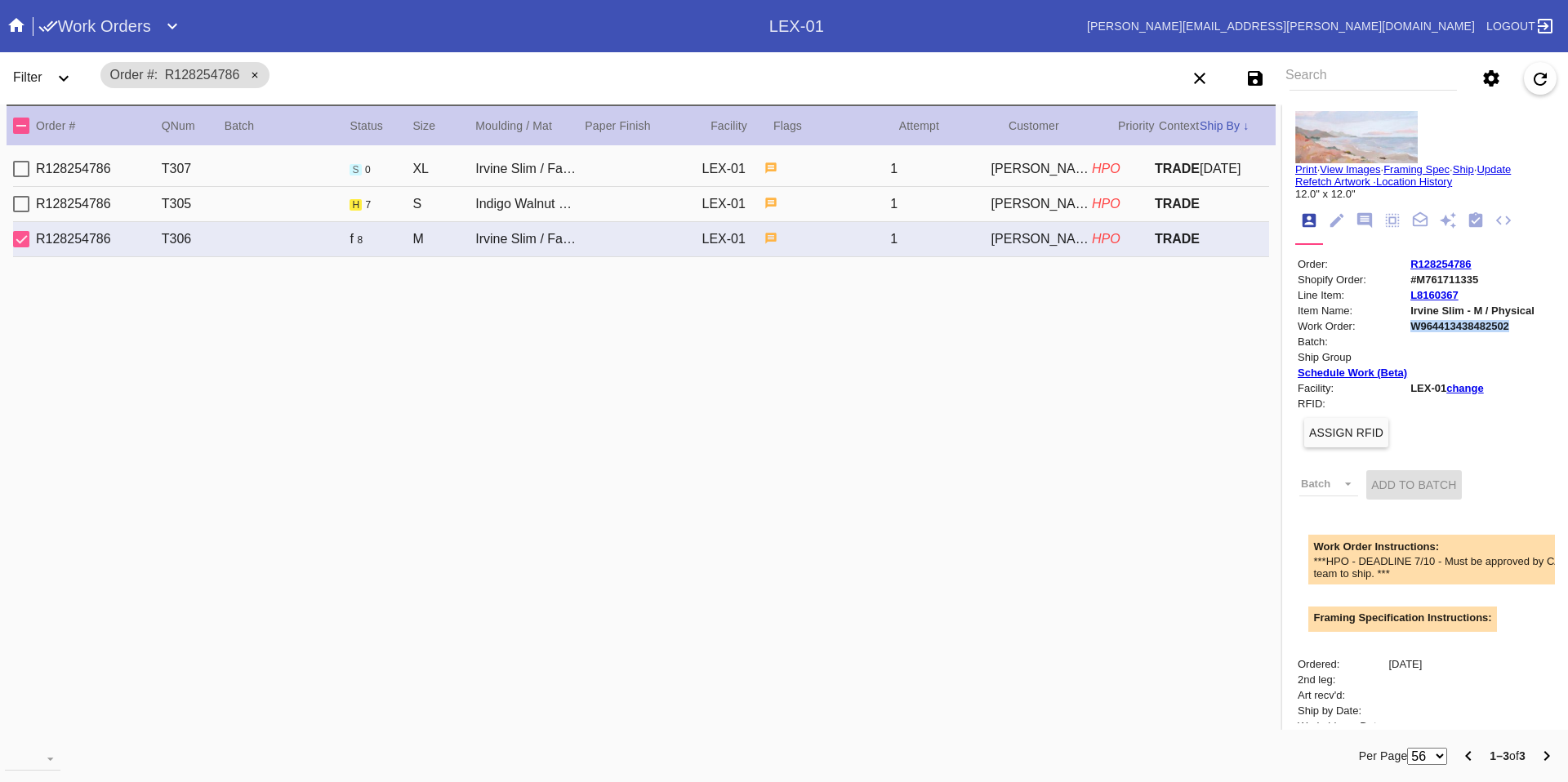 scroll, scrollTop: 0, scrollLeft: 0, axis: both 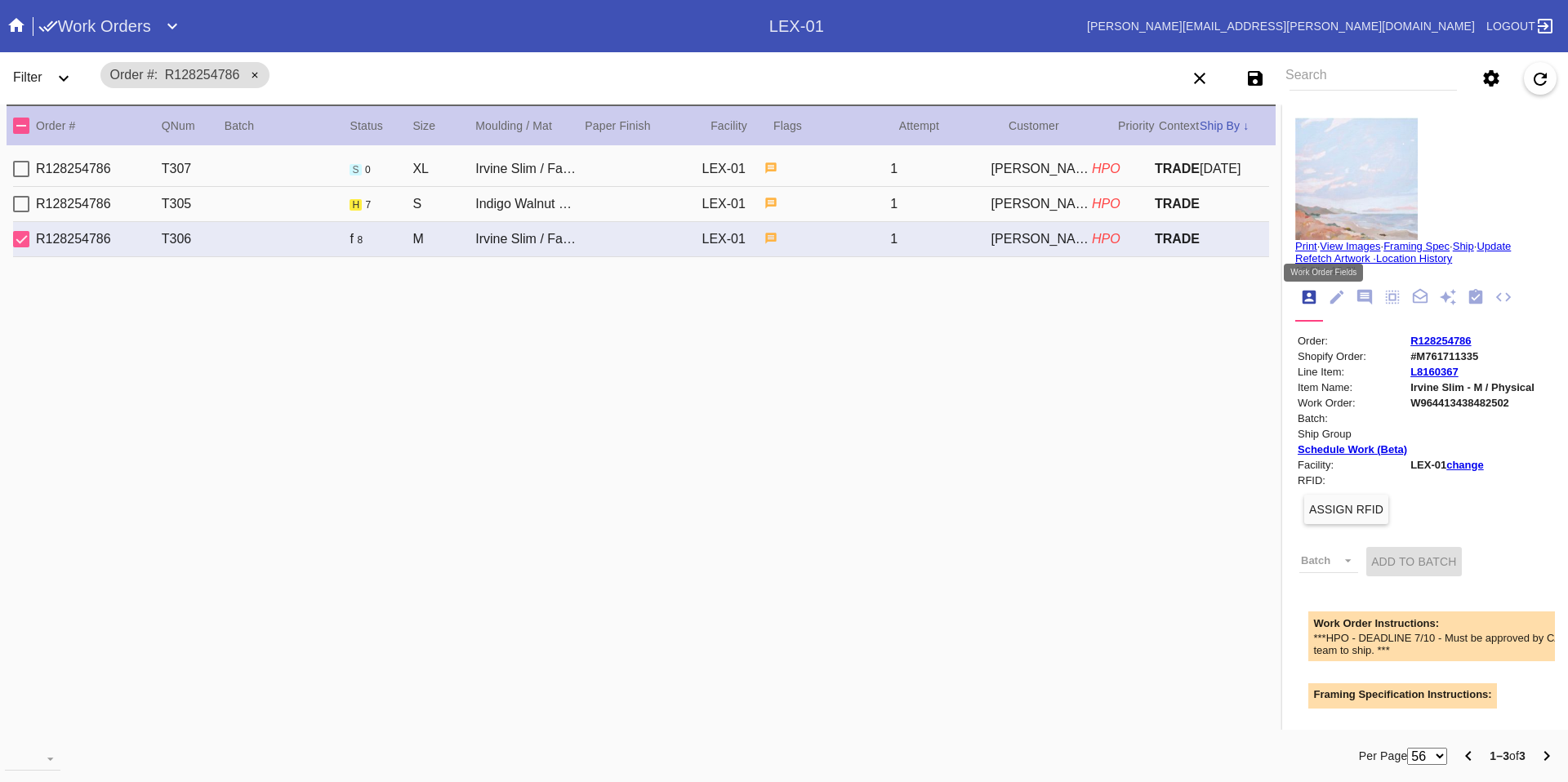 click 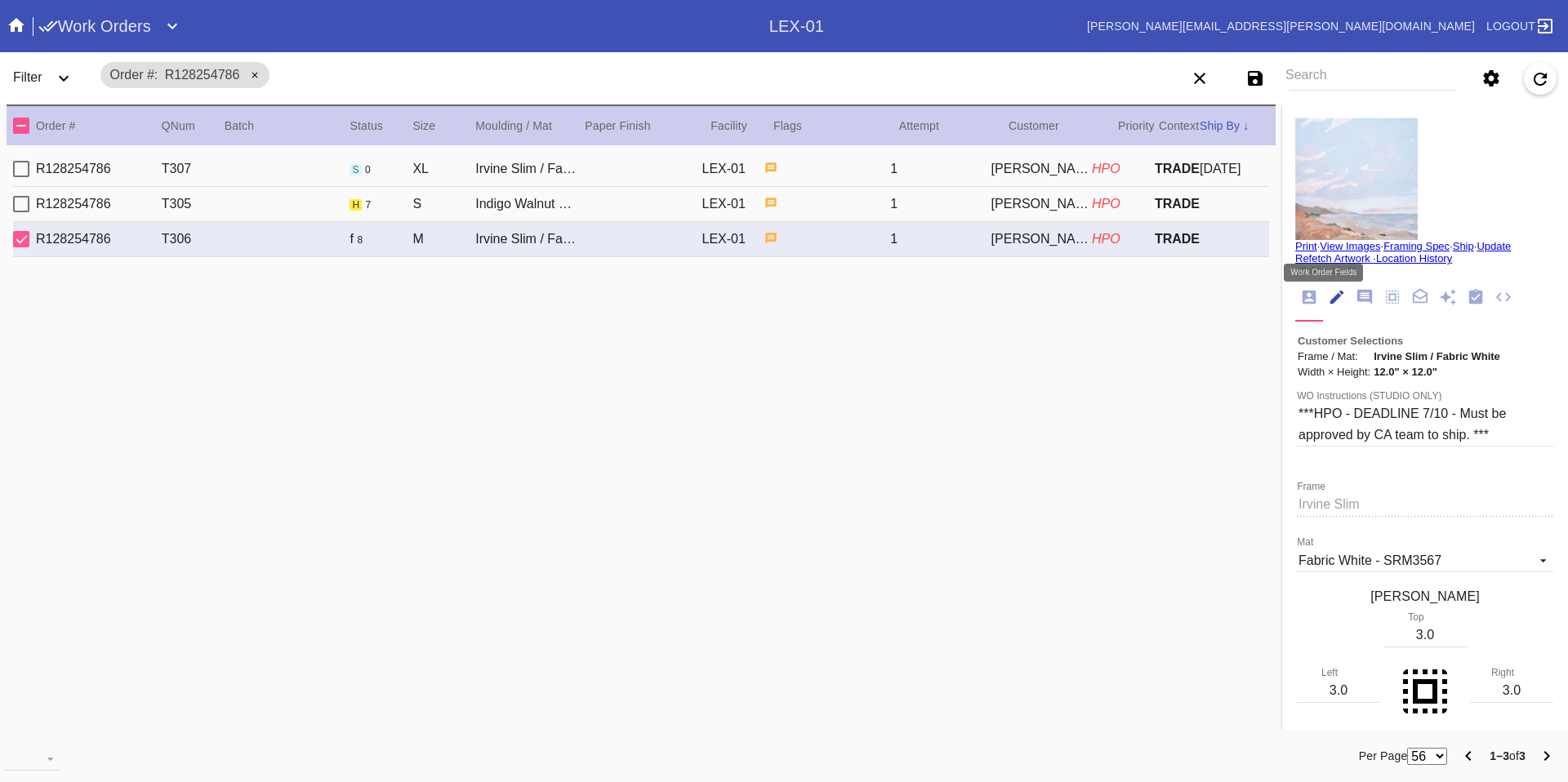 scroll, scrollTop: 60, scrollLeft: 0, axis: vertical 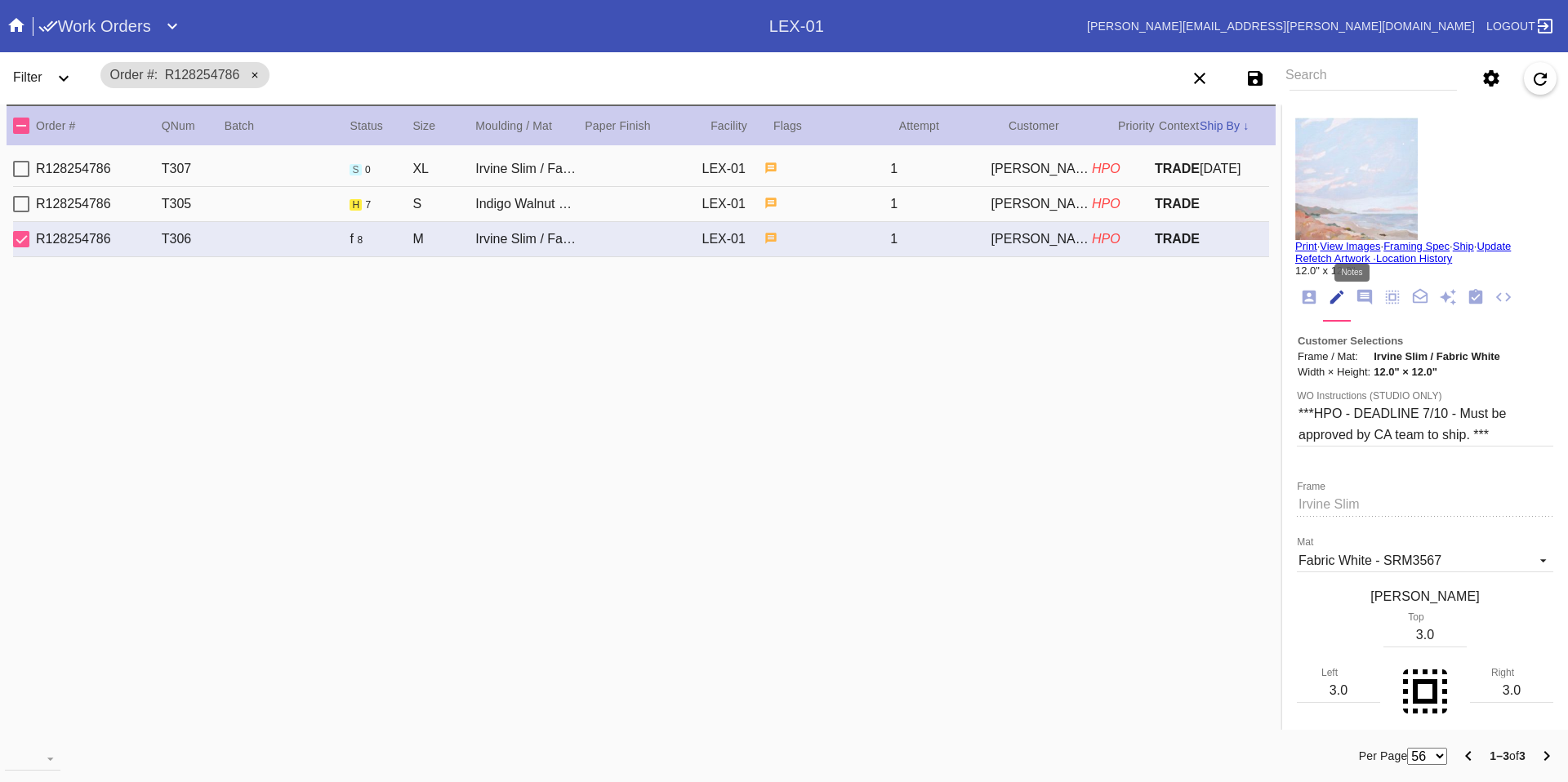 click 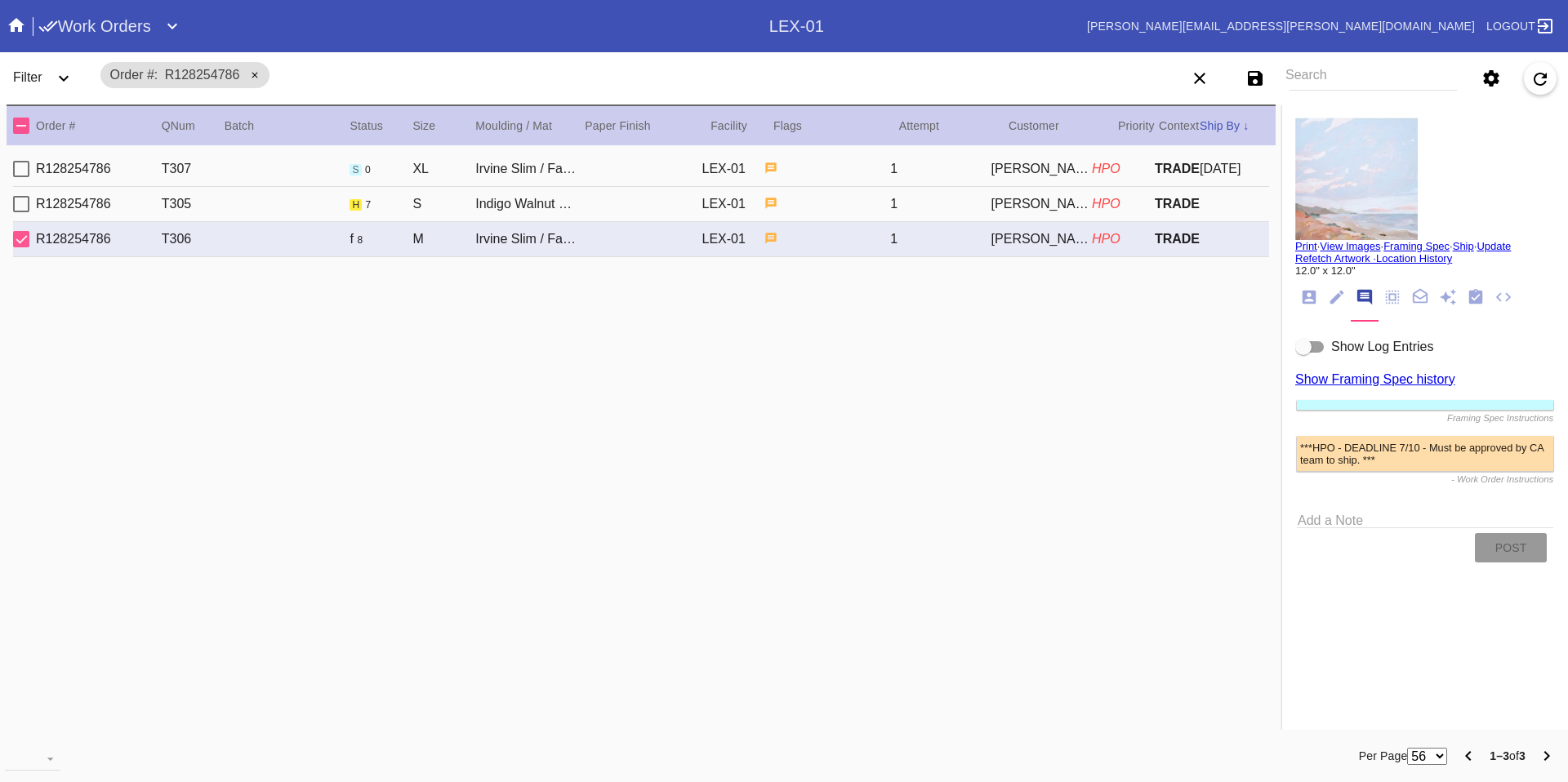 scroll, scrollTop: 0, scrollLeft: 0, axis: both 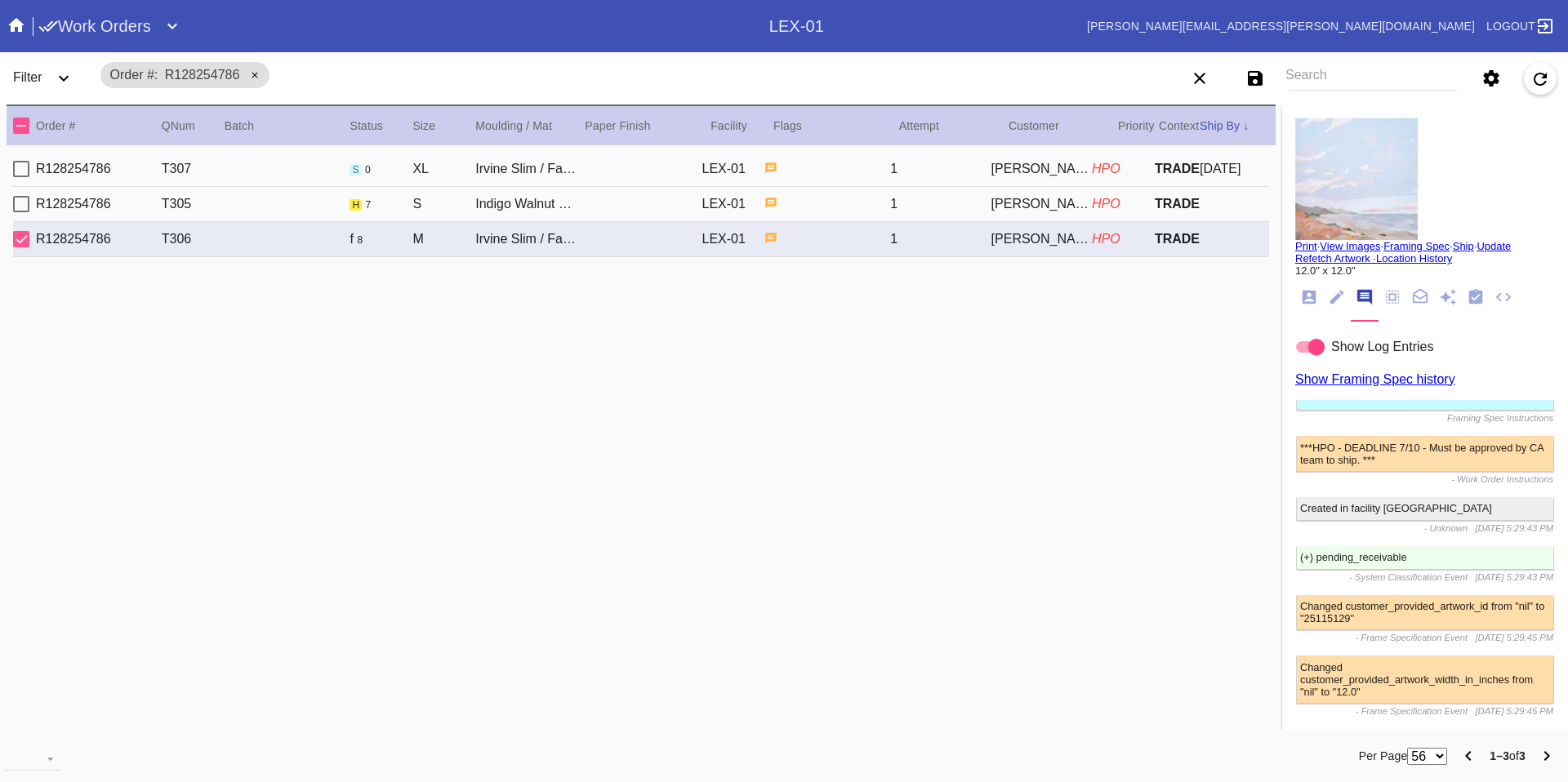click at bounding box center [1356, 179] 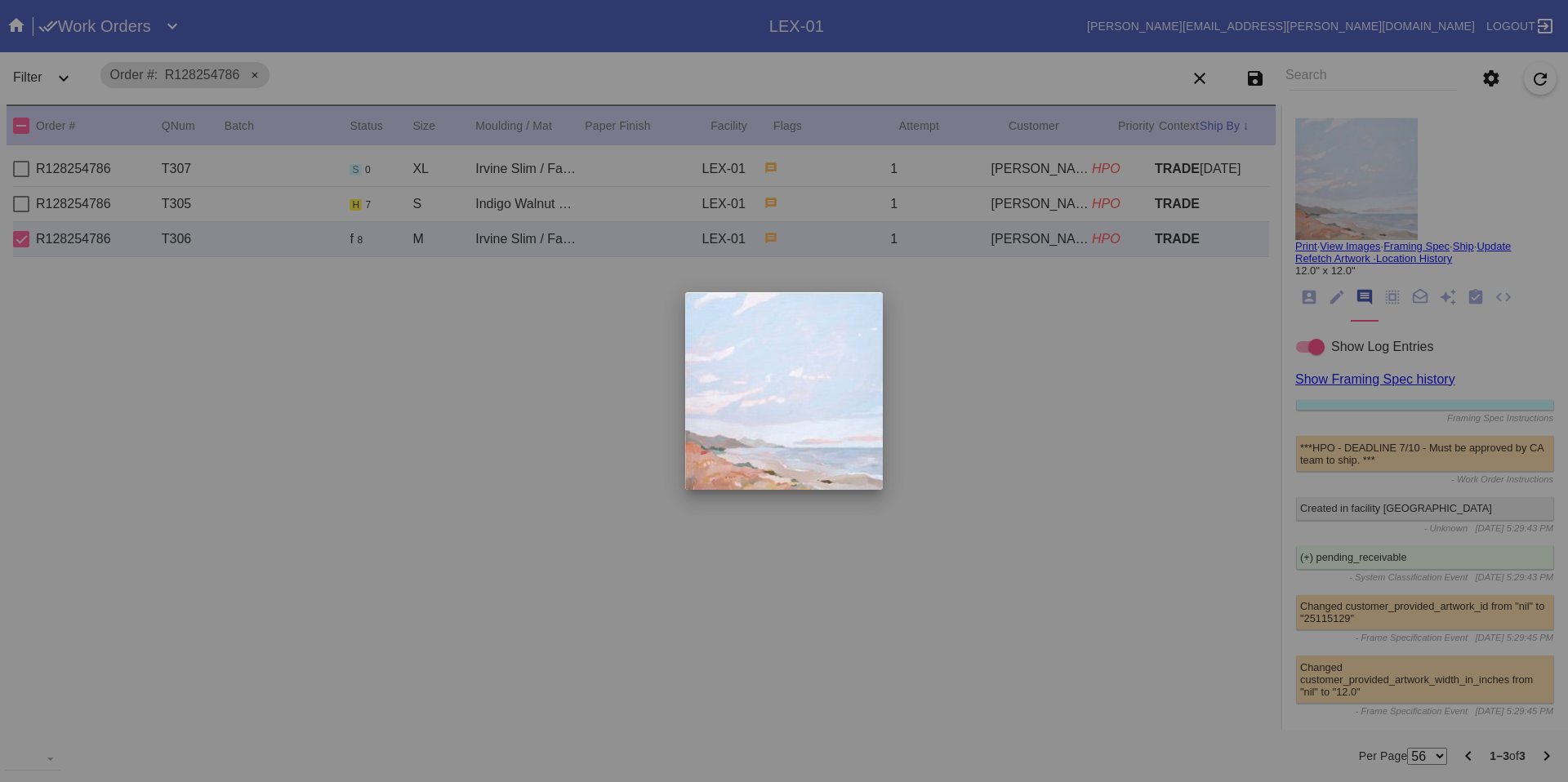 click at bounding box center [784, 391] 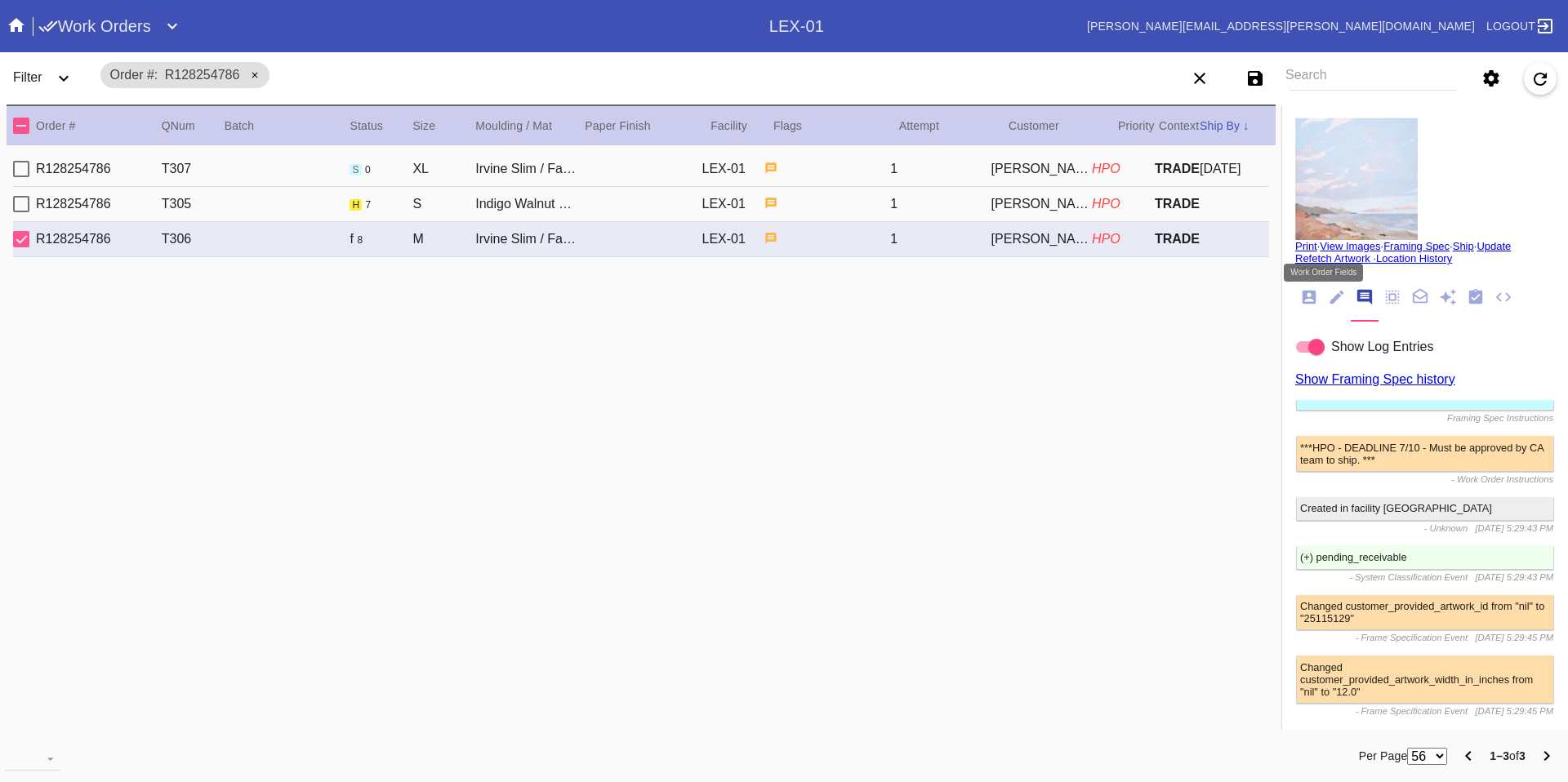 click 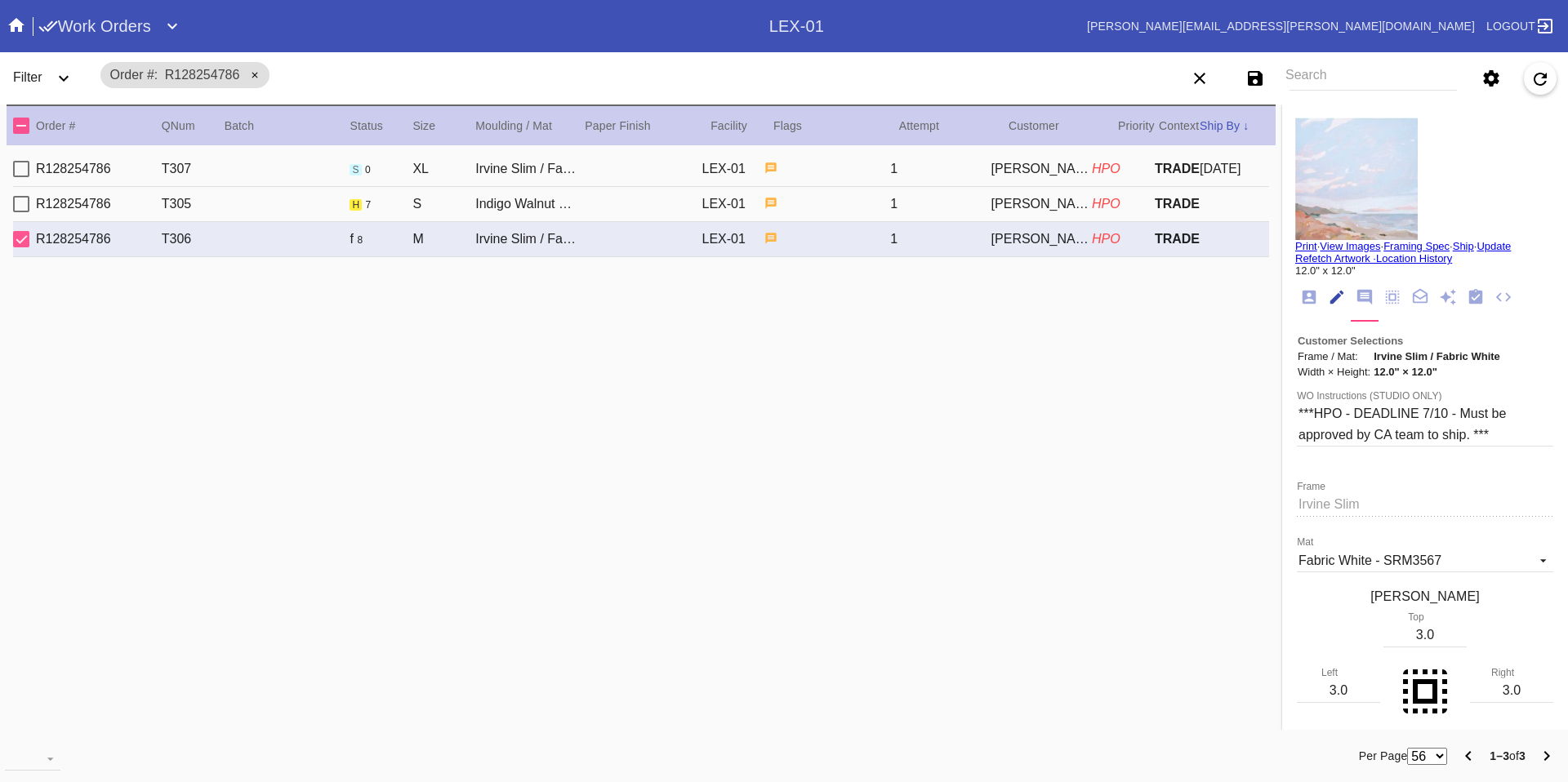 scroll, scrollTop: 60, scrollLeft: 0, axis: vertical 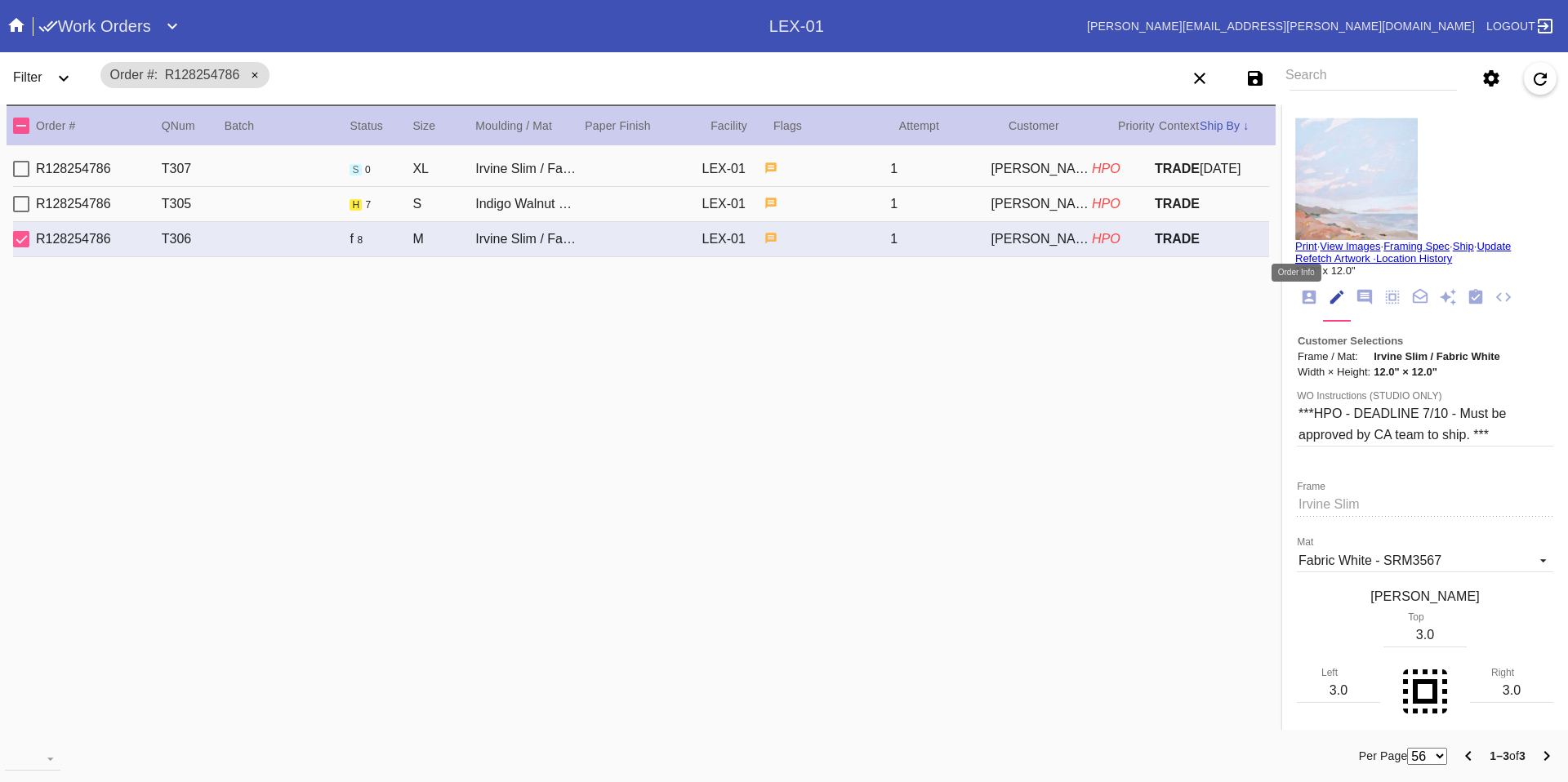 click 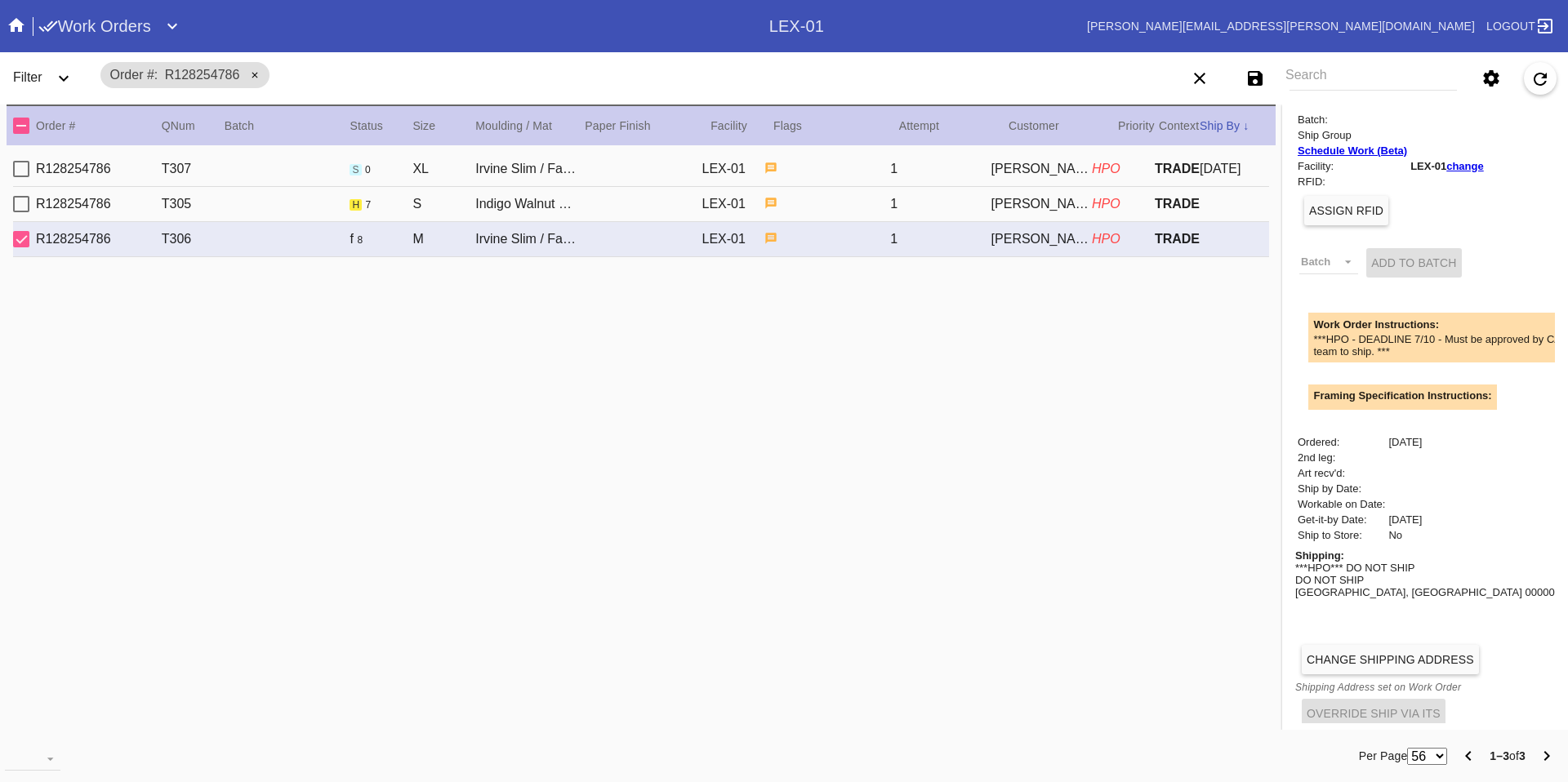 scroll, scrollTop: 0, scrollLeft: 0, axis: both 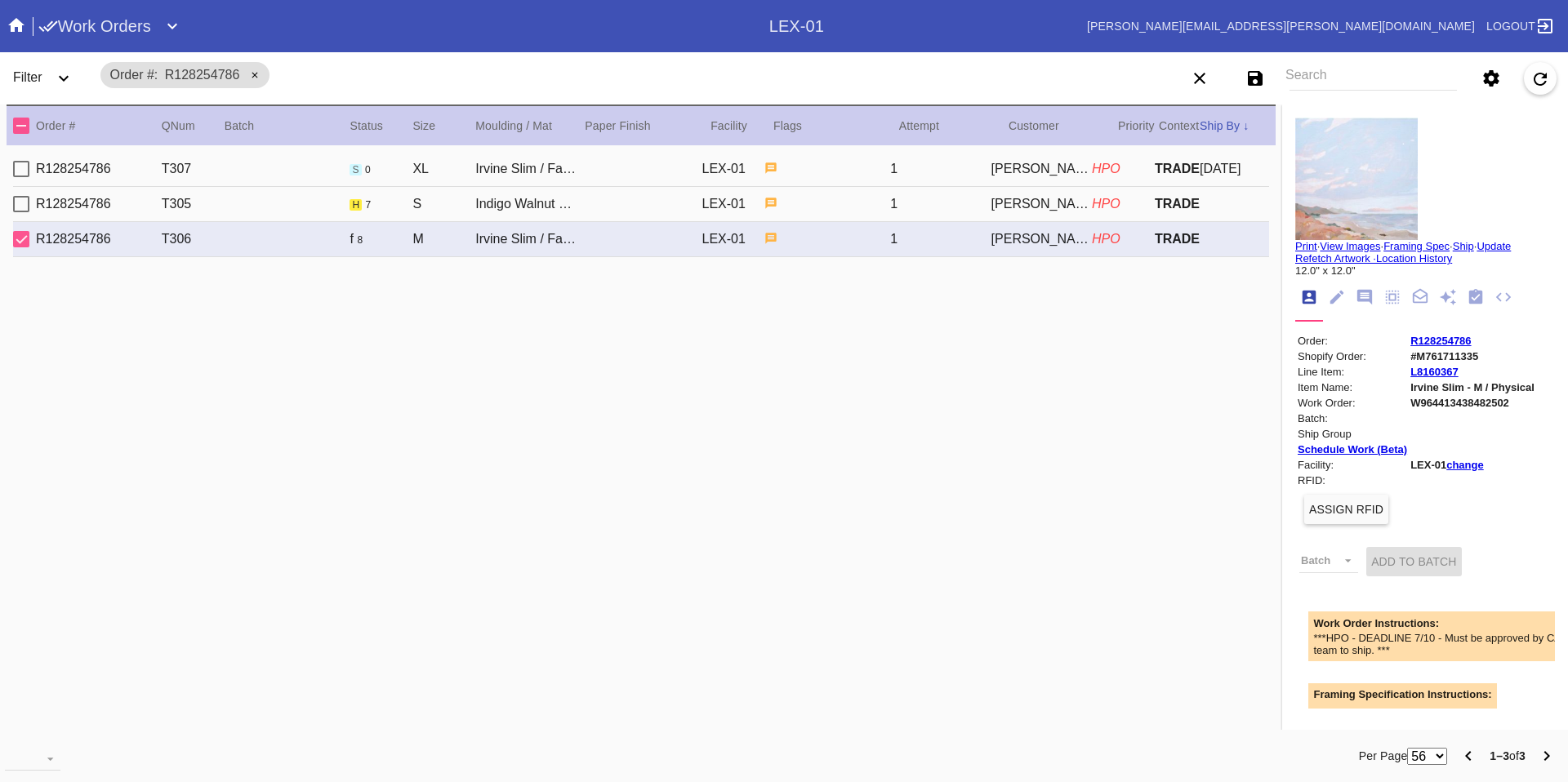 click 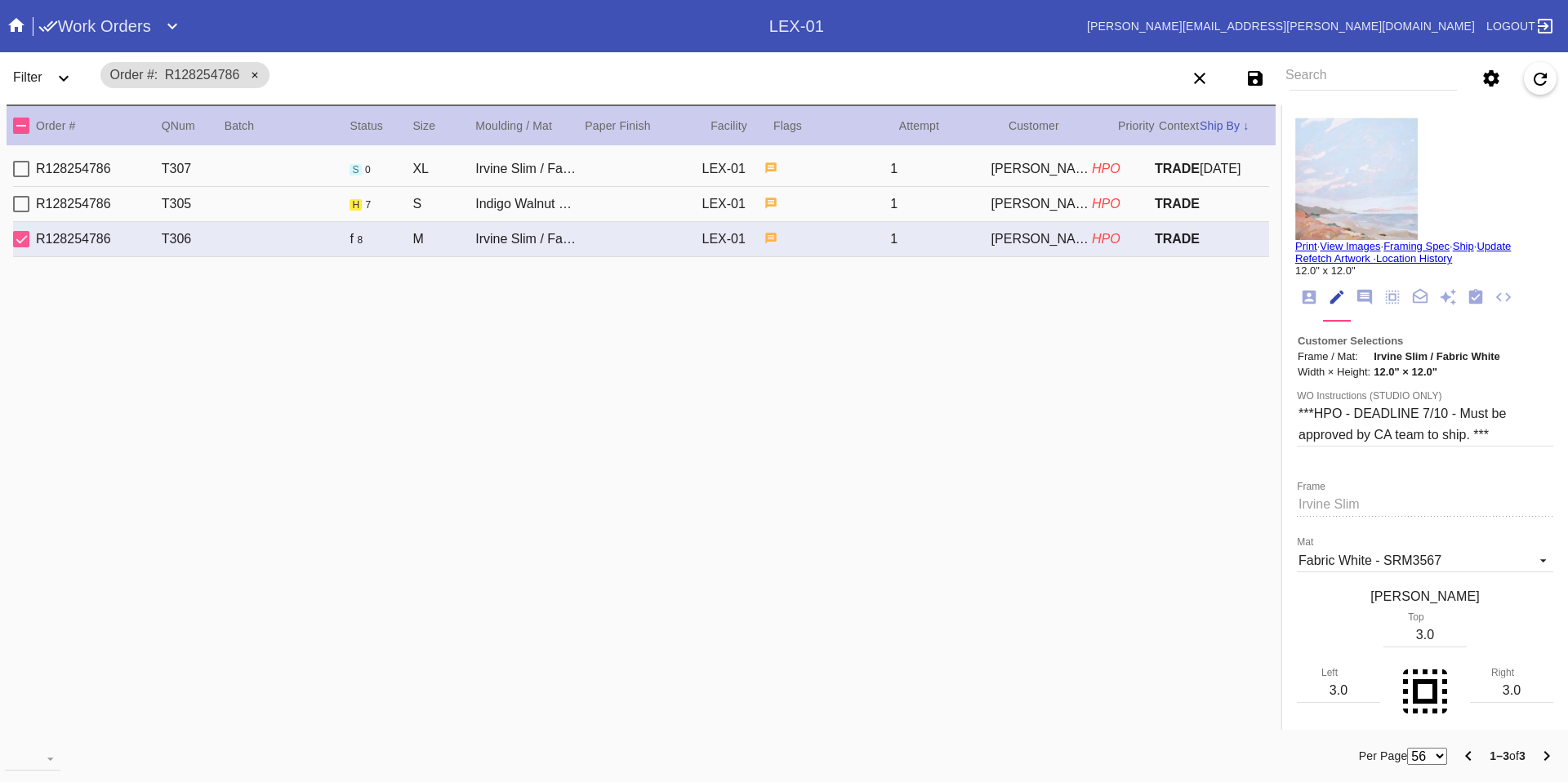 click 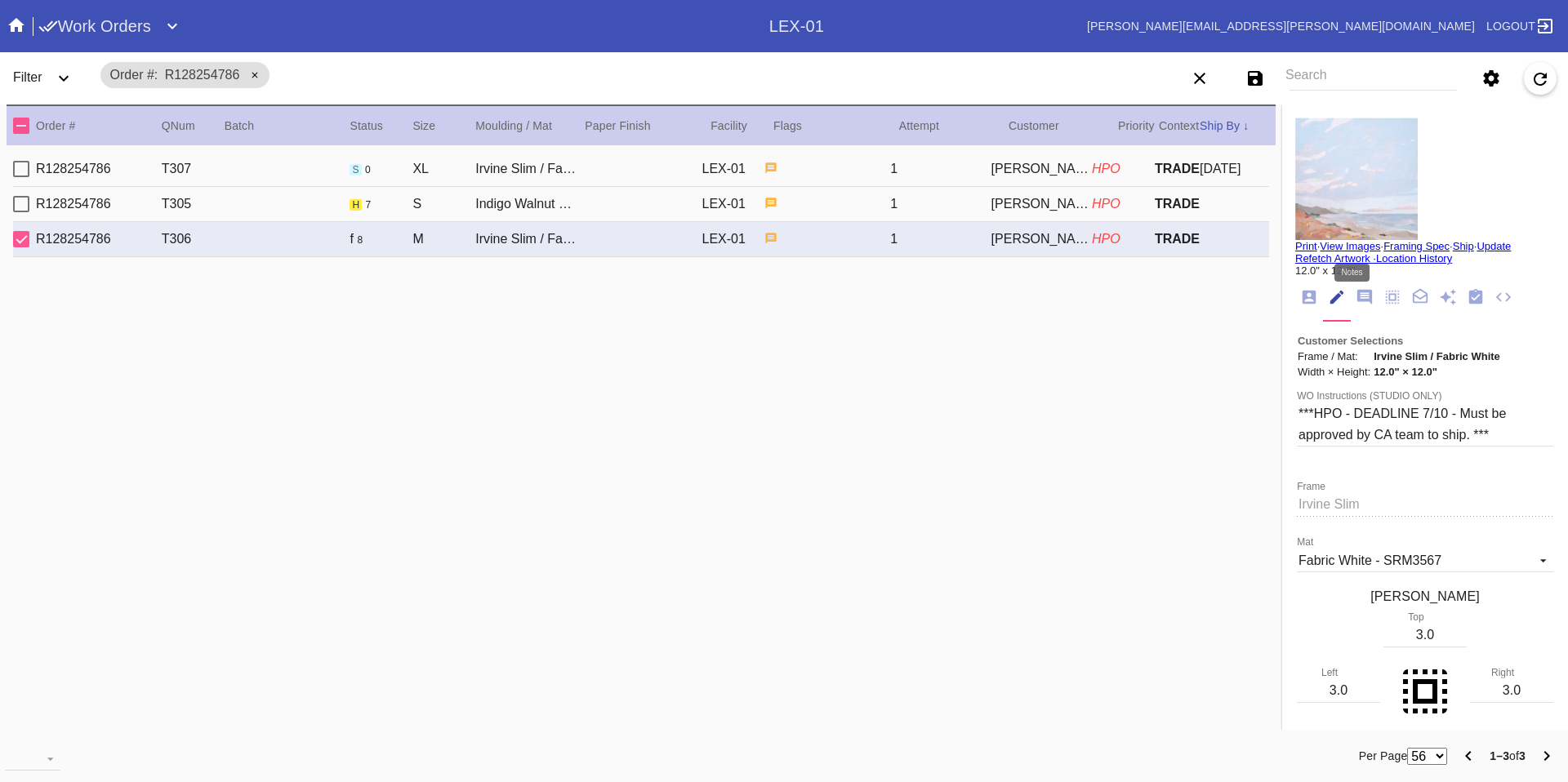 click 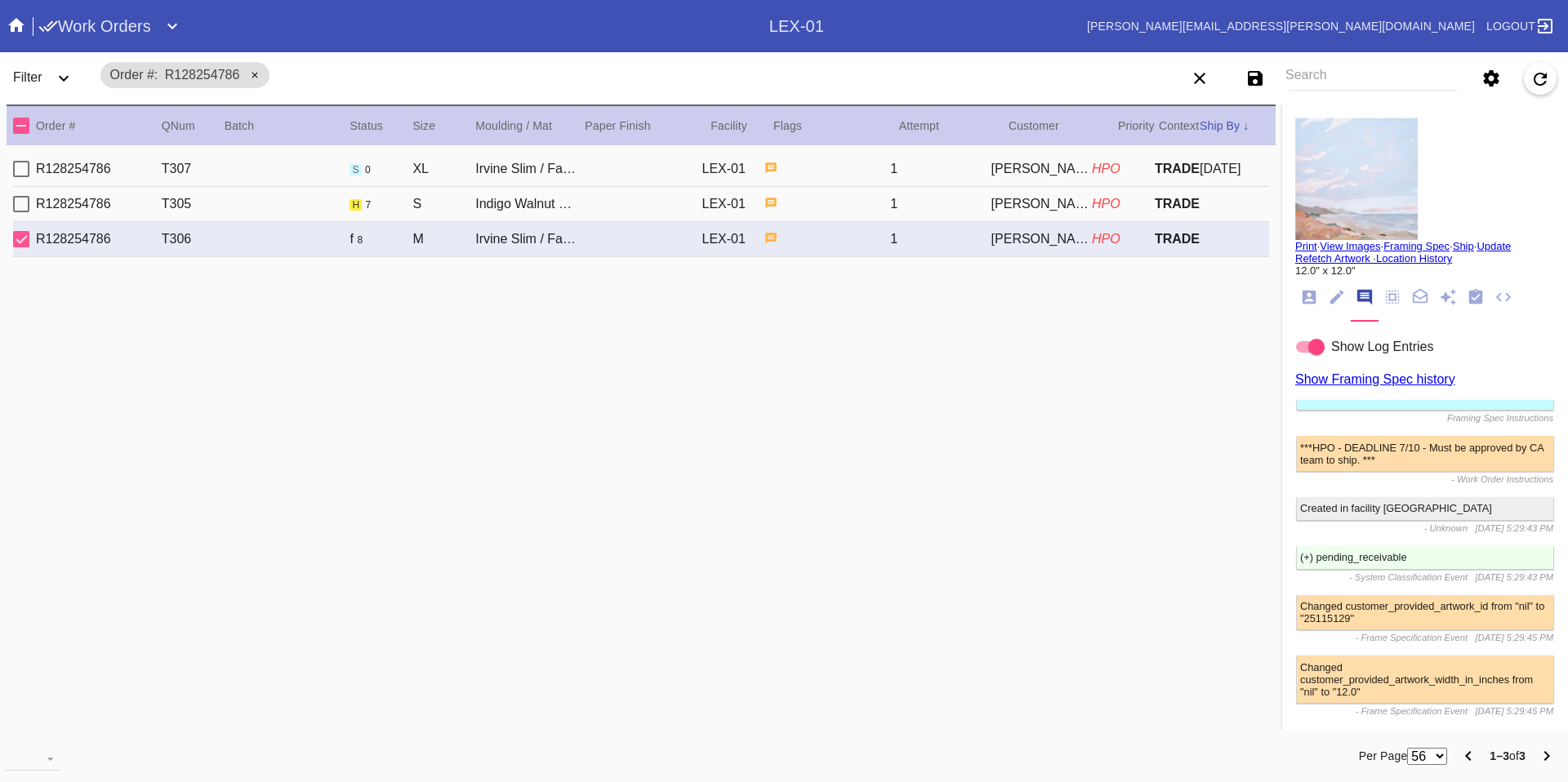 click at bounding box center [1316, 347] 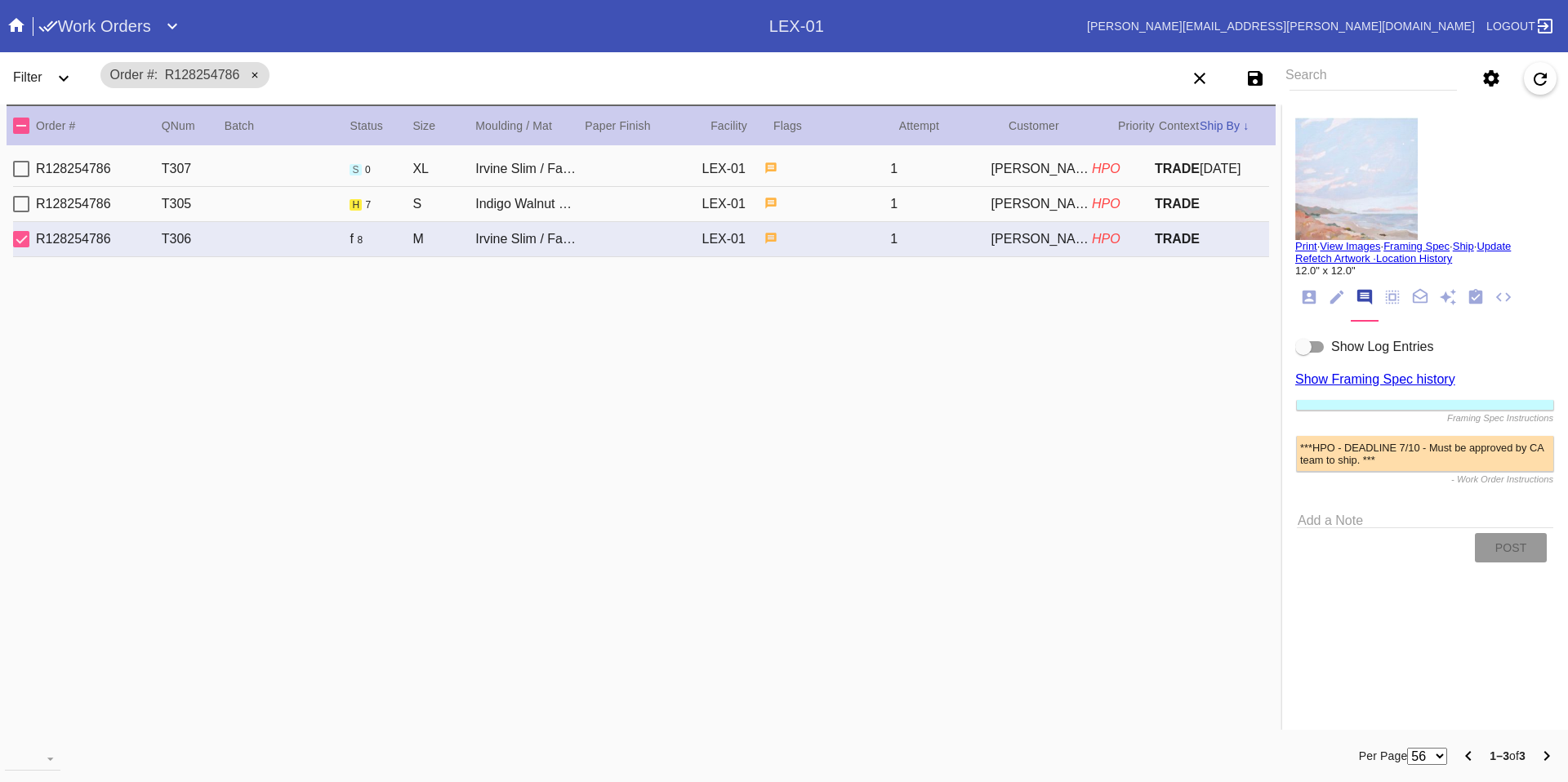 click at bounding box center [1310, 347] 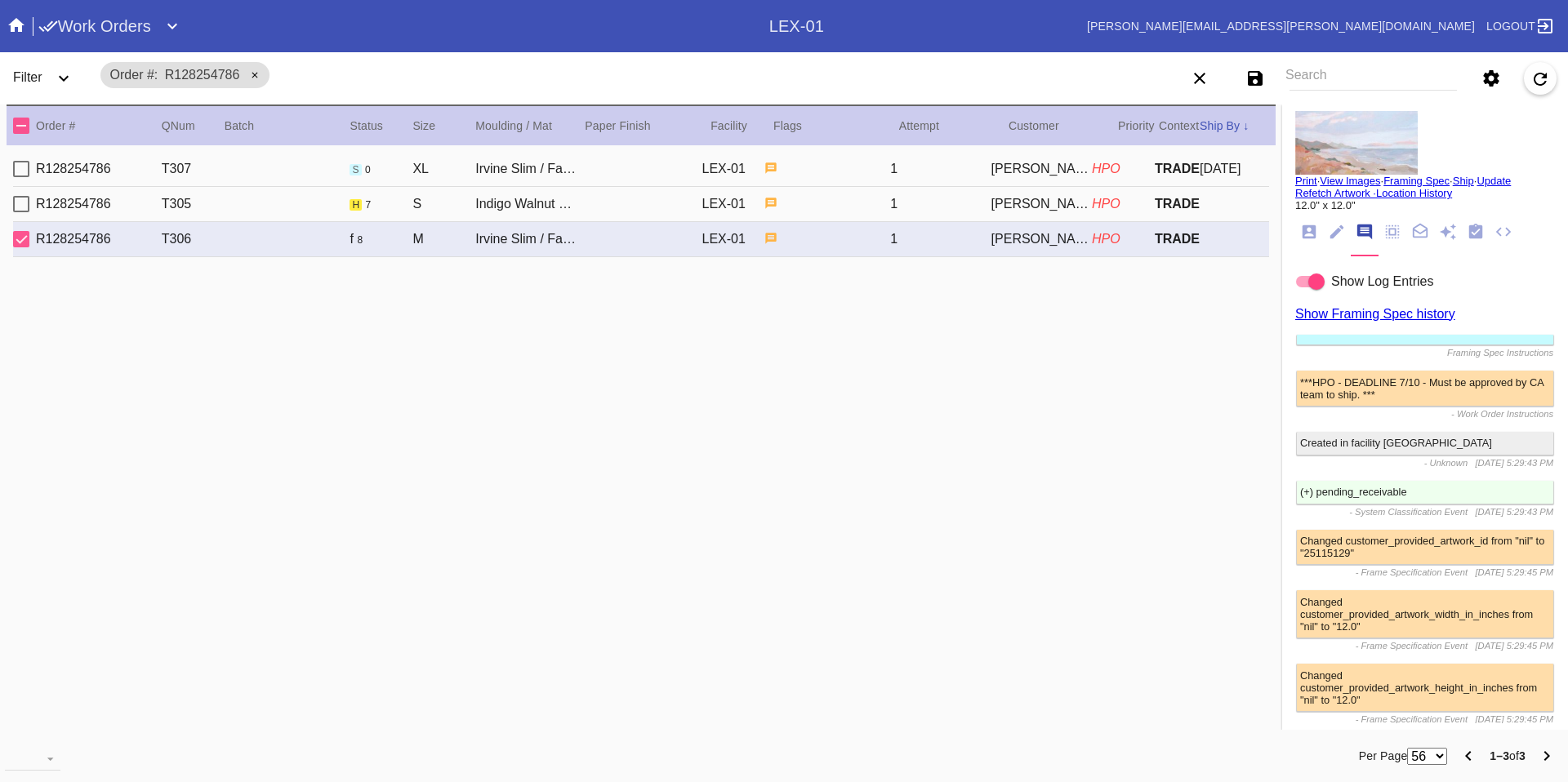scroll, scrollTop: 0, scrollLeft: 0, axis: both 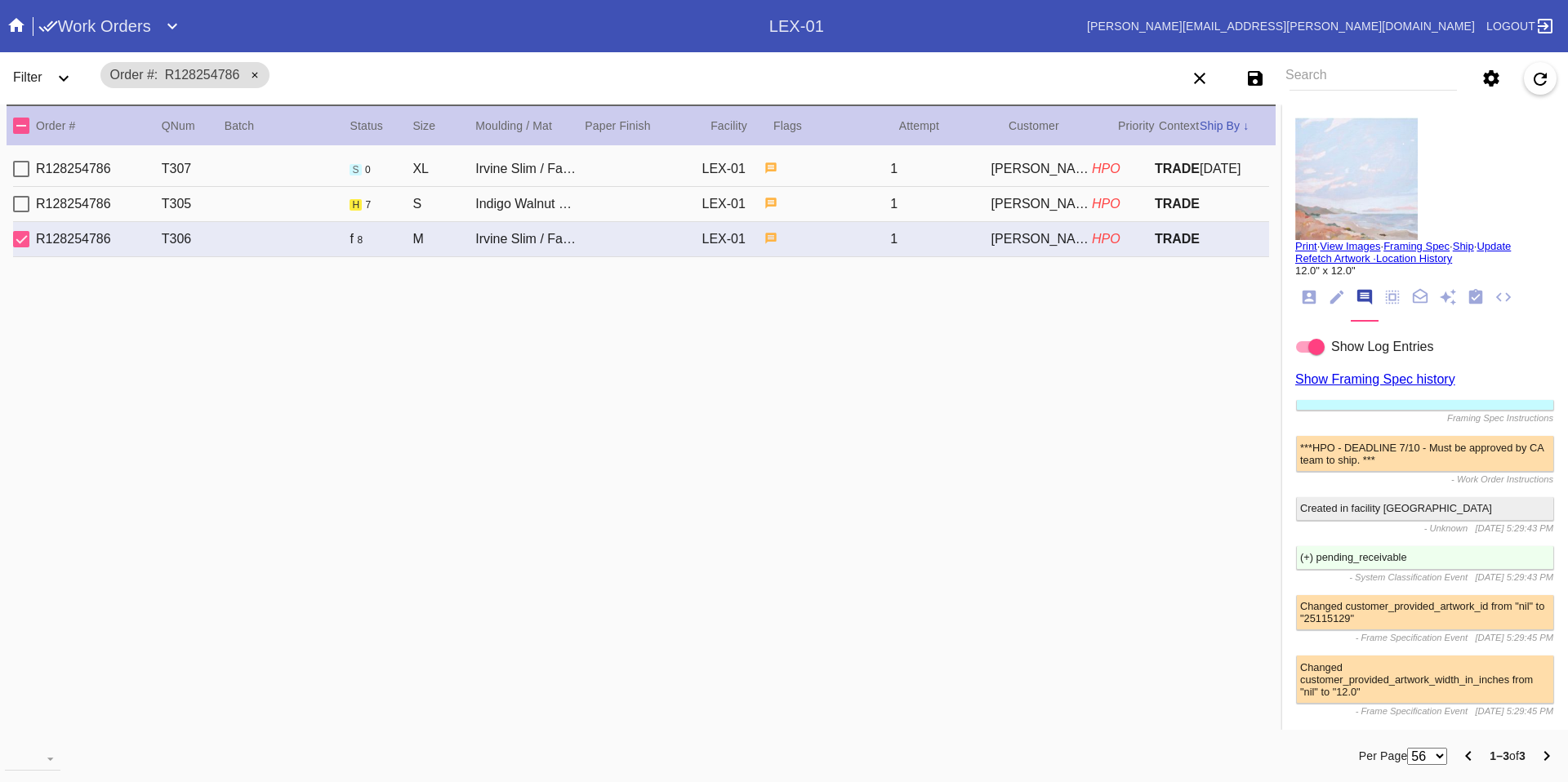 click at bounding box center (1356, 179) 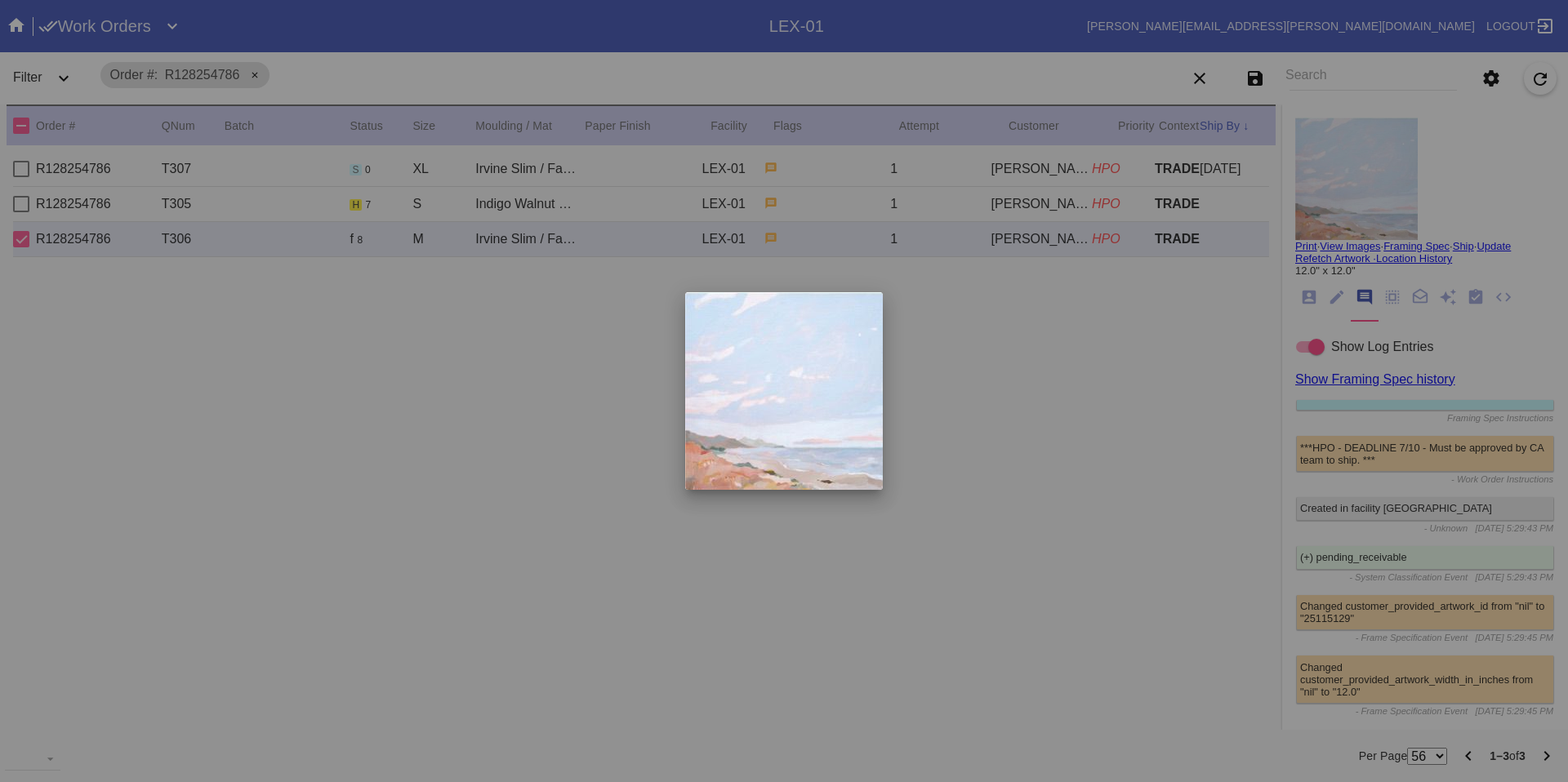 click at bounding box center [784, 391] 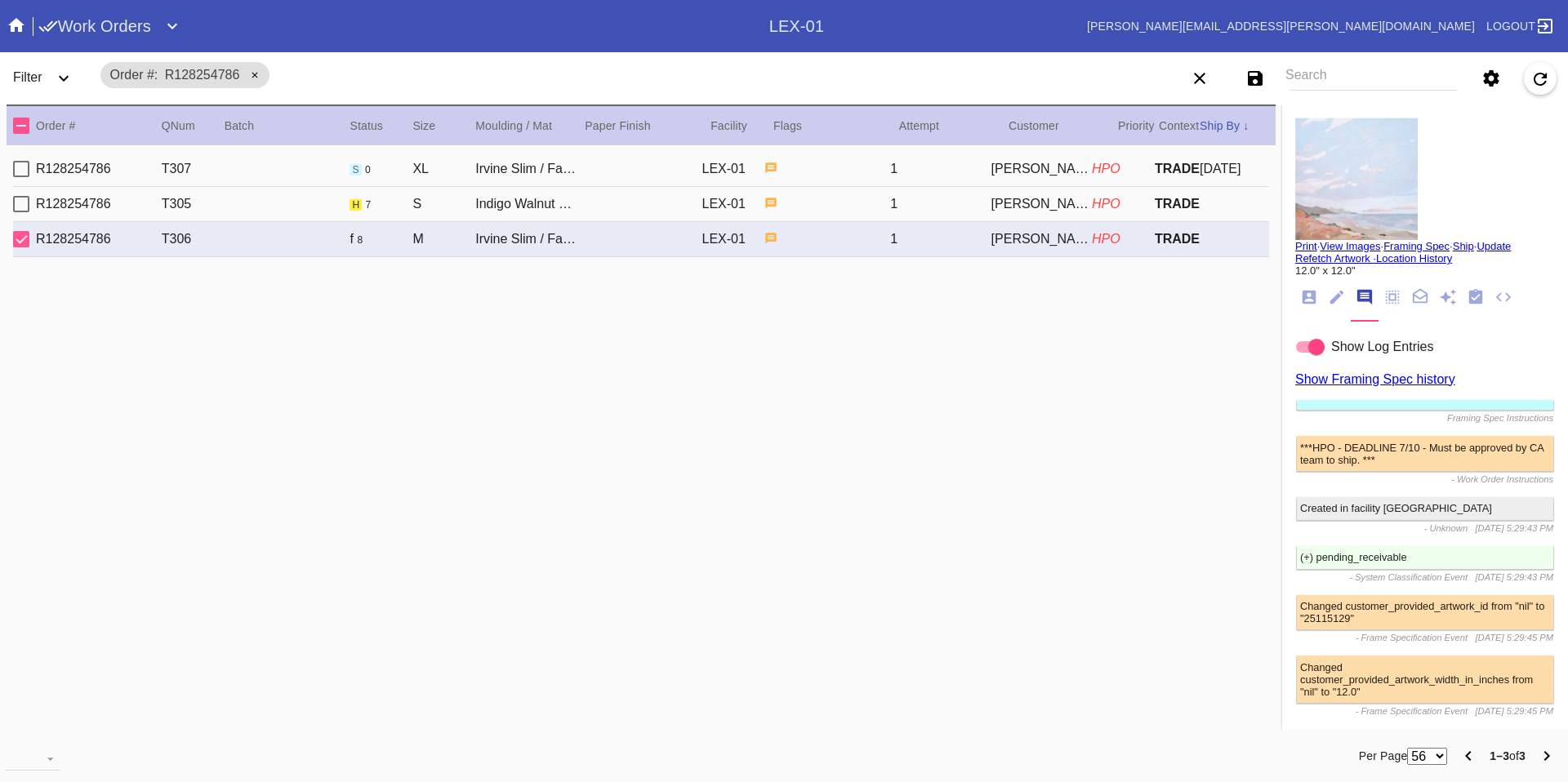 click on "Print" at bounding box center [1306, 246] 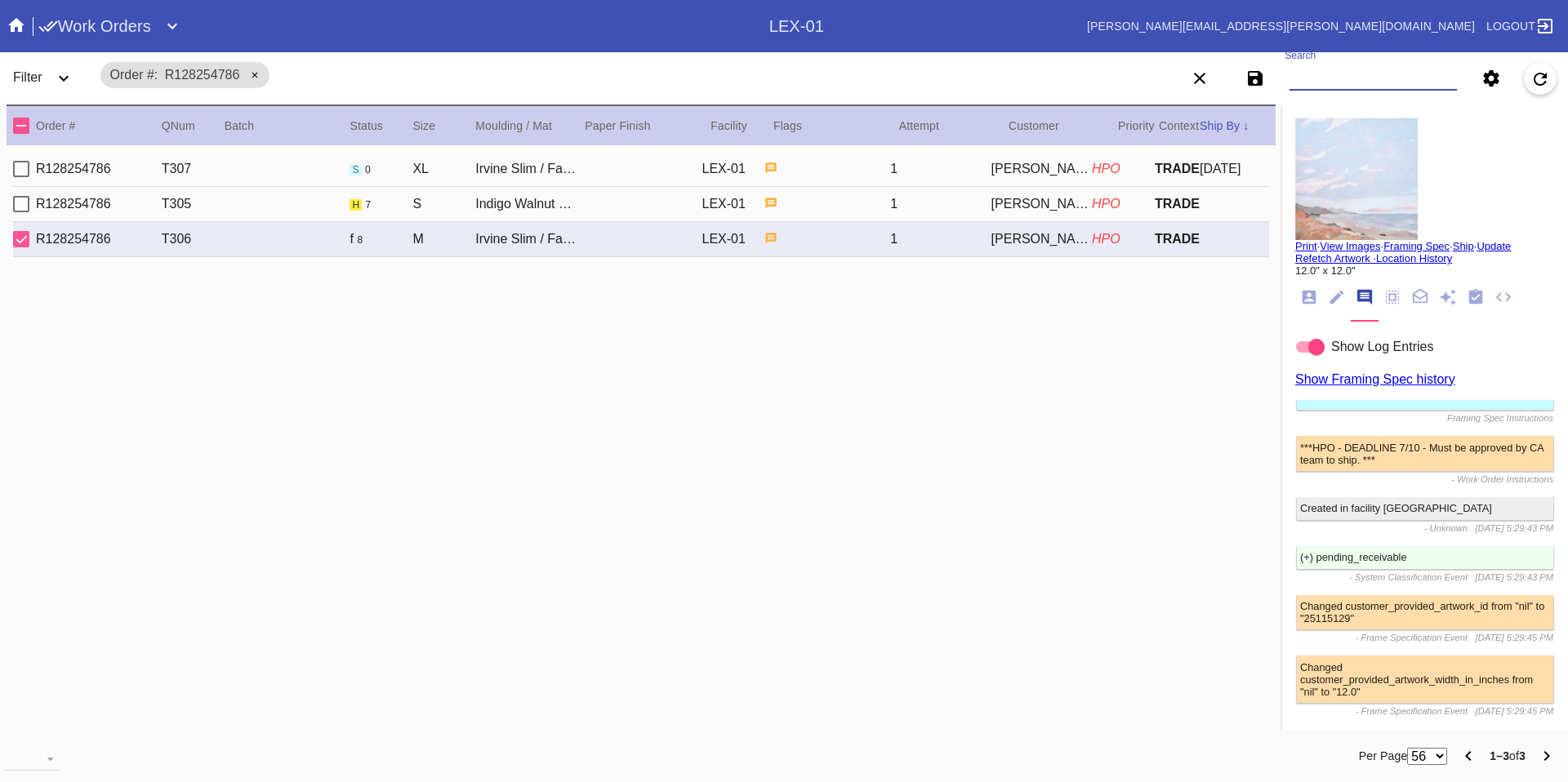 click on "Search" at bounding box center (1373, 78) 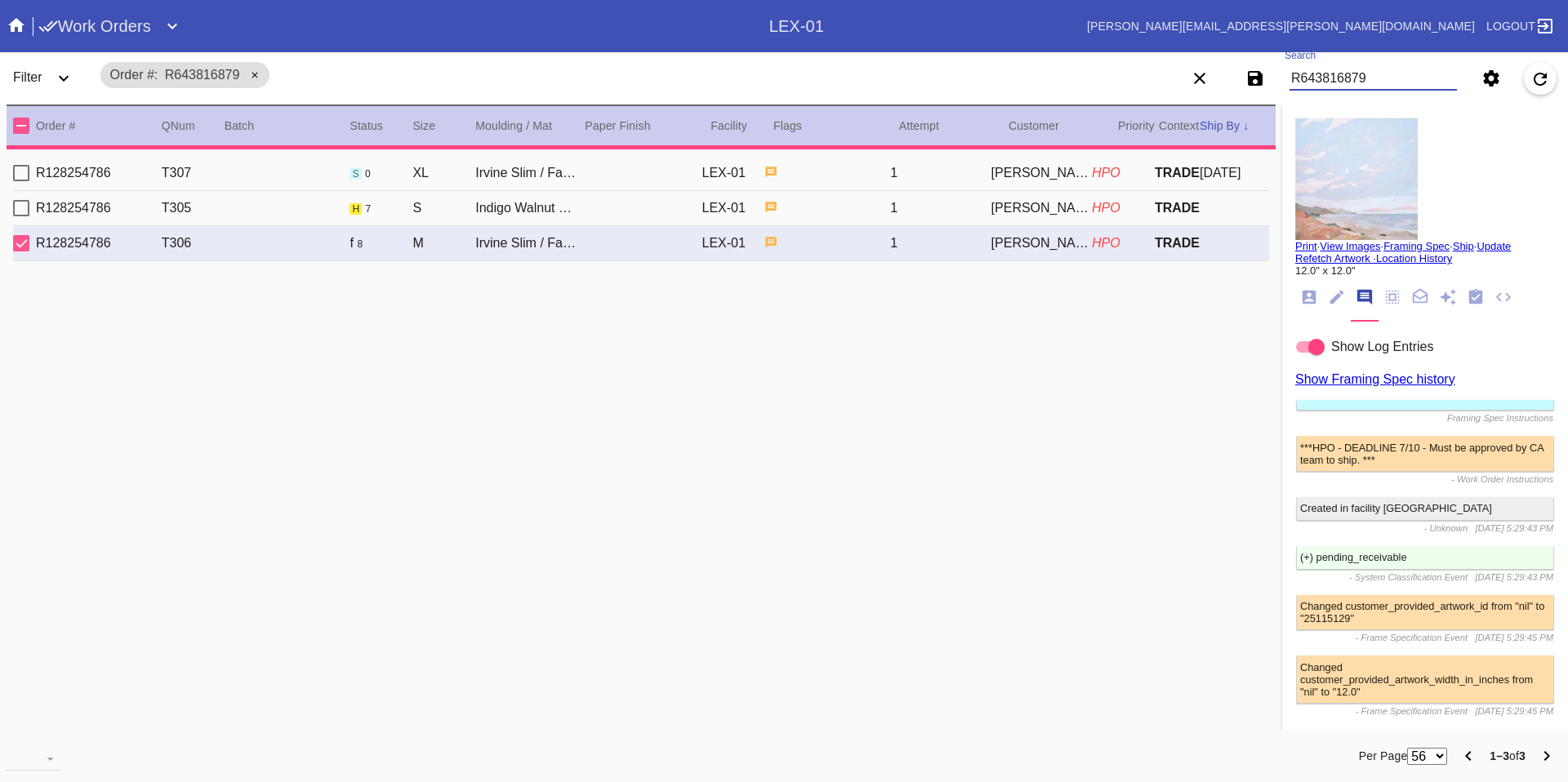 type 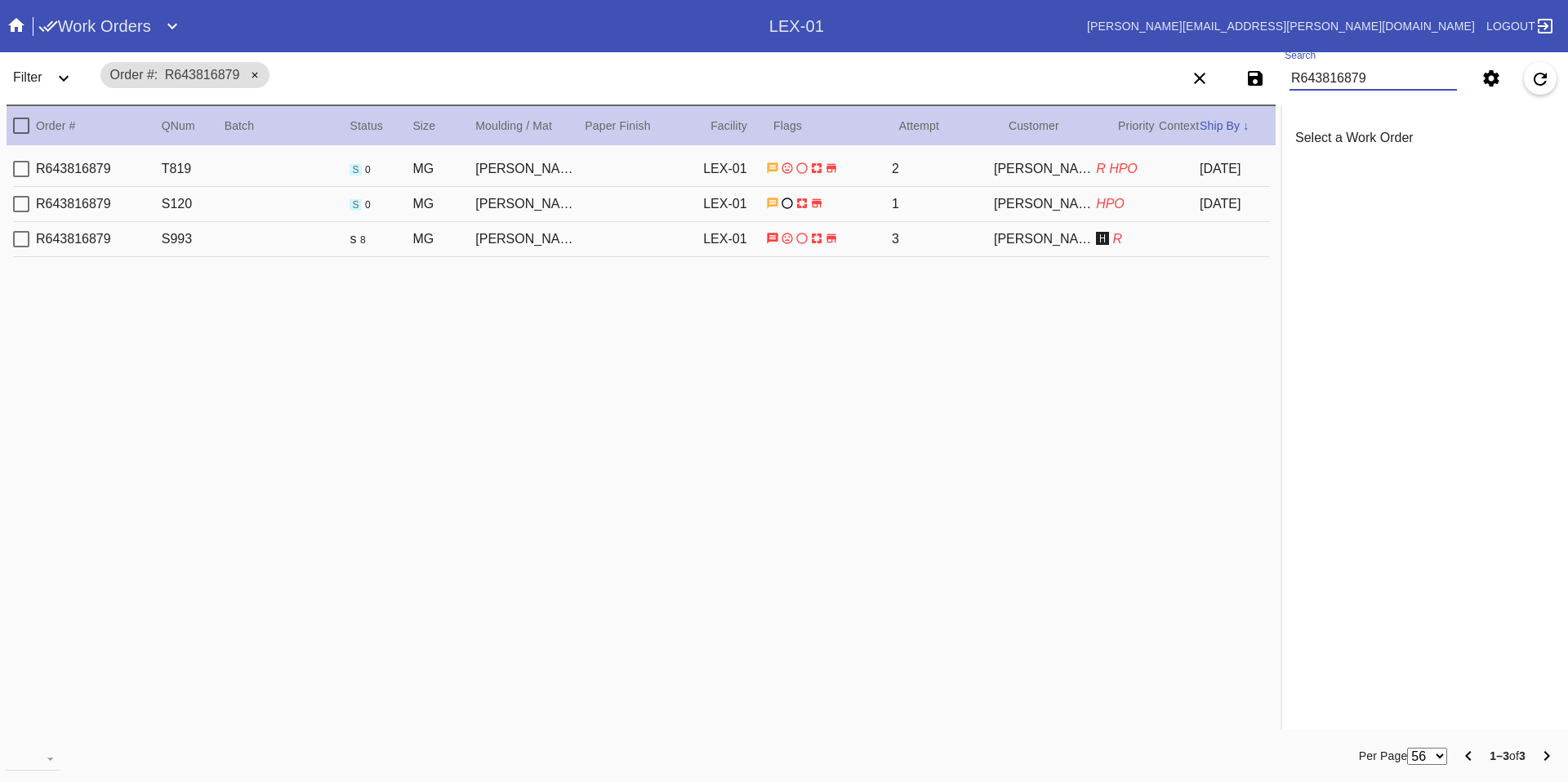 type on "R643816879" 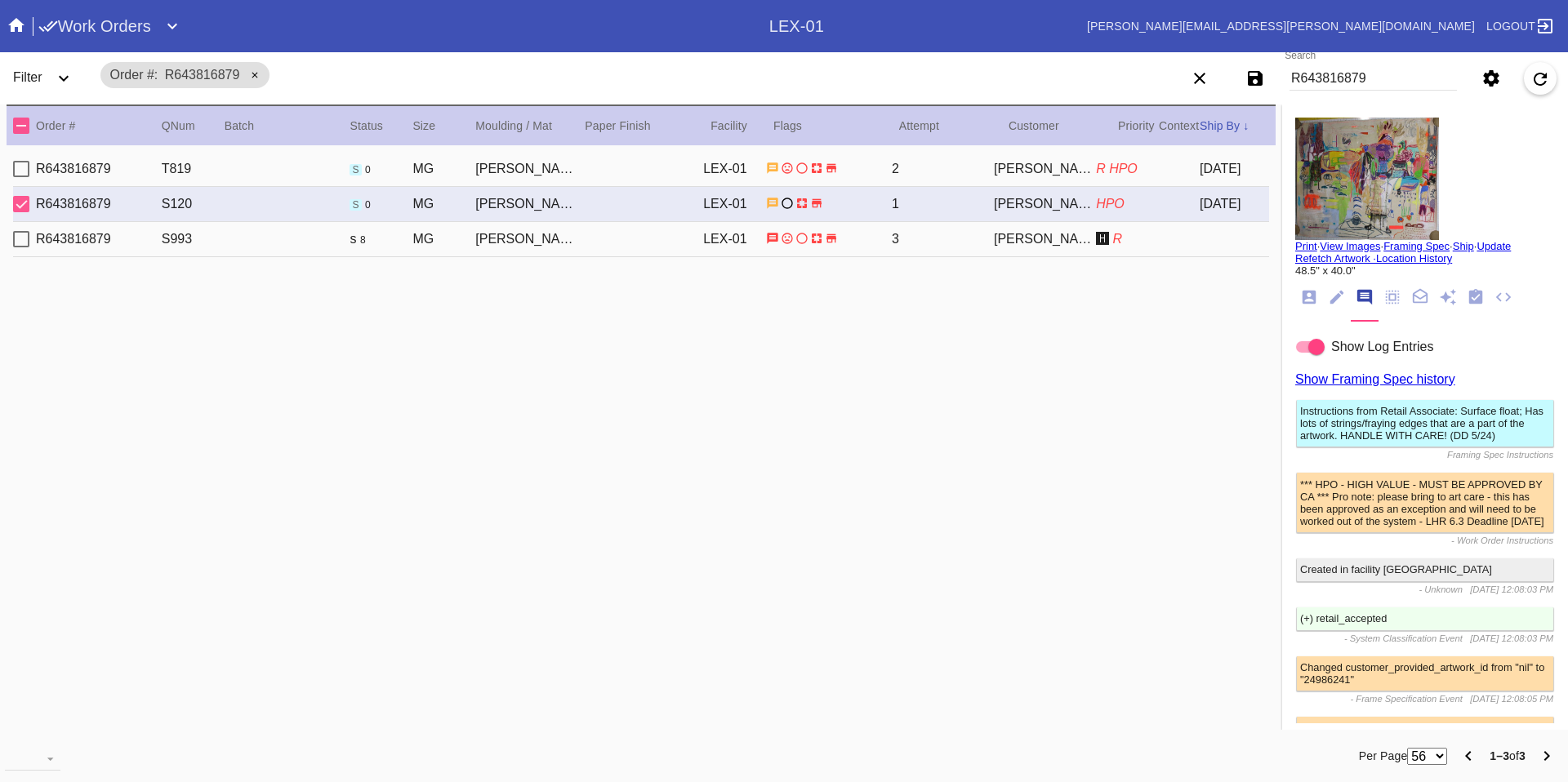 click on "R643816879 S993 s   8 MG Irvine Slim (Deep) / White LEX-01 3 Michael Casey
🅷
R" at bounding box center (641, 239) 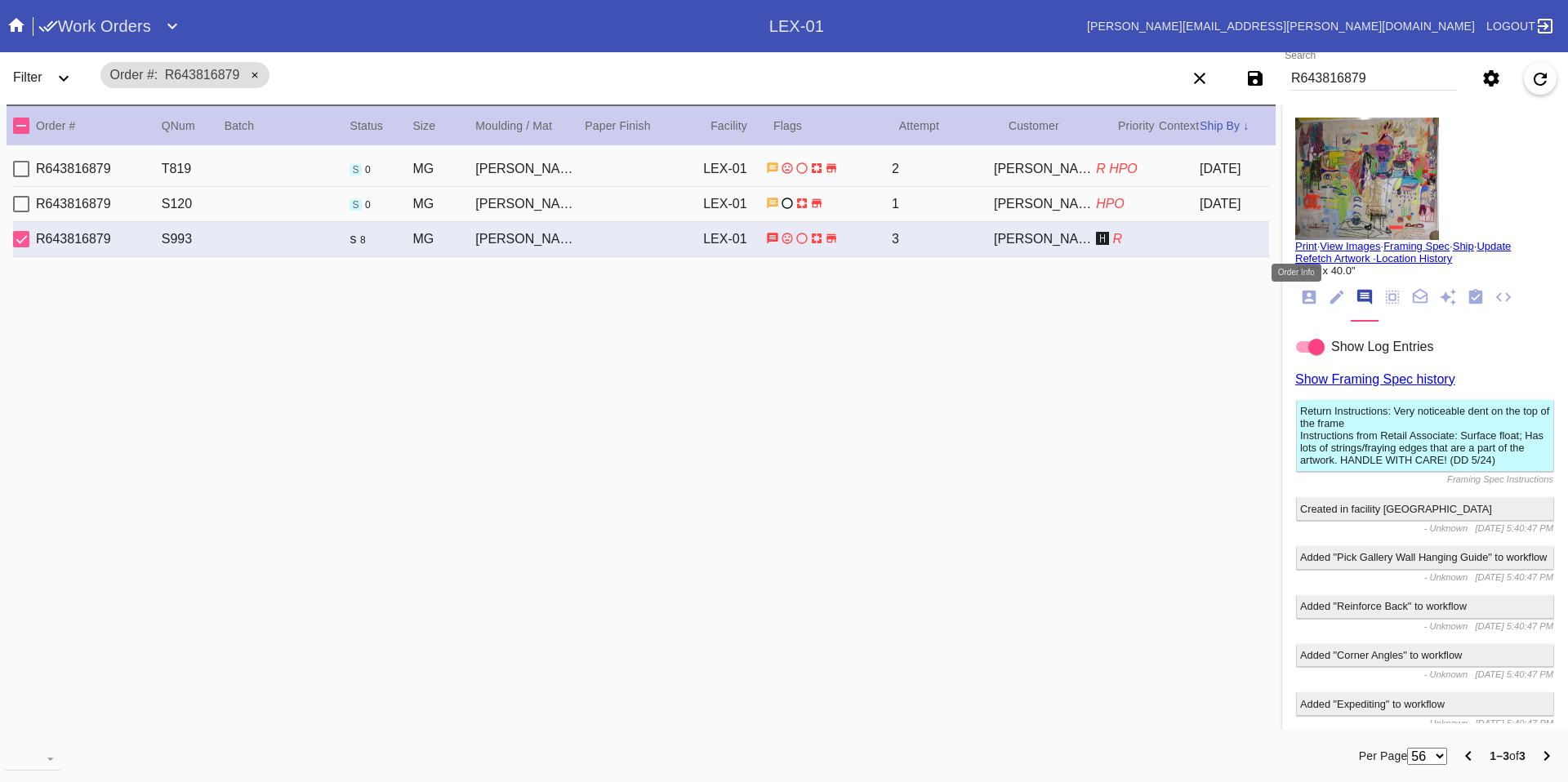click 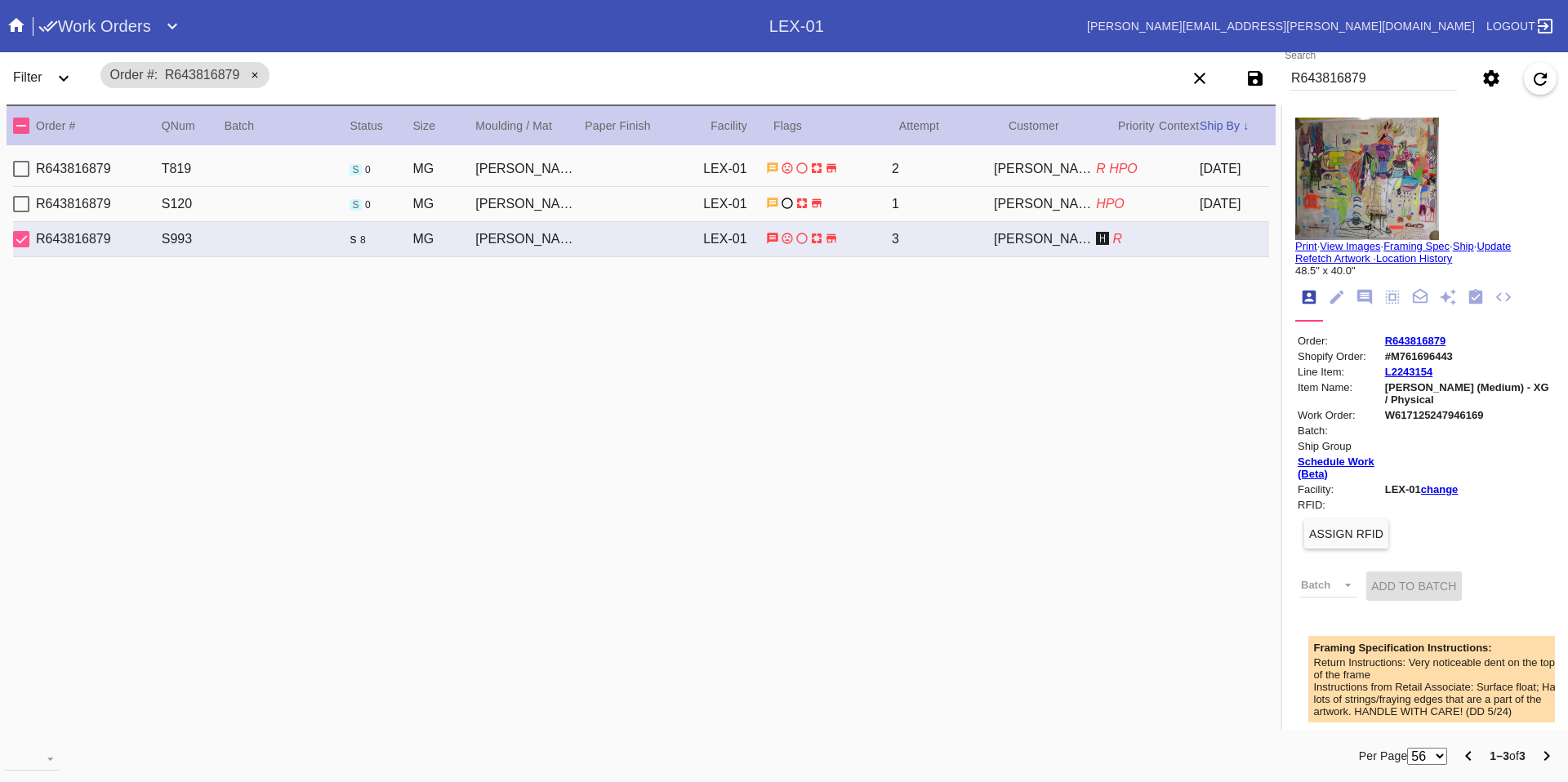 click on "R643816879 T819 s   0 MG Irvine Slim (Deep) / White LEX-01 2 Michael Casey
R
HPO
2025-06-25" at bounding box center (641, 169) 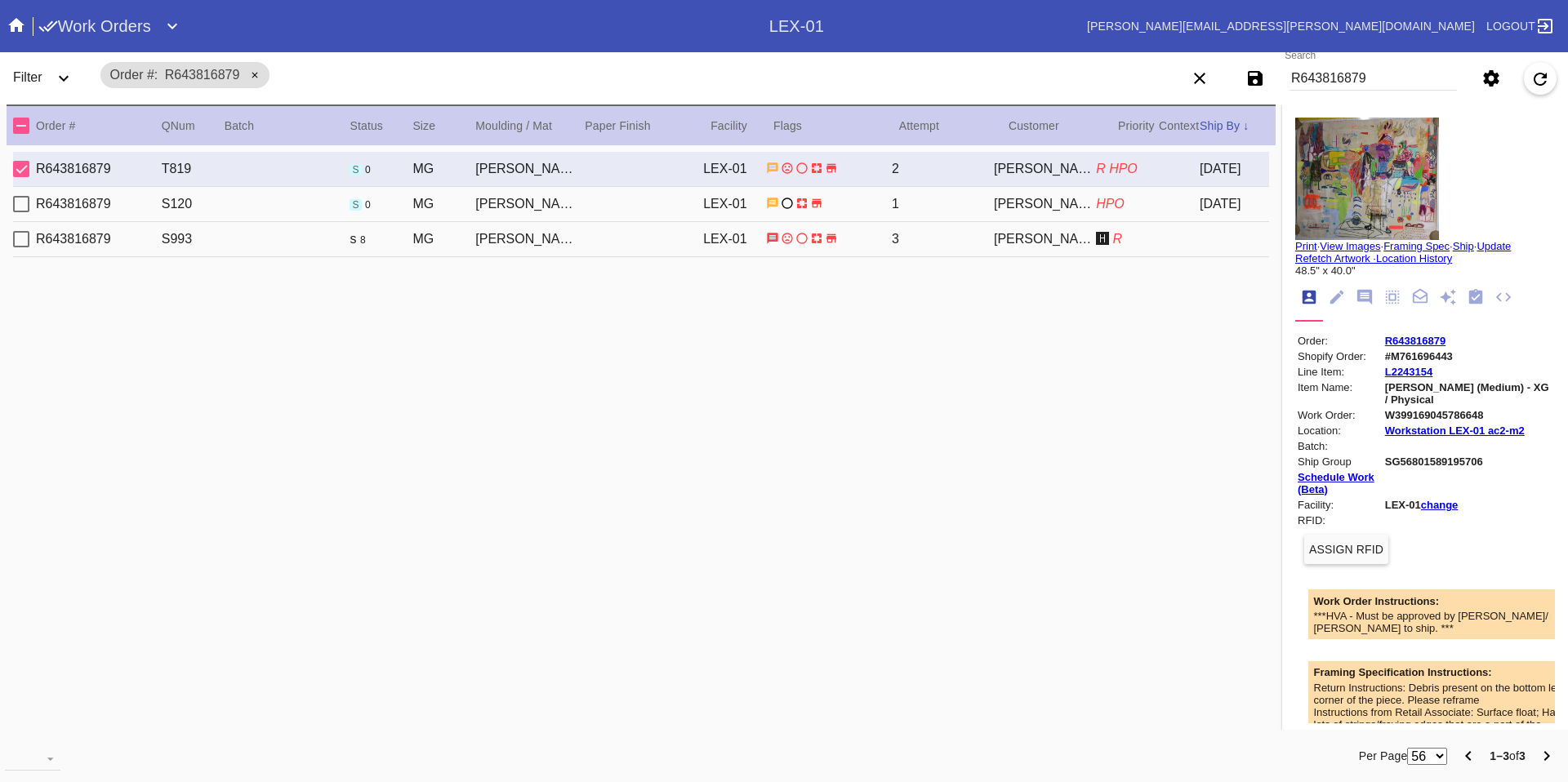 click on "R643816879 S120 s   0 MG Irvine Slim (Deep) / White LEX-01 1 Michael Casey
HPO
2025-06-12" at bounding box center [641, 204] 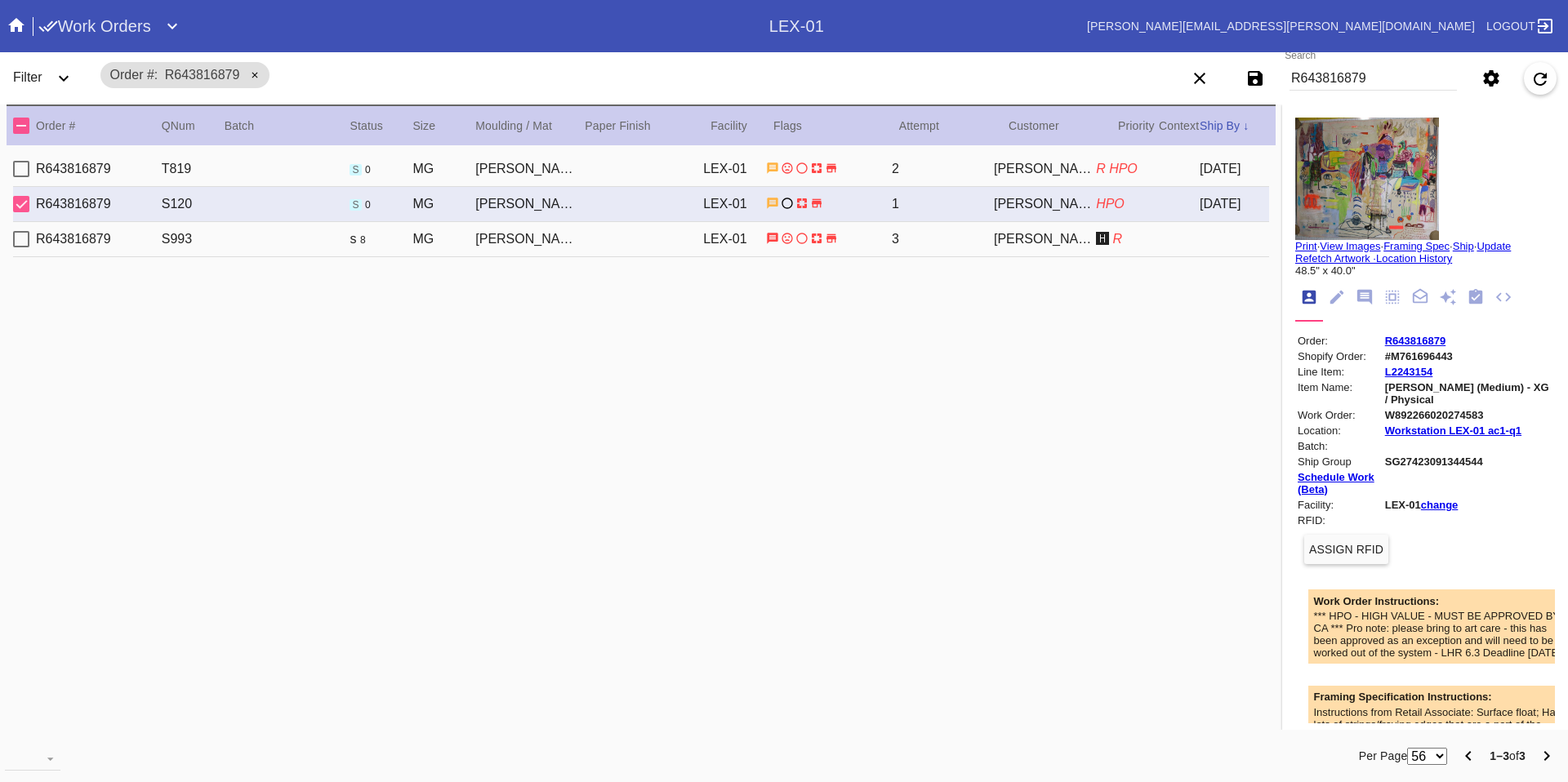 click on "R643816879 S993 s   8 MG Irvine Slim (Deep) / White LEX-01 3 Michael Casey
🅷
R" at bounding box center [641, 239] 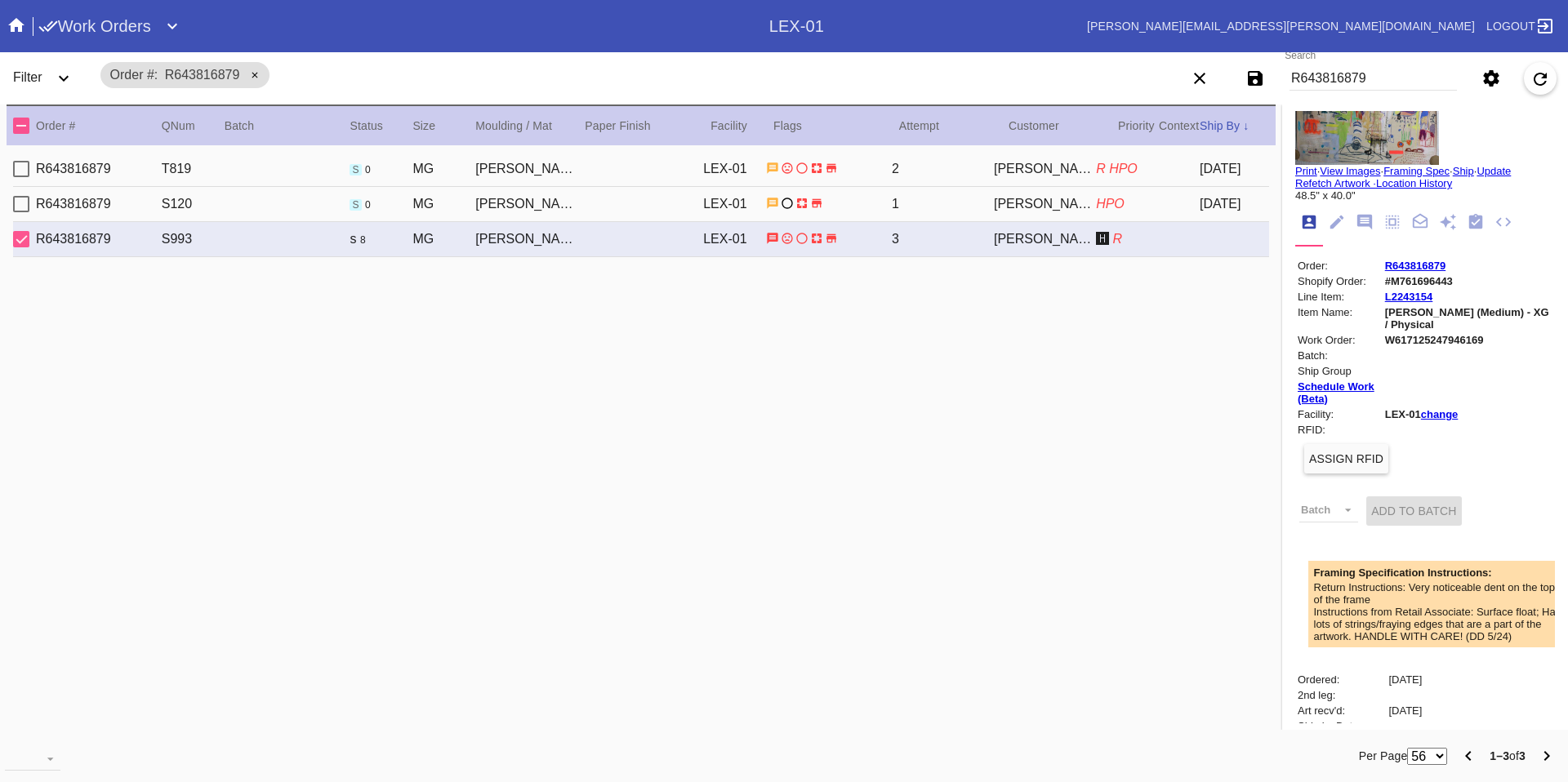 scroll, scrollTop: 0, scrollLeft: 0, axis: both 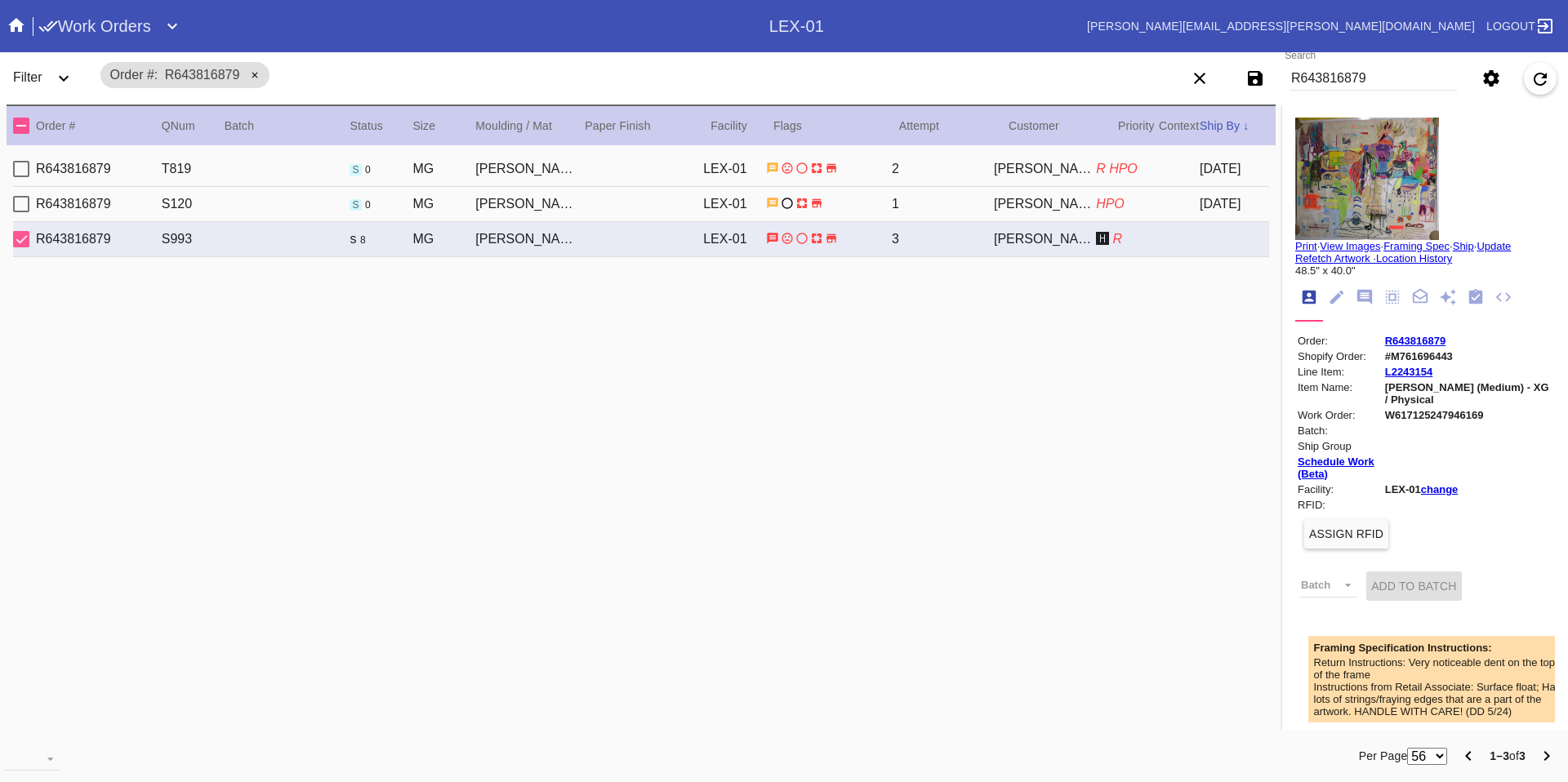 click at bounding box center (1367, 179) 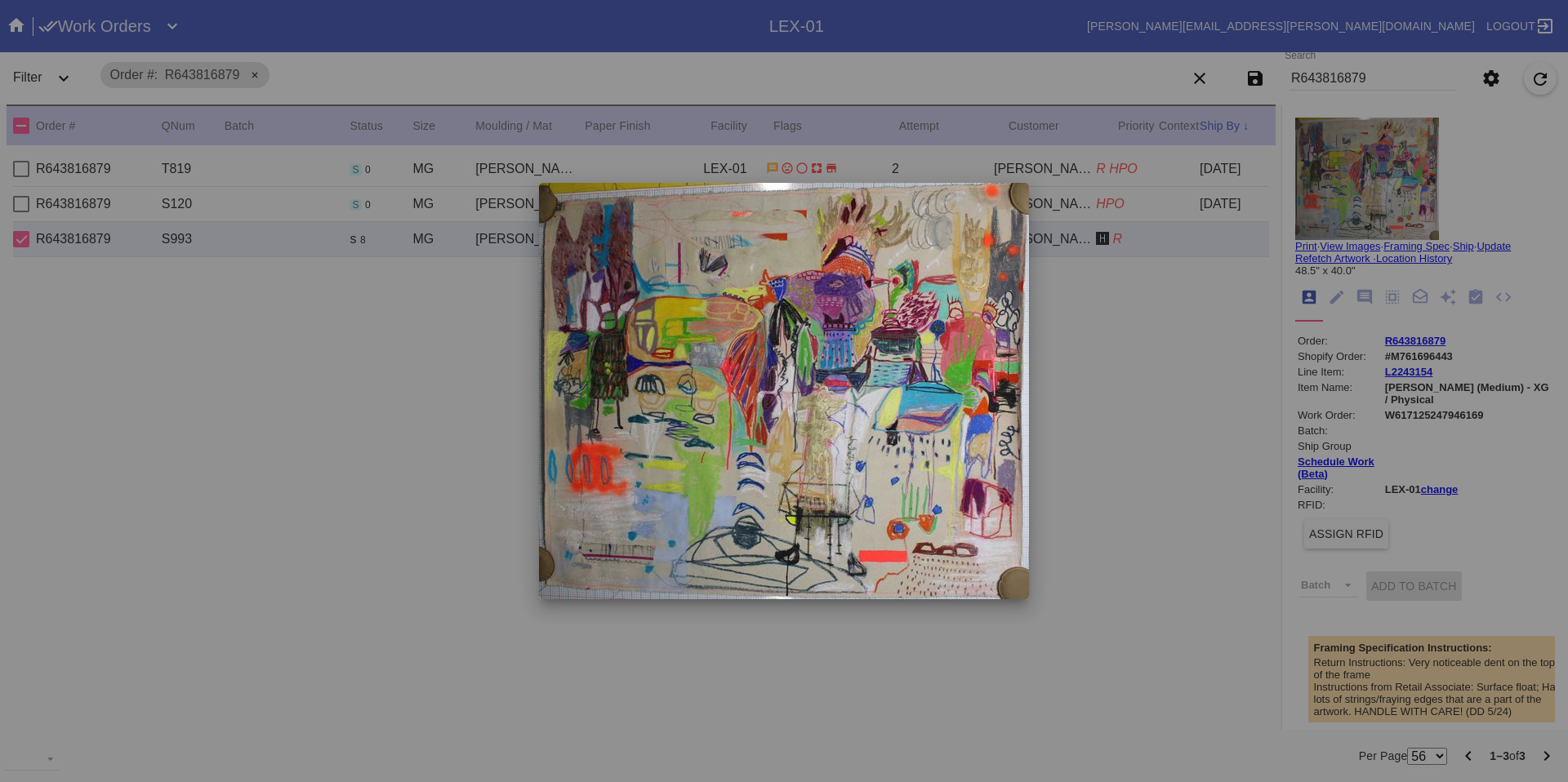 click at bounding box center [784, 391] 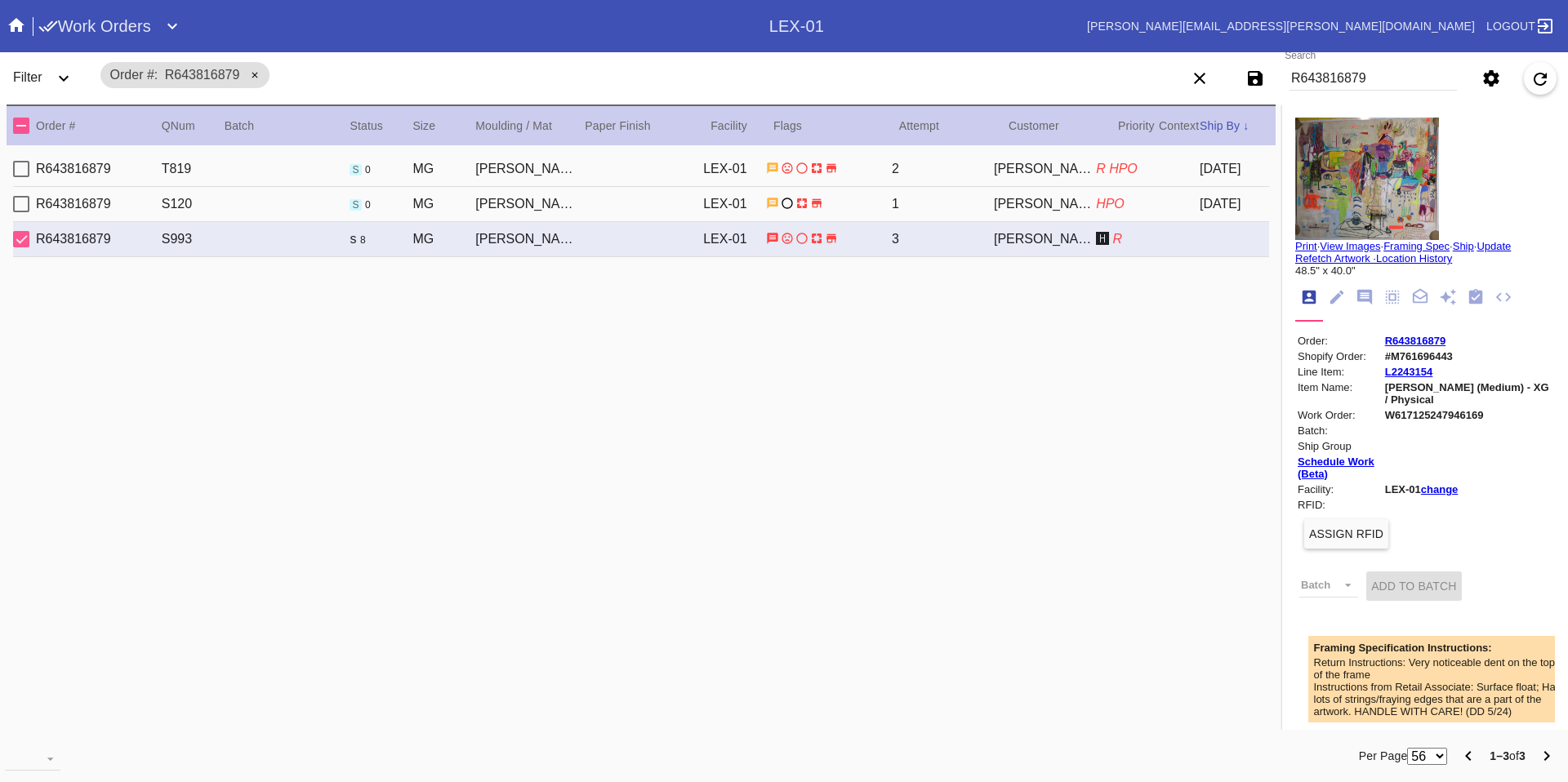 click at bounding box center (1367, 179) 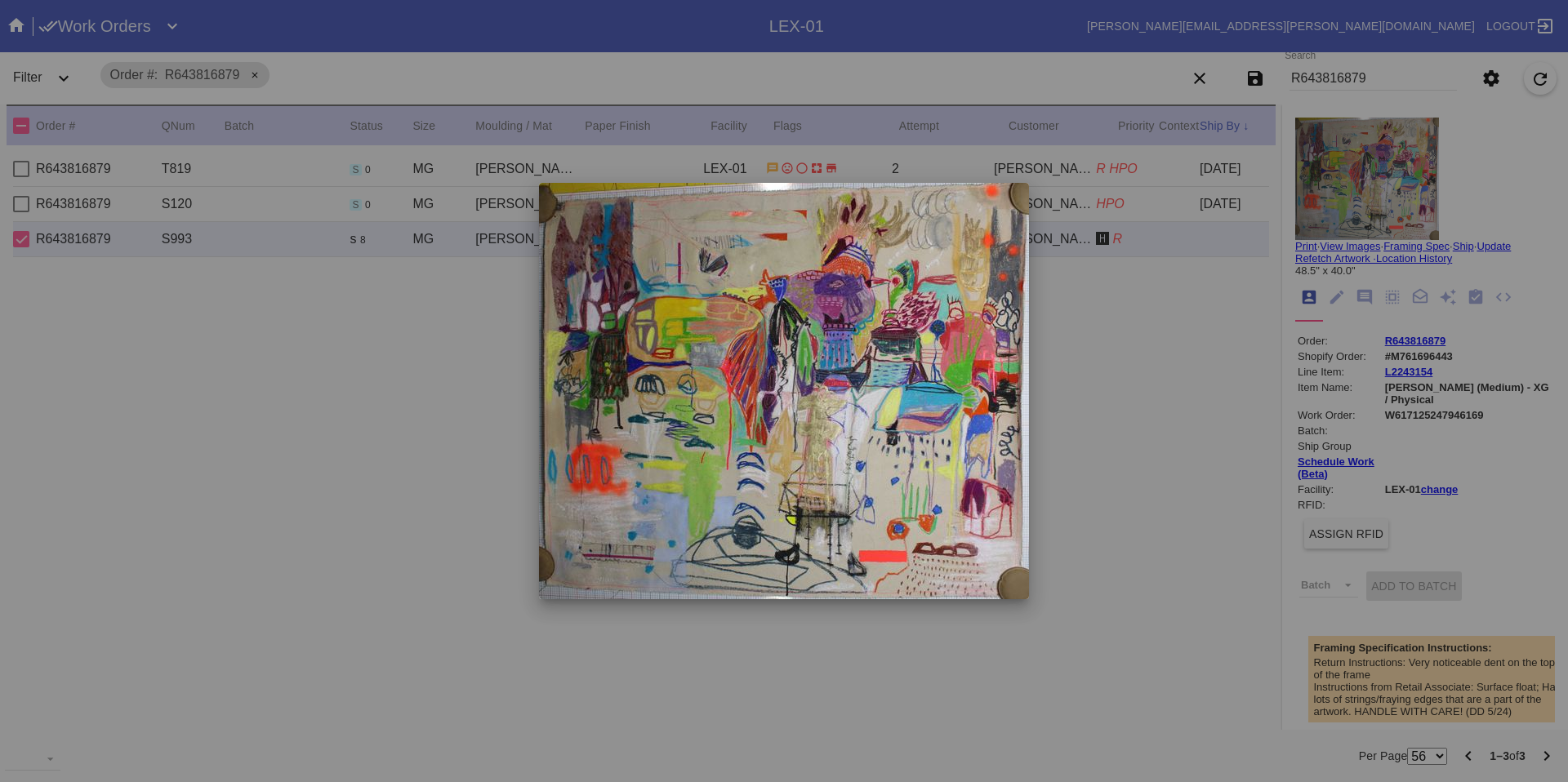 click at bounding box center (784, 391) 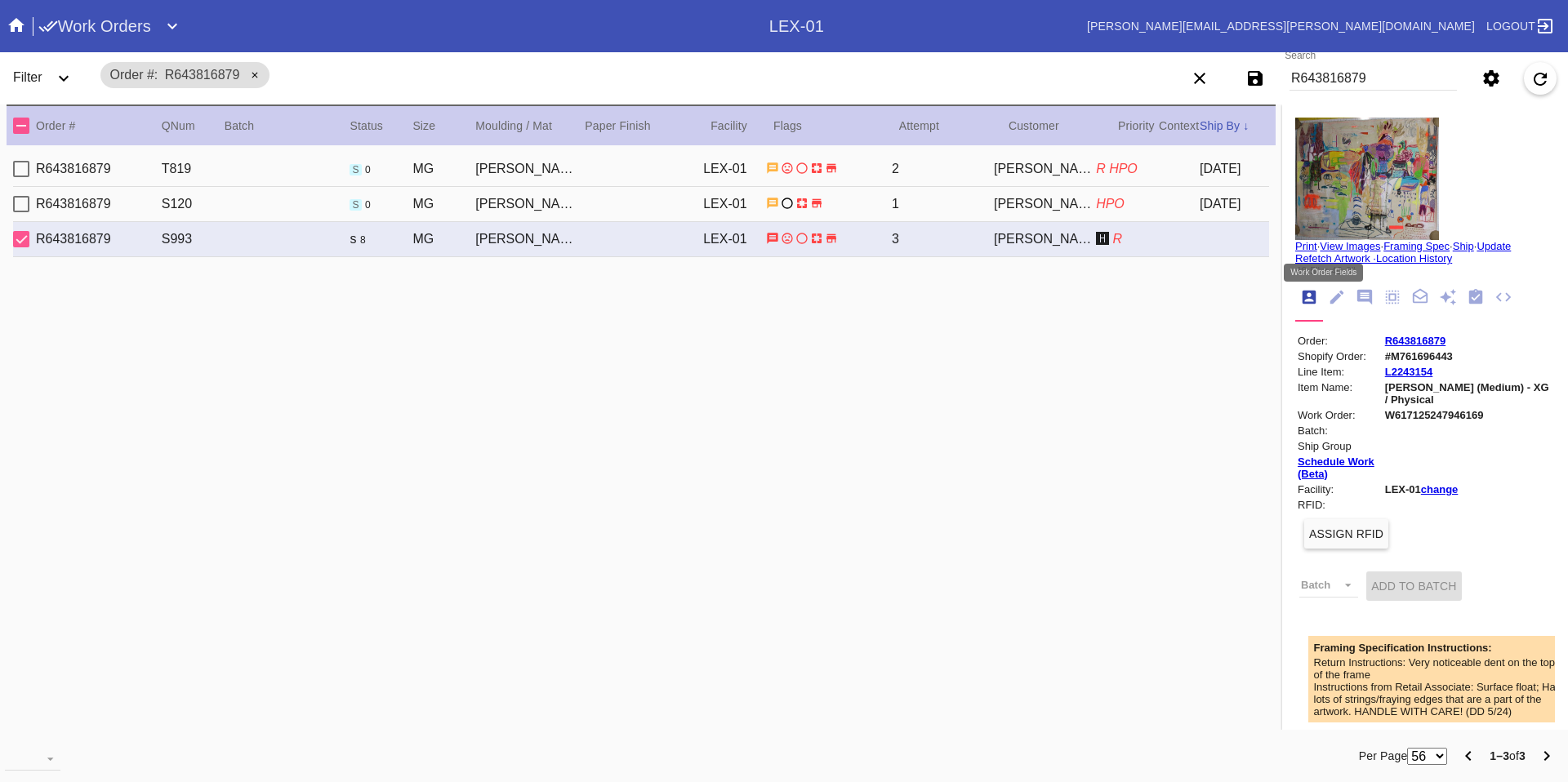 click 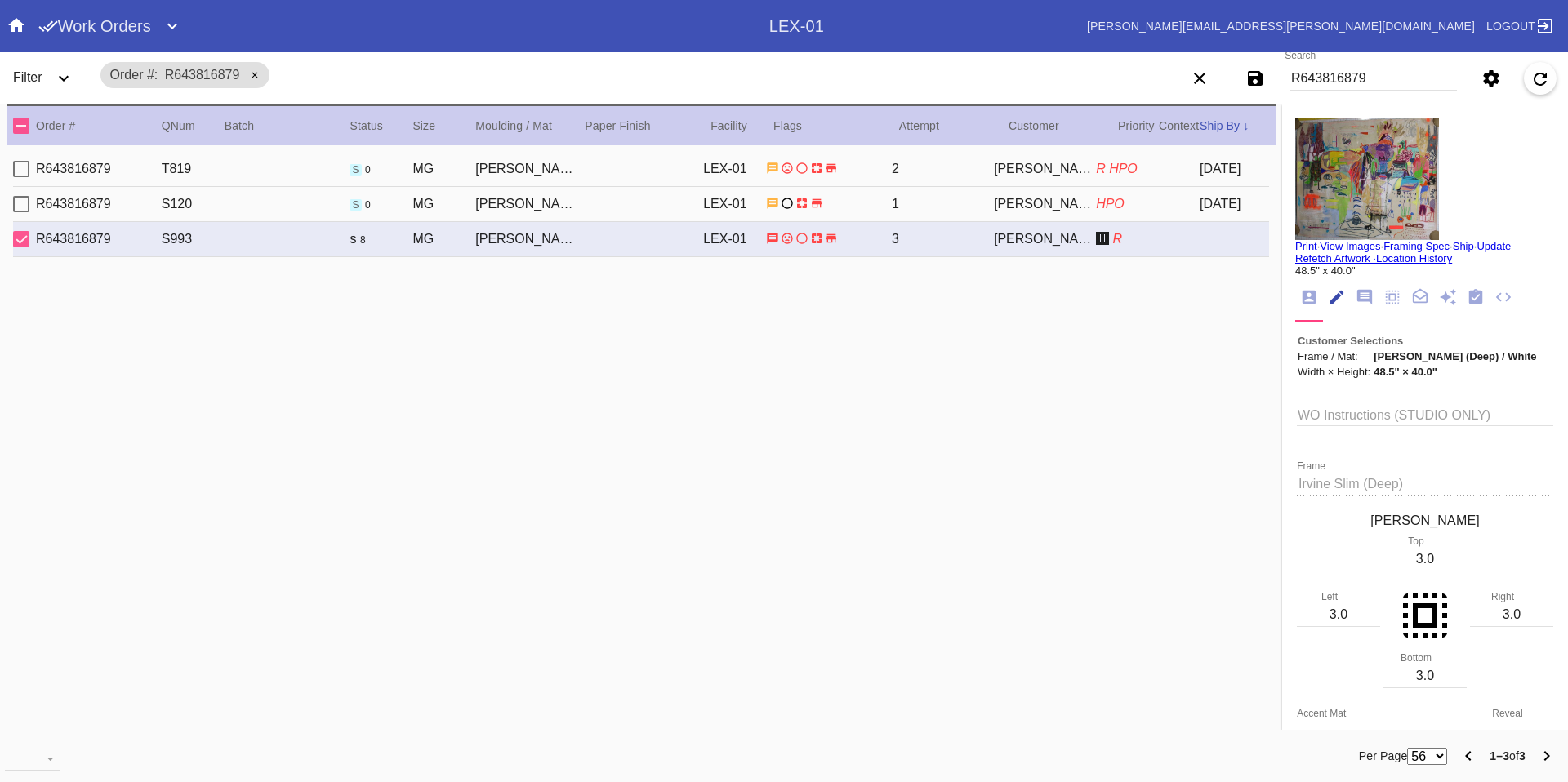 scroll, scrollTop: 60, scrollLeft: 0, axis: vertical 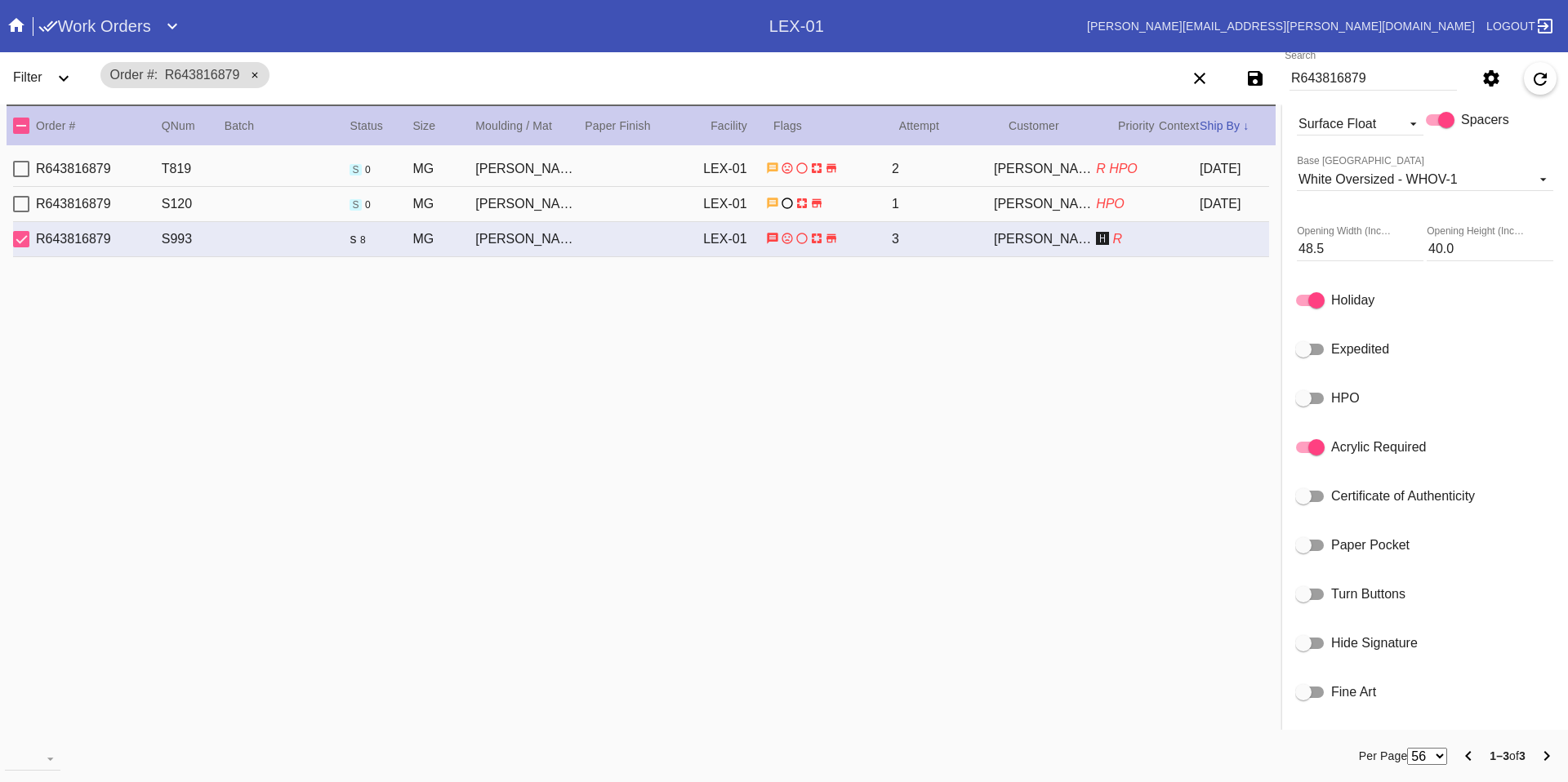 click 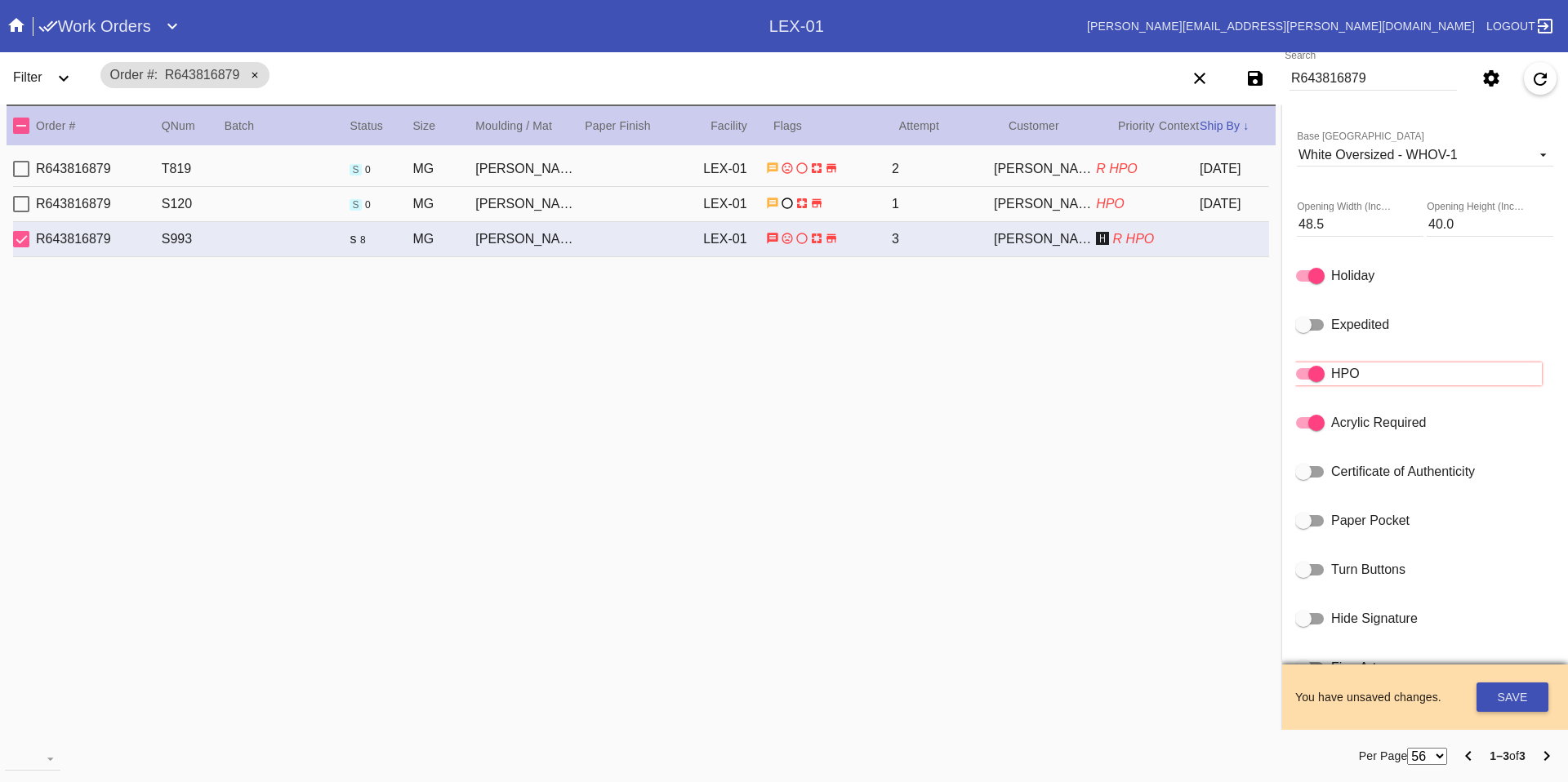 scroll, scrollTop: 664, scrollLeft: 0, axis: vertical 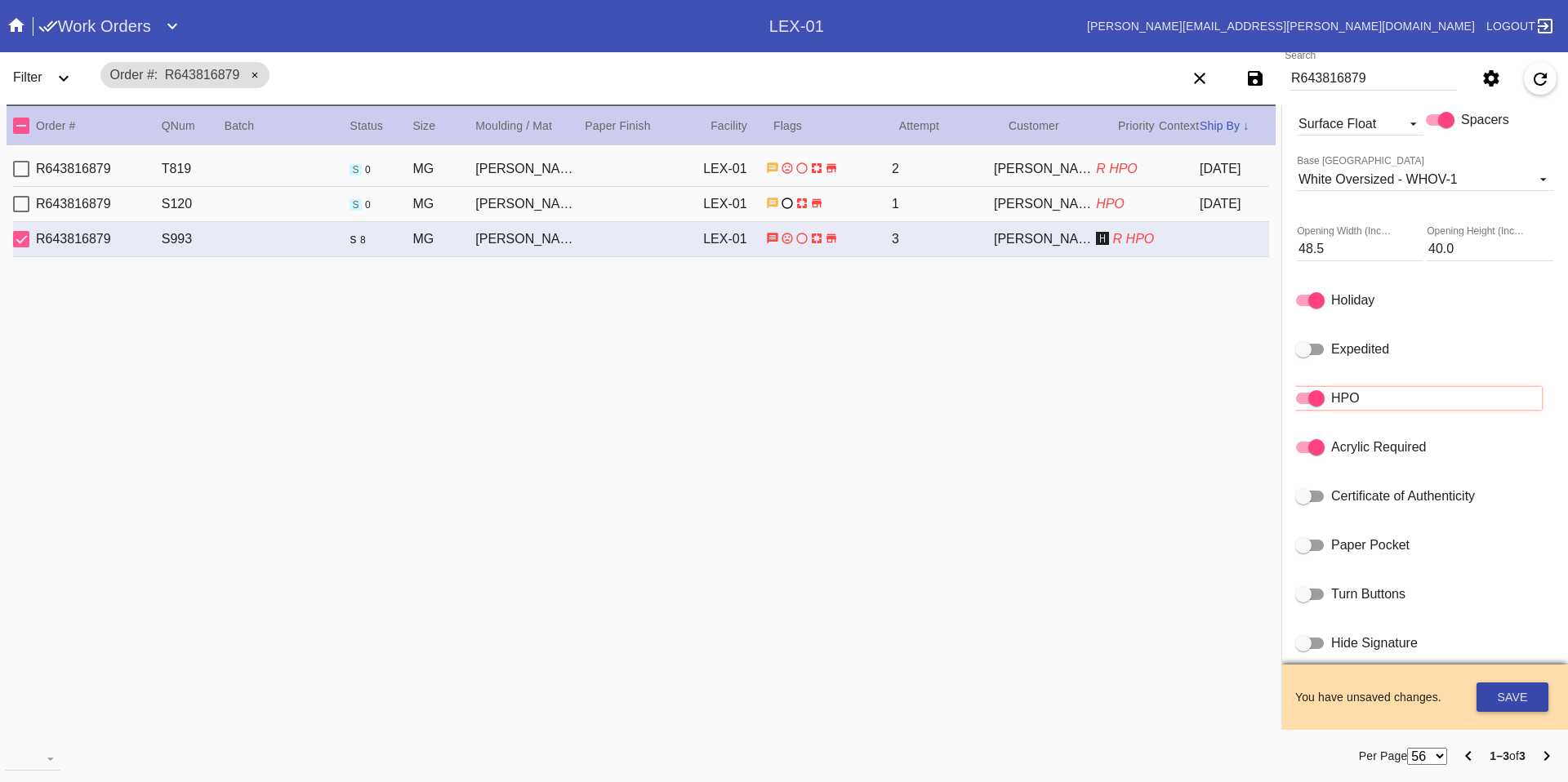 click on "Save" at bounding box center [1512, 697] 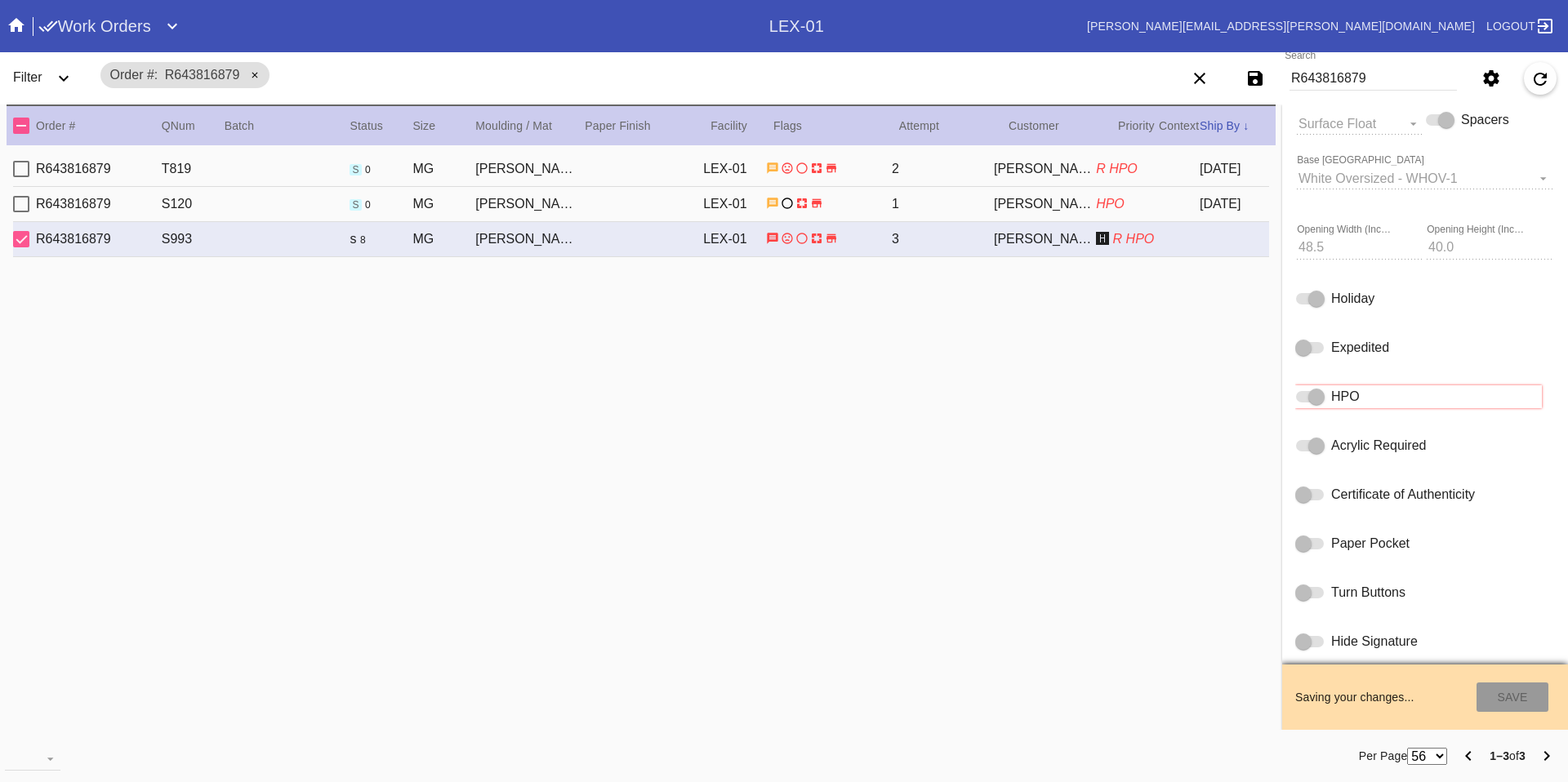 type on "6/19/2025" 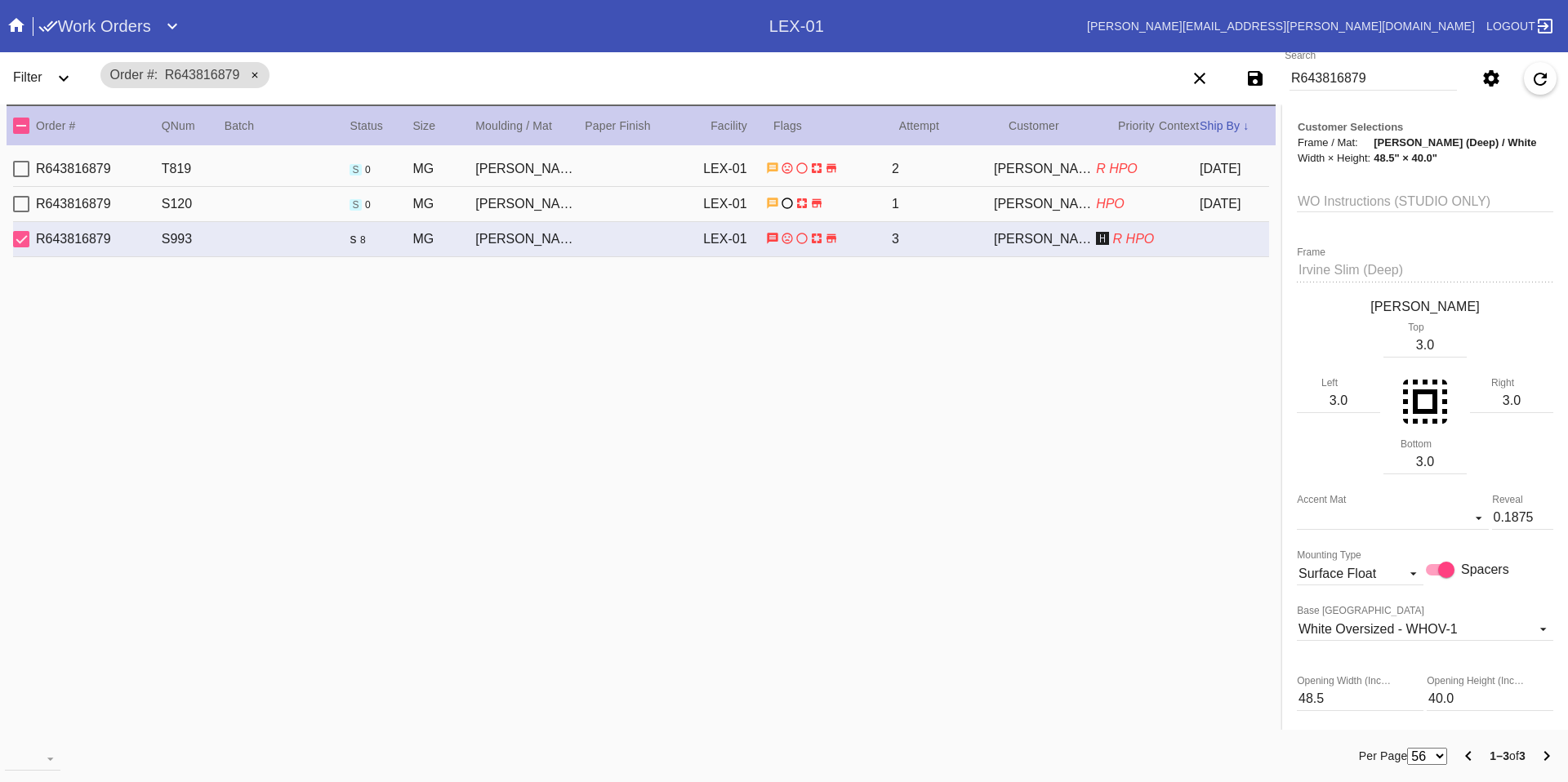 scroll, scrollTop: 0, scrollLeft: 0, axis: both 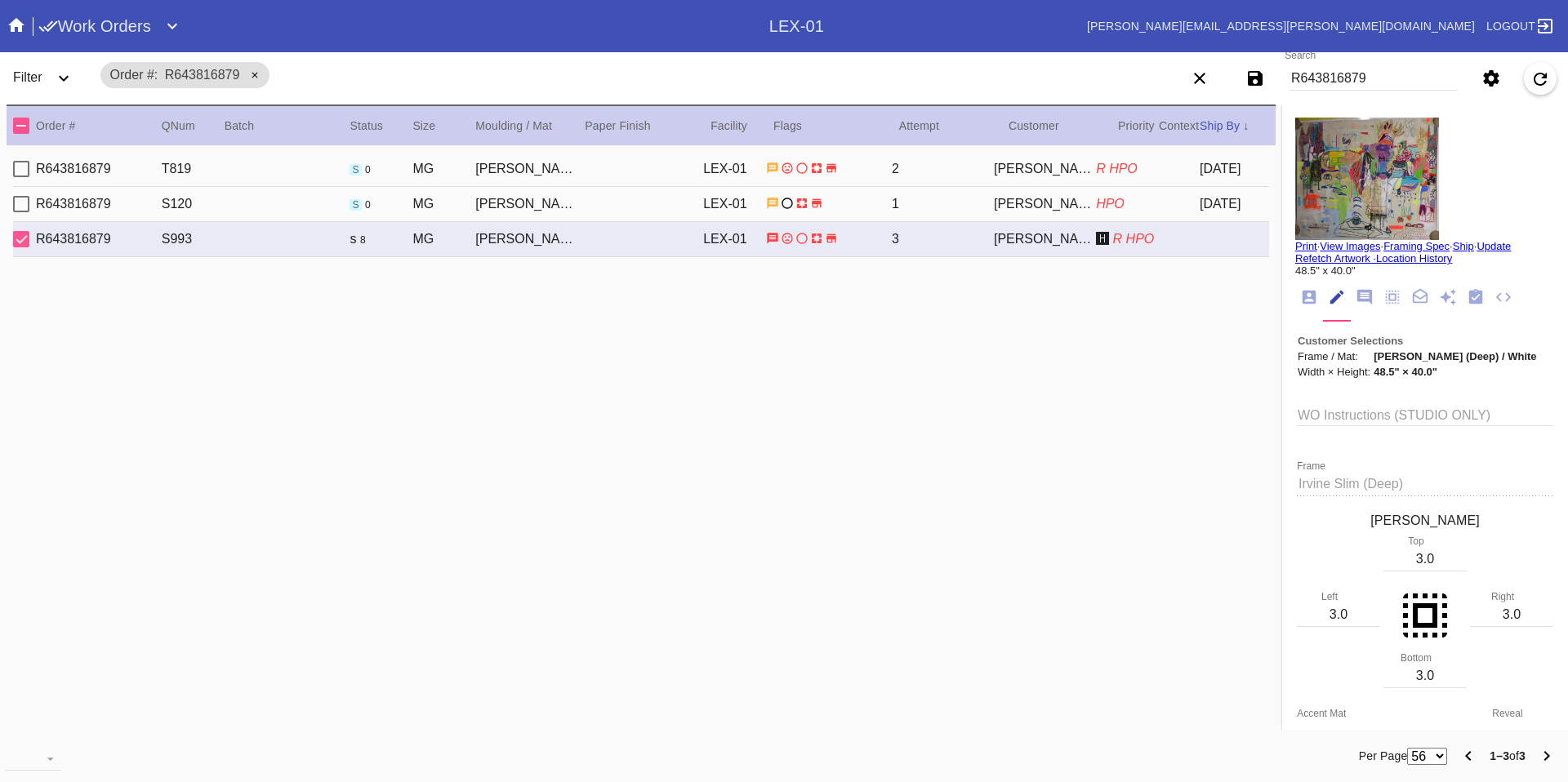 click at bounding box center (1425, 426) 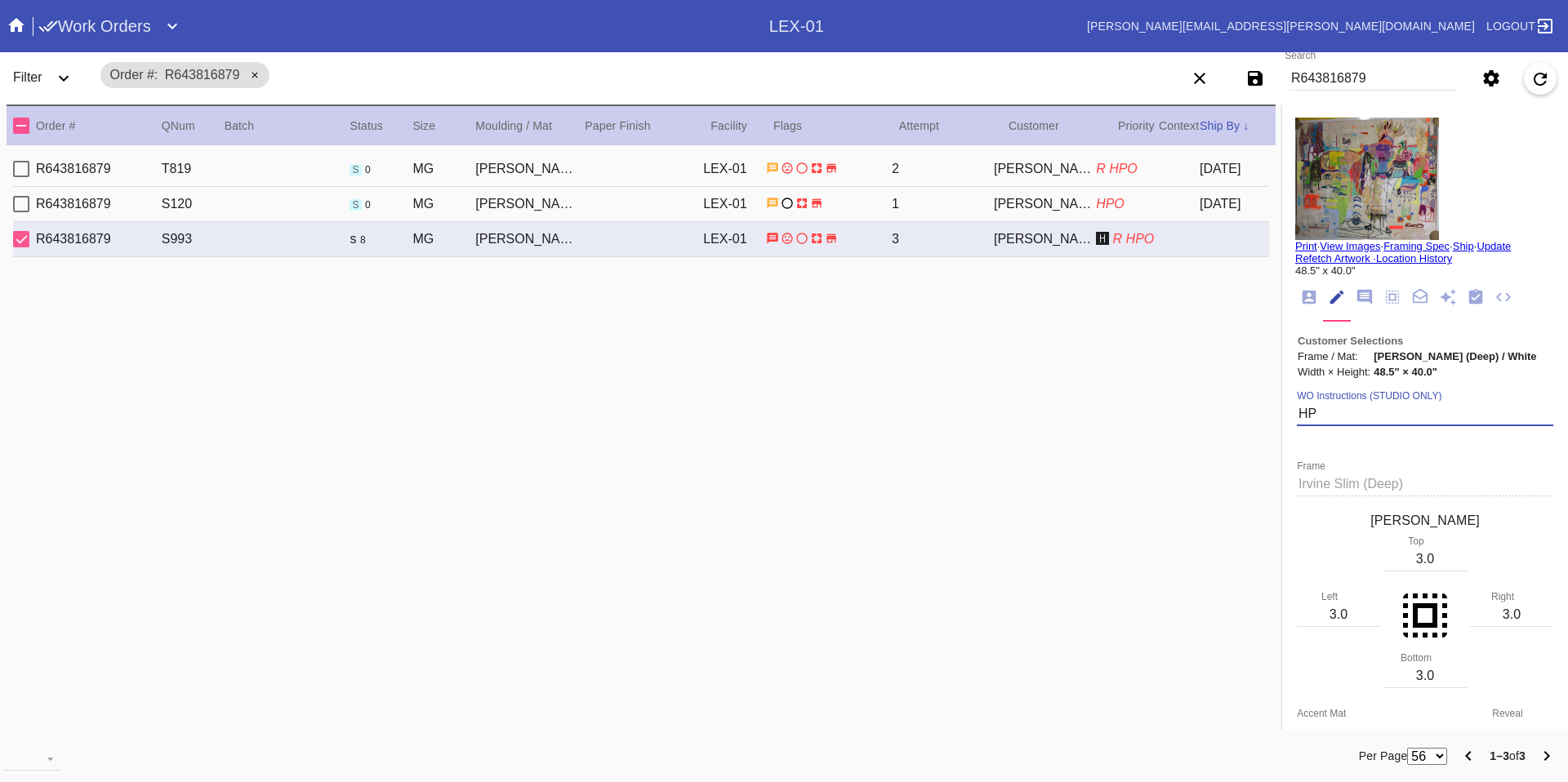 type on "H" 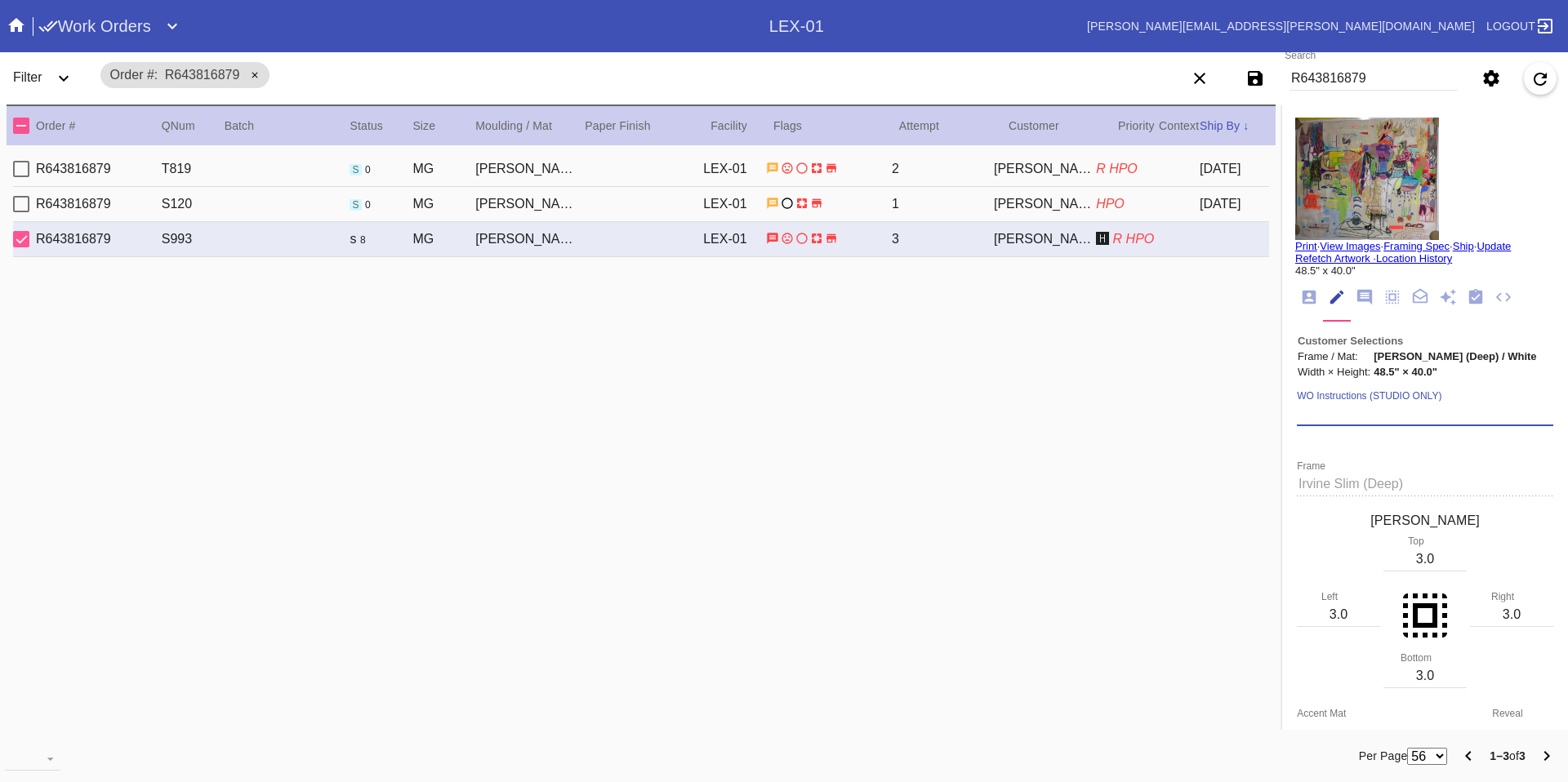 paste on "***HPO - [SPECIFICS ABOUT THE ORDER] - Must be approved by CA team to ship. ***" 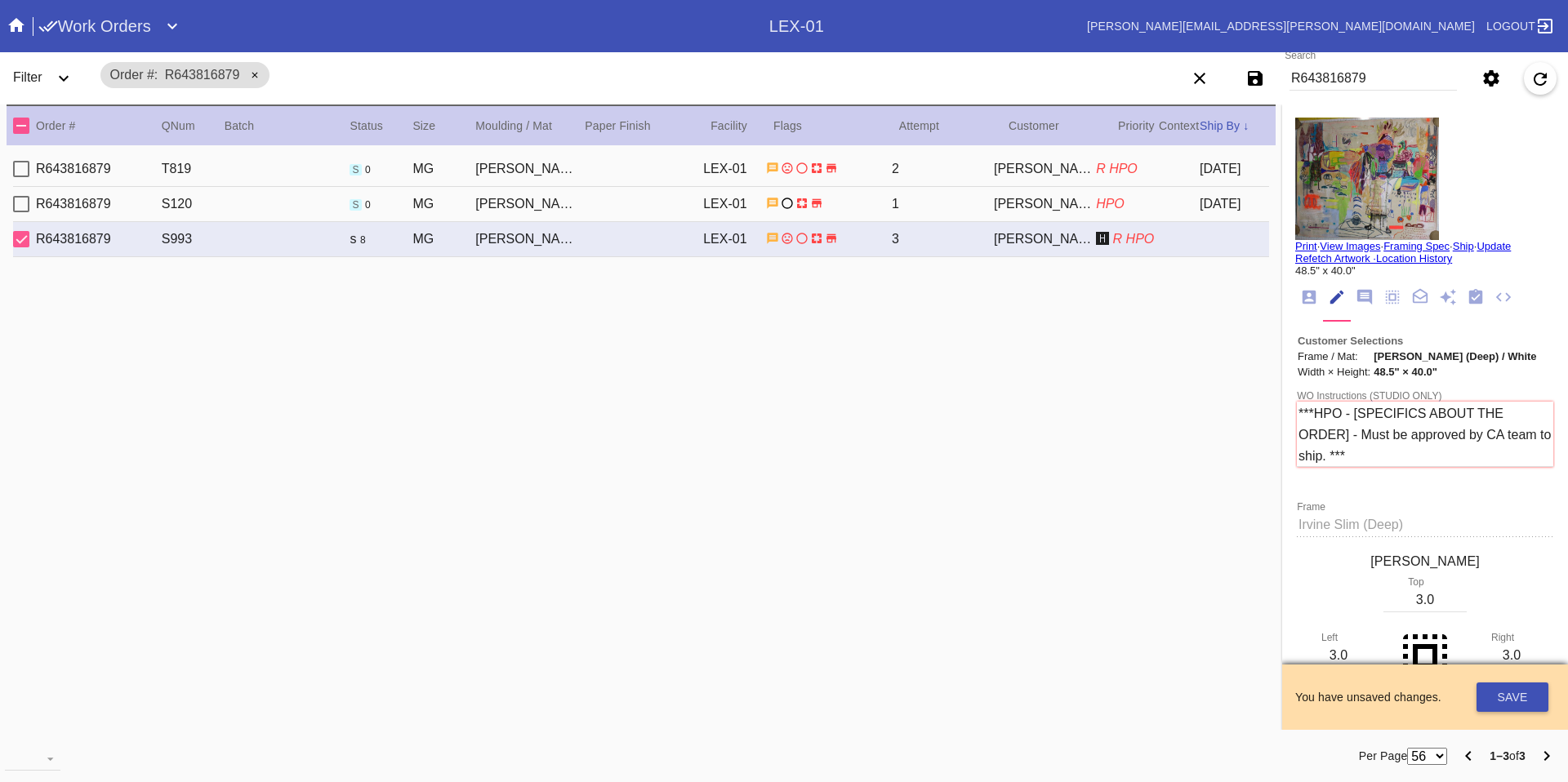 click at bounding box center (1367, 179) 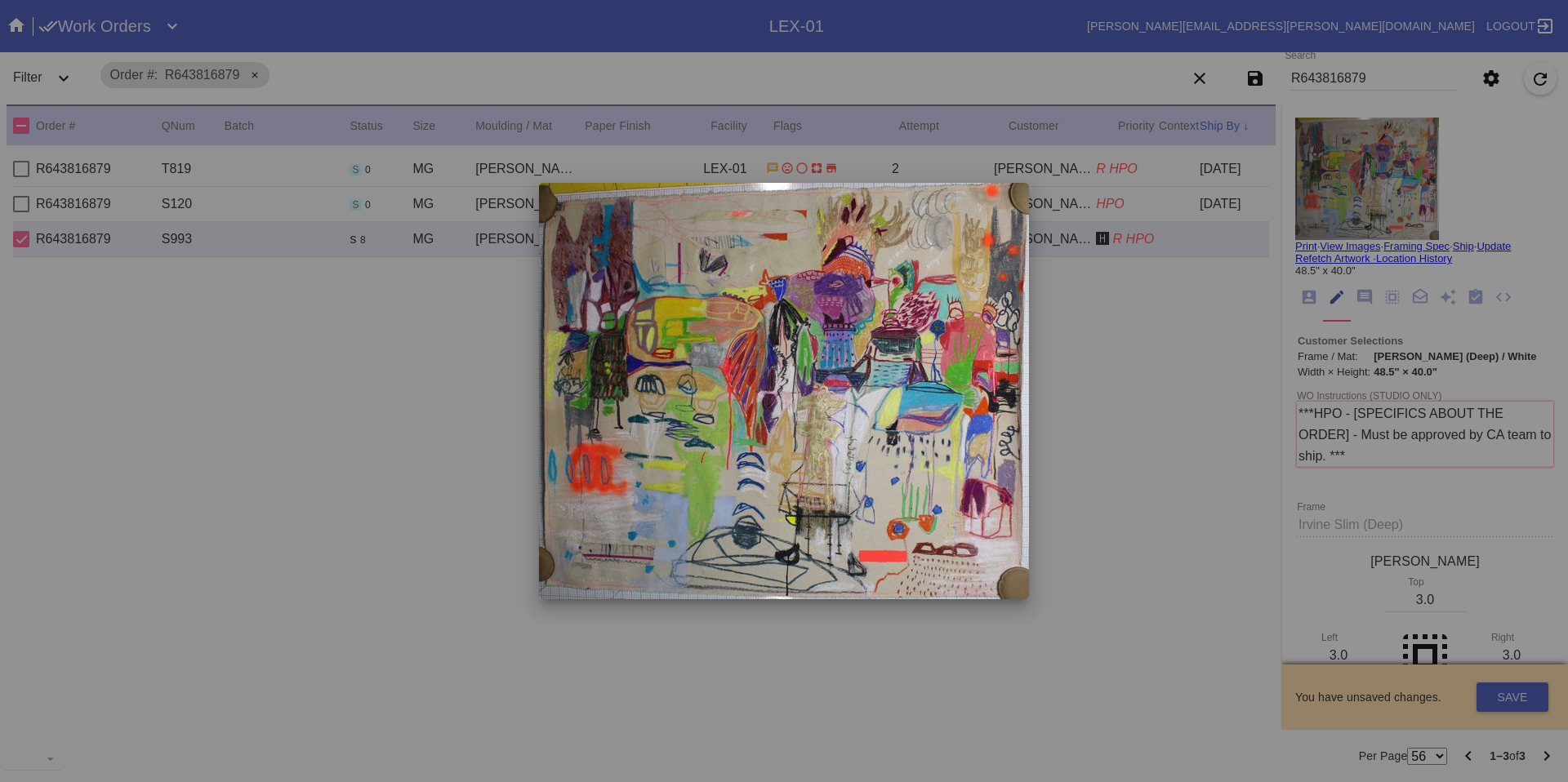 click at bounding box center (784, 391) 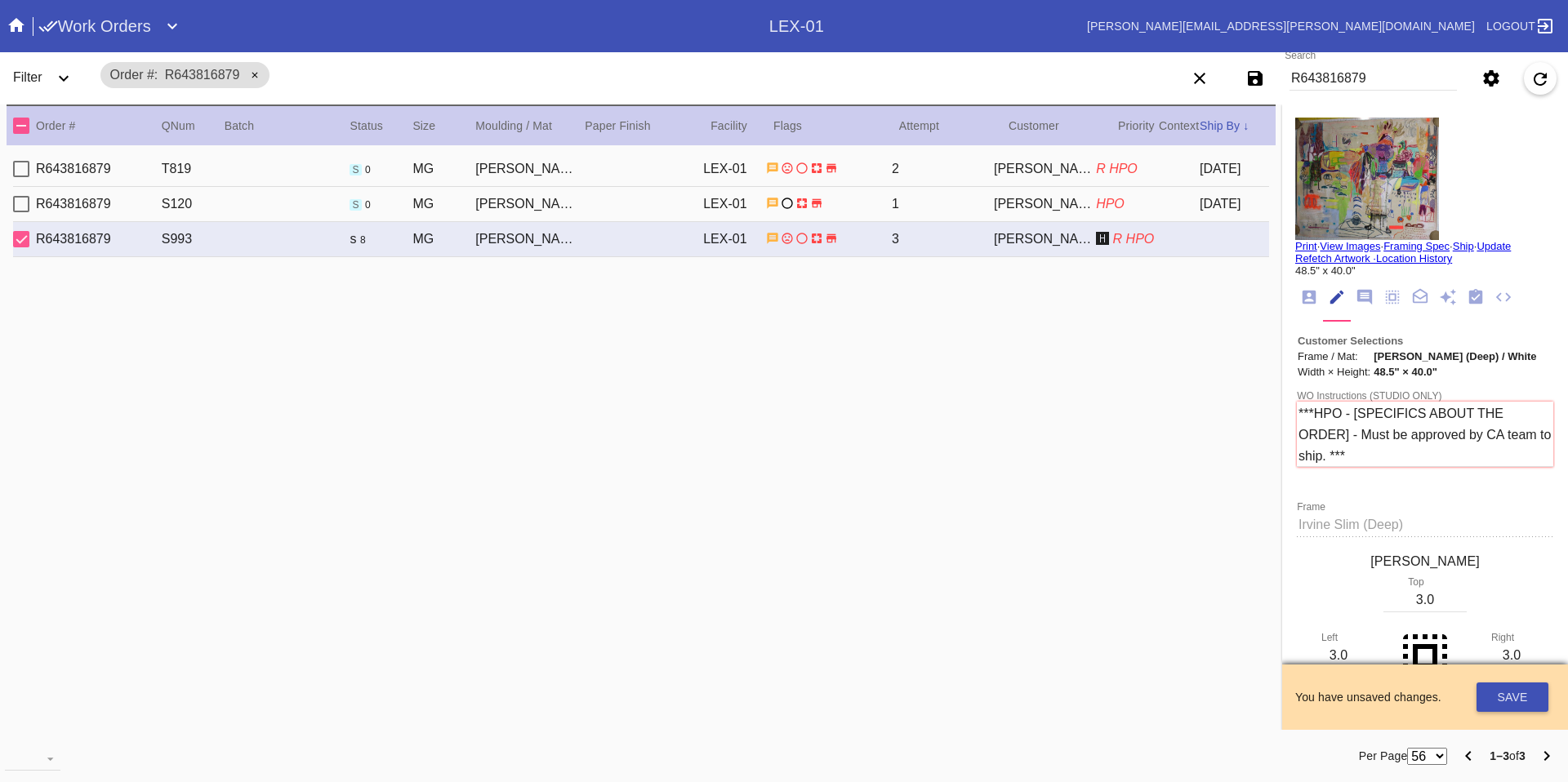 click at bounding box center (1367, 179) 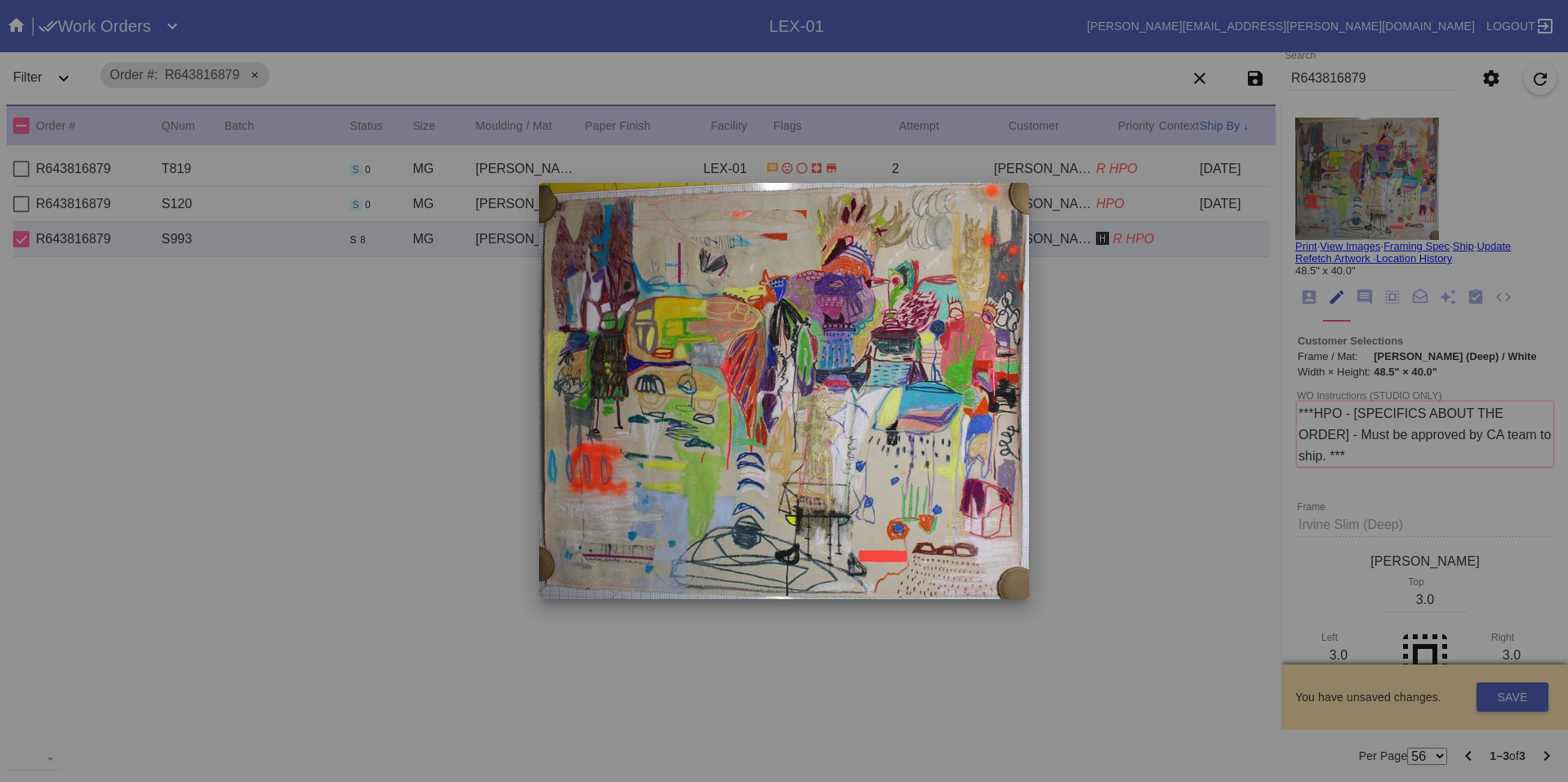 click at bounding box center (784, 391) 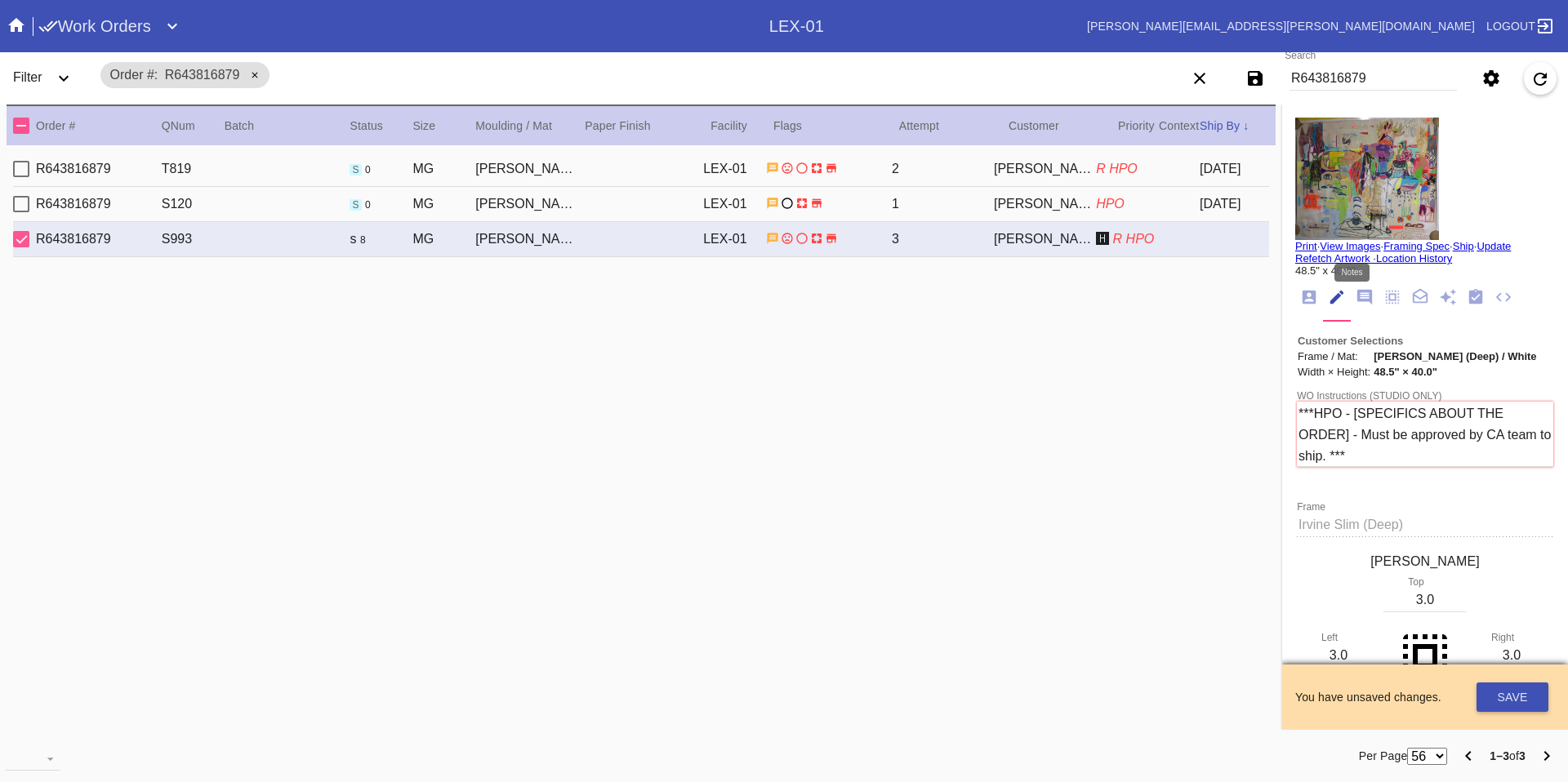 click 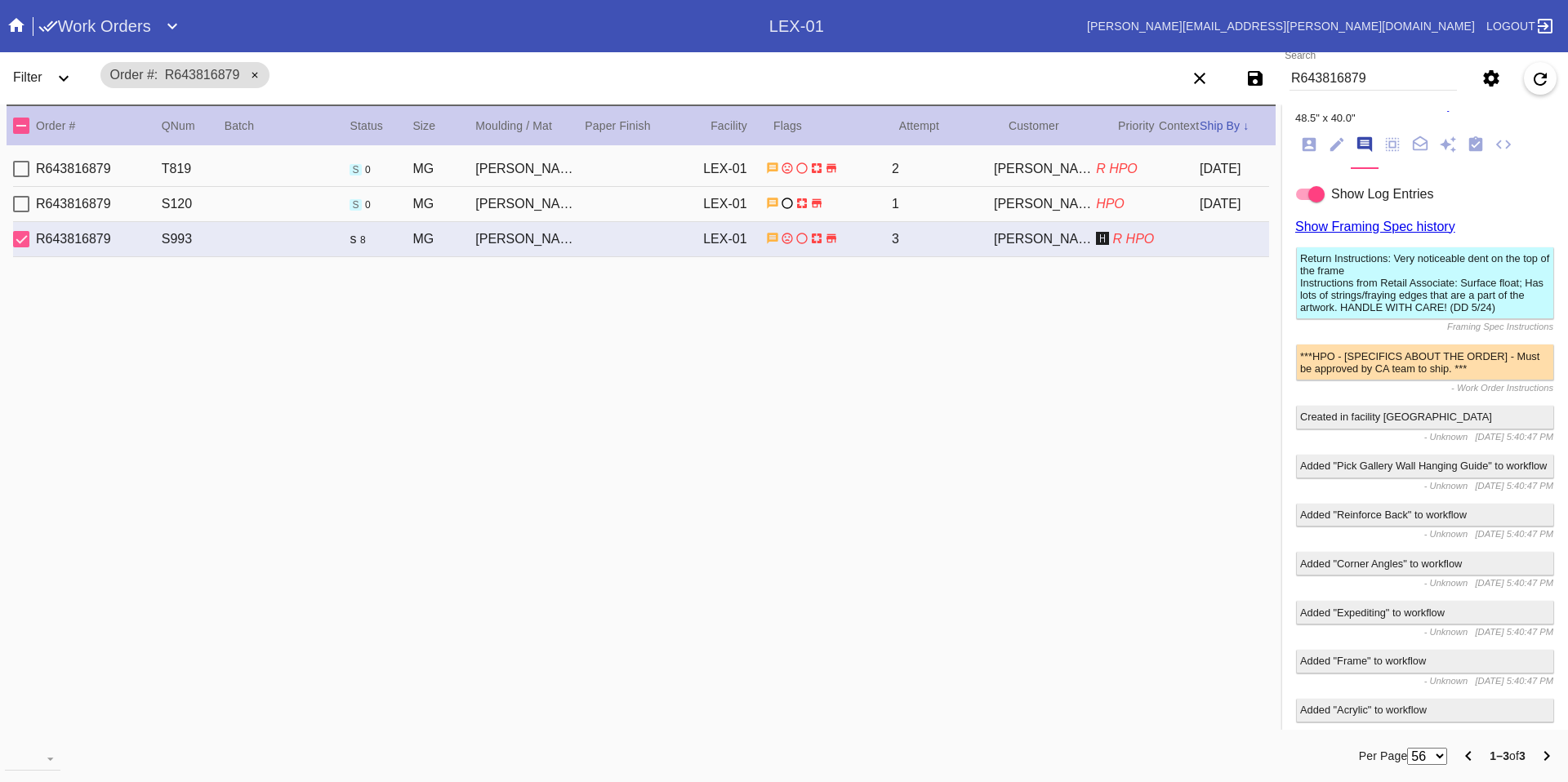 scroll, scrollTop: 0, scrollLeft: 0, axis: both 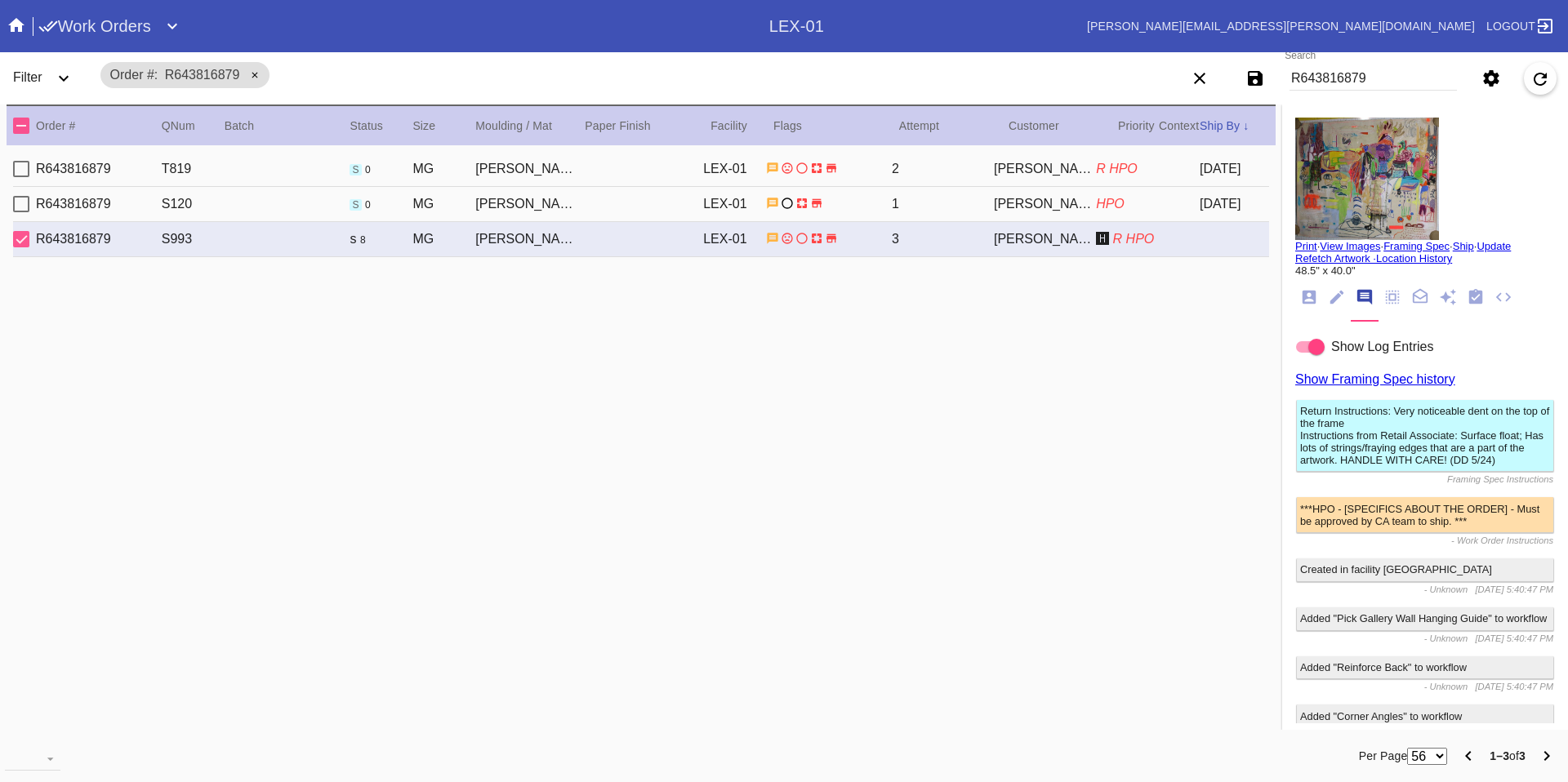 click 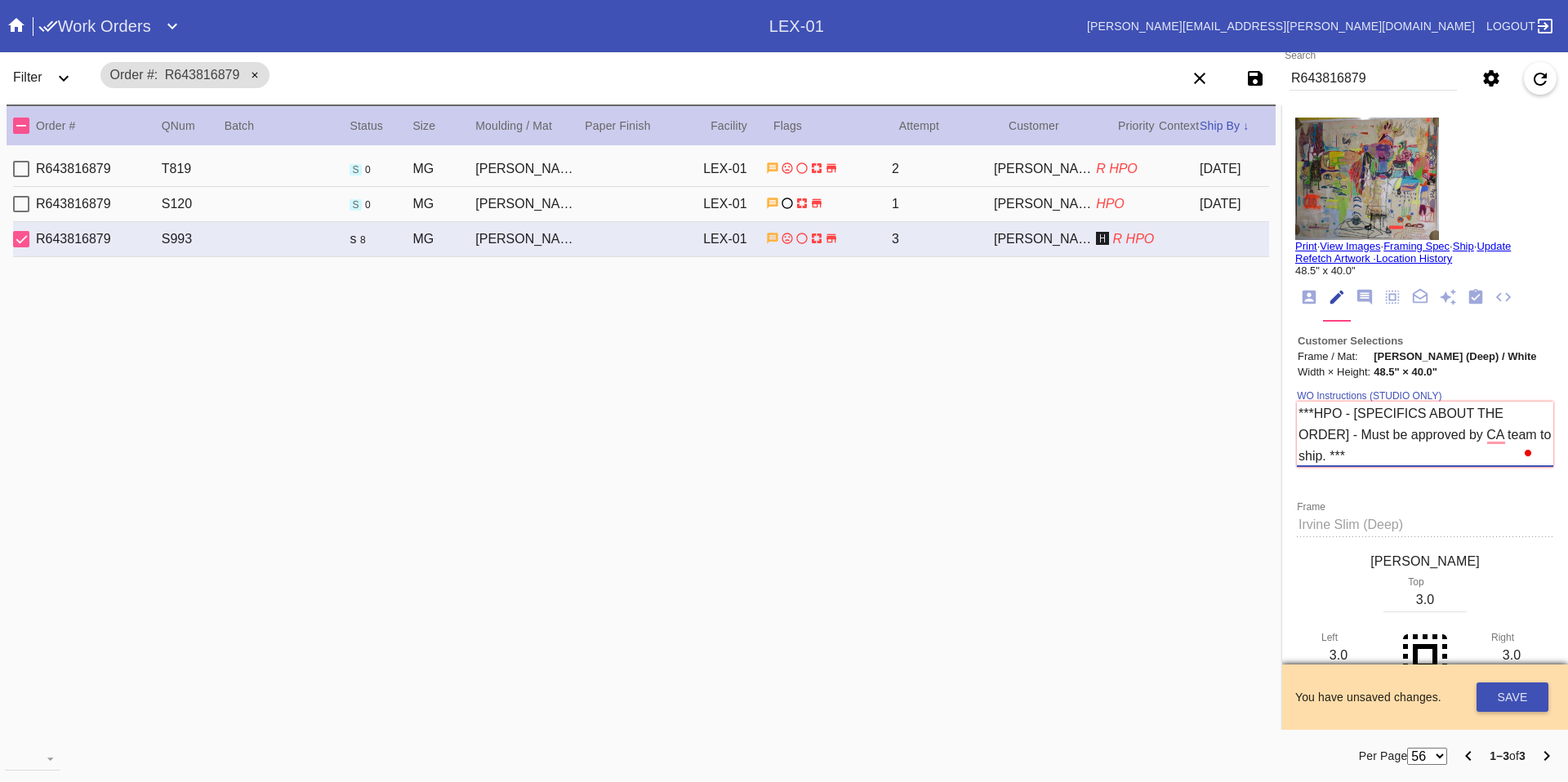 drag, startPoint x: 1338, startPoint y: 417, endPoint x: 1336, endPoint y: 443, distance: 26.07681 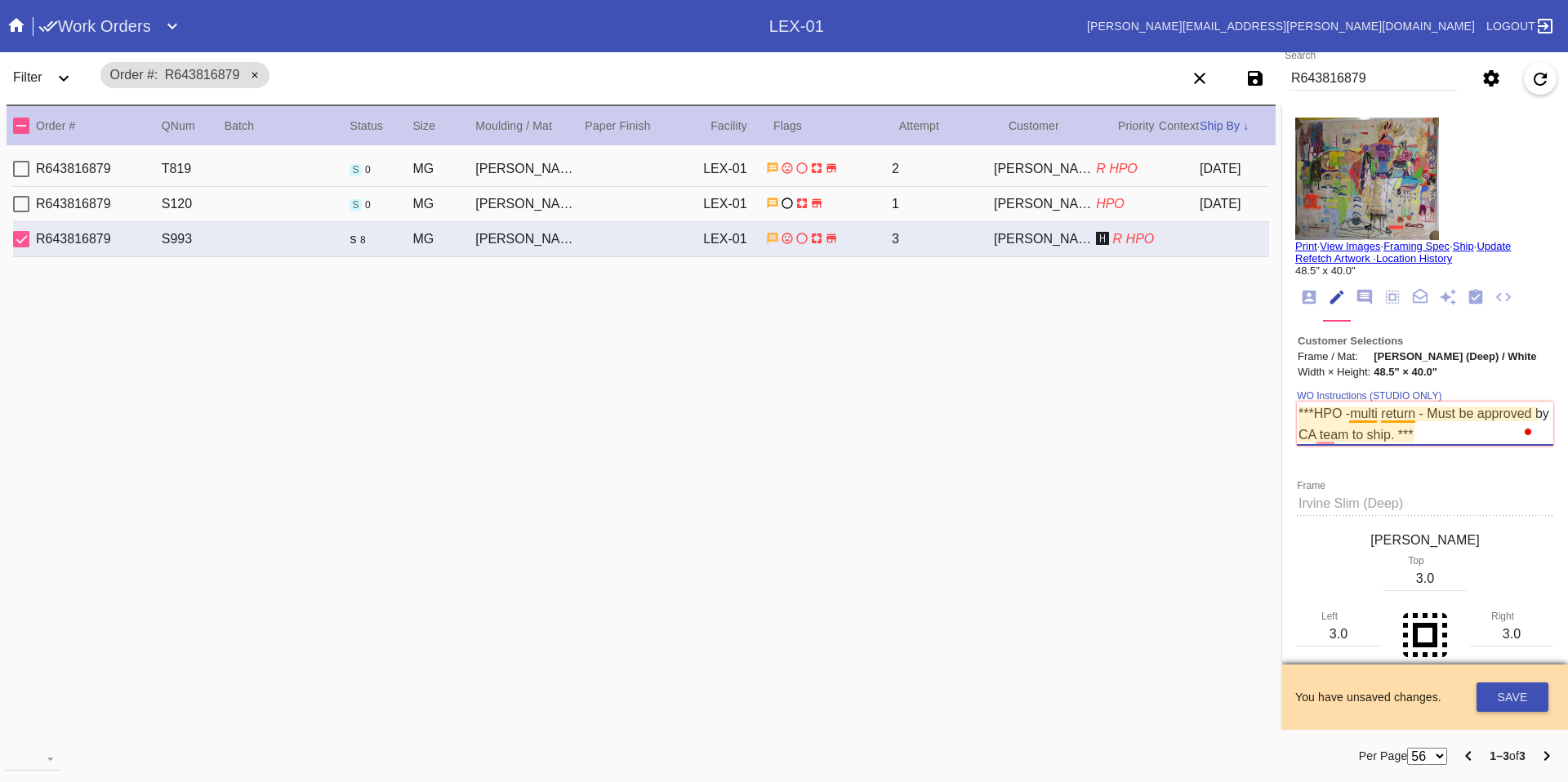 click on "***HPO -multi return - Must be approved by CA team to ship. ***" at bounding box center (1425, 424) 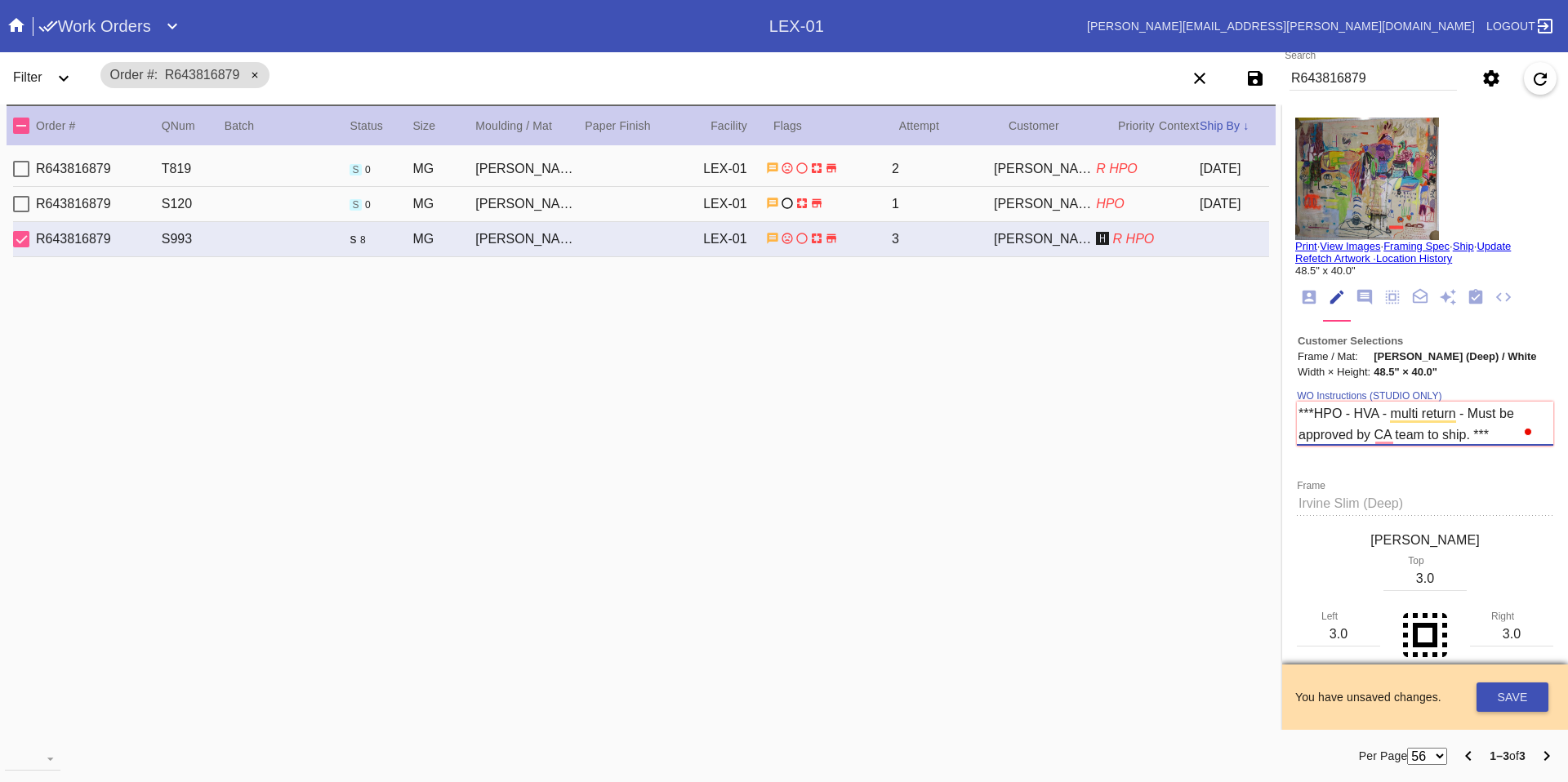 click at bounding box center (1425, 446) 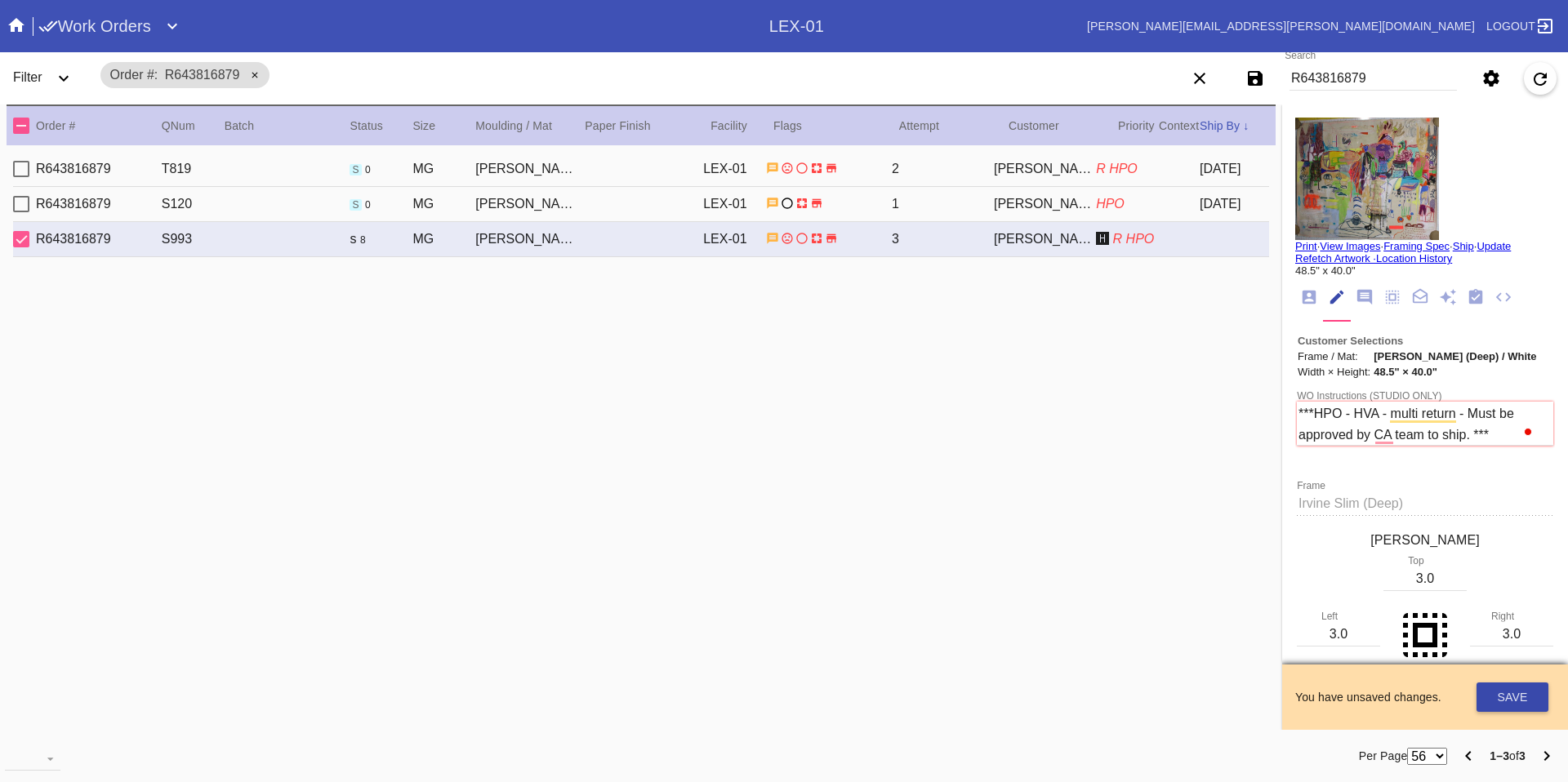click on "Save" at bounding box center (1512, 697) 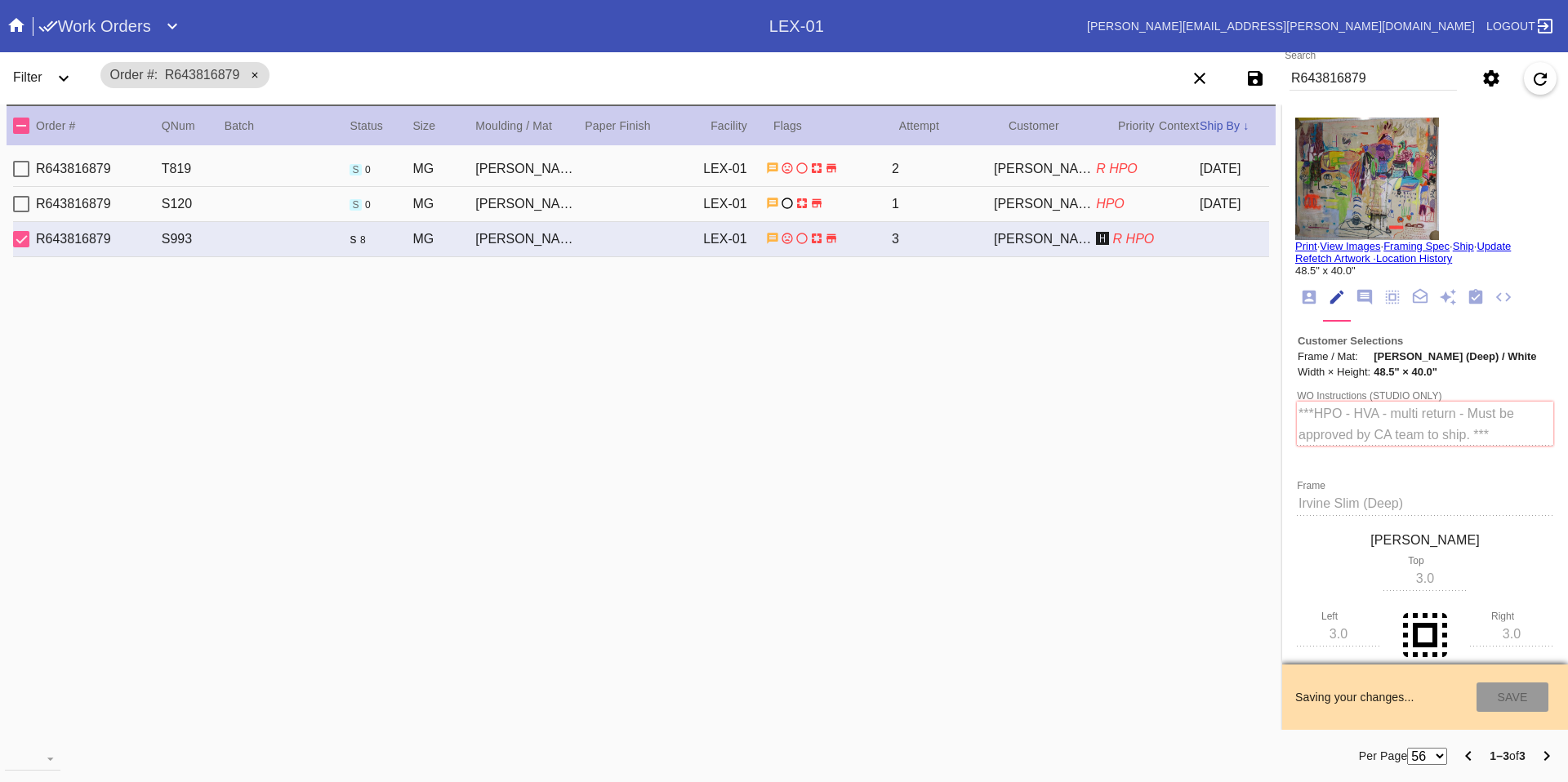 type on "[DATE]" 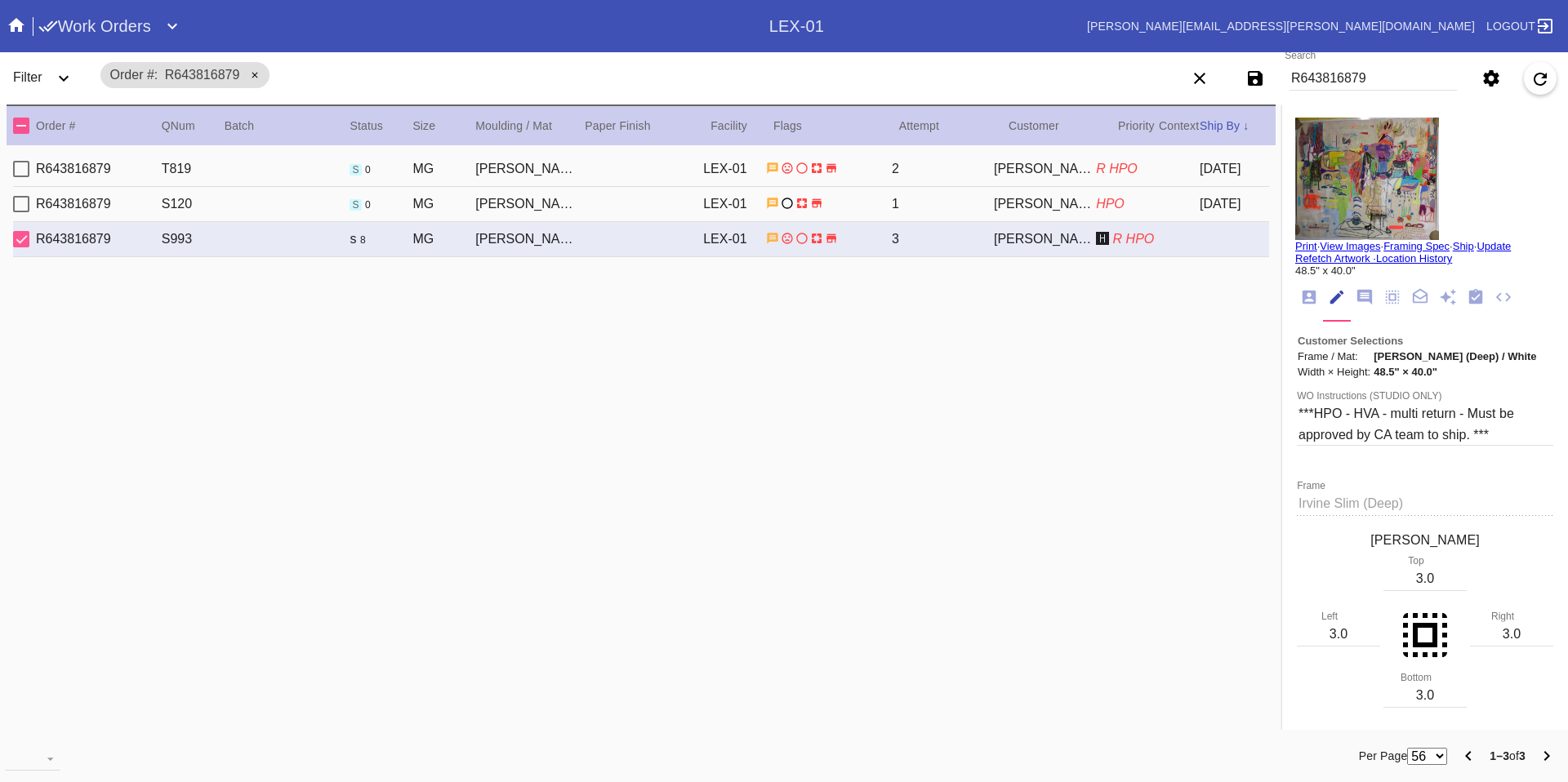 click 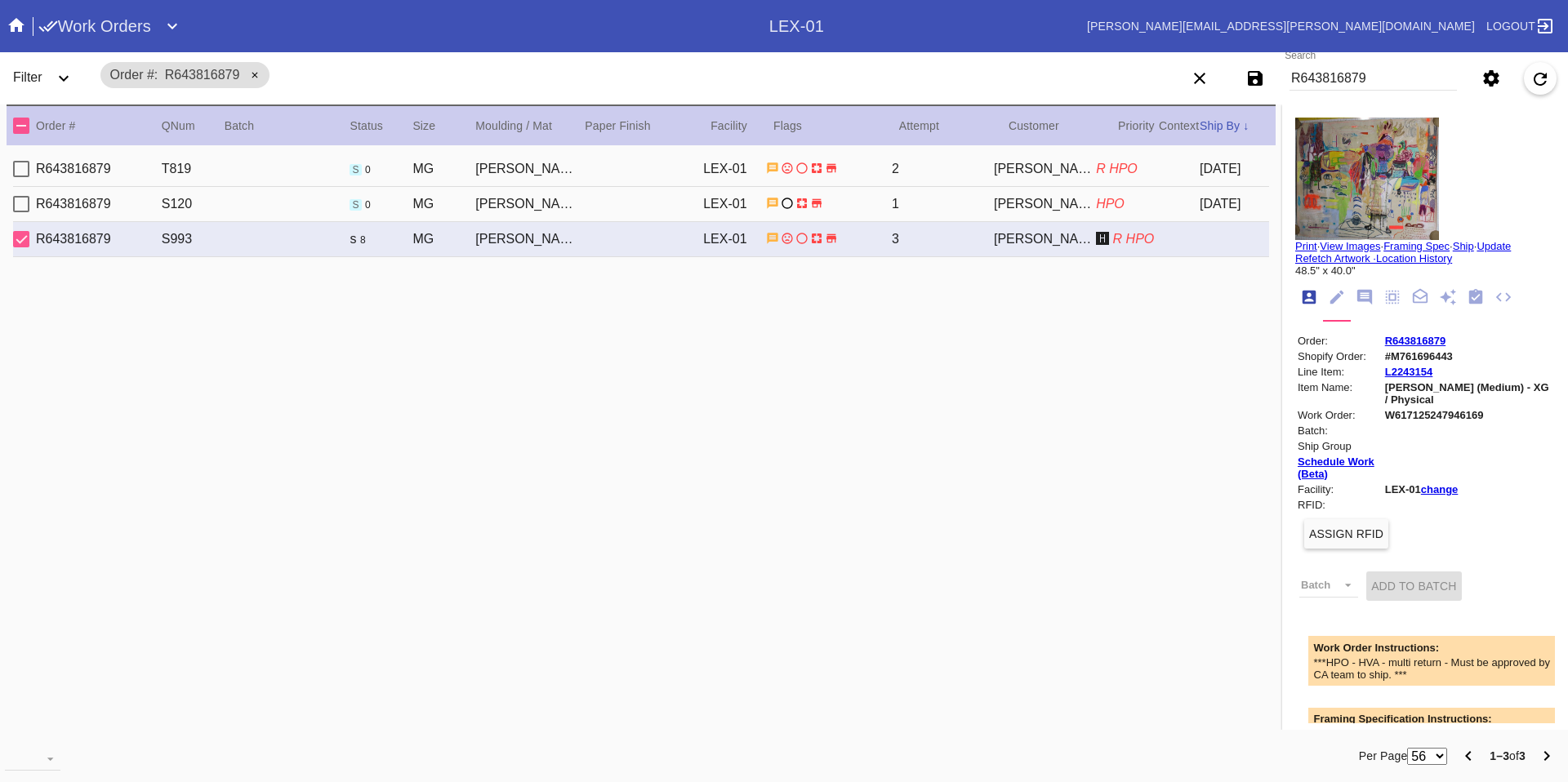scroll, scrollTop: 20, scrollLeft: 0, axis: vertical 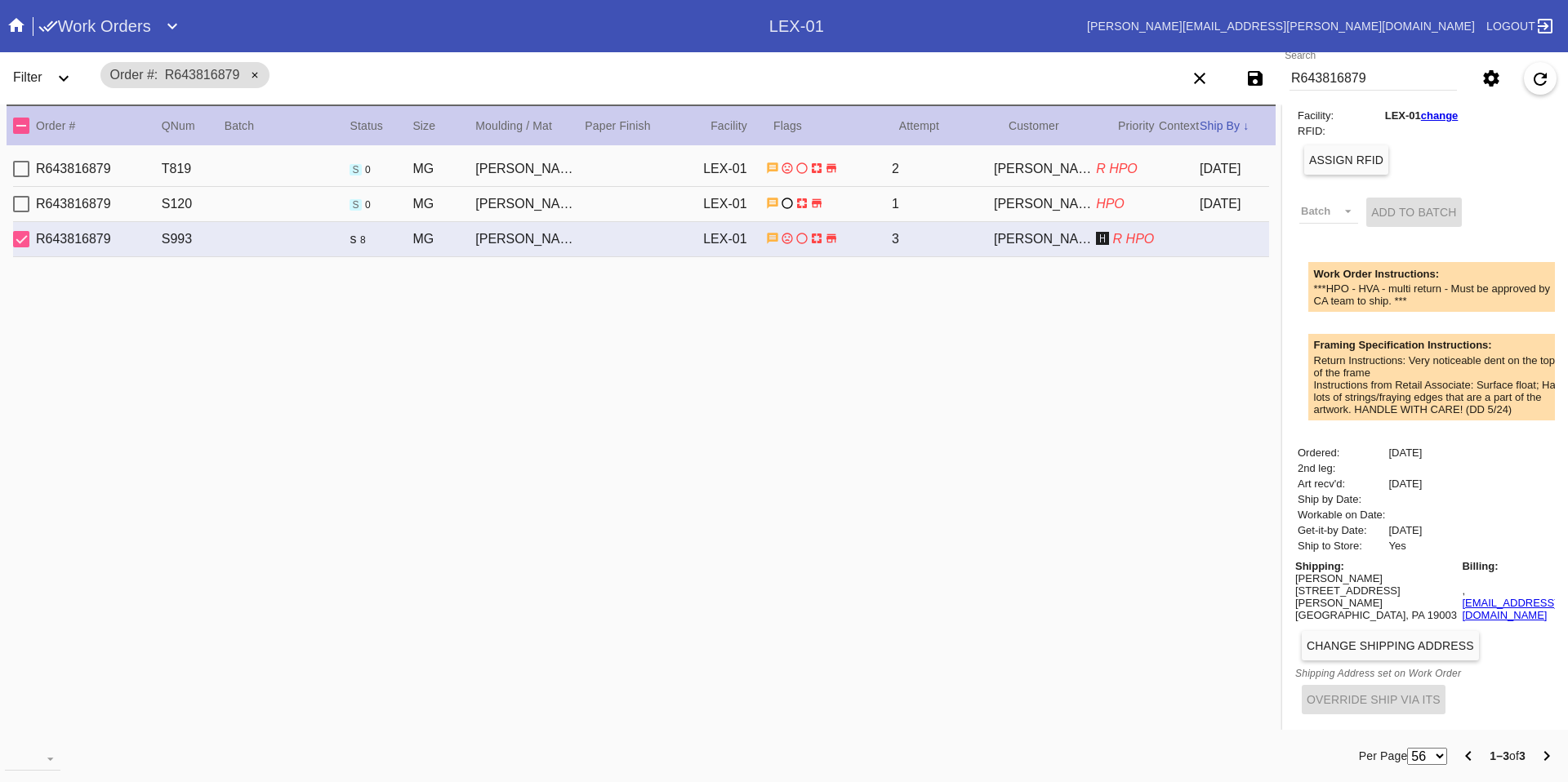 click on "Change Shipping Address" at bounding box center (1390, 646) 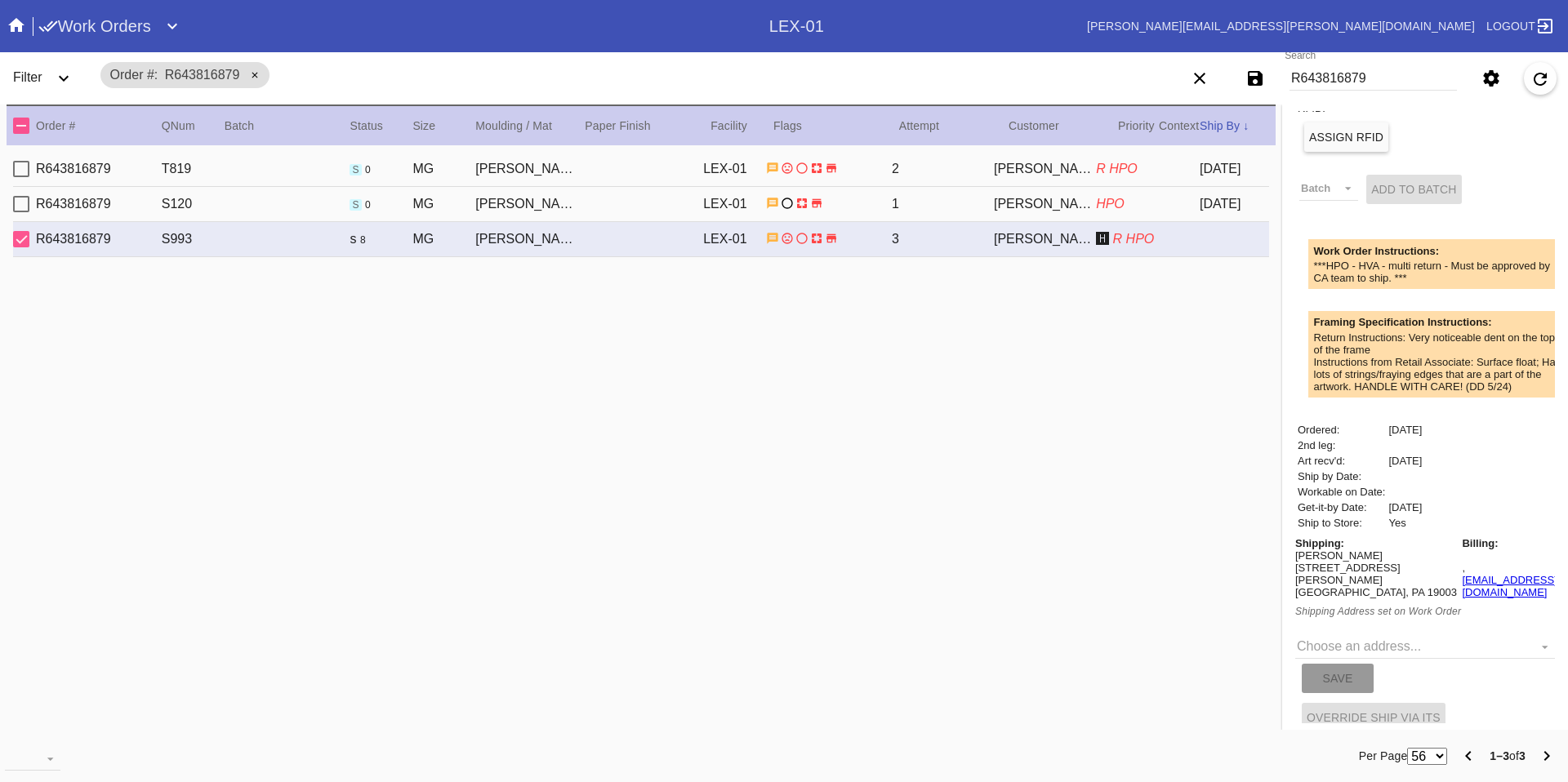scroll, scrollTop: 415, scrollLeft: 0, axis: vertical 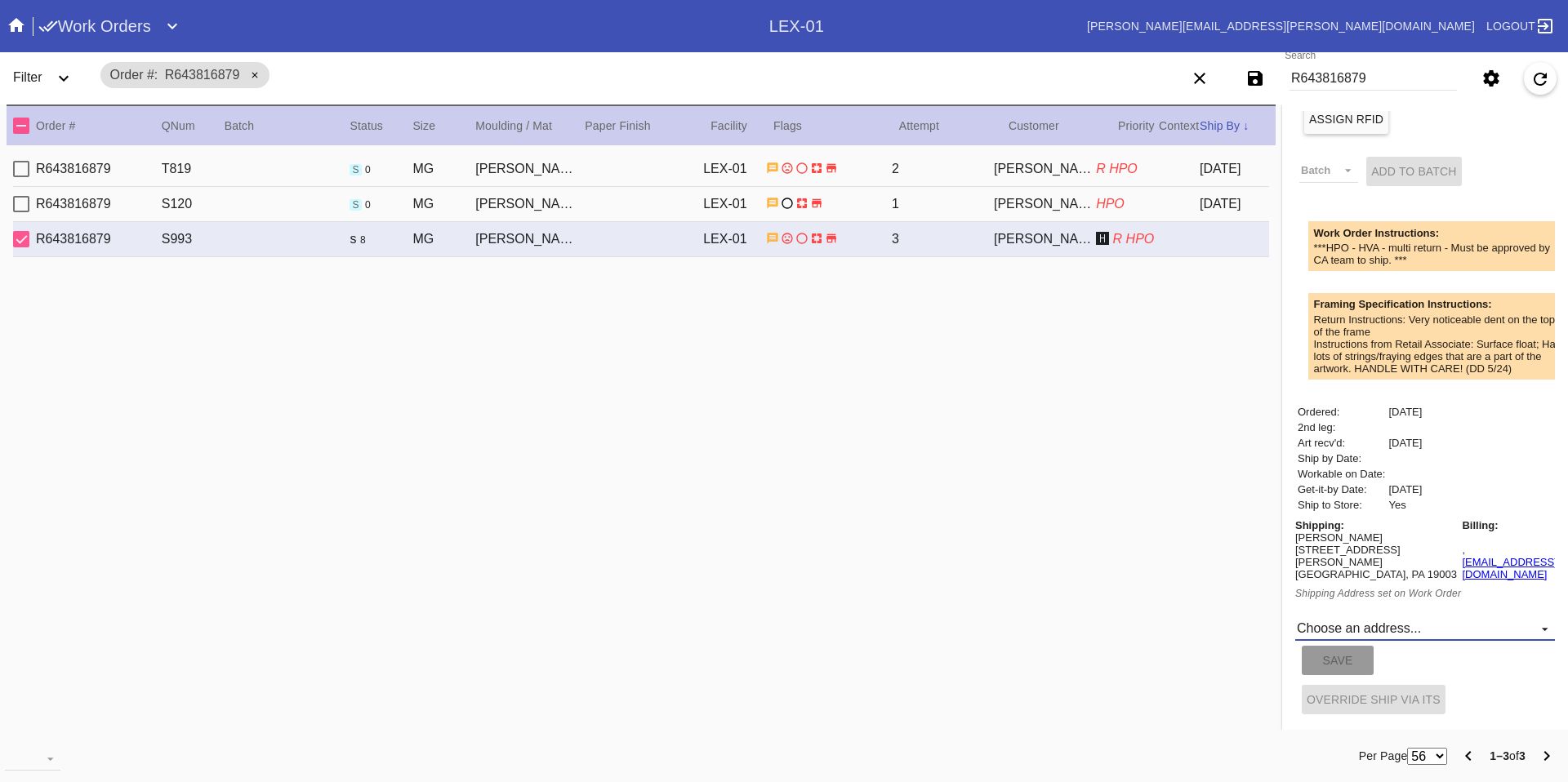 click on "Choose an address... Loading... New address..." at bounding box center (1425, 629) 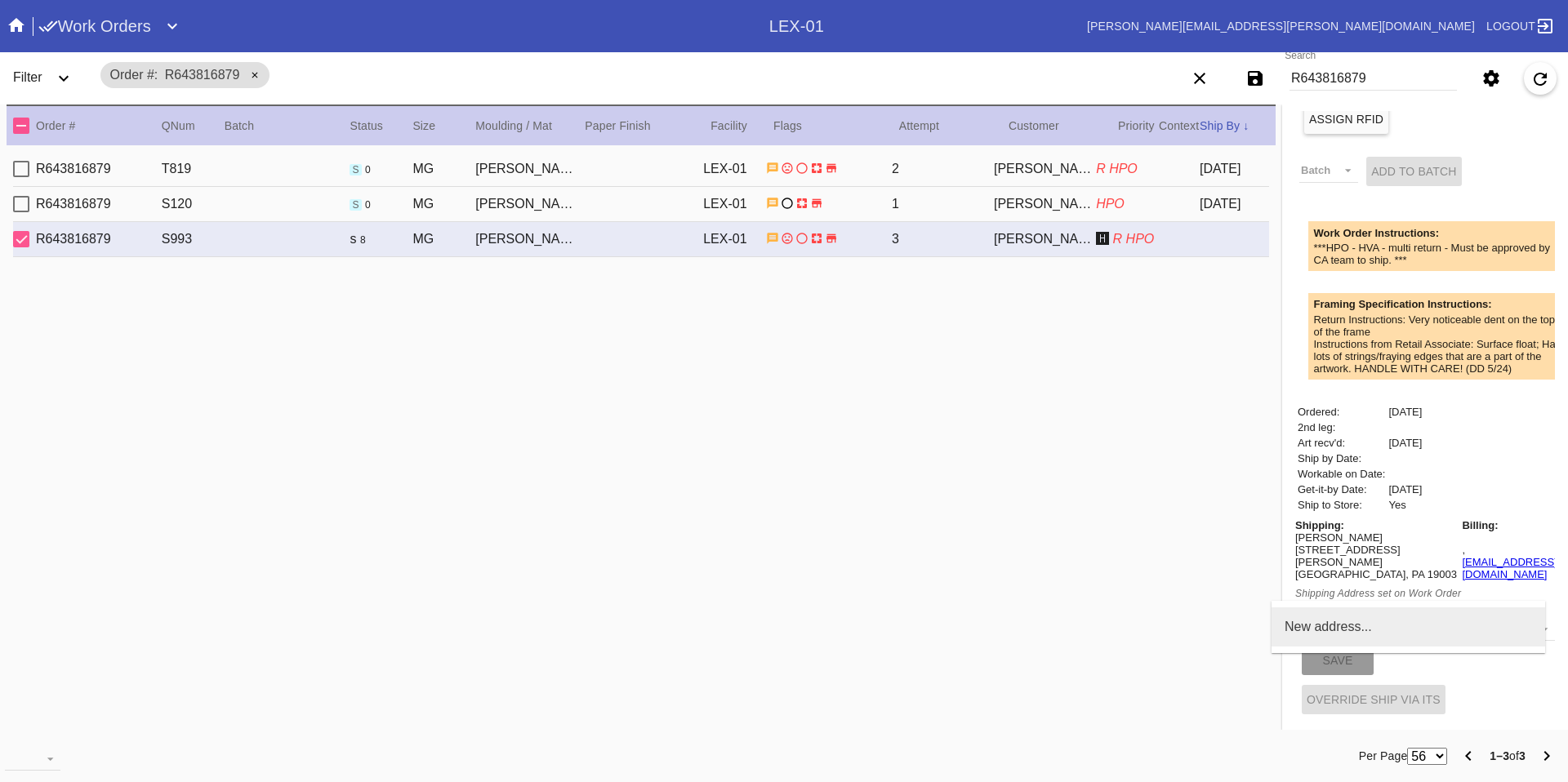 click on "New address..." at bounding box center (1408, 627) 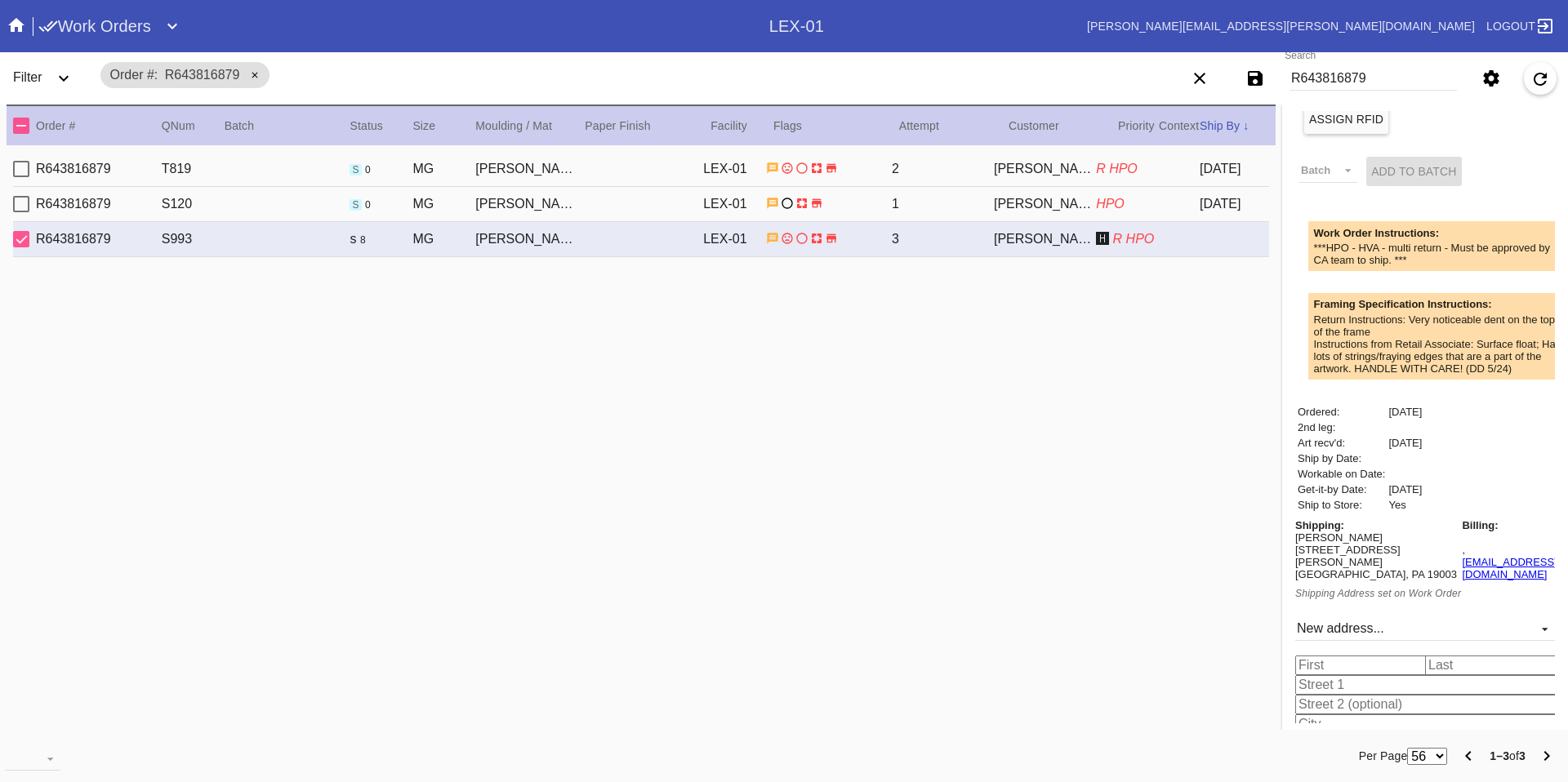 click on "Alabama Alaska Arizona Arkansas California Colorado Connecticut Delaware District of Columbia Florida Georgia Hawaii Idaho Illinois Indiana Iowa Kansas Kentucky Louisiana Maine Maryland Massachusetts Michigan Minnesota Mississippi Missouri Montana Nebraska Nevada New Hampshire New Jersey New Mexico New York North Carolina North Dakota Ohio Oklahoma Oregon Pennsylvania Rhode Island South Carolina South Dakota Tennessee Texas Utah Vermont Virginia Washington West Virginia Wisconsin Wyoming Save" at bounding box center (1425, 726) 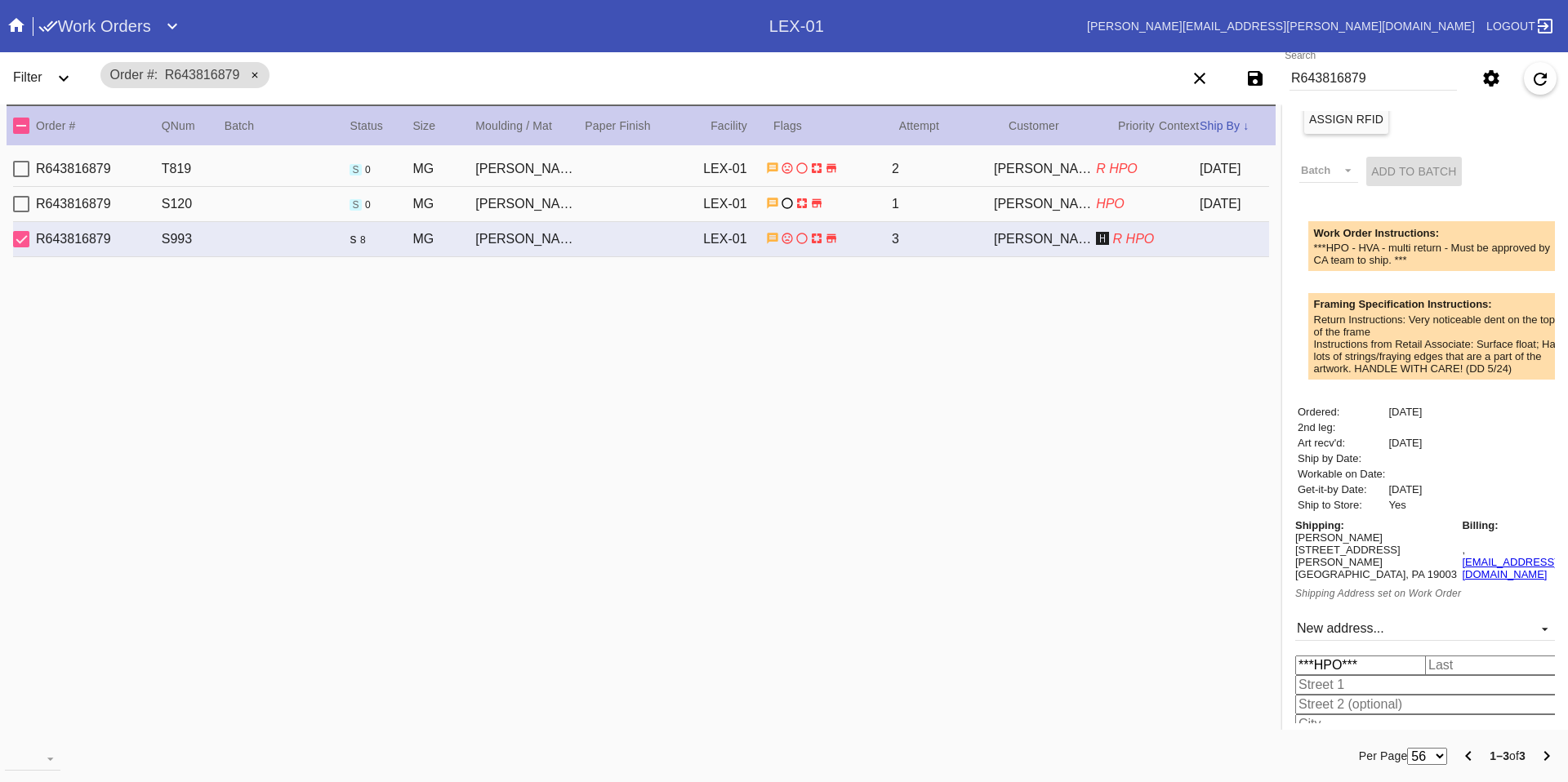 type on "DO NOT SHIP" 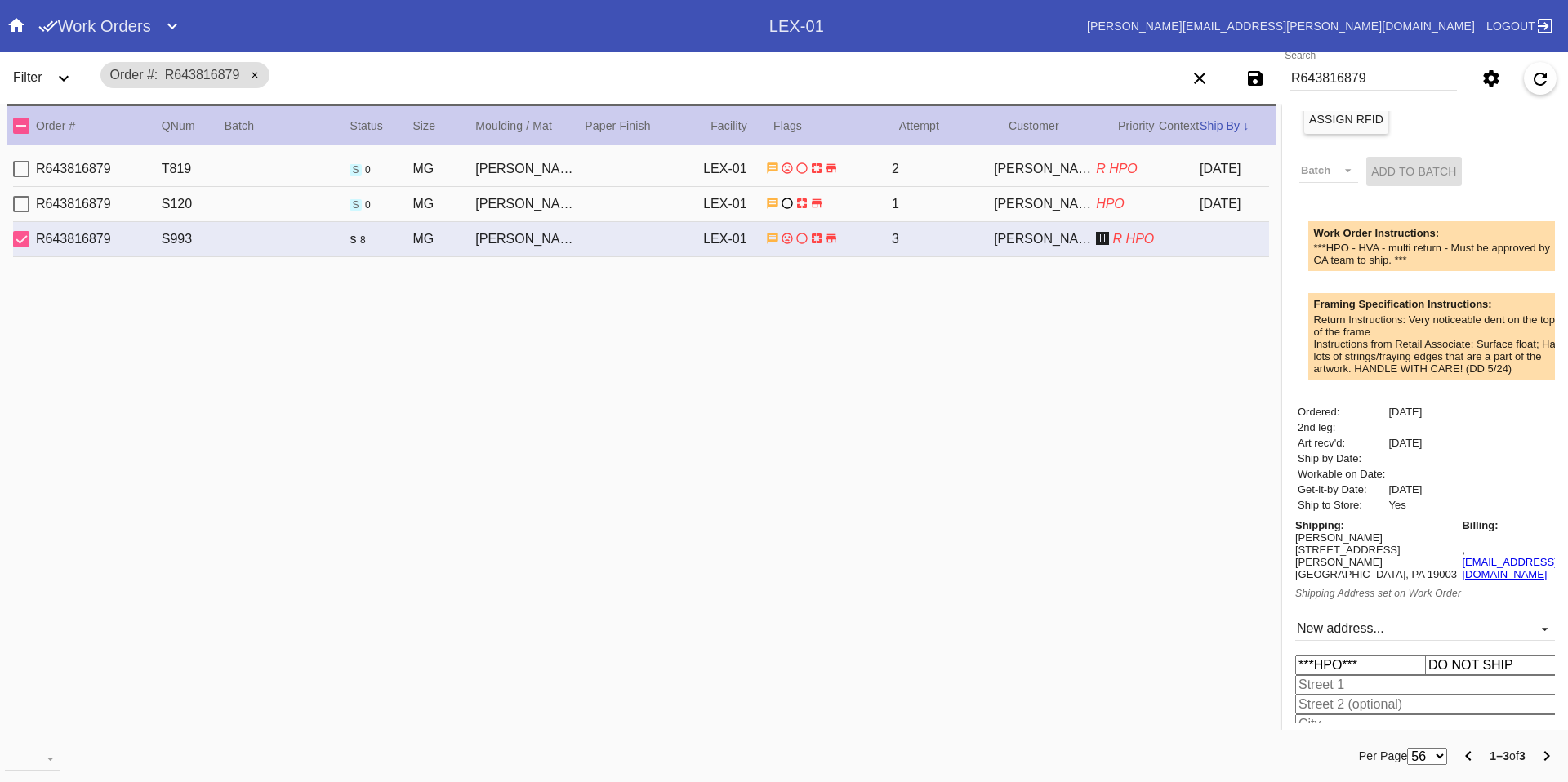 type on "DO NOT SHIP" 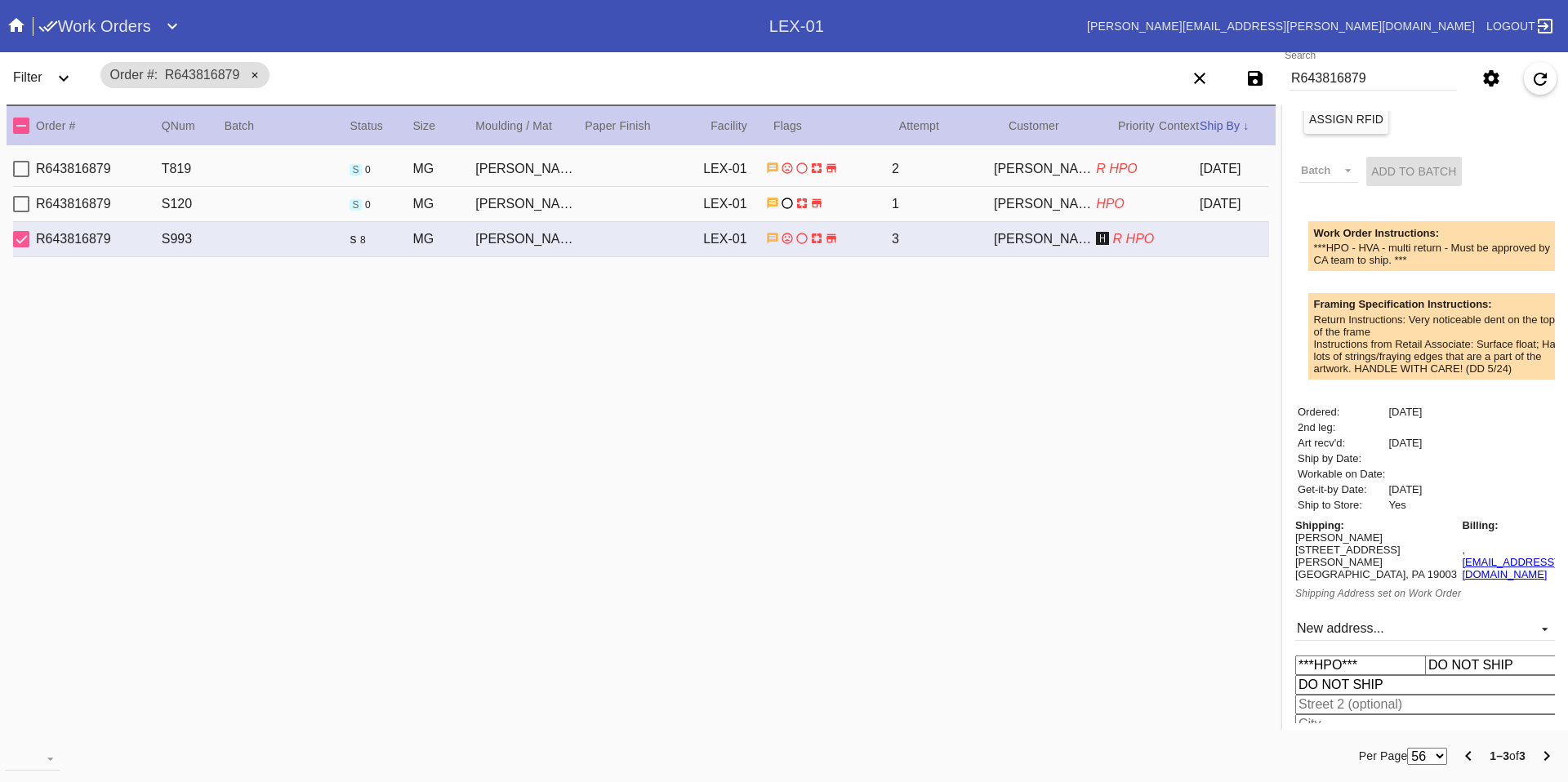 type on "RICHMOND" 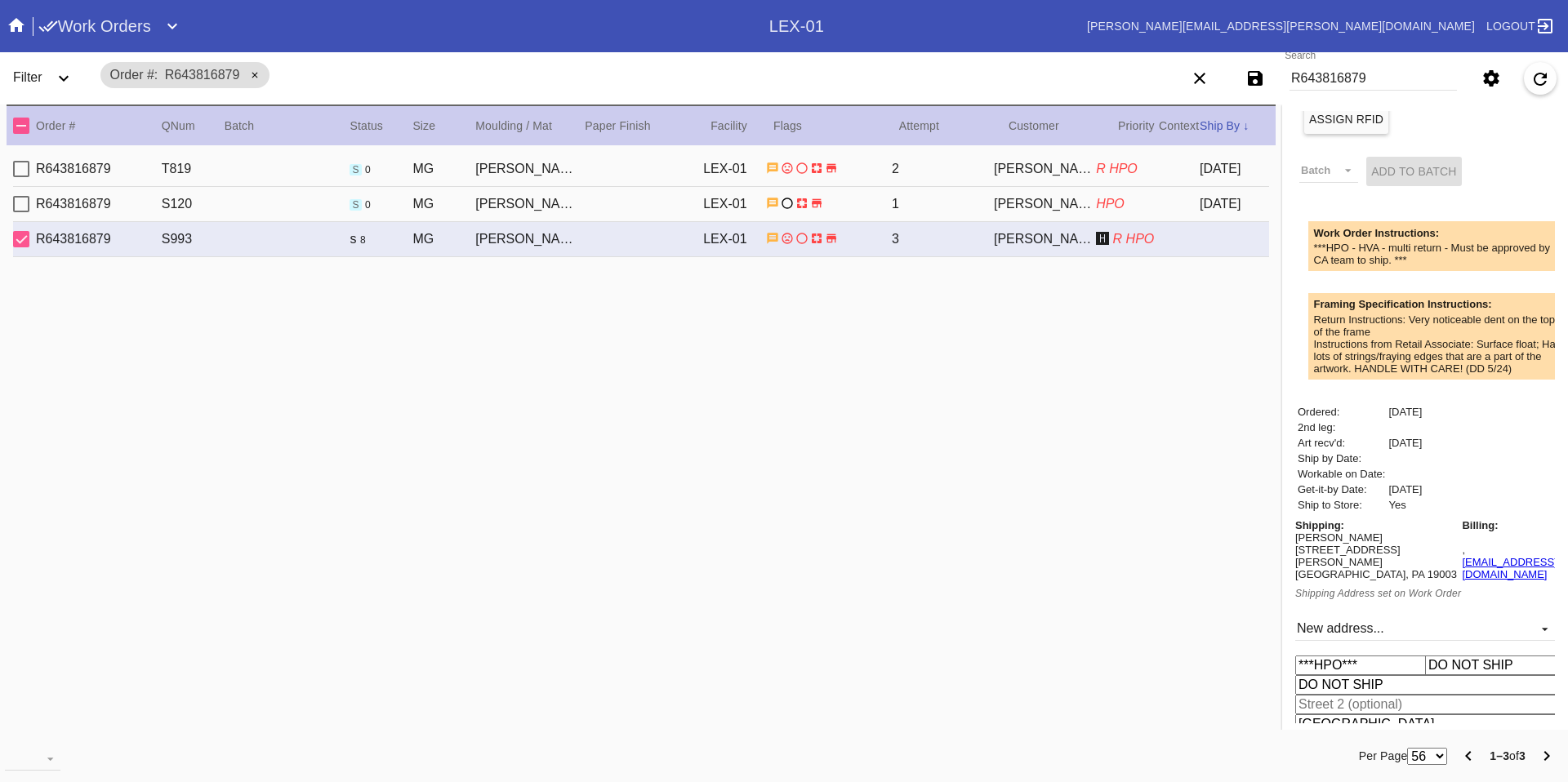 select on "number:42" 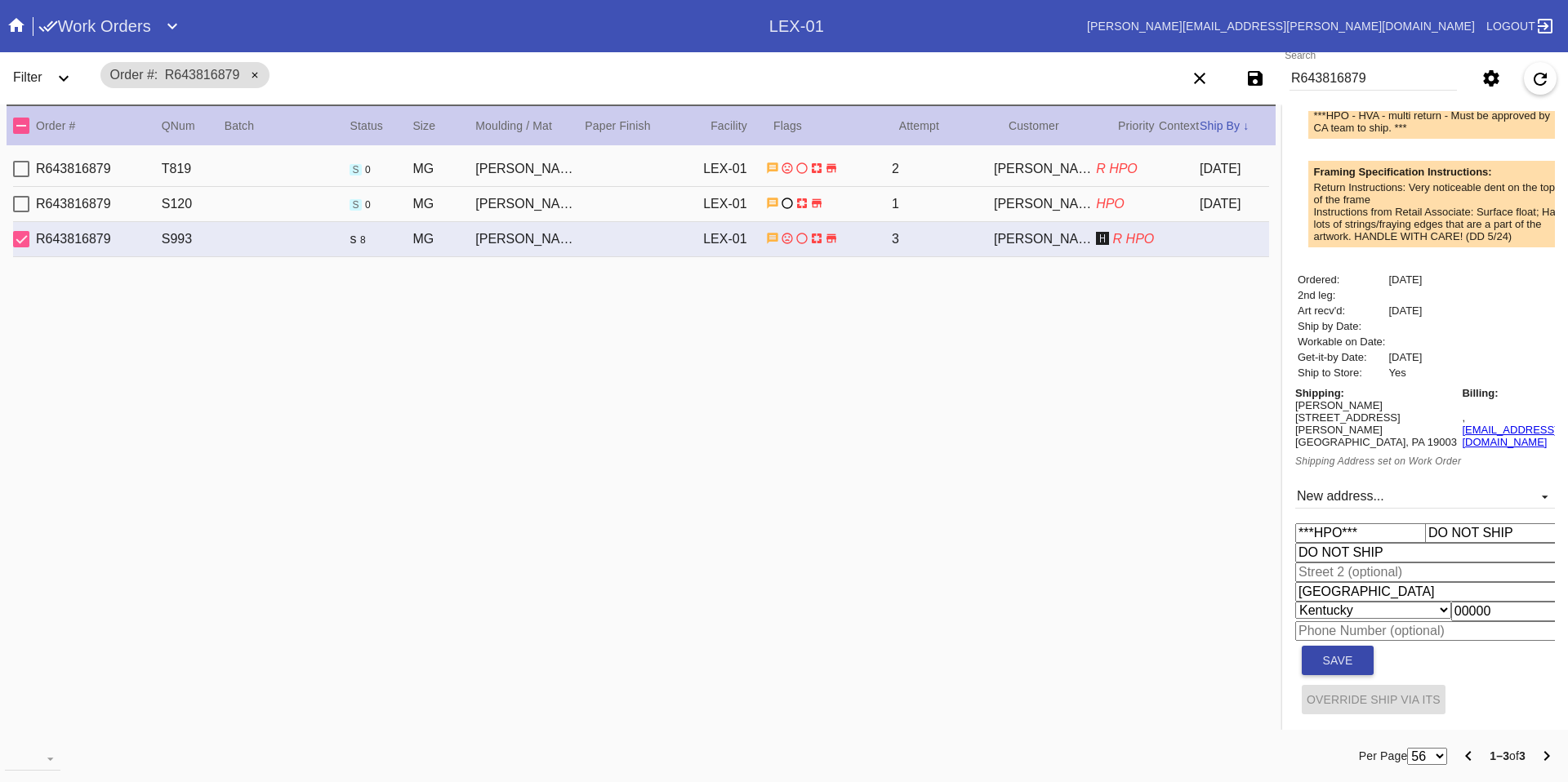 click on "Save" at bounding box center [1338, 660] 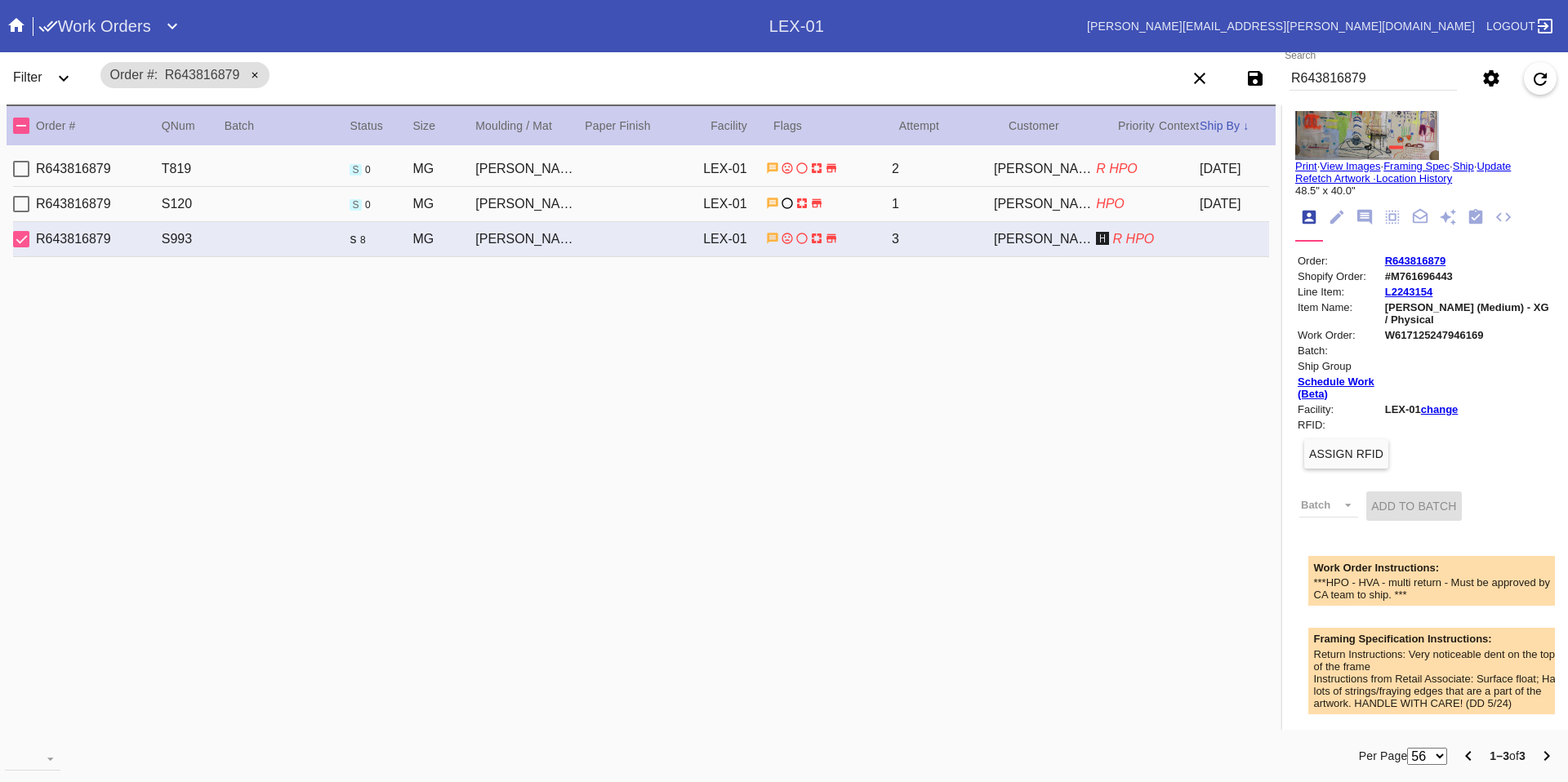 scroll, scrollTop: 0, scrollLeft: 0, axis: both 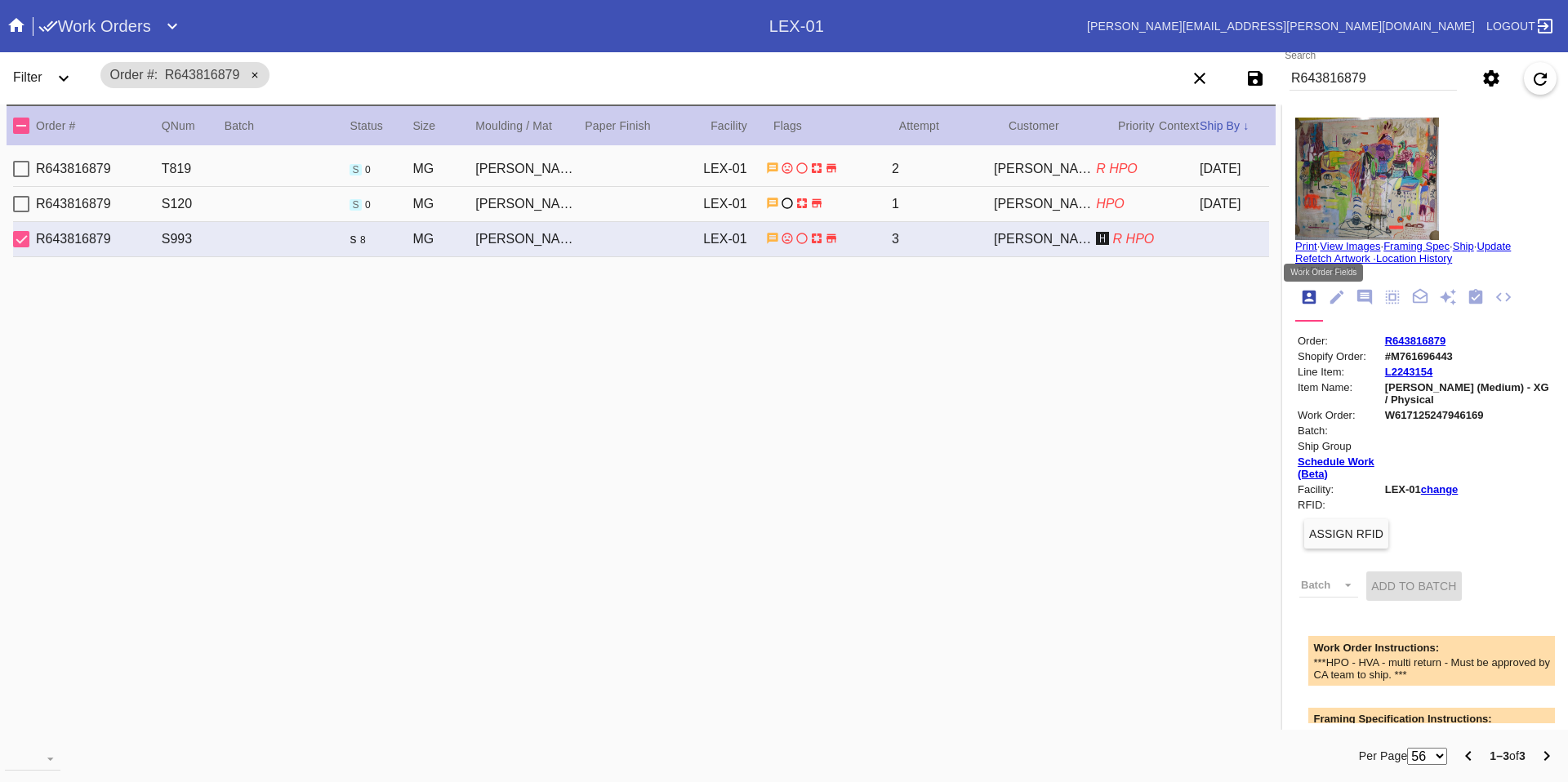 click 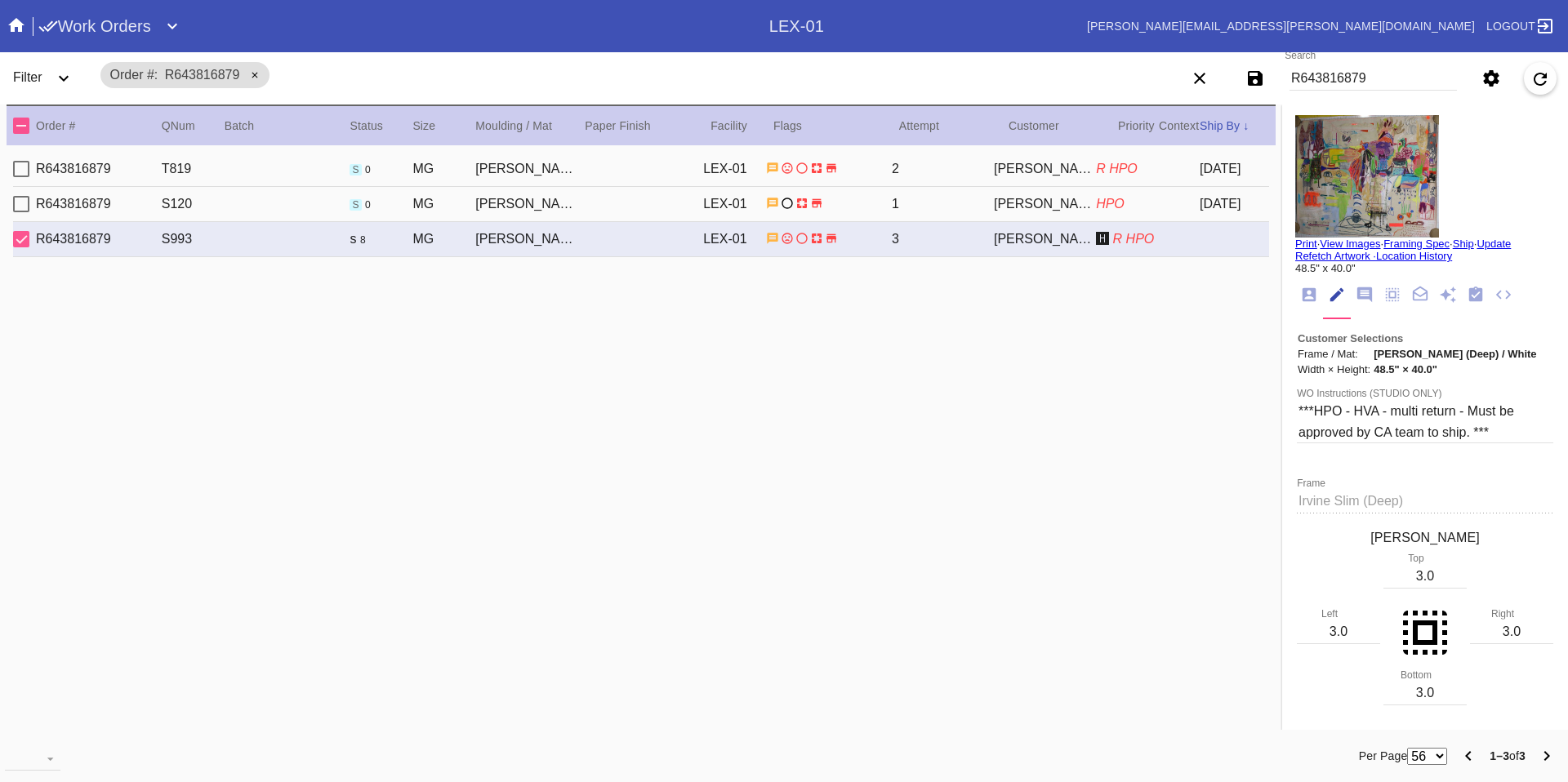 scroll, scrollTop: 0, scrollLeft: 0, axis: both 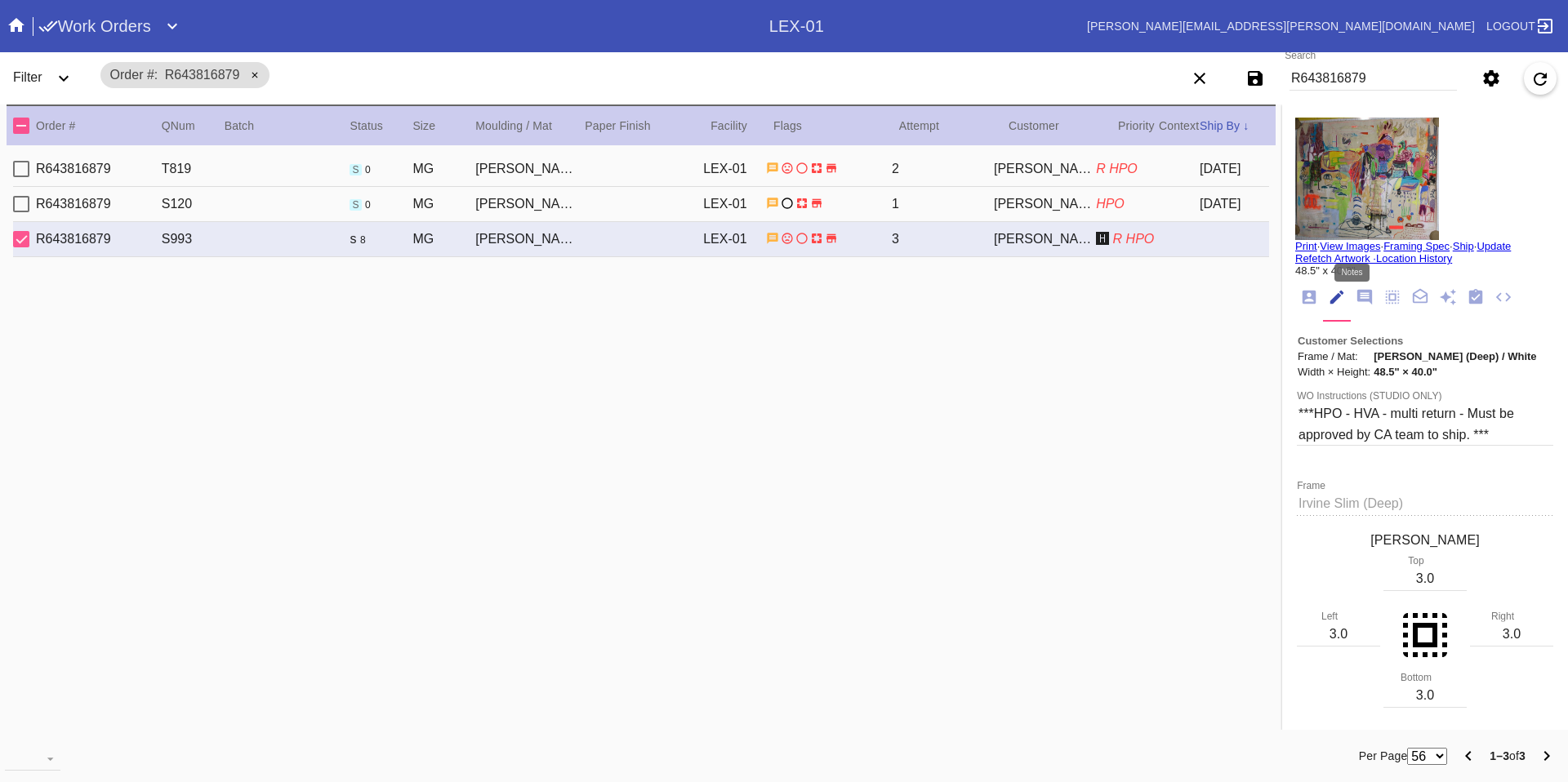 click 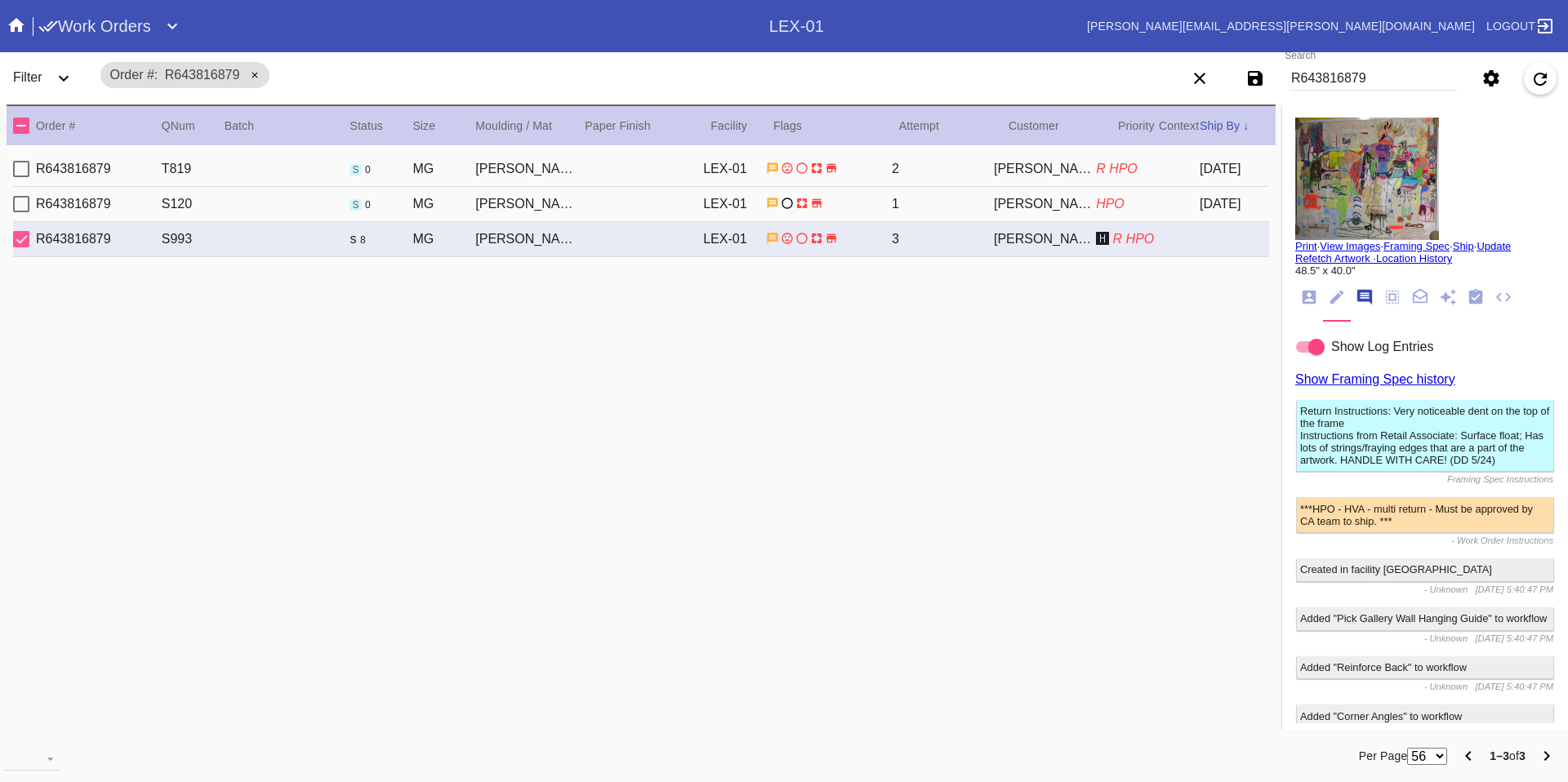 scroll, scrollTop: 100, scrollLeft: 0, axis: vertical 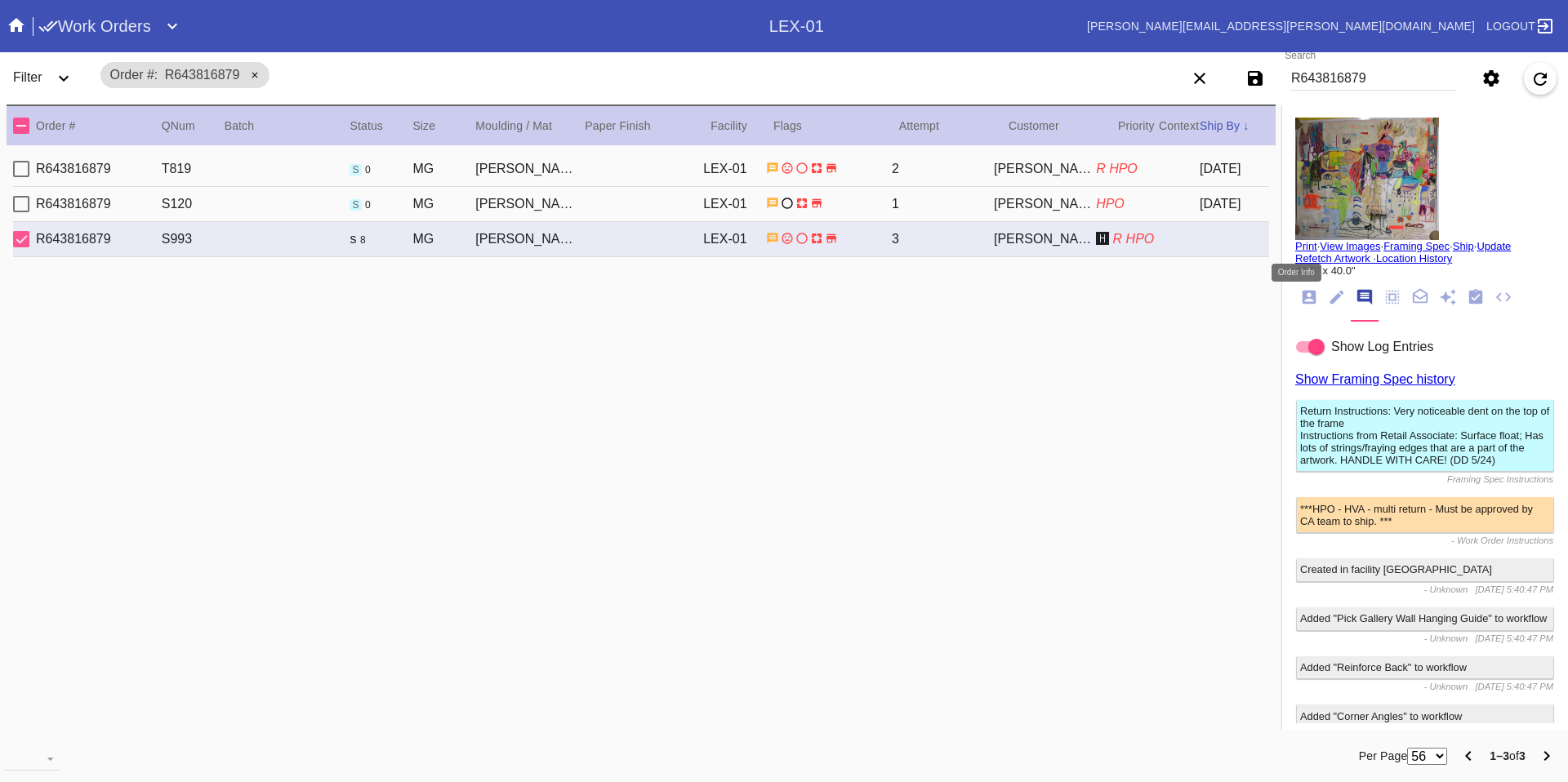 click 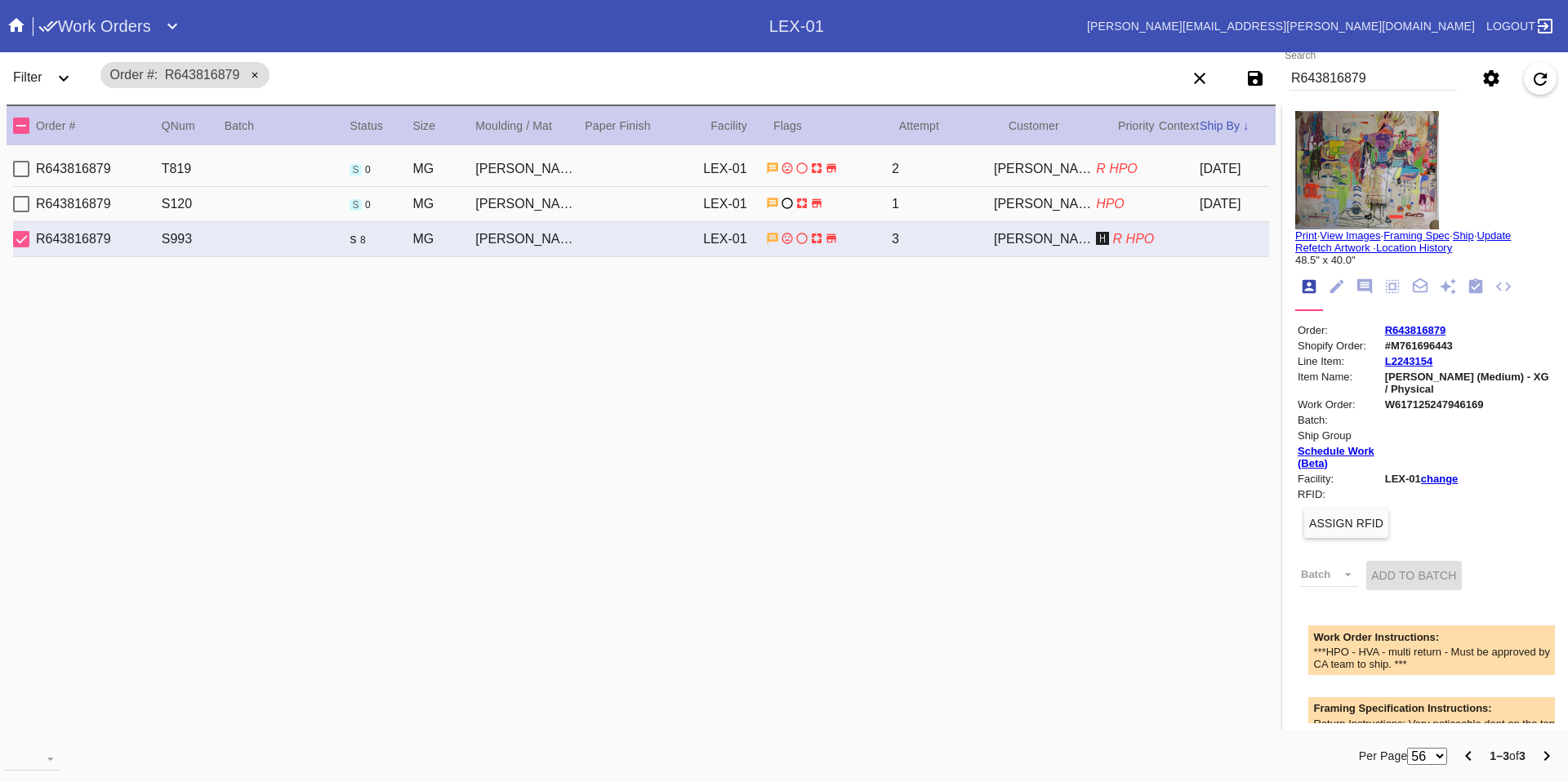 scroll, scrollTop: 0, scrollLeft: 0, axis: both 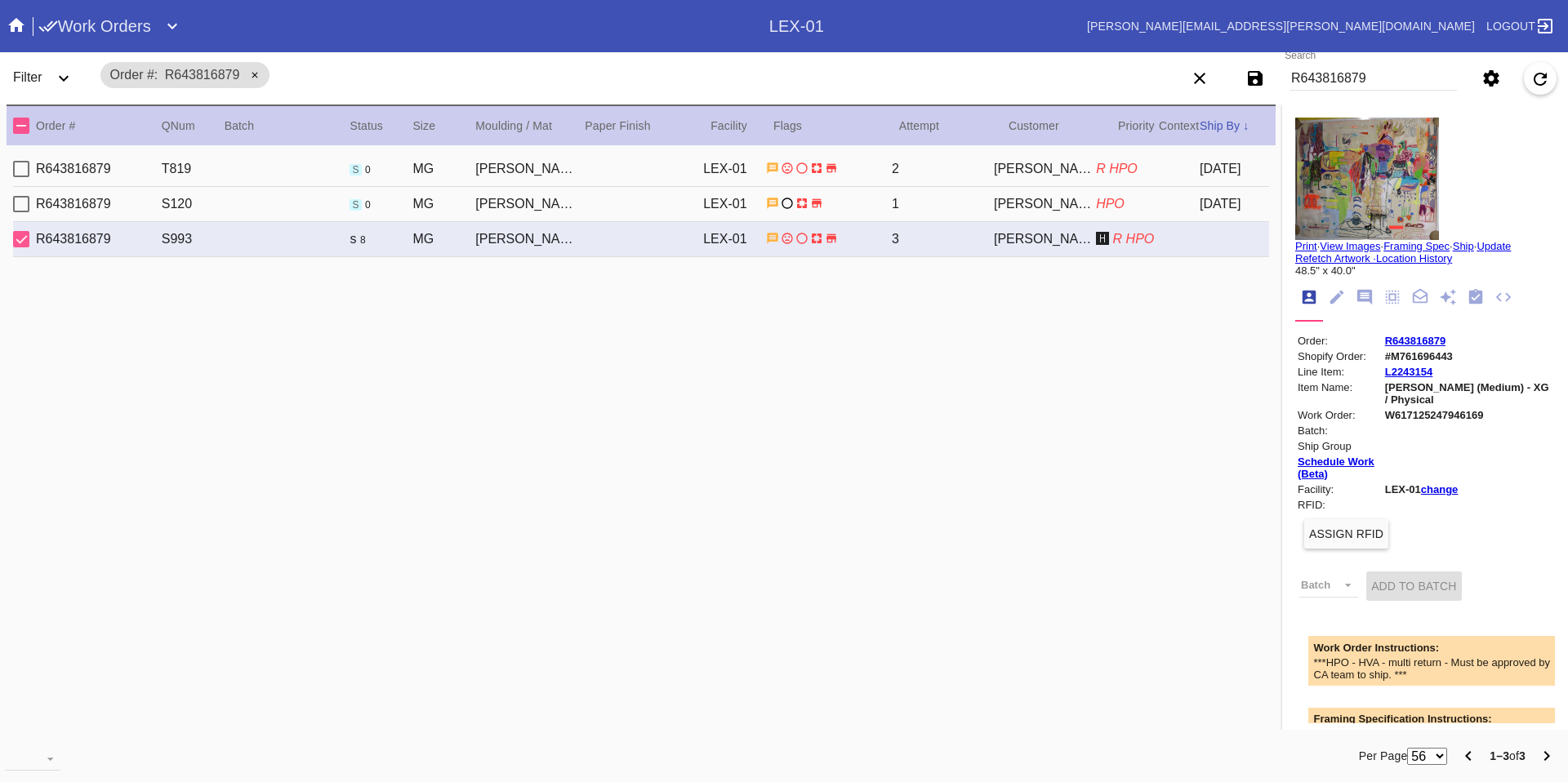 click on "R643816879" at bounding box center [1373, 78] 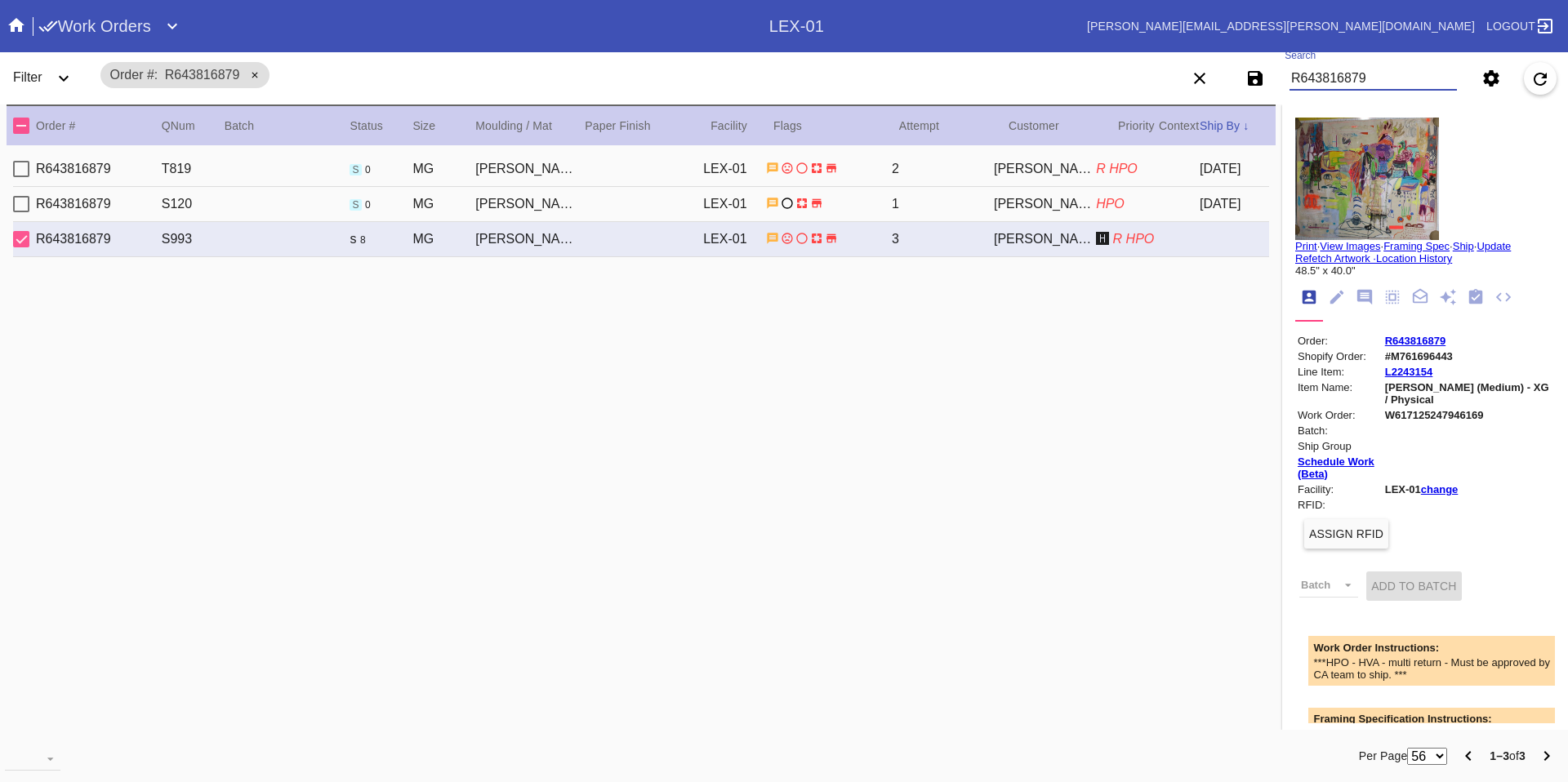 click on "R643816879" at bounding box center [1373, 78] 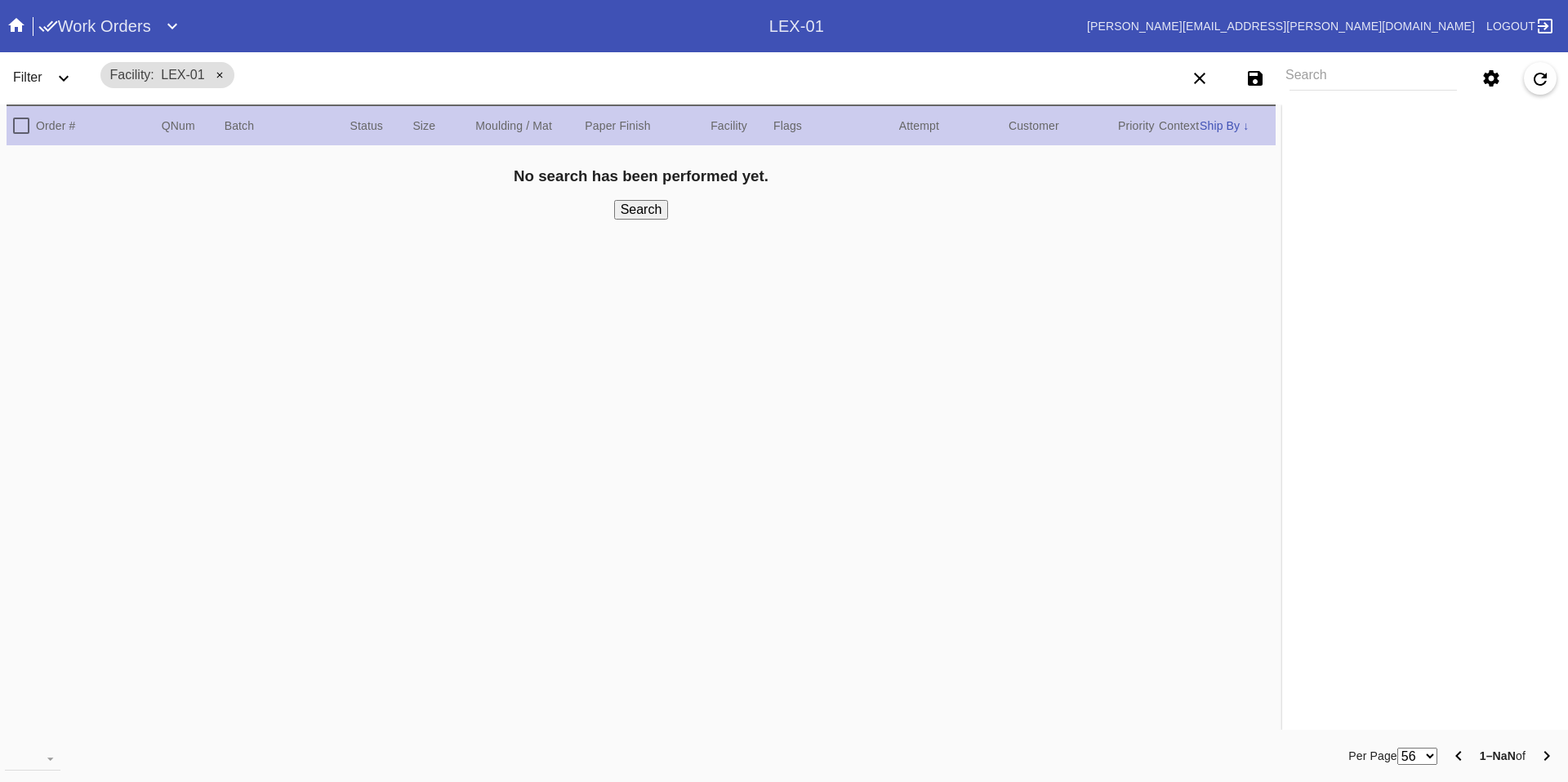 scroll, scrollTop: 0, scrollLeft: 0, axis: both 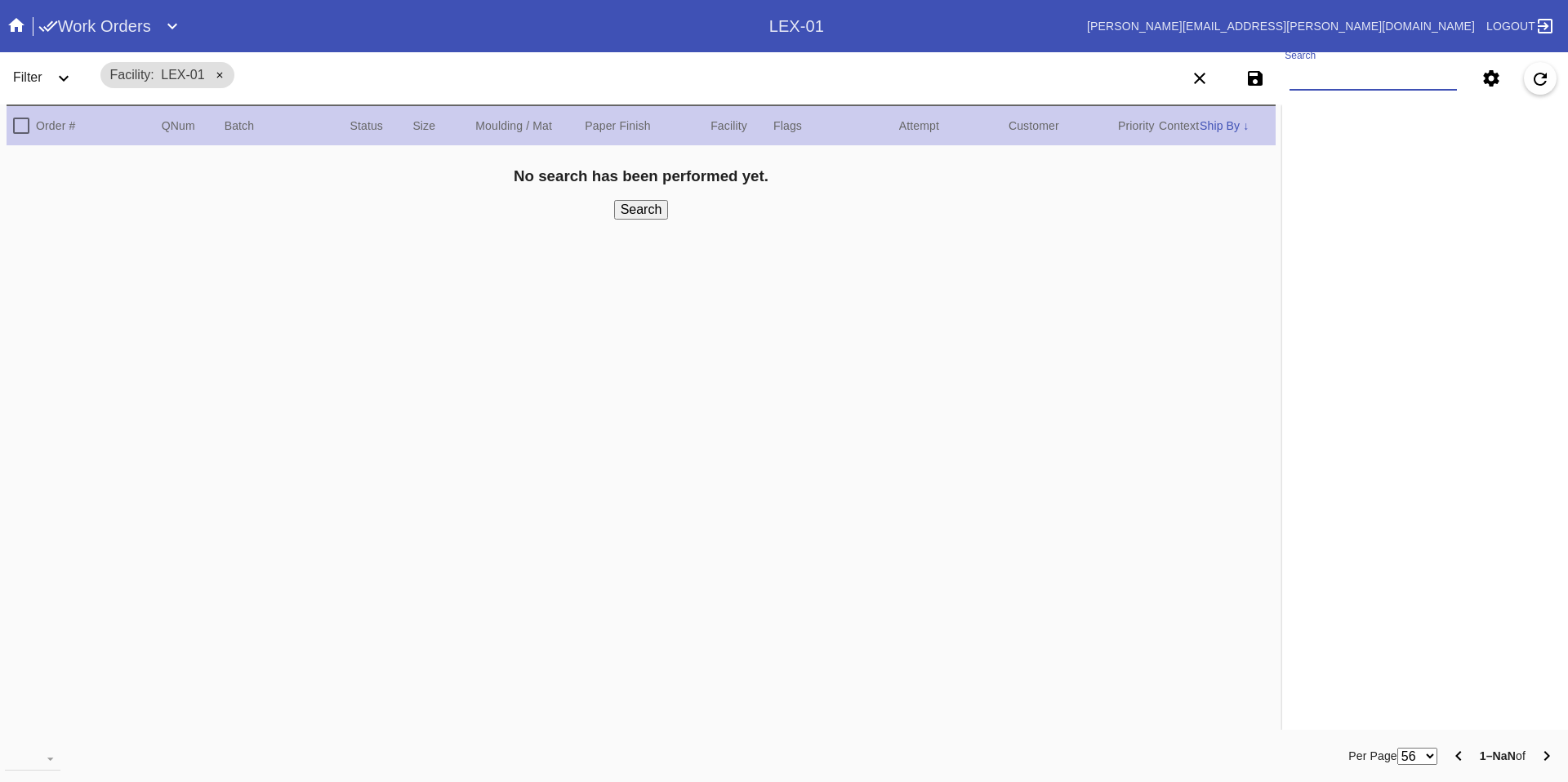 click on "Search" at bounding box center (1373, 78) 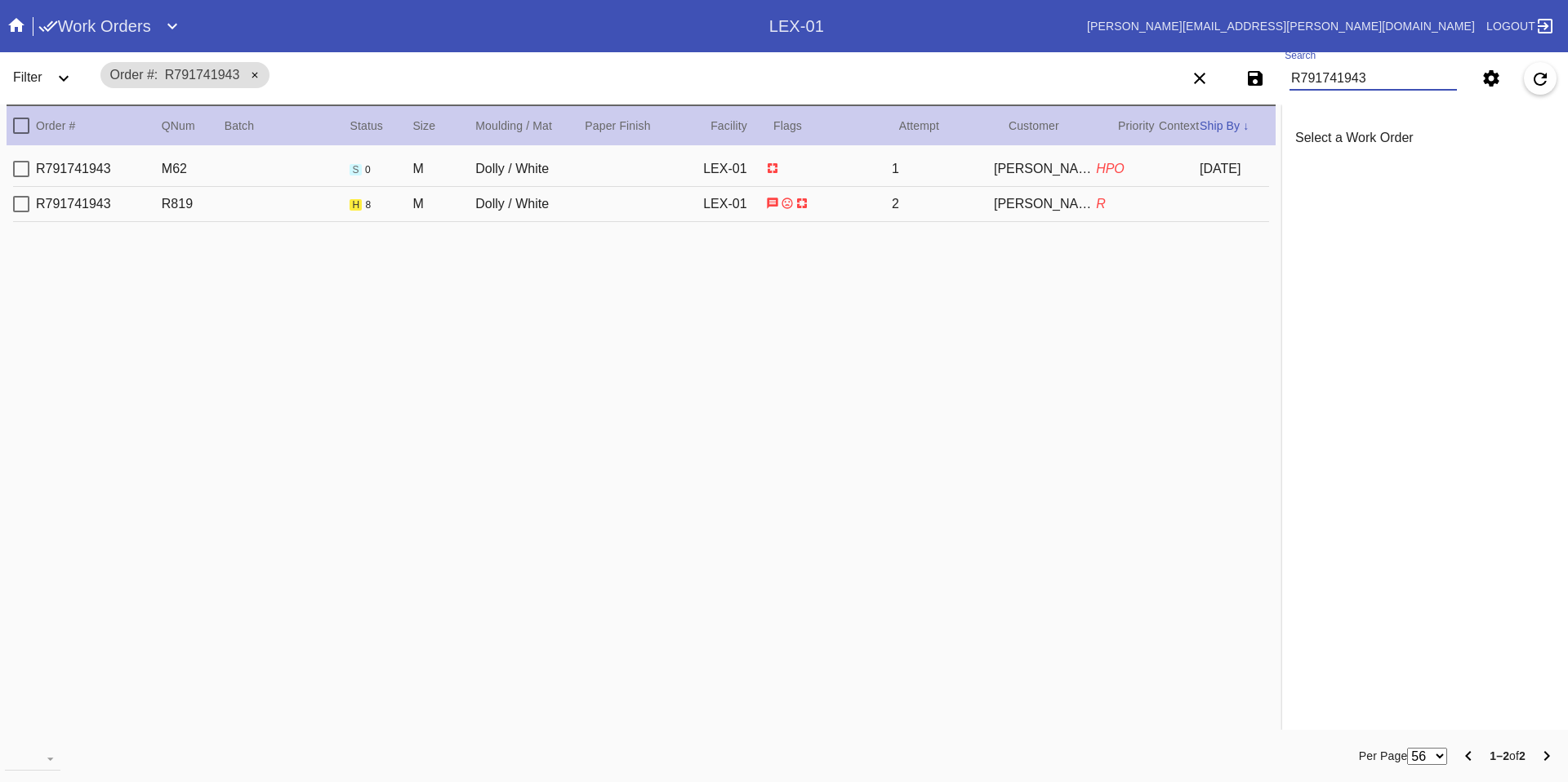 type on "R791741943" 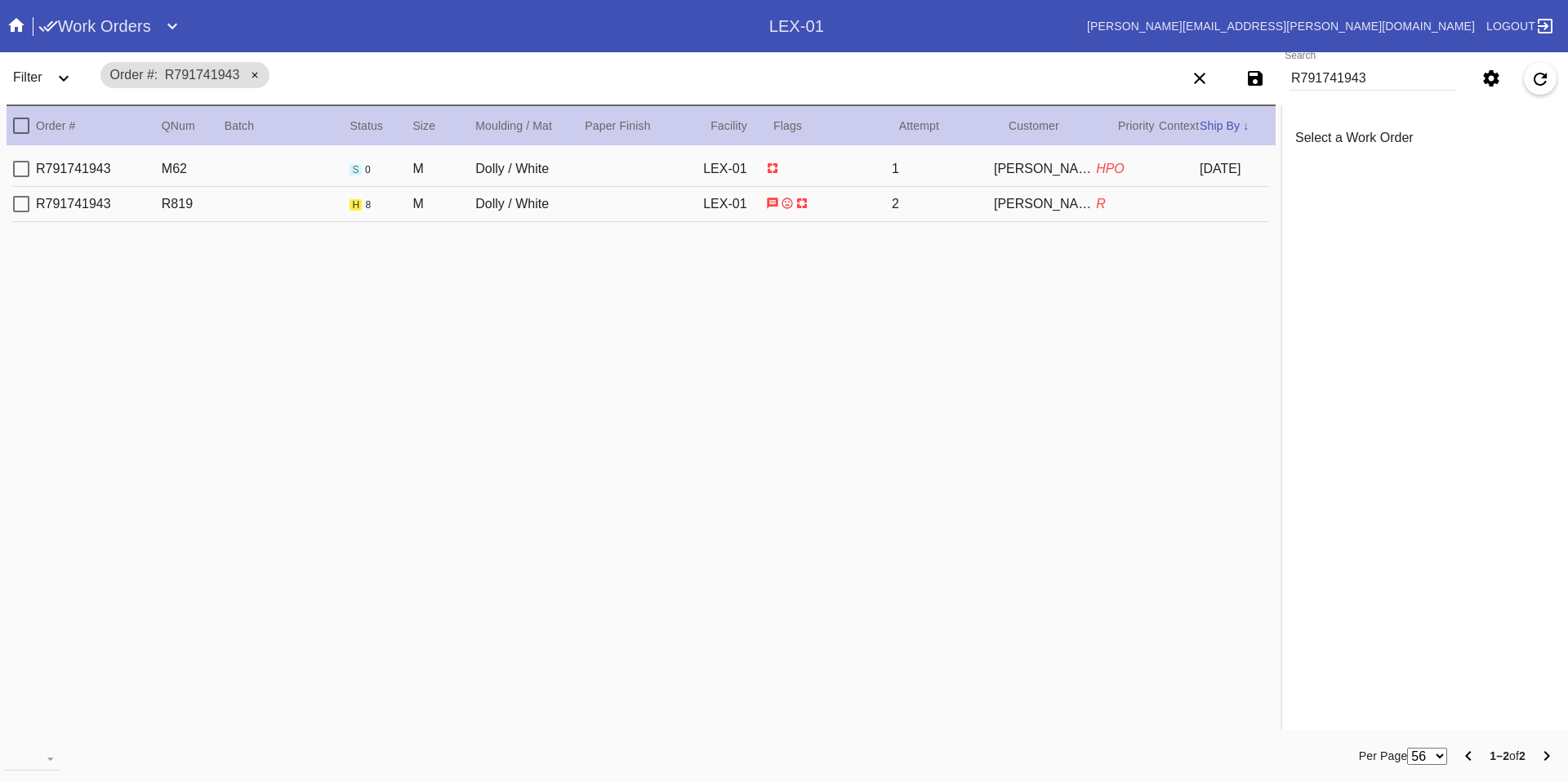 click on "[PERSON_NAME]" at bounding box center [1045, 204] 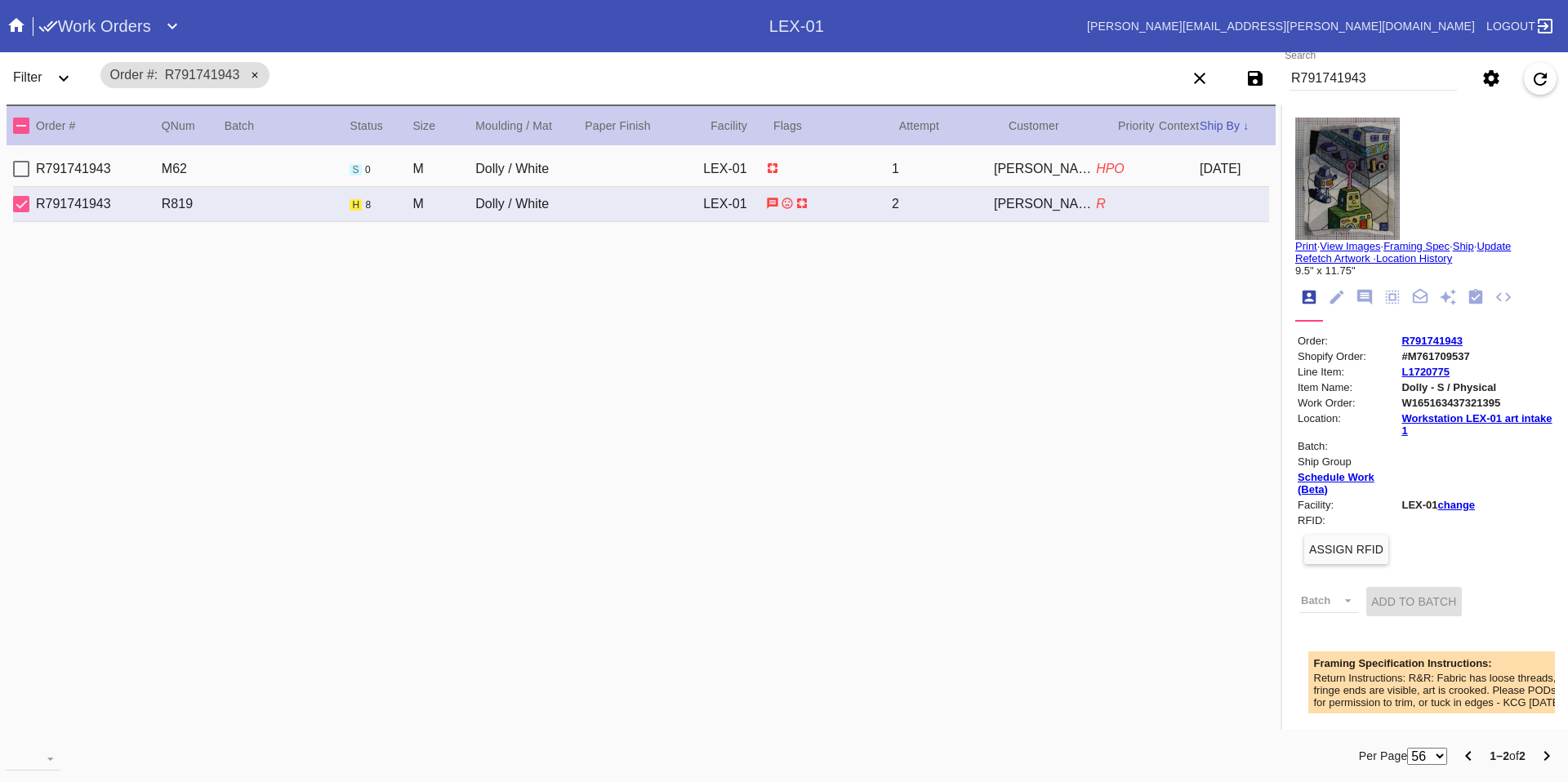 click at bounding box center [1348, 179] 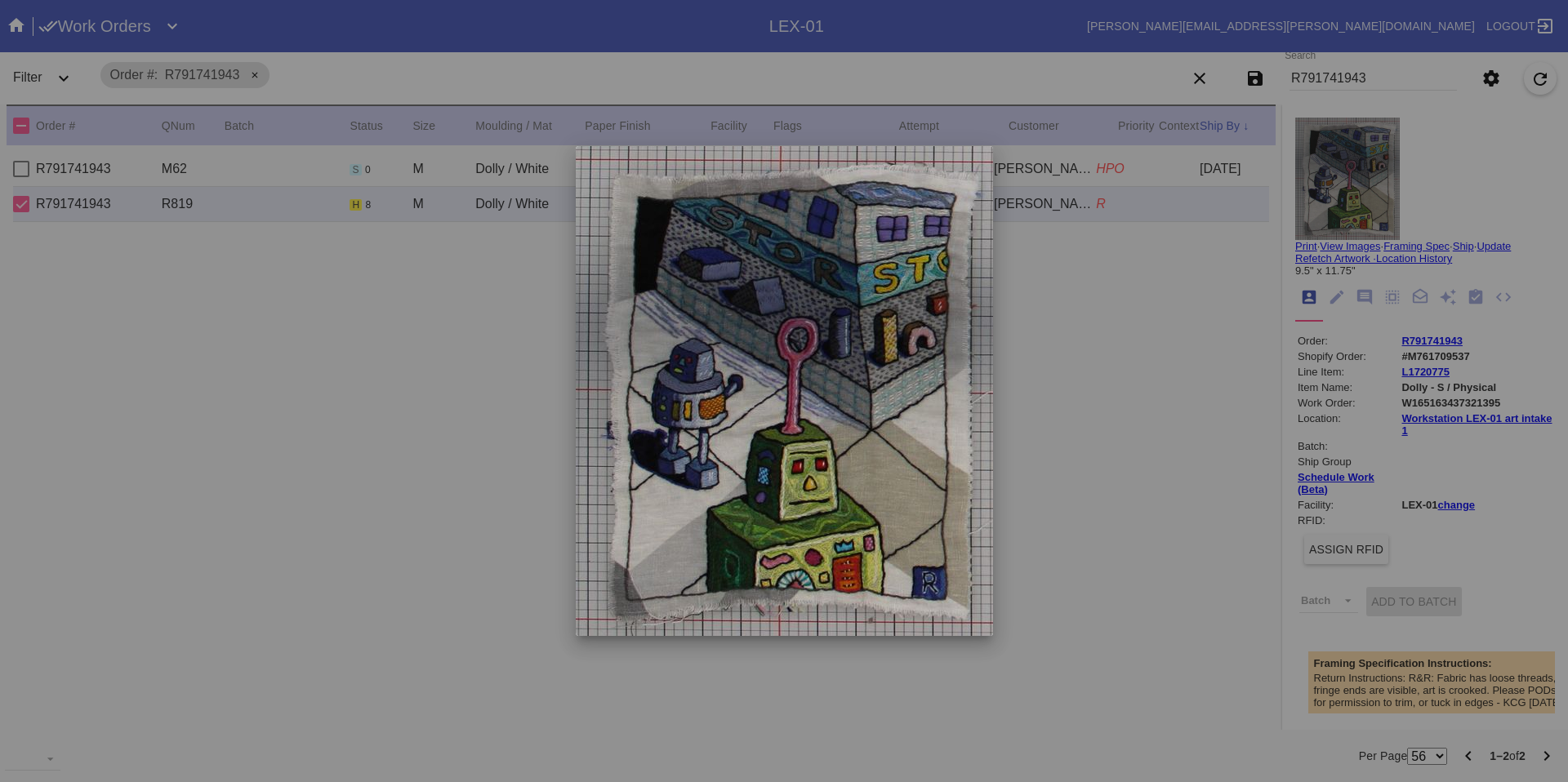 click at bounding box center (784, 391) 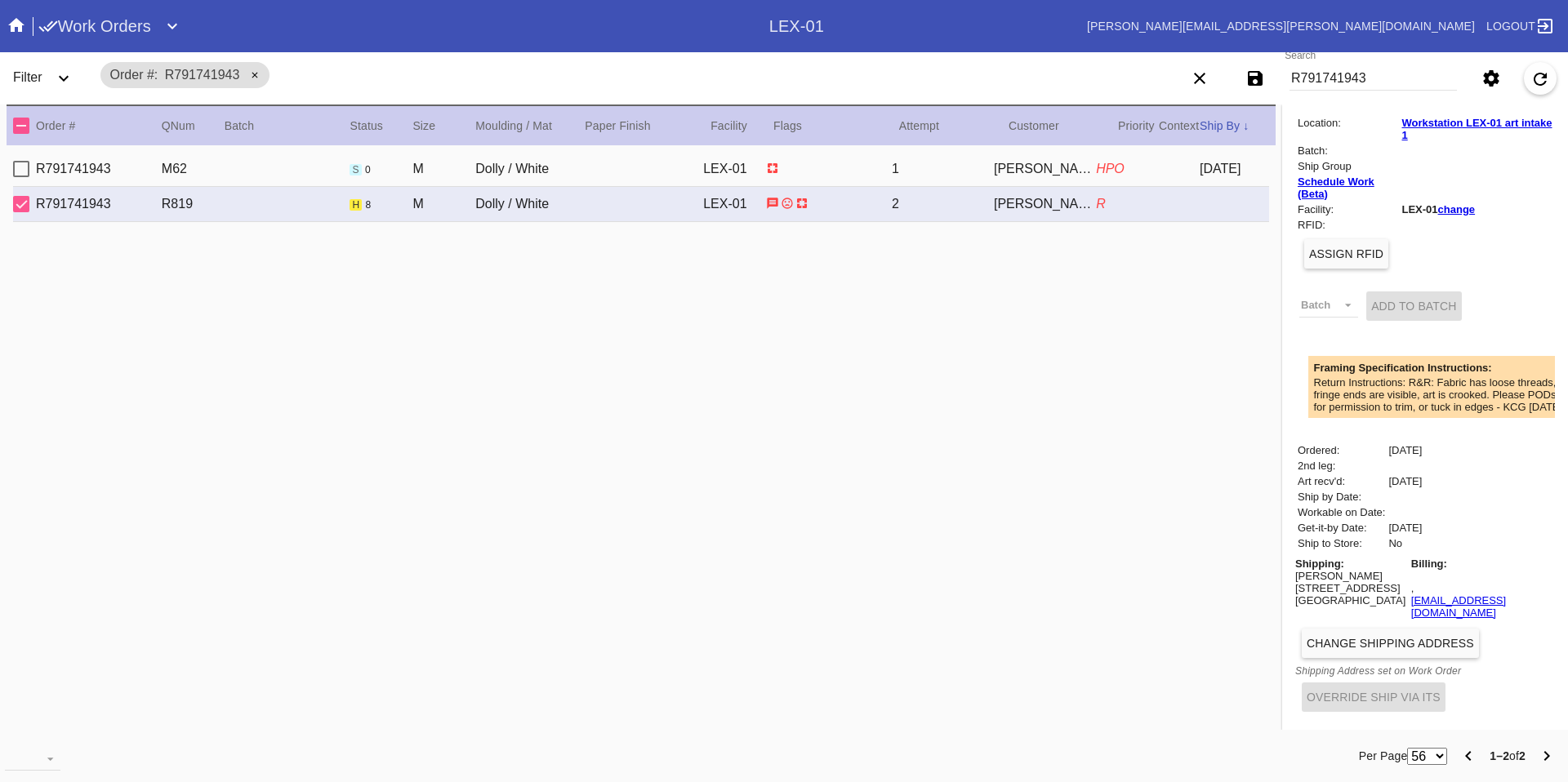 scroll, scrollTop: 0, scrollLeft: 0, axis: both 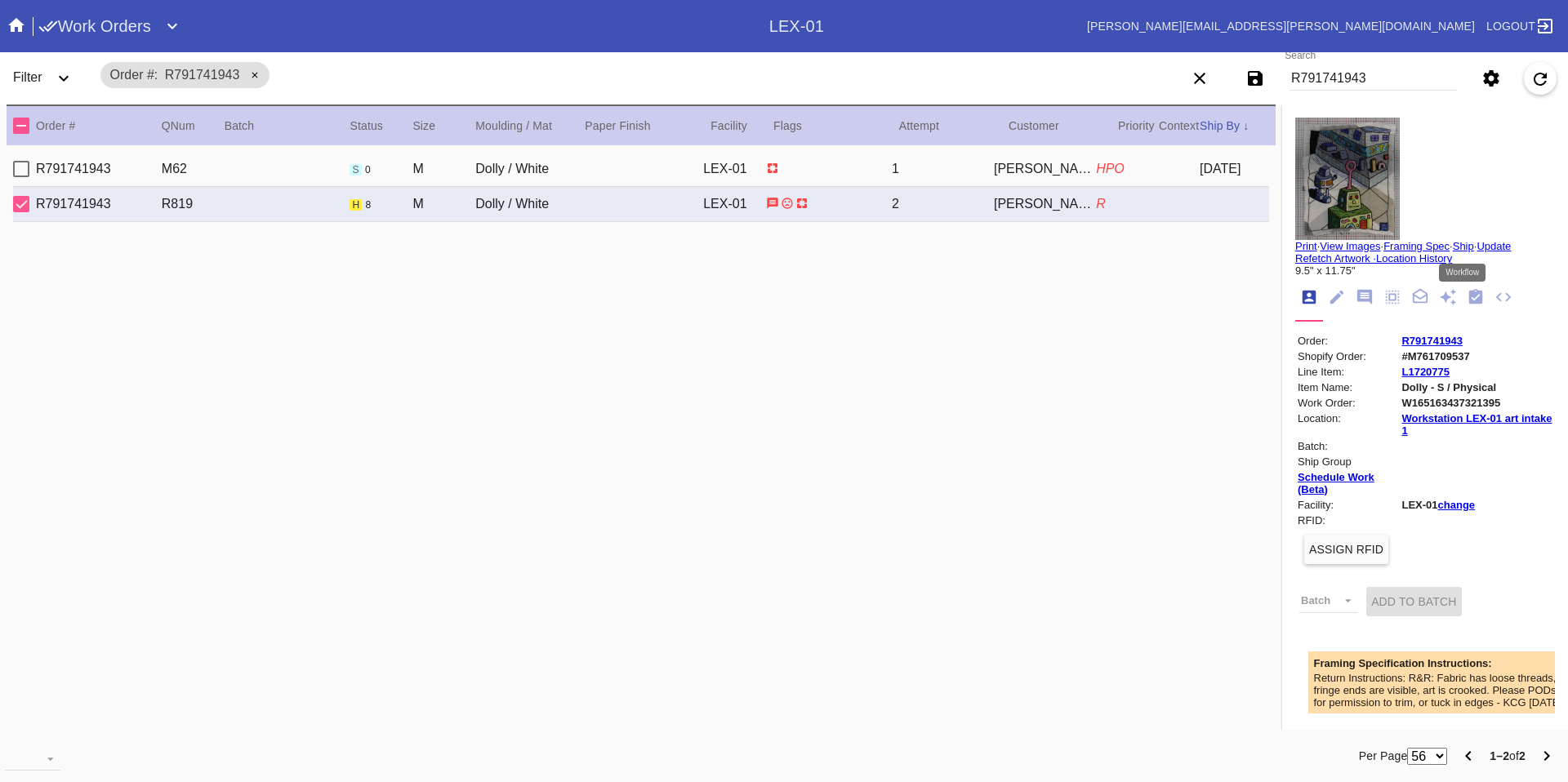 click 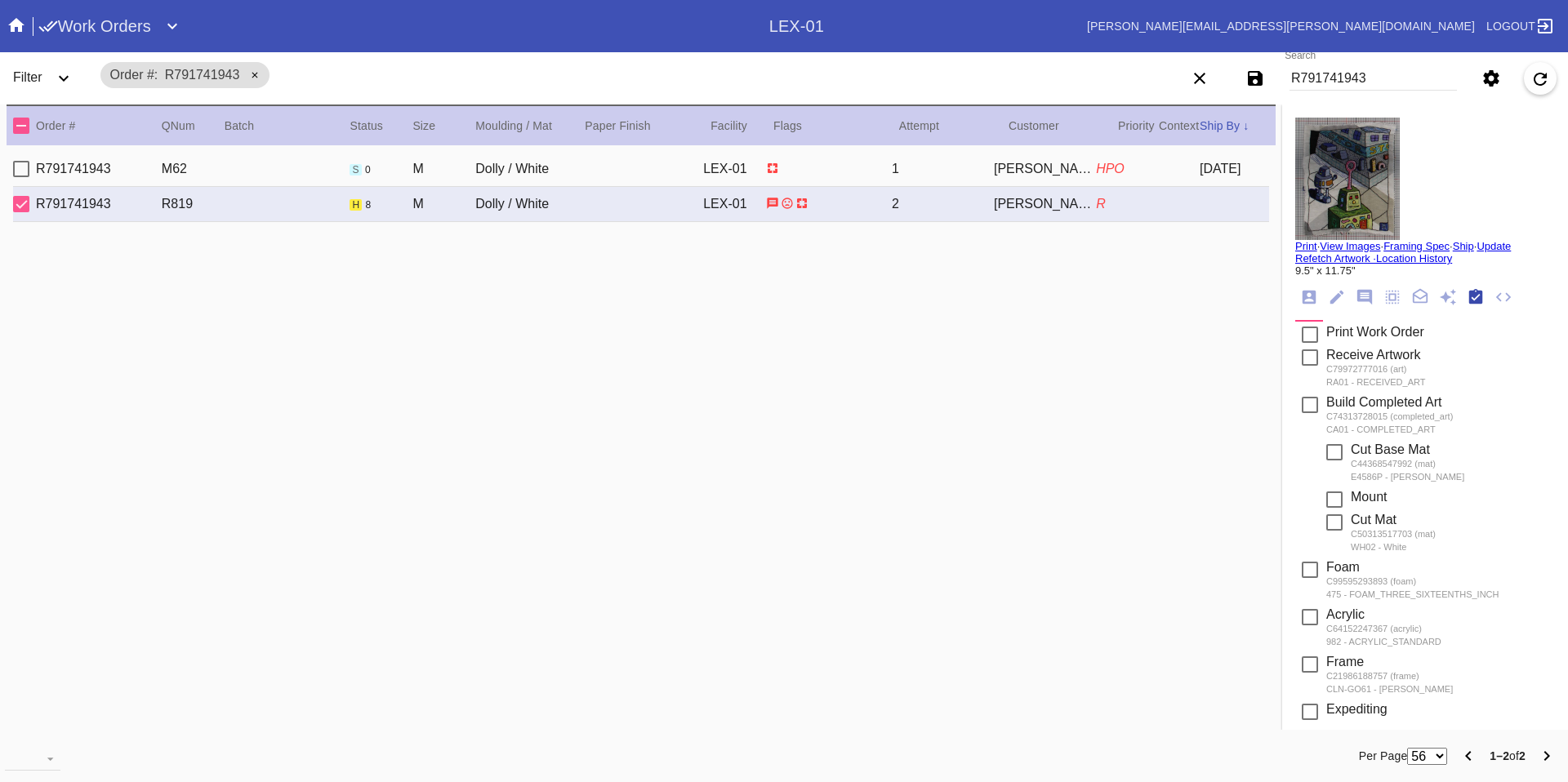 scroll, scrollTop: 261, scrollLeft: 0, axis: vertical 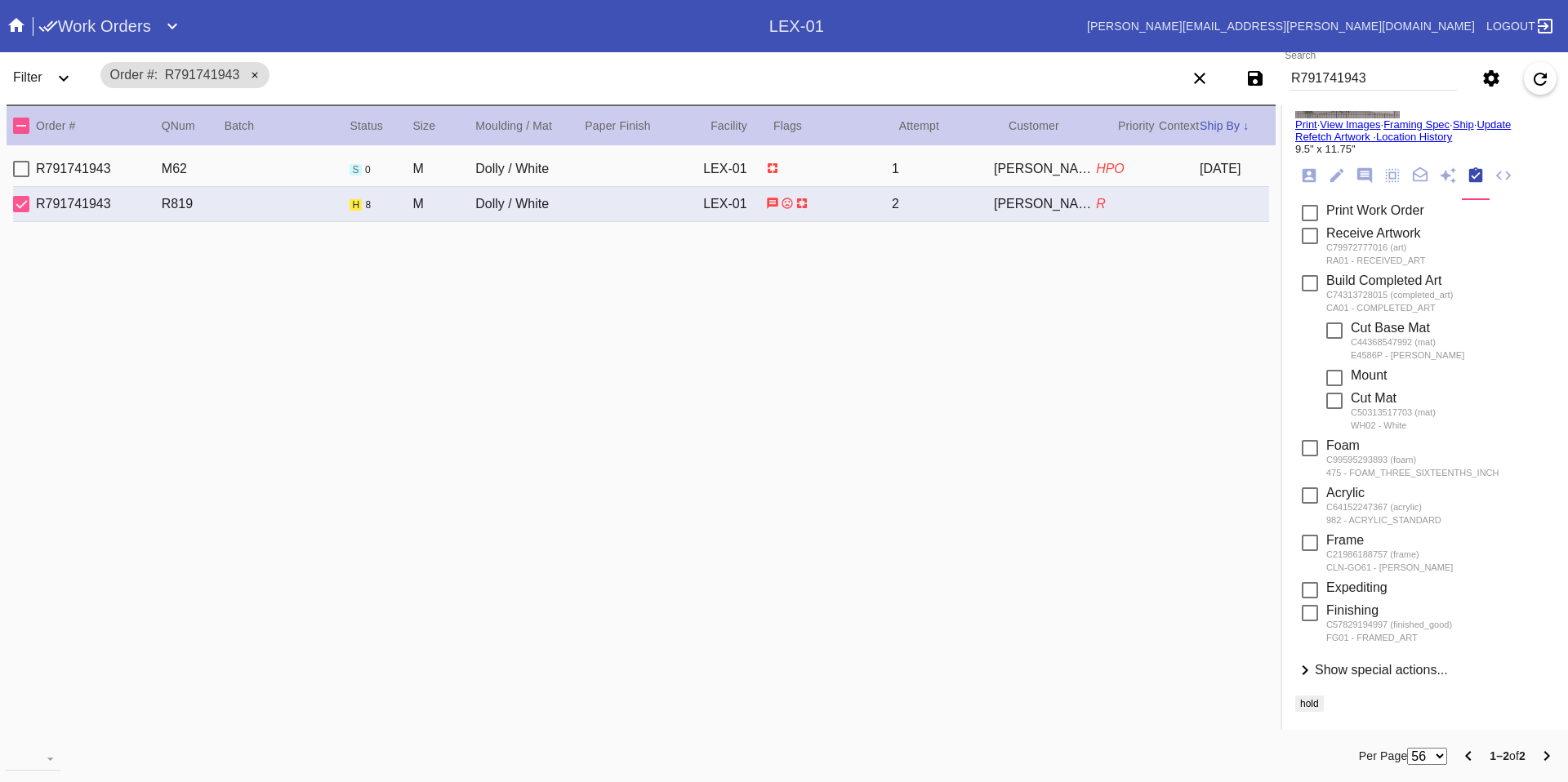 click on "Show special actions..." at bounding box center [1381, 669] 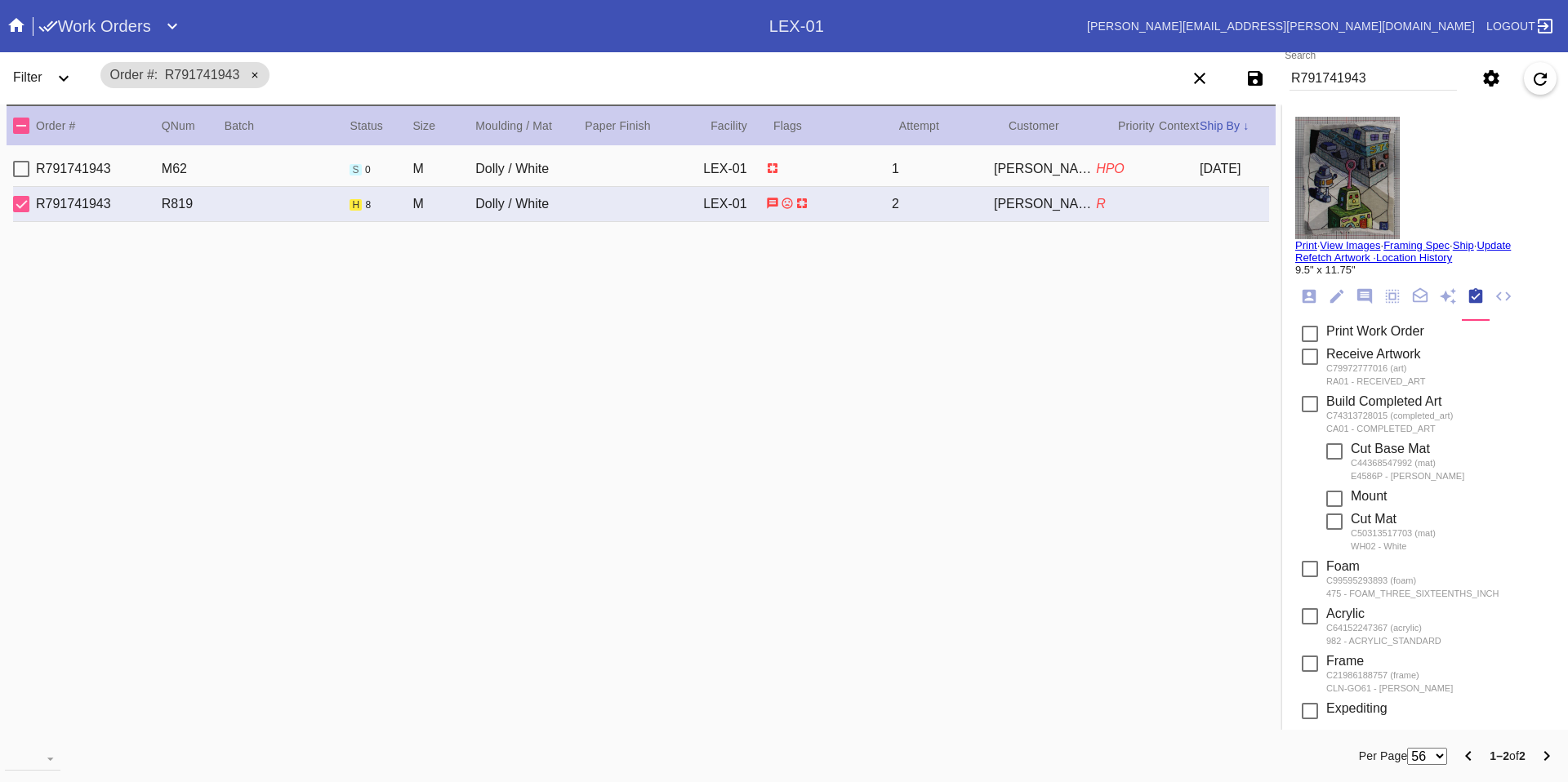 scroll, scrollTop: 0, scrollLeft: 0, axis: both 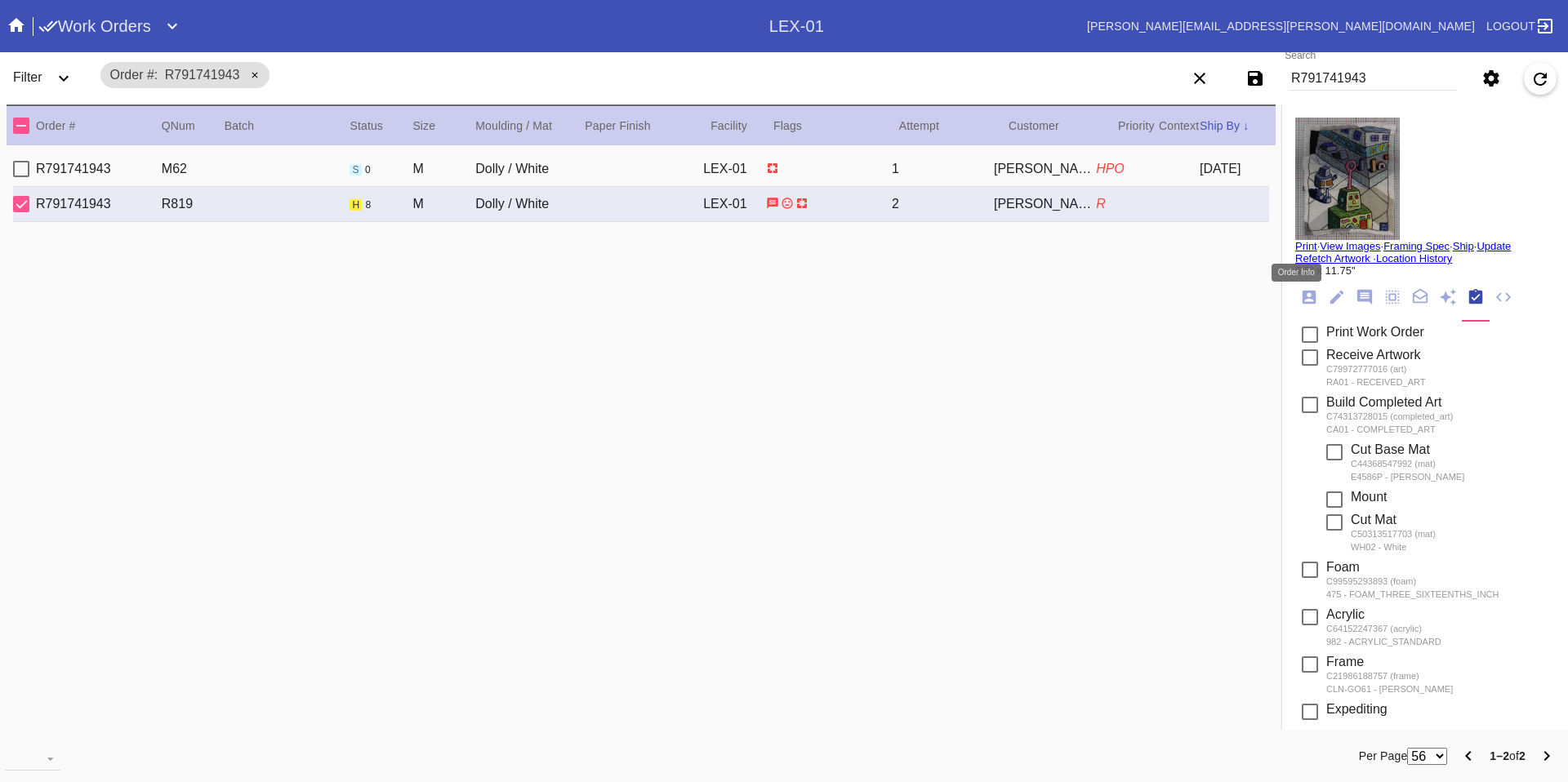 click 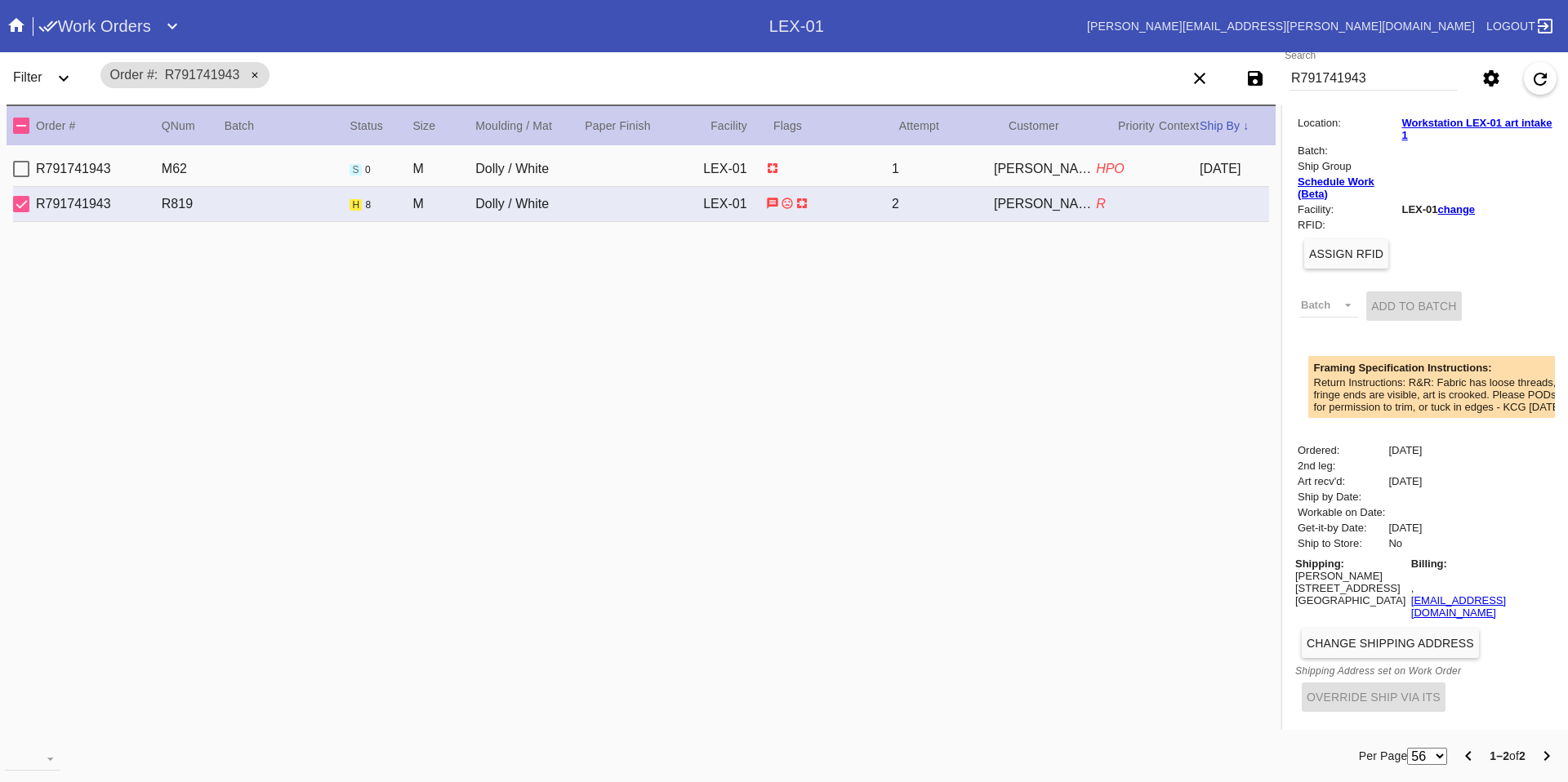 scroll, scrollTop: 305, scrollLeft: 0, axis: vertical 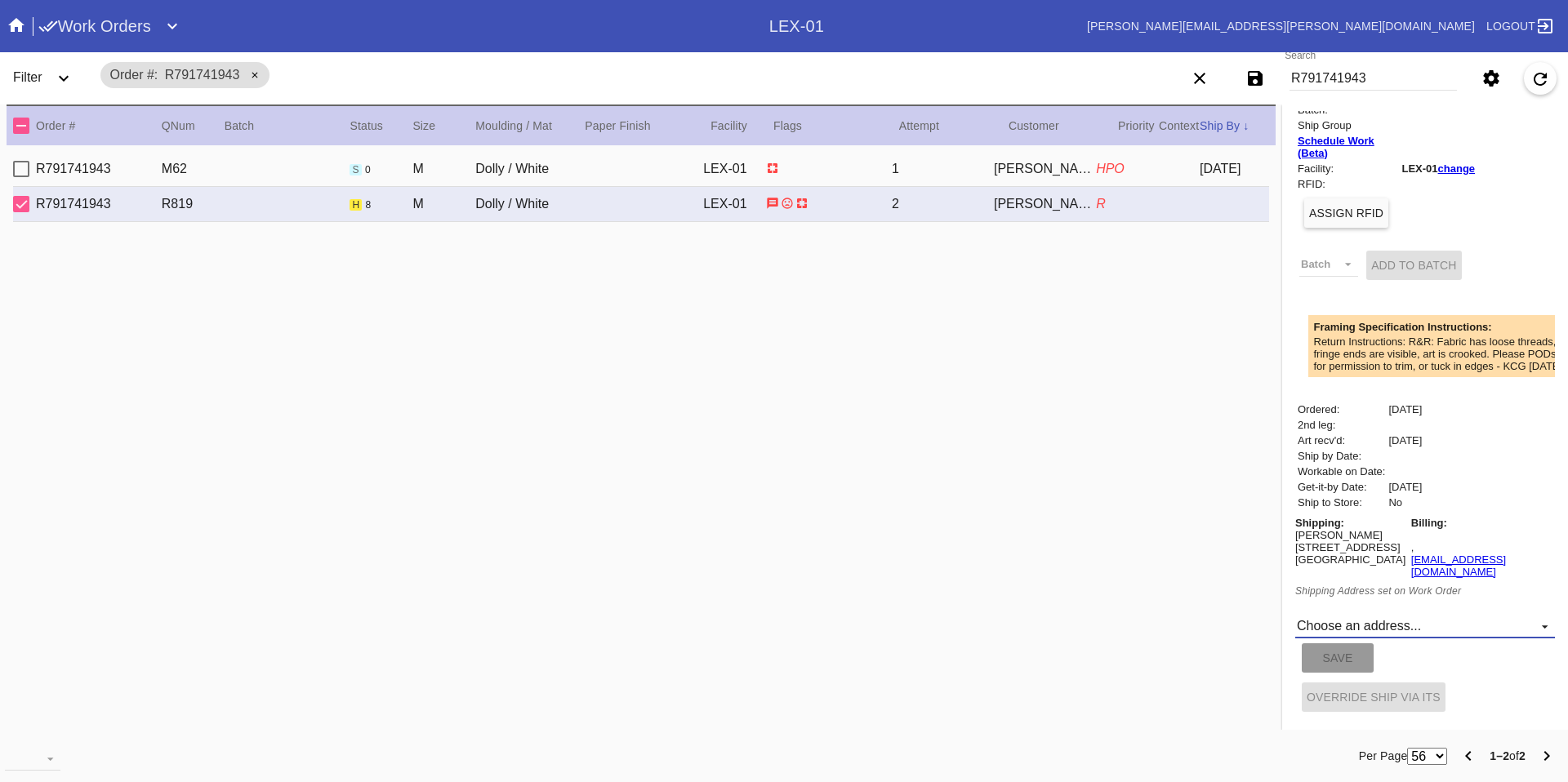 click on "Choose an address... 41 Fence Creek Drive, Madison CT New address..." at bounding box center [1425, 626] 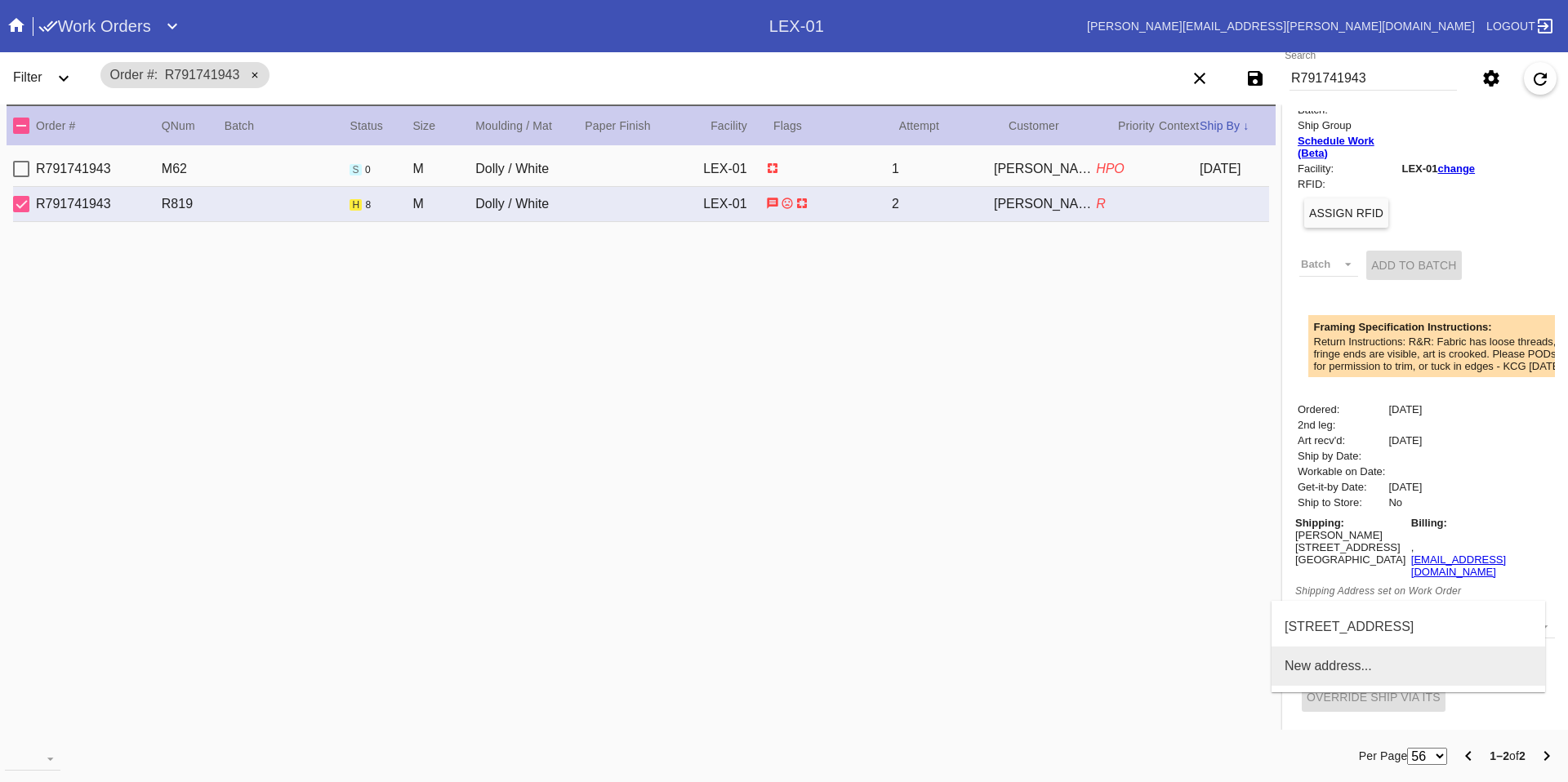 click on "New address..." at bounding box center (1328, 666) 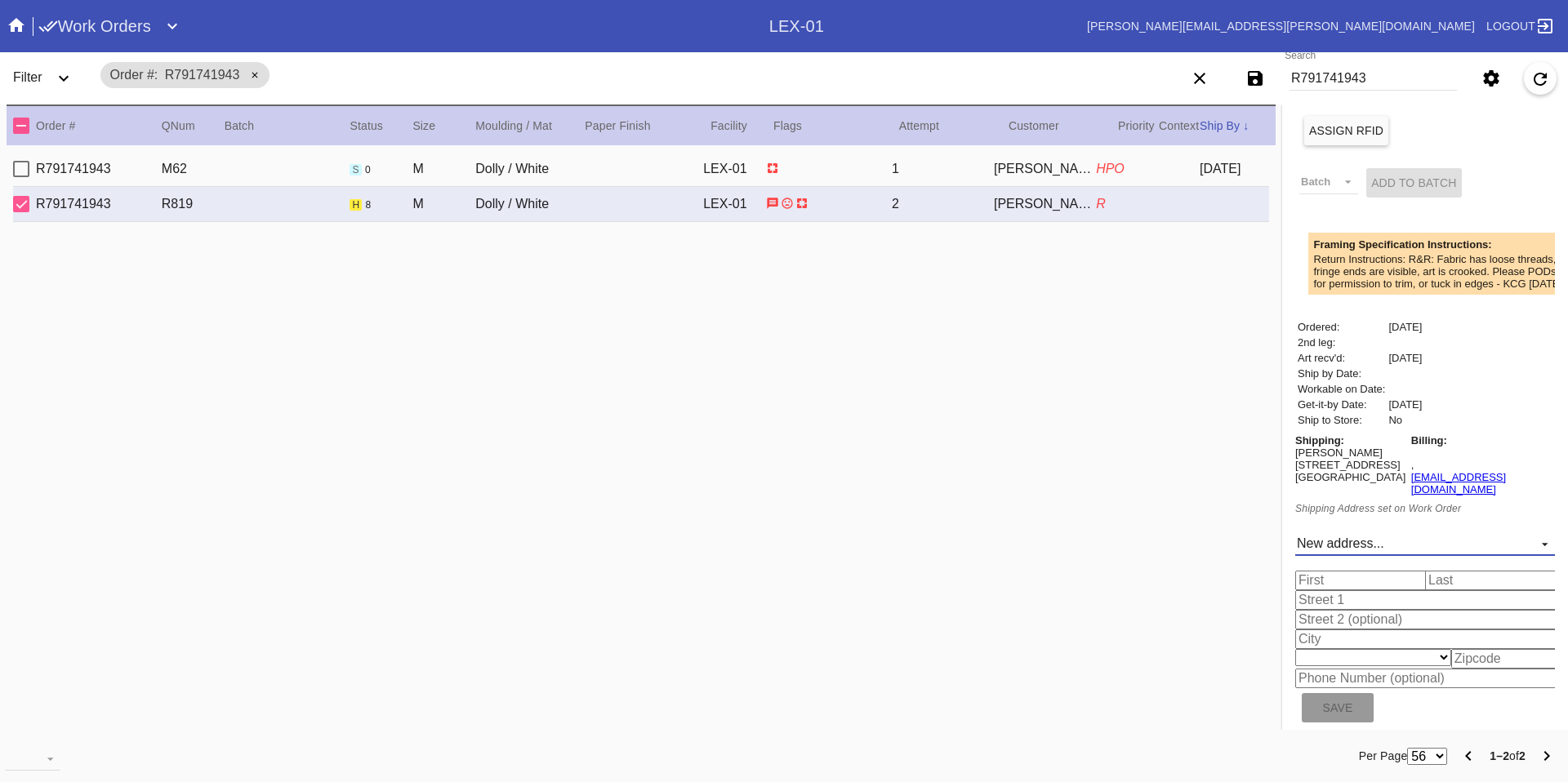 scroll, scrollTop: 478, scrollLeft: 0, axis: vertical 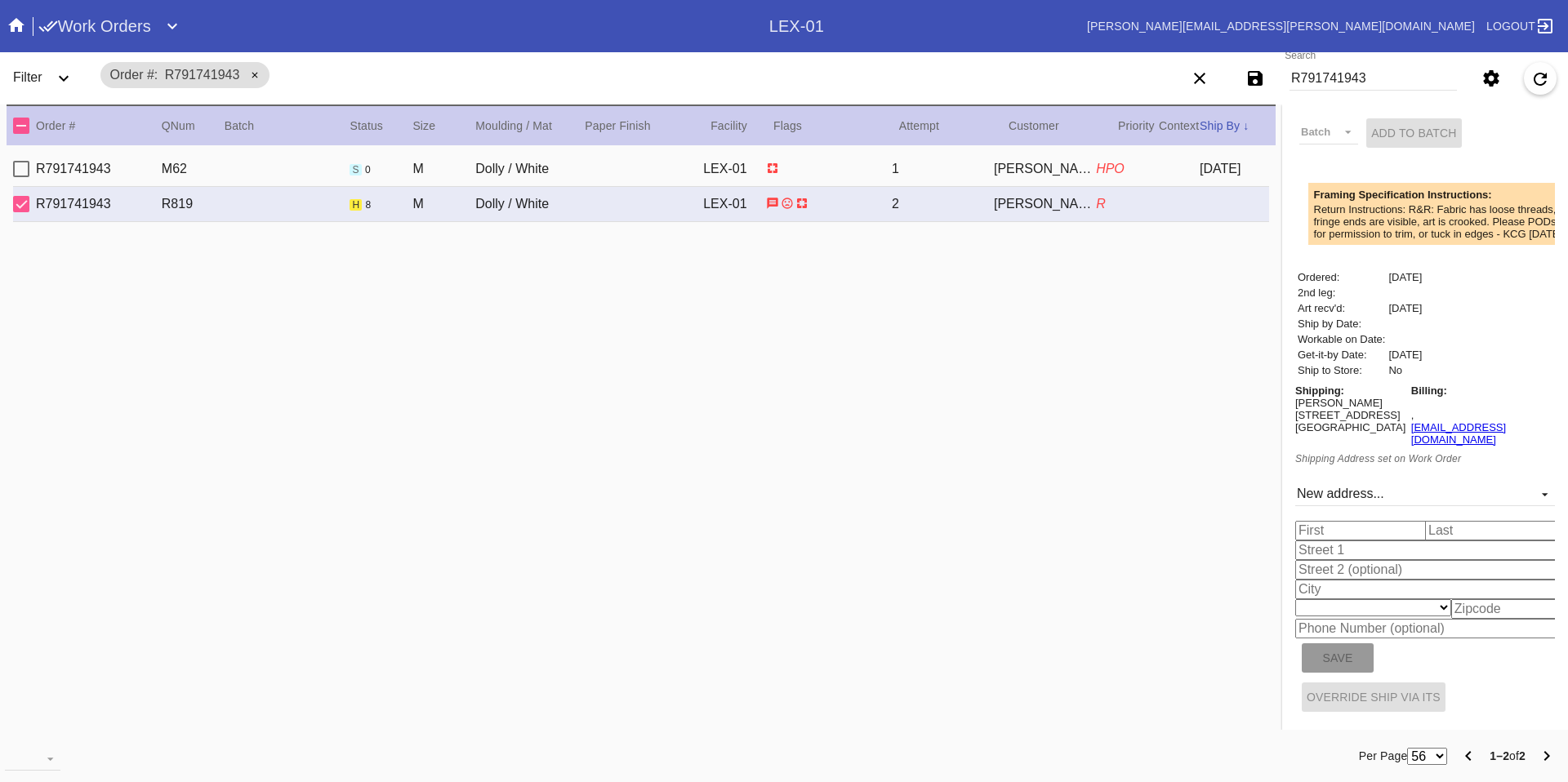 click at bounding box center [1363, 531] 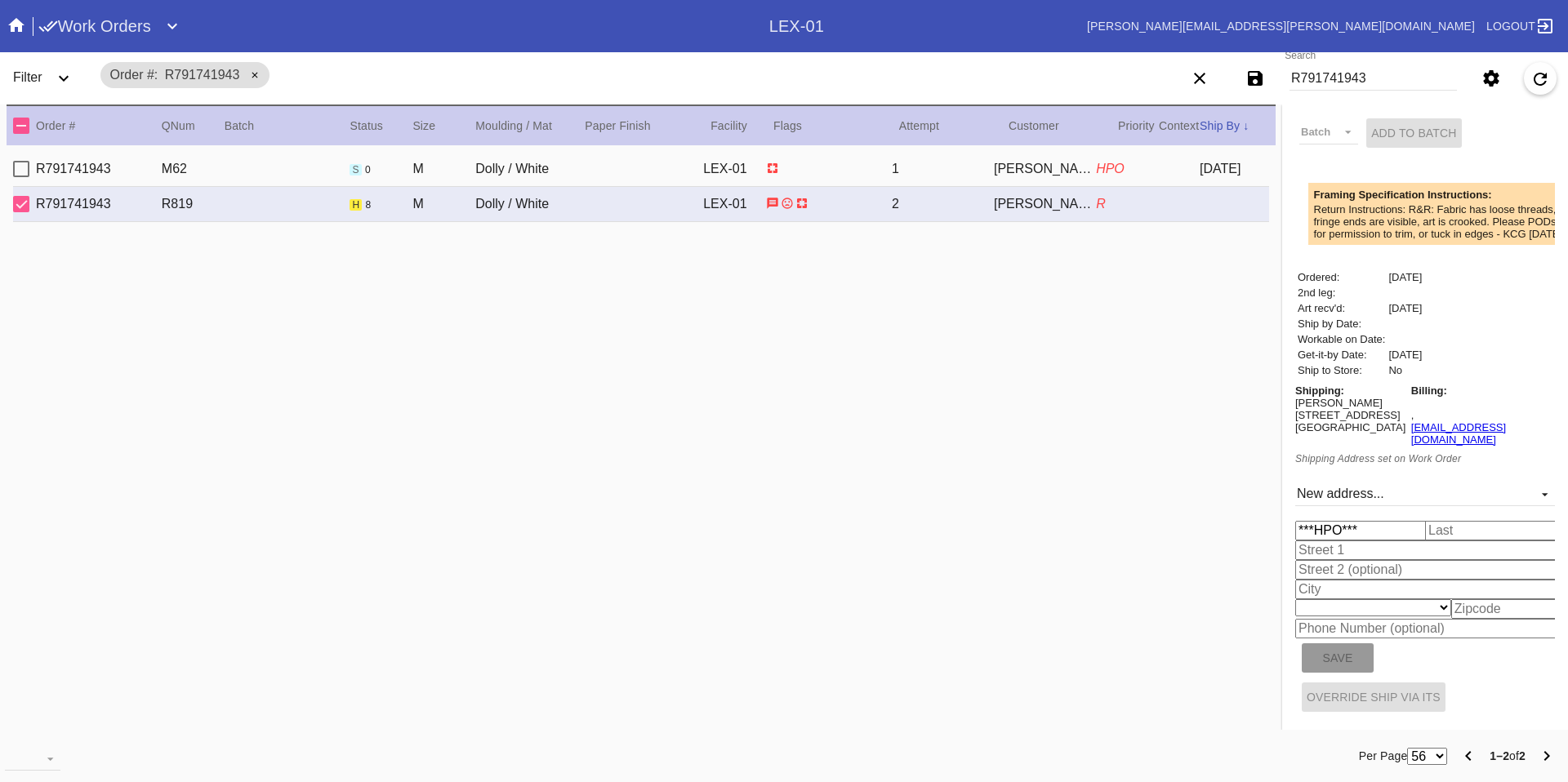 type on "DO NOT SHIP" 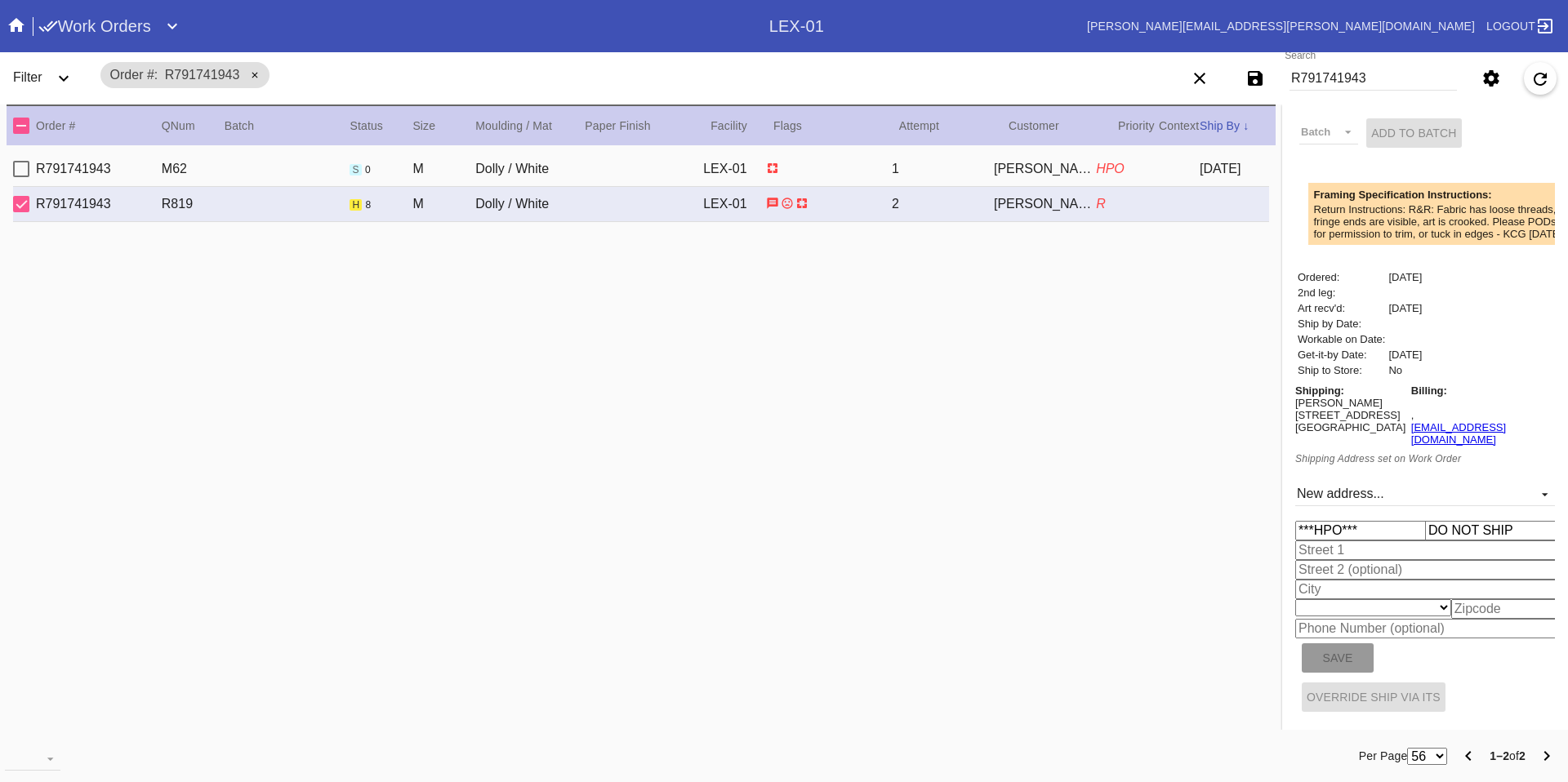 type on "DO NOT SHIP" 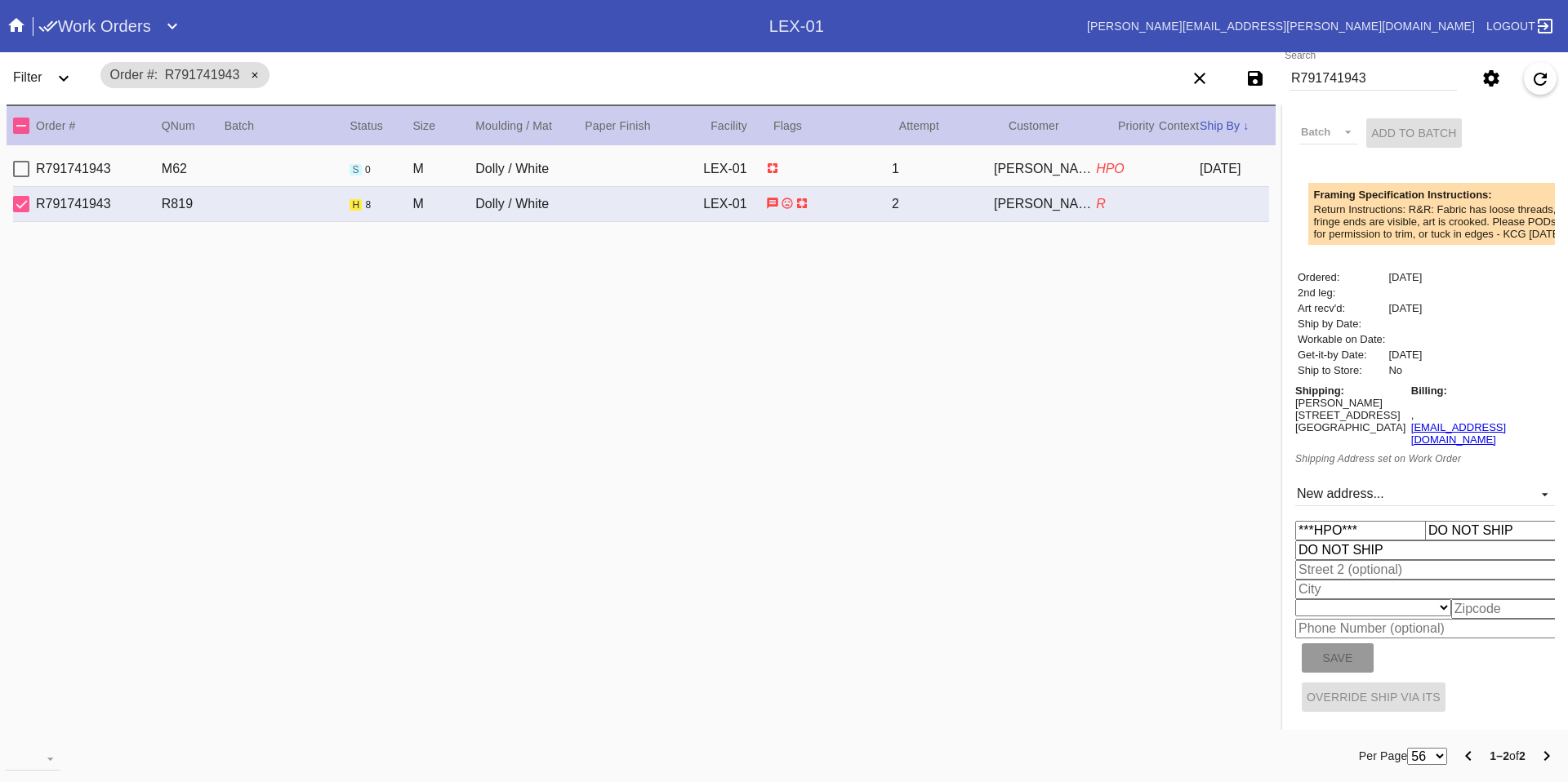 type on "RICHMOND" 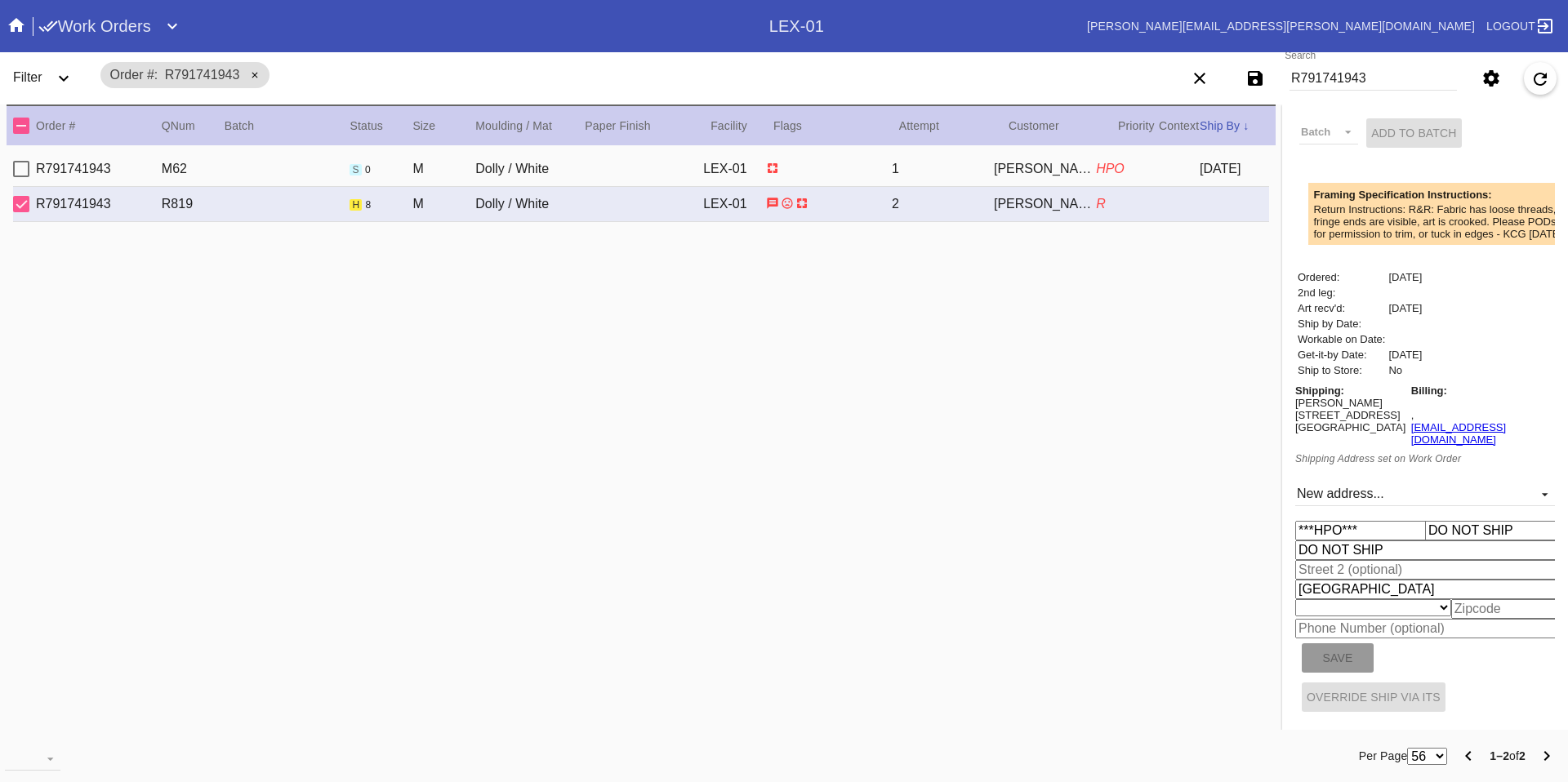 select on "number:42" 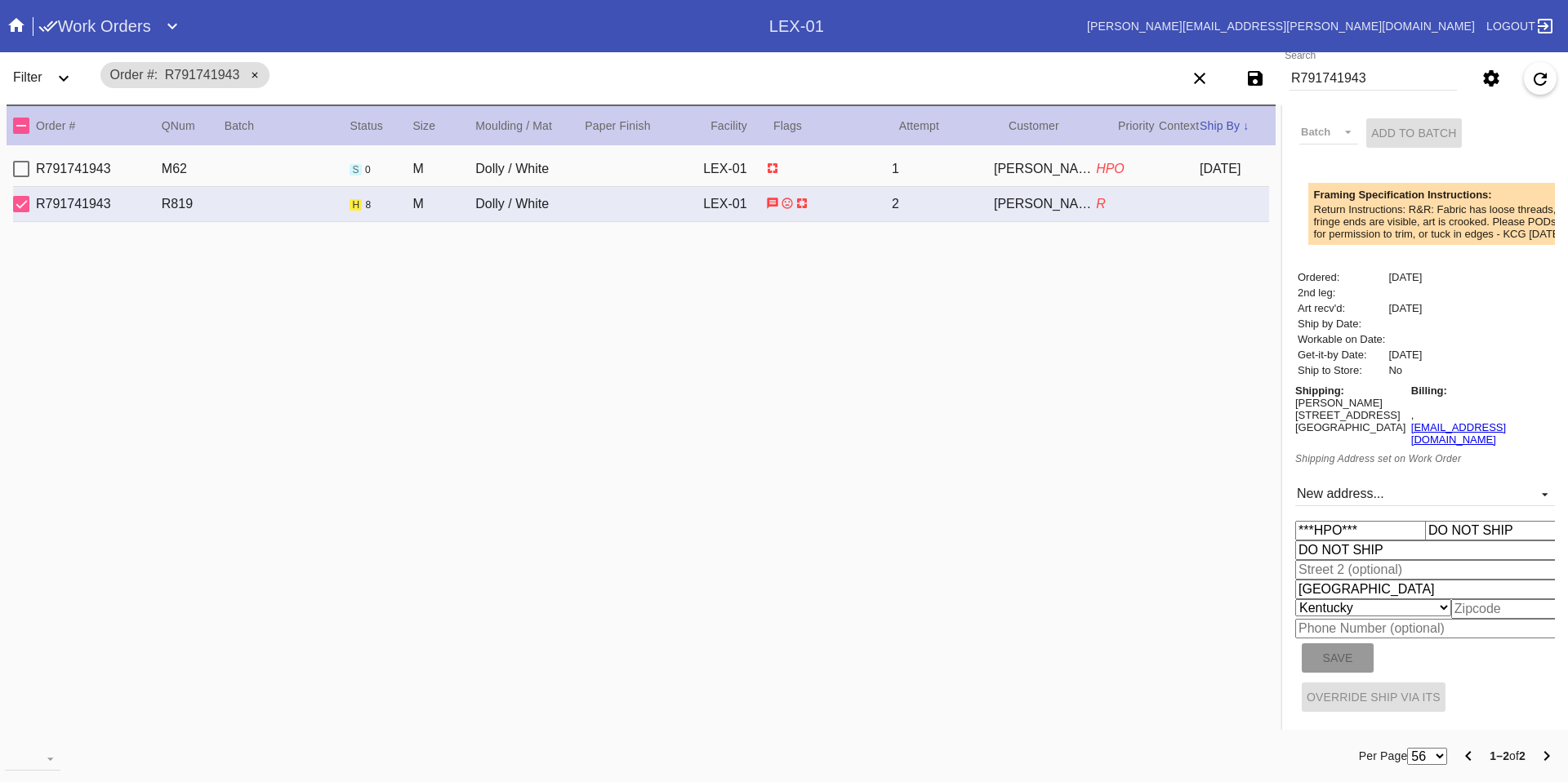 type on "00000" 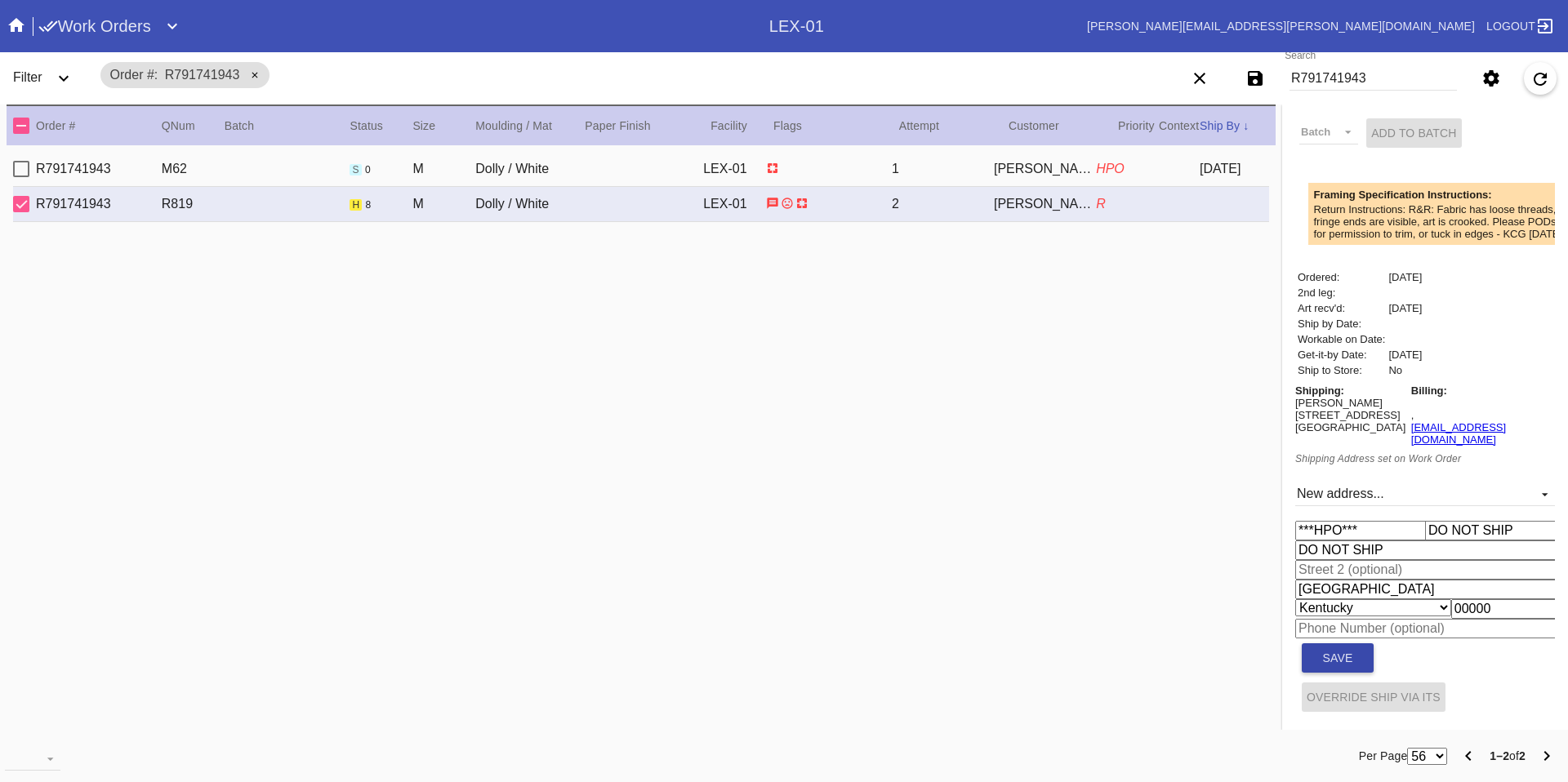 click on "Save" at bounding box center [1338, 658] 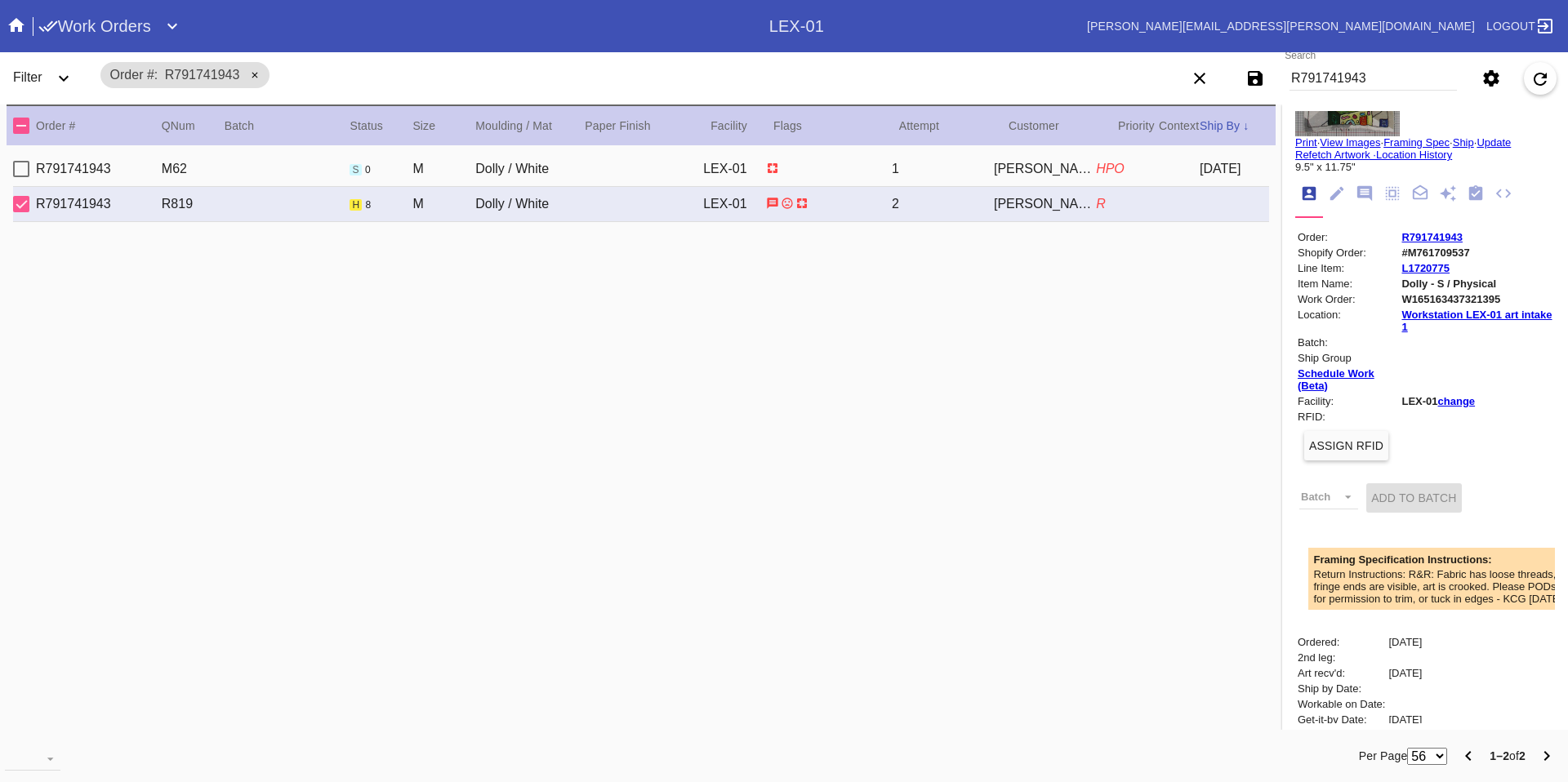 scroll, scrollTop: 0, scrollLeft: 0, axis: both 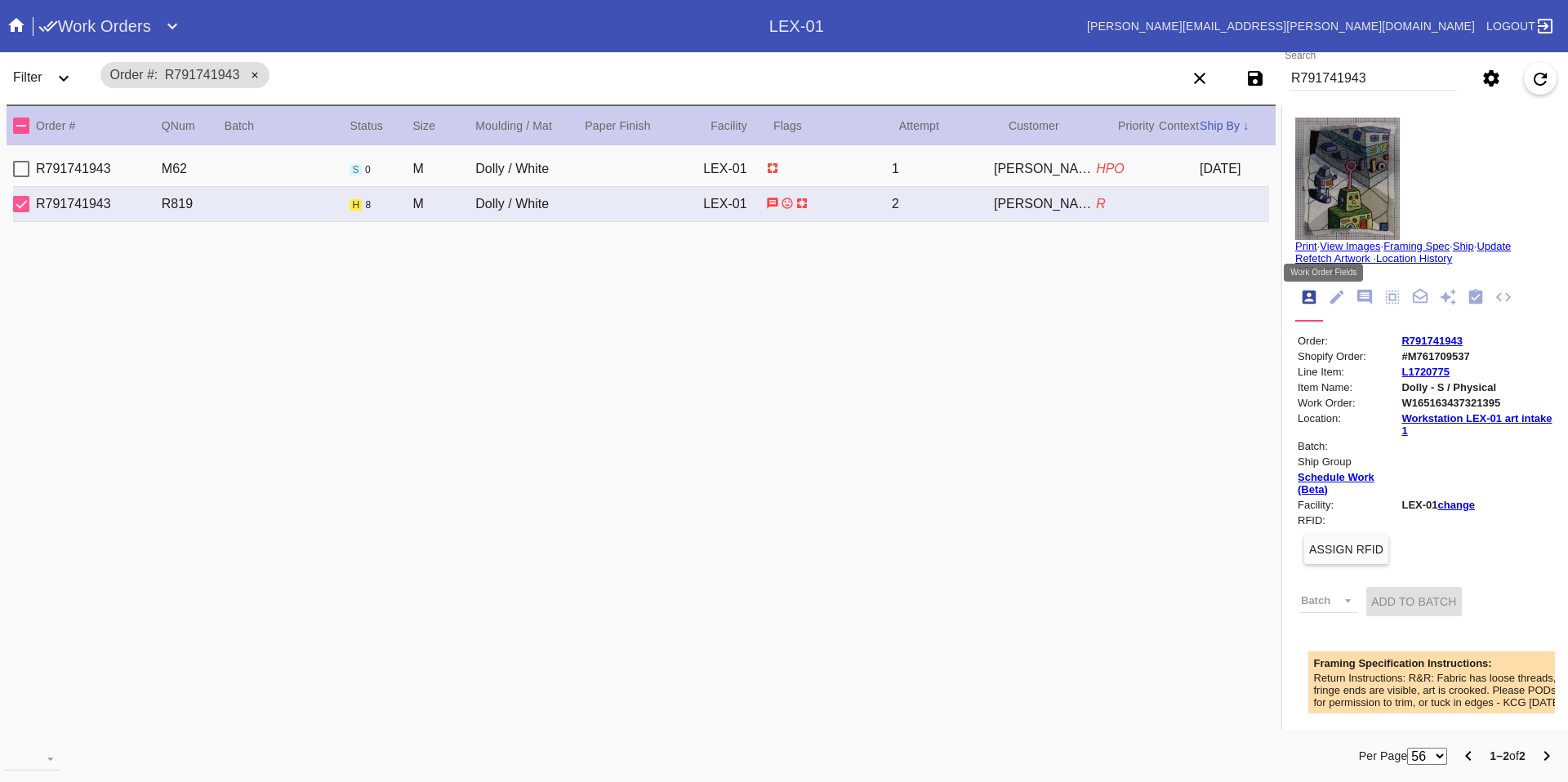 click 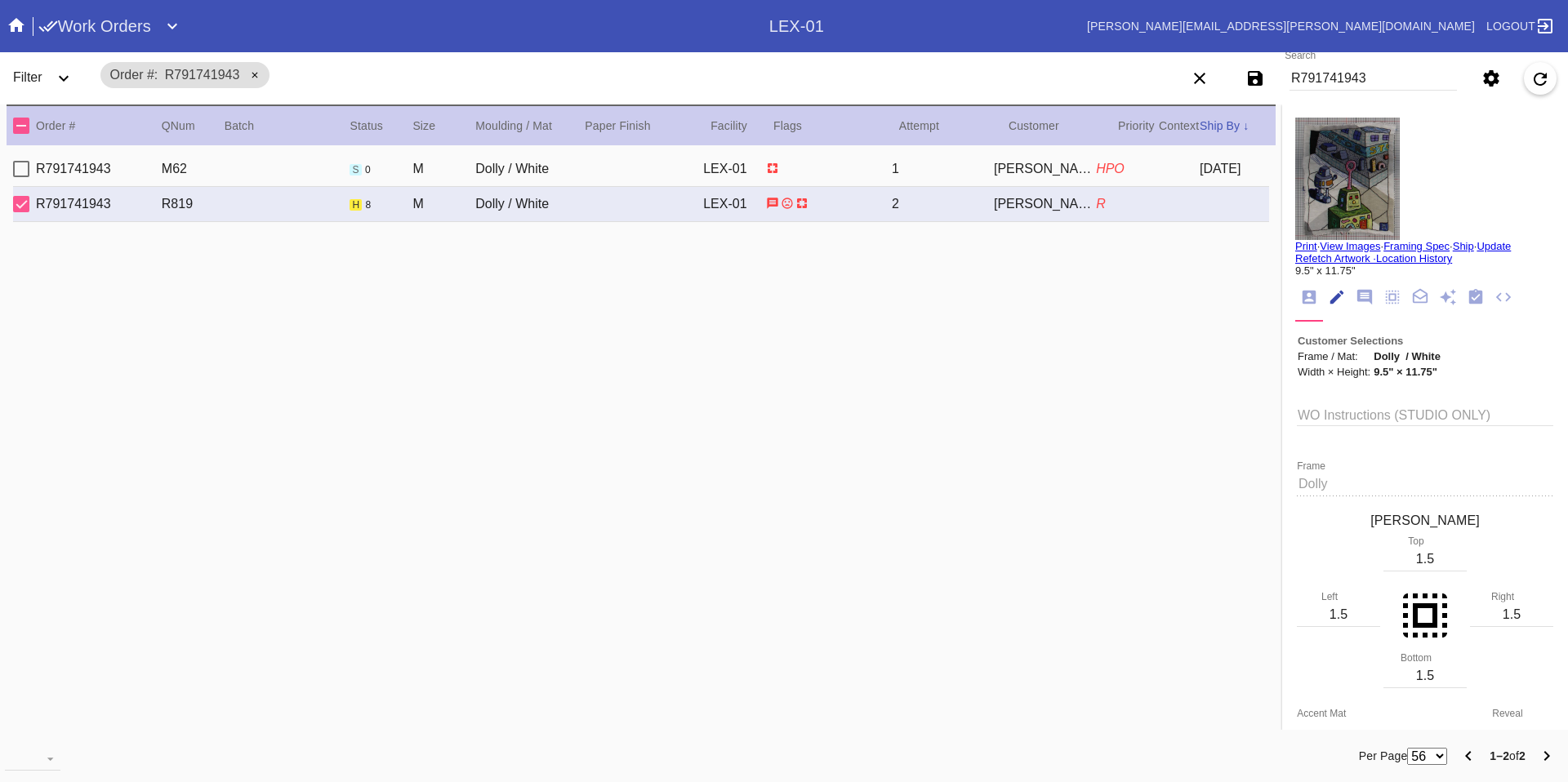 scroll, scrollTop: 60, scrollLeft: 0, axis: vertical 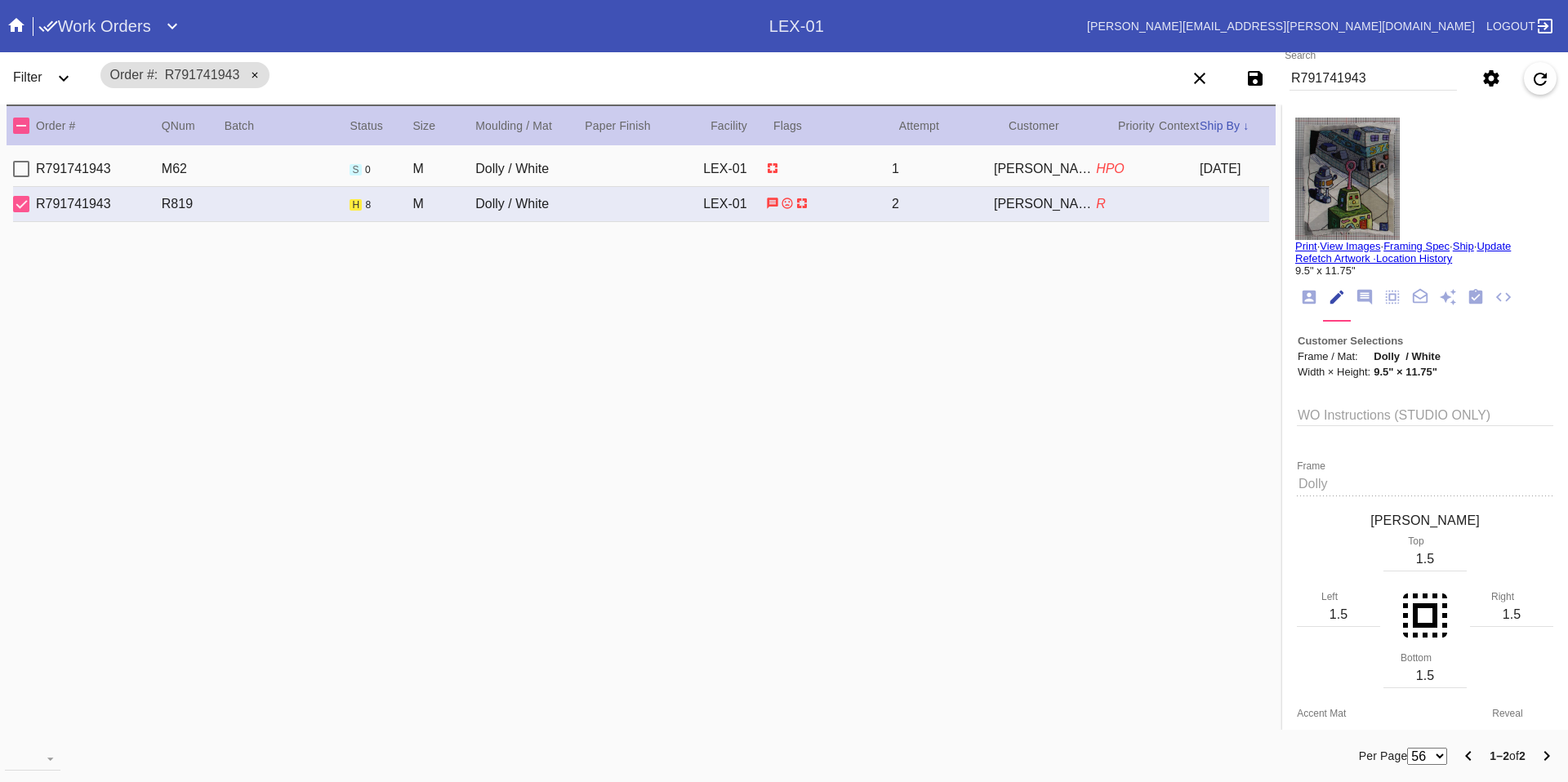 click on "WO Instructions (STUDIO ONLY)" at bounding box center [1425, 414] 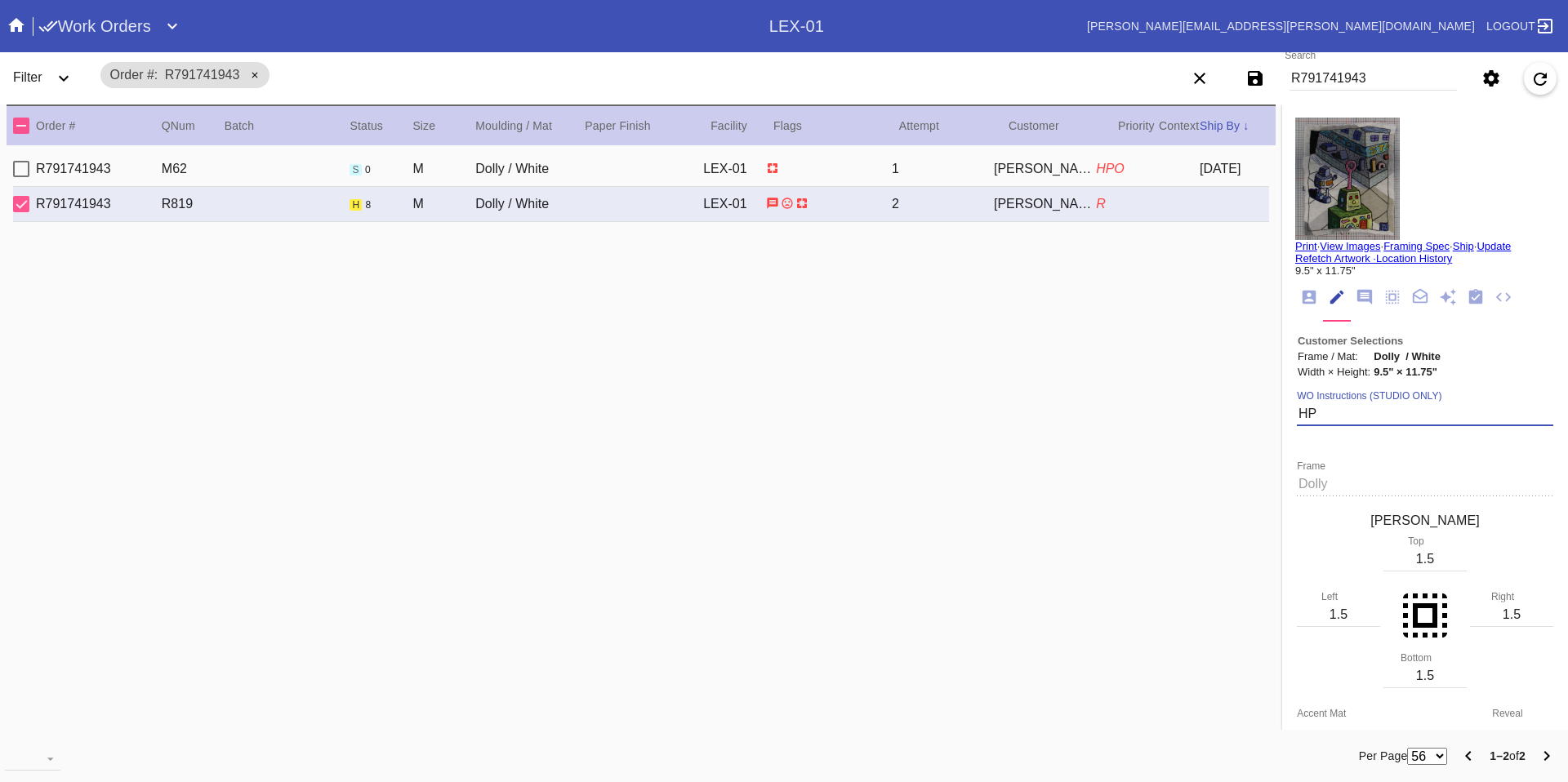 type on "H" 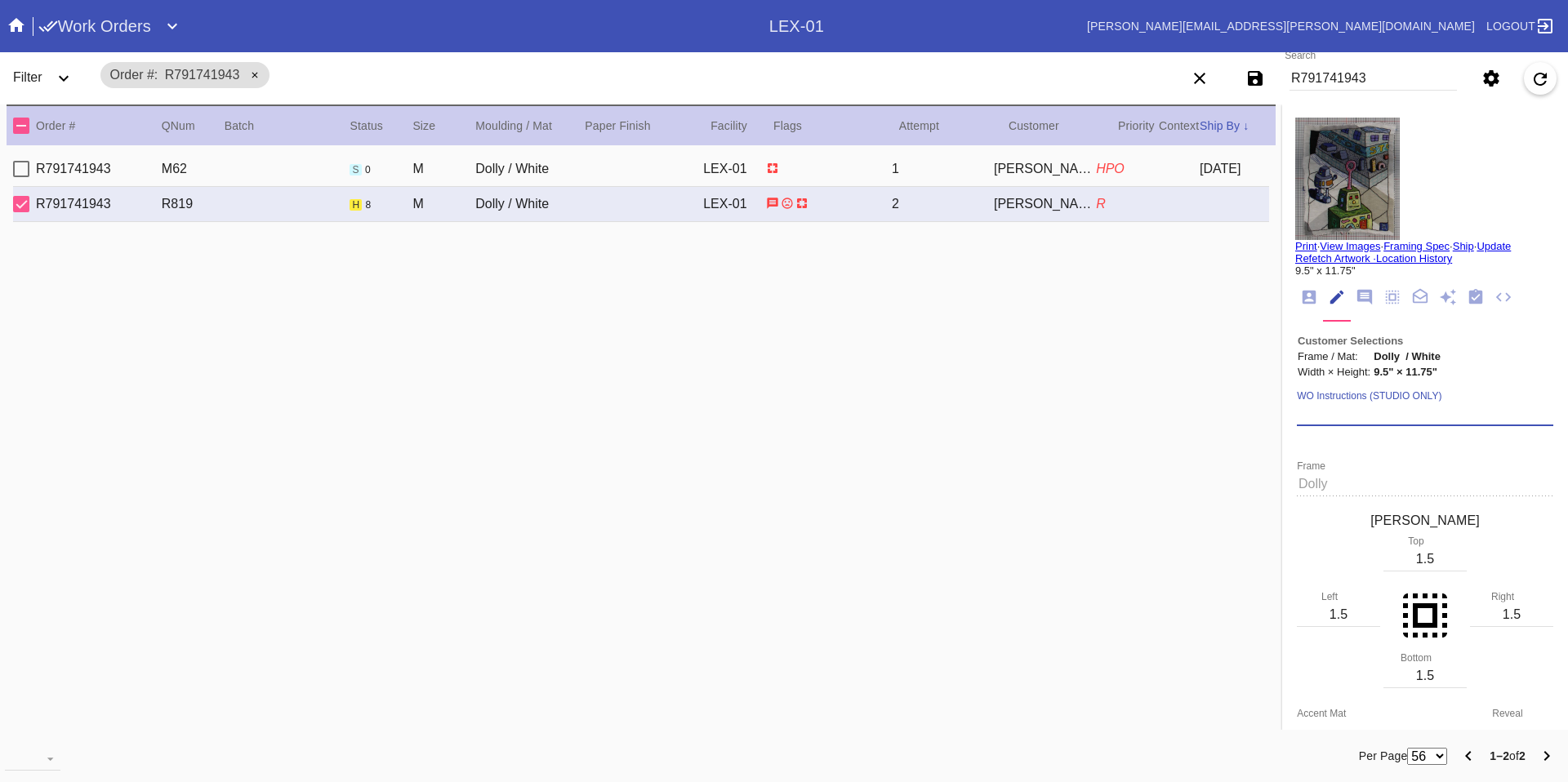 paste on "***HPO - [SPECIFICS ABOUT THE ORDER] - Must be approved by CA team to ship. ***" 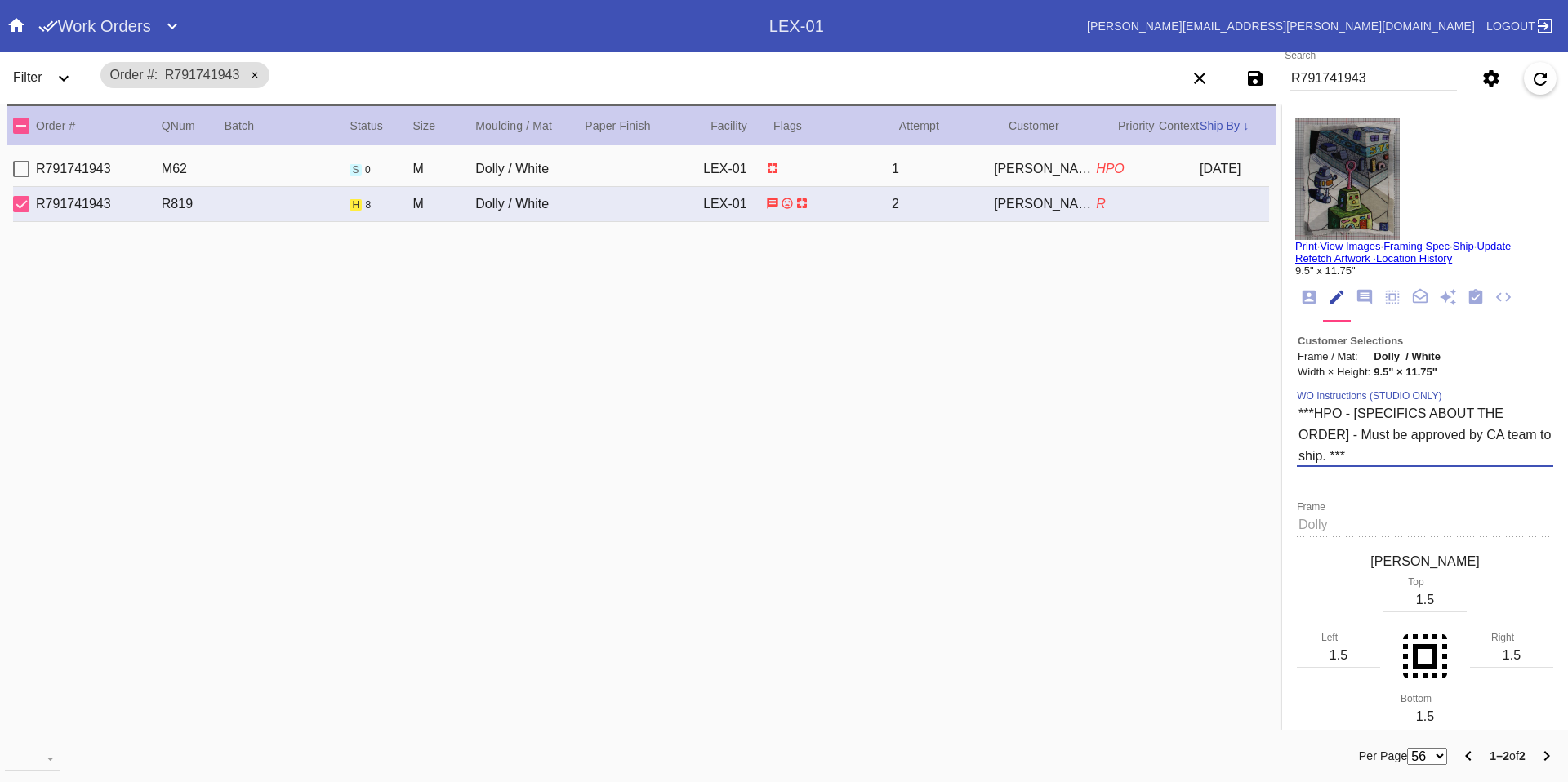 drag, startPoint x: 1340, startPoint y: 413, endPoint x: 1334, endPoint y: 440, distance: 27.658633 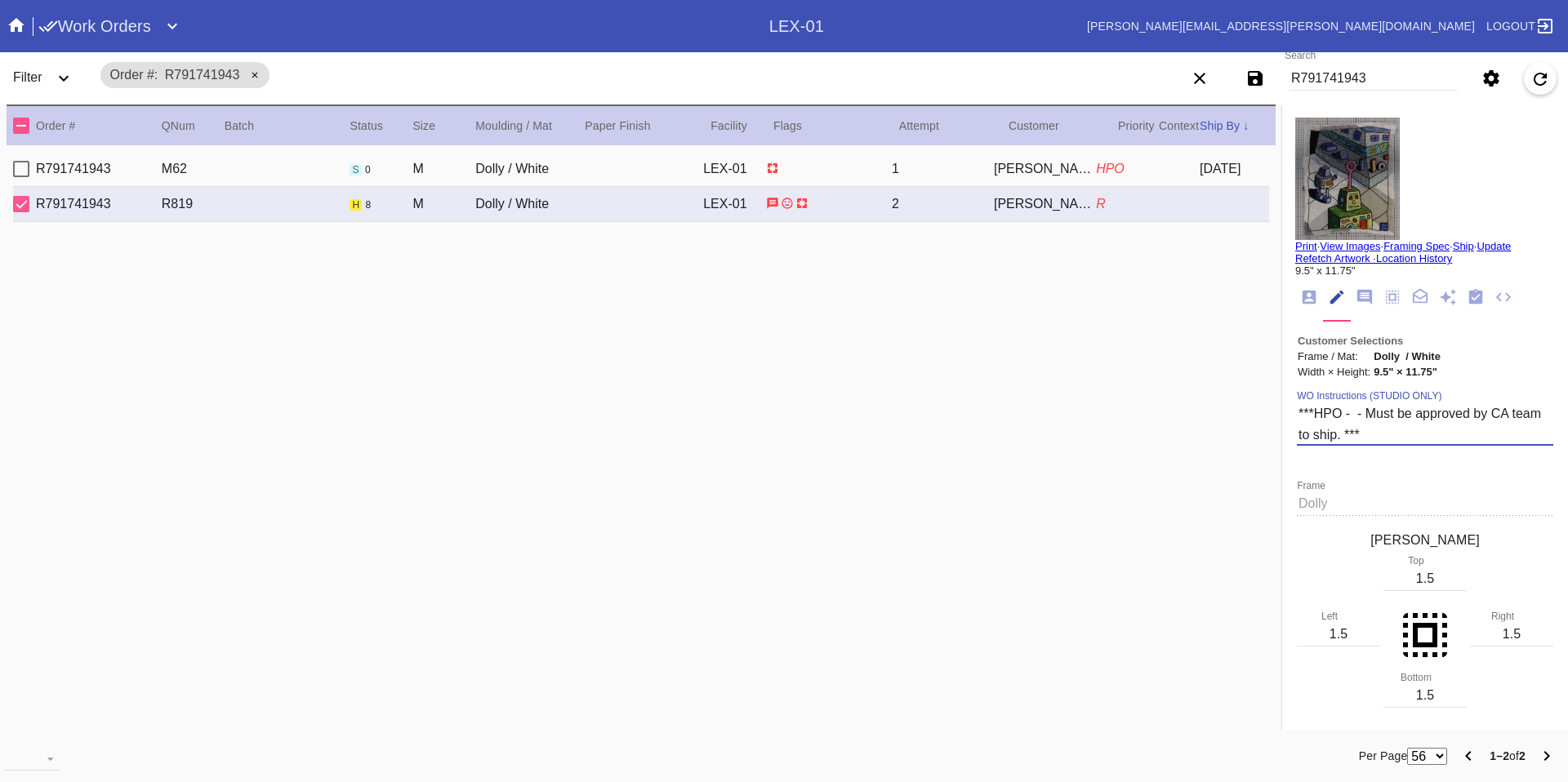 paste on "paid $5500 for the needlework." 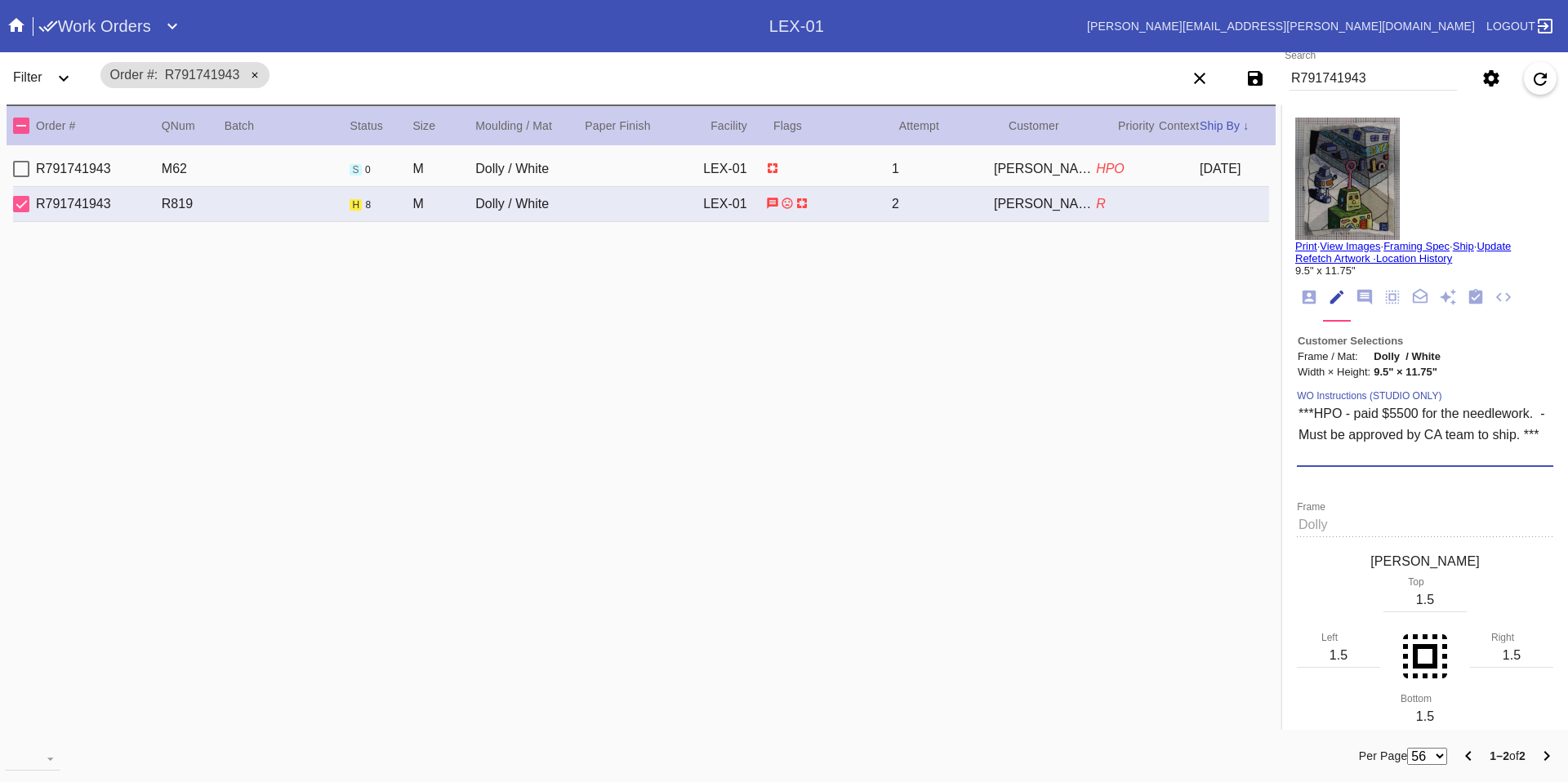 type on "***HPO - paid $5500 for the needlework.  - Must be approved by CA team to ship. ***" 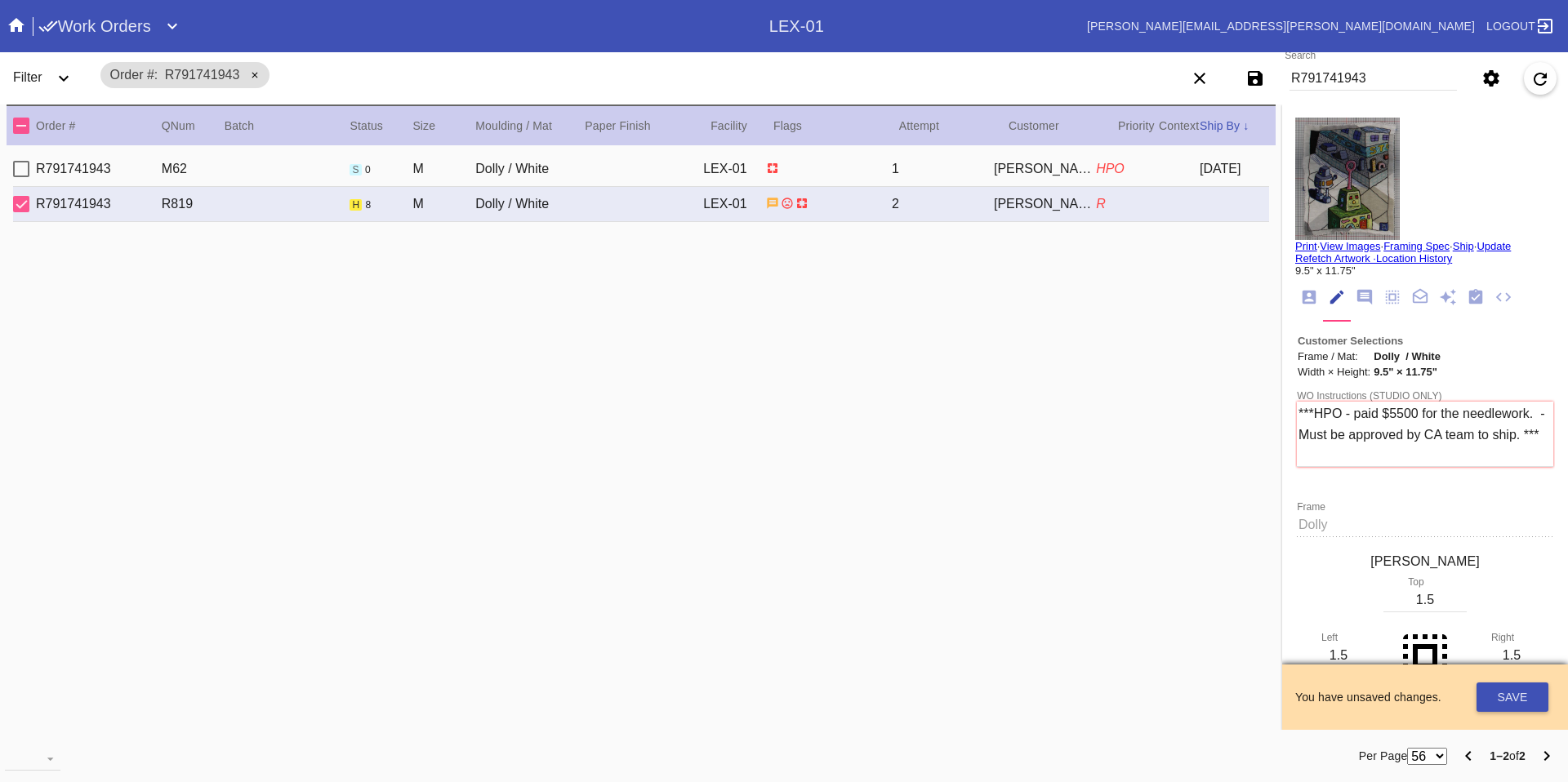click on "WO Instructions (STUDIO ONLY) ***HPO - paid $5500 for the needlework.  - Must be approved by CA team to ship. *** Frame Mat Width Top 1.5 Left 1.5 Right 1.5 1.5 Bottom Accent Mat Acrylic - ACRY01 Black with Black Core, novacore - 5089 Black - BL42 Black - Linen - 5560 Black Oversized - BLOV-1 Blue Floral Mat - FL01 Blue - Linen - 11-076 Blush - BW9571C Bottle Blue - BW334 Brazilian White, novacore - E4346 Brulée - E4770 Burgundy - BW038 Burgundy Mini Stripe - MSBG Burgundy Mini Stripe - Horizontal - MSBG-H Burgundy Mini Stripe Horizontal - Oversized - MSBG-OS-H Burgundy Mini Stripe - Oversized - MSBG-OS Cake - E4203 Camel - Linen - 5561 Canvas - CV62 Chai - 11-080 Chocolate - 11-065 Cool Gray - BW802 Cool White - 8 Ply - 229502 Corner Garden Landscape - KV02-L Cream - Linen - 5632 Dark Green - E4804P Dark Olive - 11-071 Denim - 11-074 Designer's Choice Mat - DC52 Digital White - BW8701 Digital White Oversized - BW8701O Dove White - BW222 Dove White Oversized - BW222O Dusty Blue - 11-073 Fern - 11-063 Reveal" at bounding box center (1425, 1135) 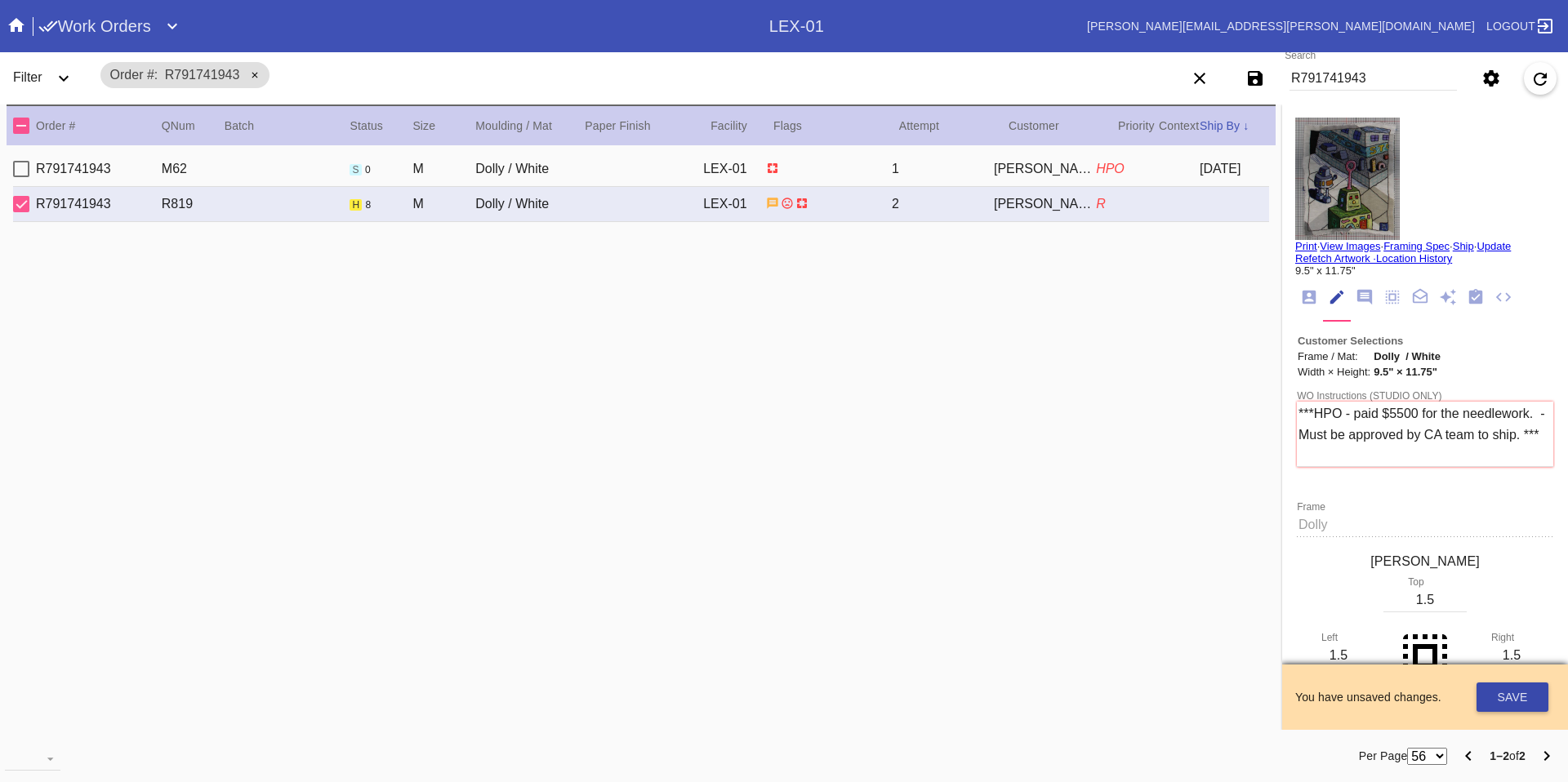 click on "Save" at bounding box center (1512, 697) 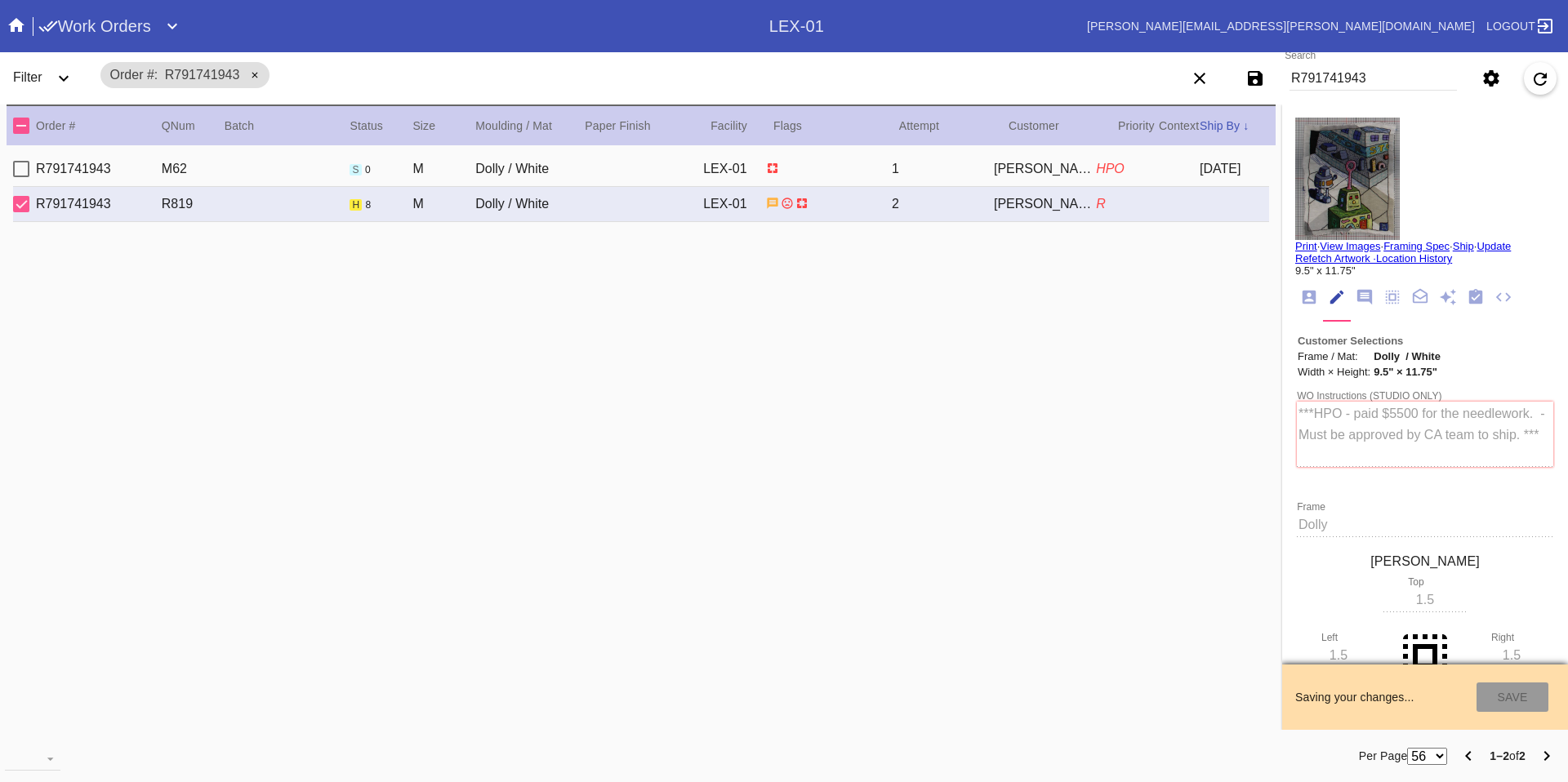 type on "6/16/2025" 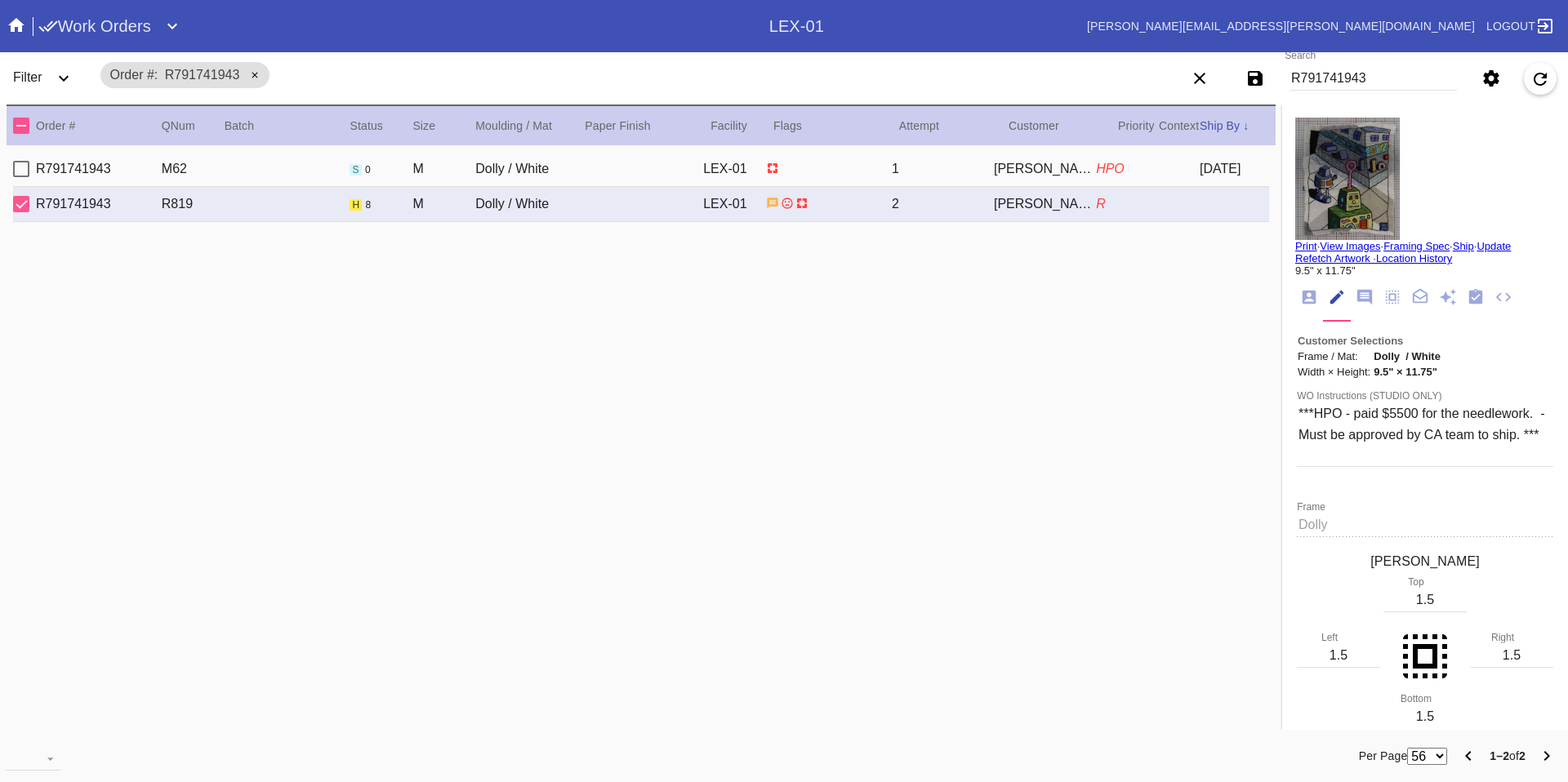 click 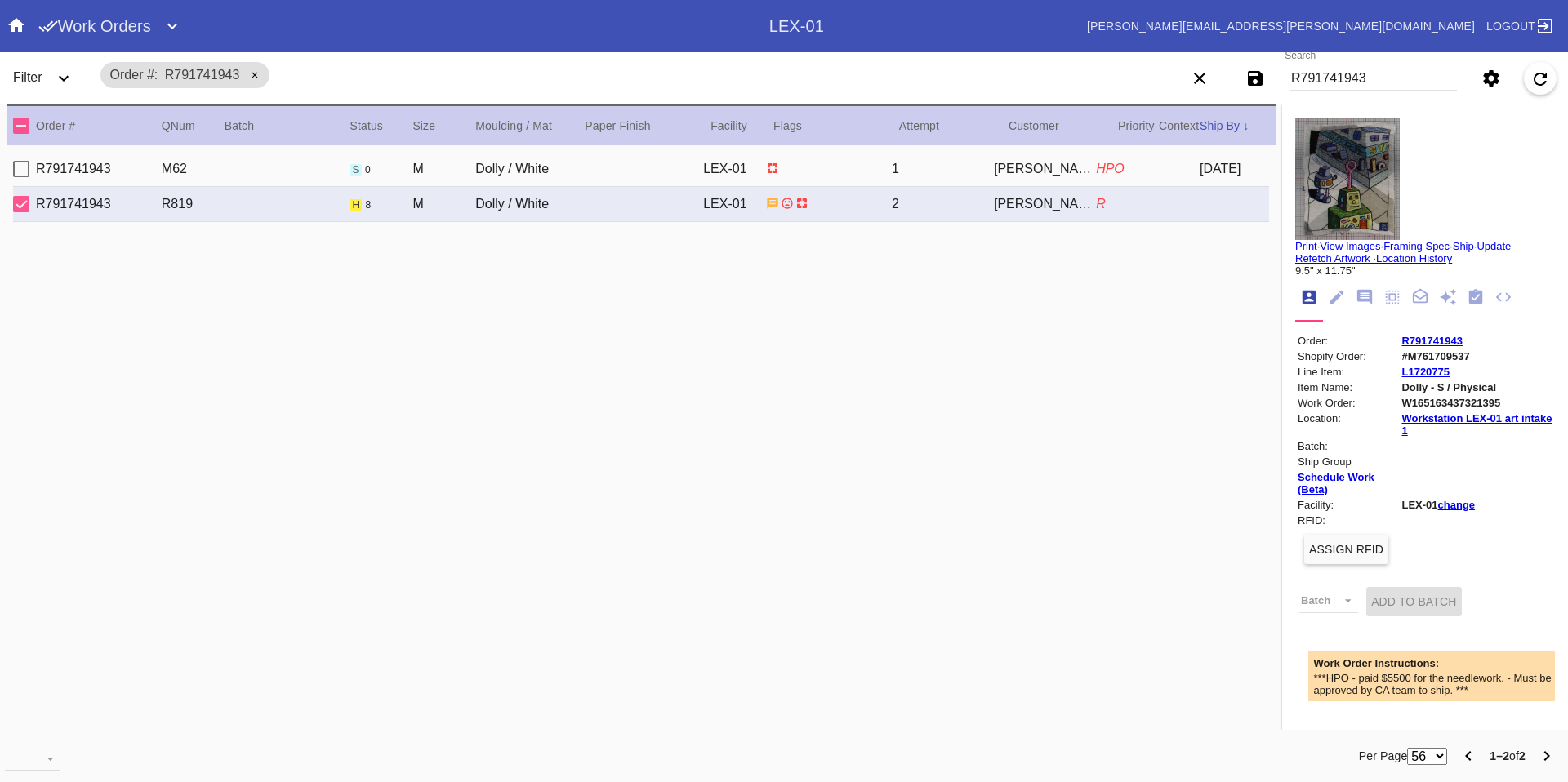 scroll, scrollTop: 20, scrollLeft: 0, axis: vertical 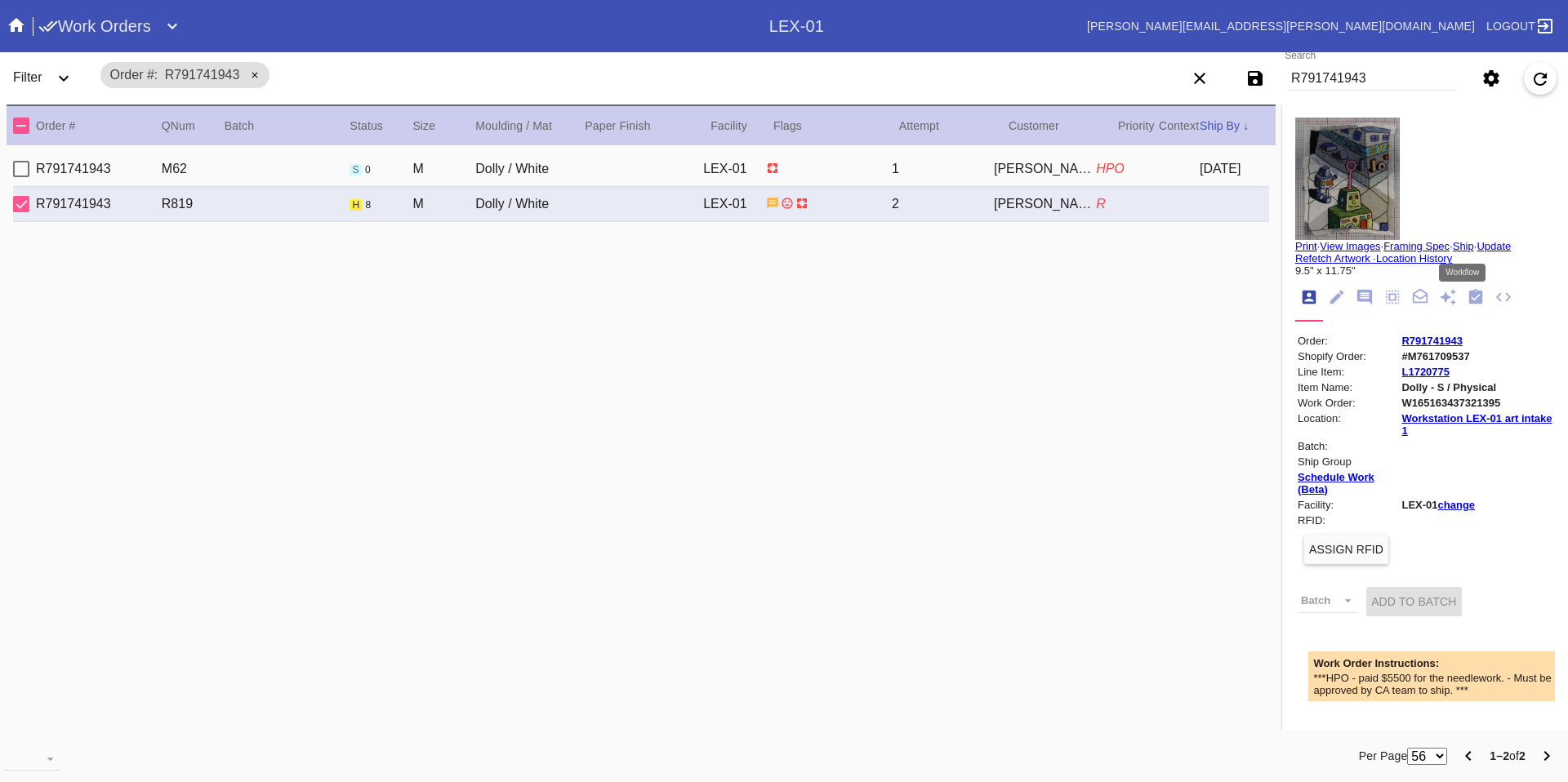 click 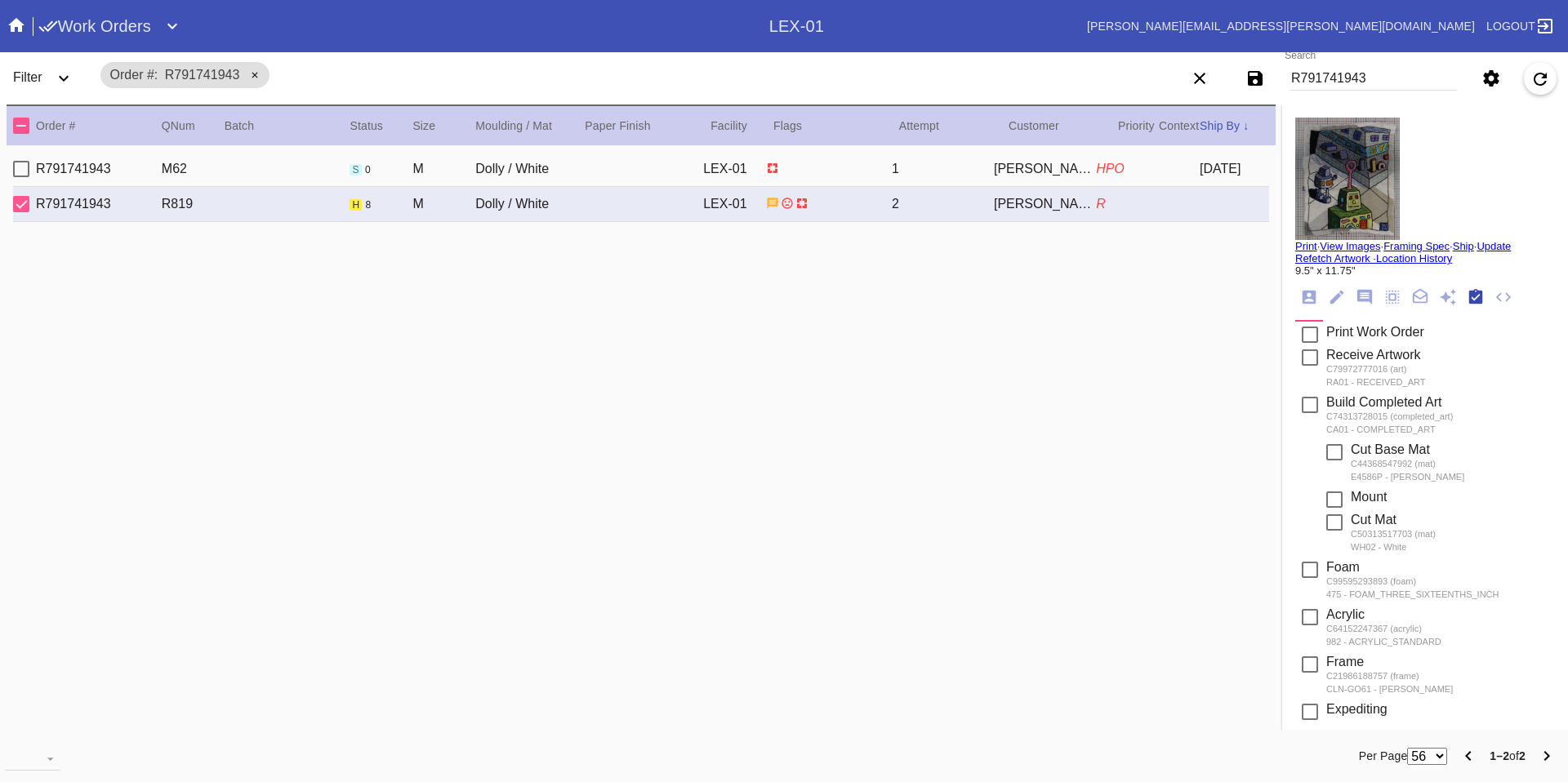 scroll, scrollTop: 261, scrollLeft: 0, axis: vertical 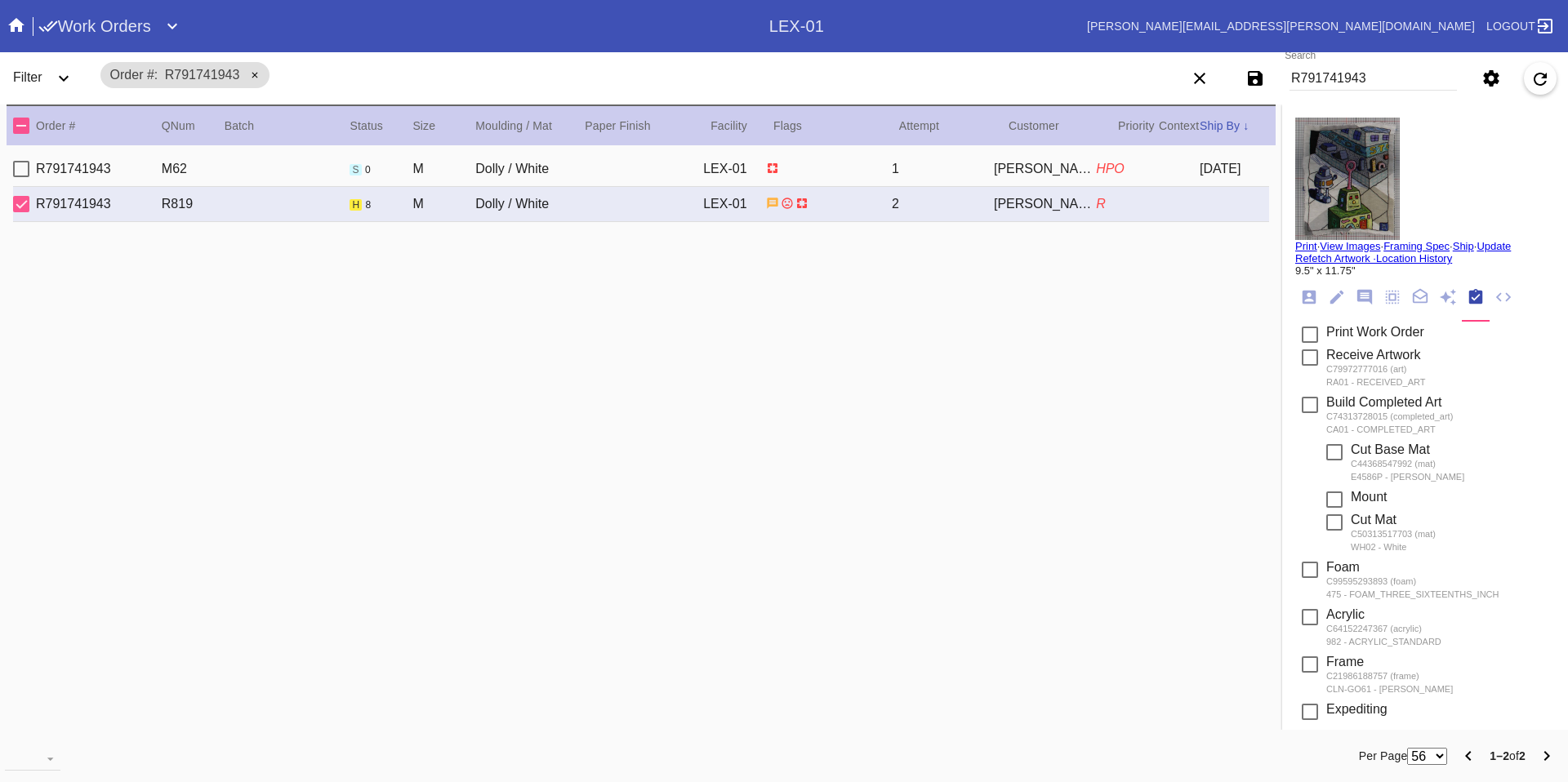 click 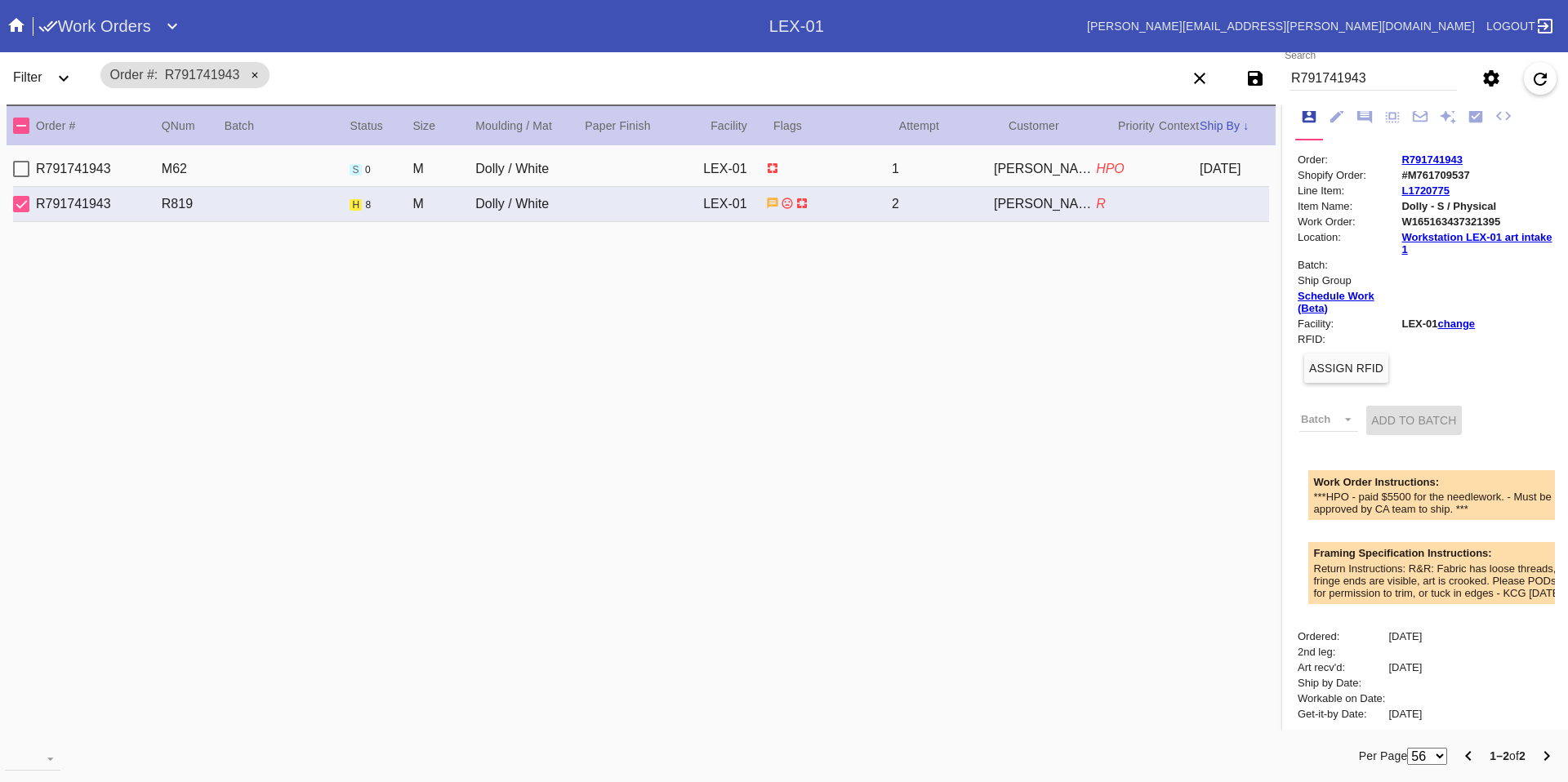 scroll, scrollTop: 378, scrollLeft: 0, axis: vertical 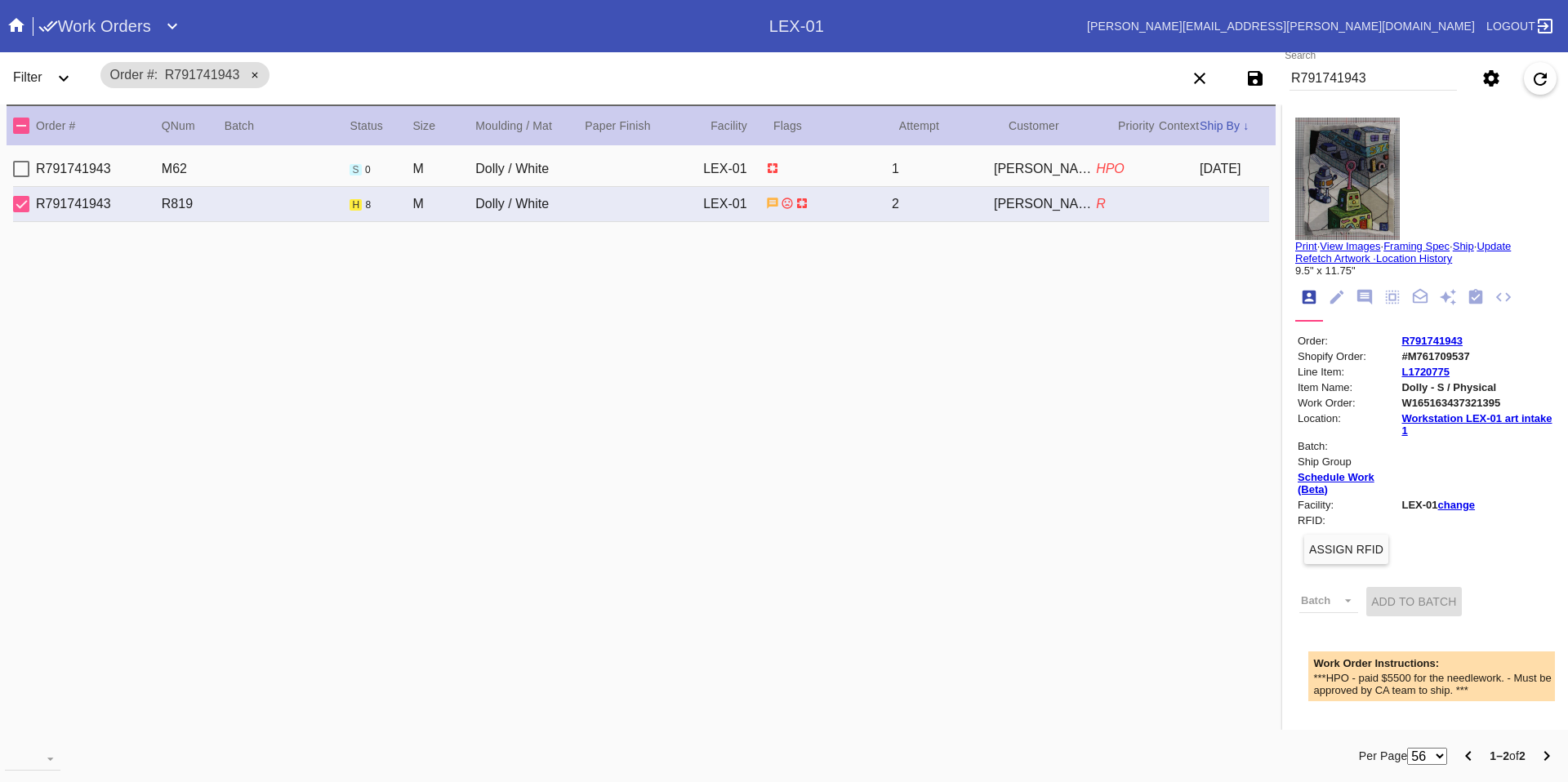 click on "R791741943" at bounding box center (1373, 78) 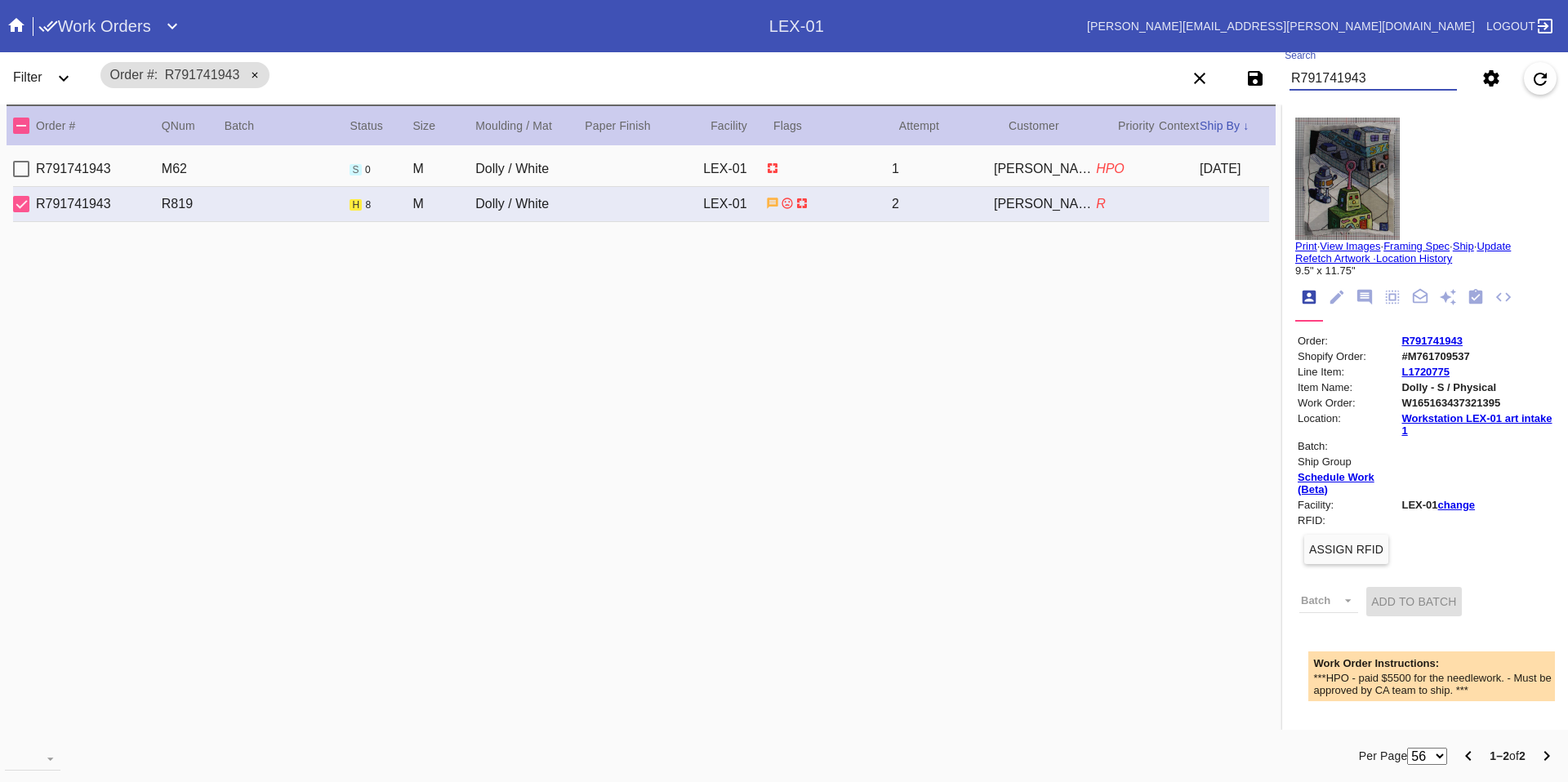 click on "R791741943" at bounding box center [1373, 78] 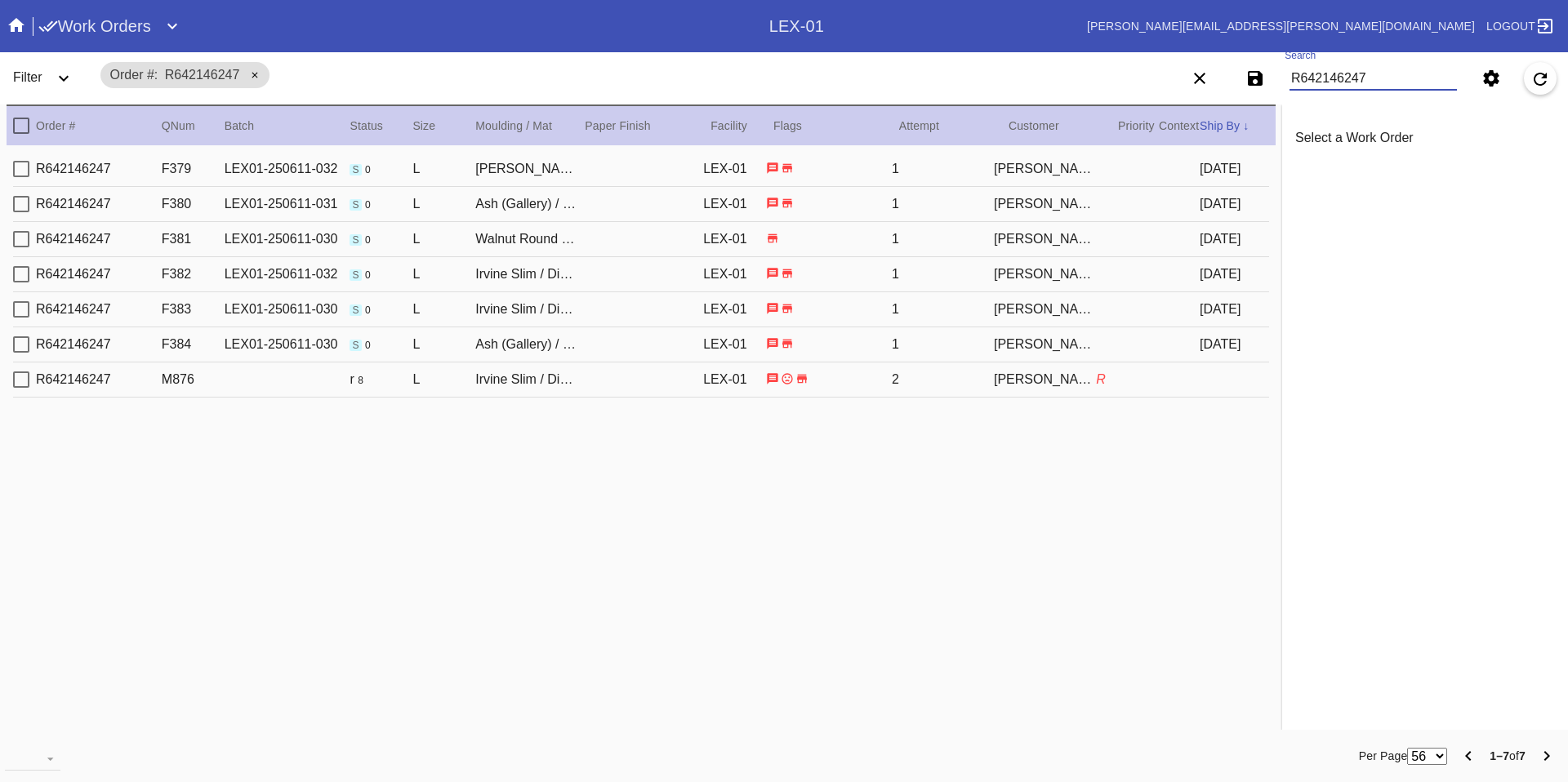 type on "R642146247" 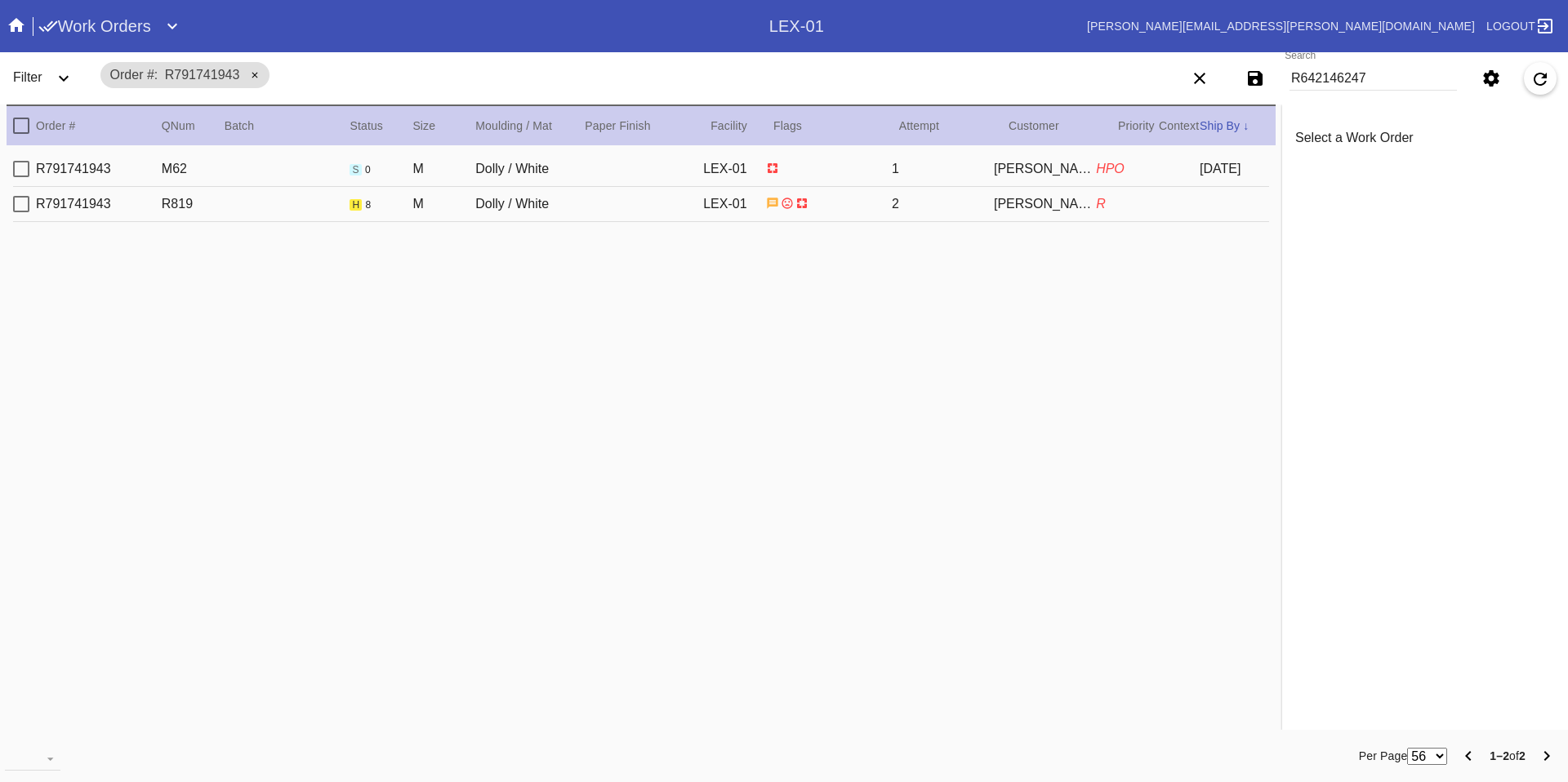 click on "R791741943 R819 h   8 M Dolly  / White LEX-01 2 Martha Zornow
R" at bounding box center [641, 204] 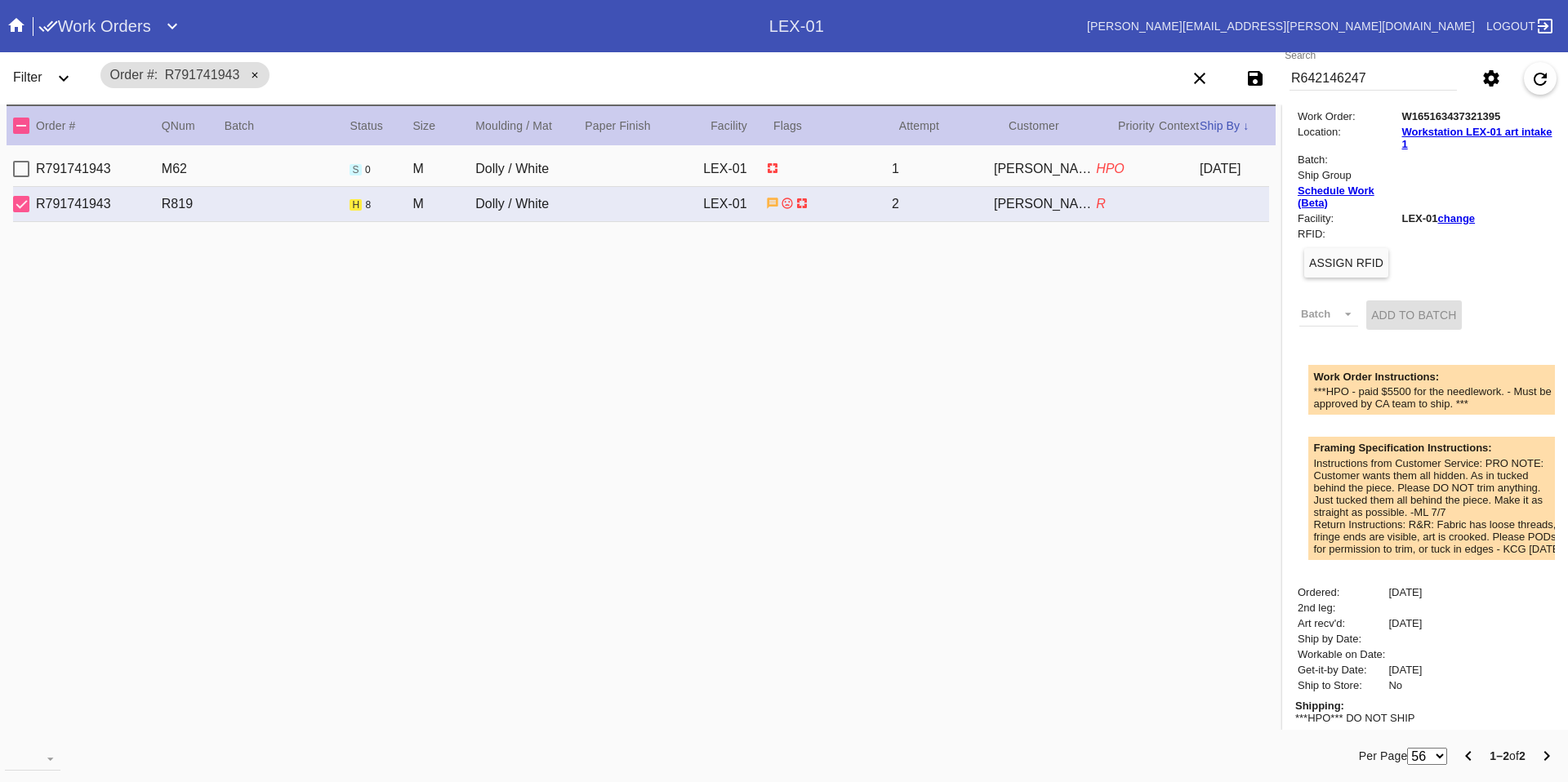 scroll, scrollTop: 0, scrollLeft: 0, axis: both 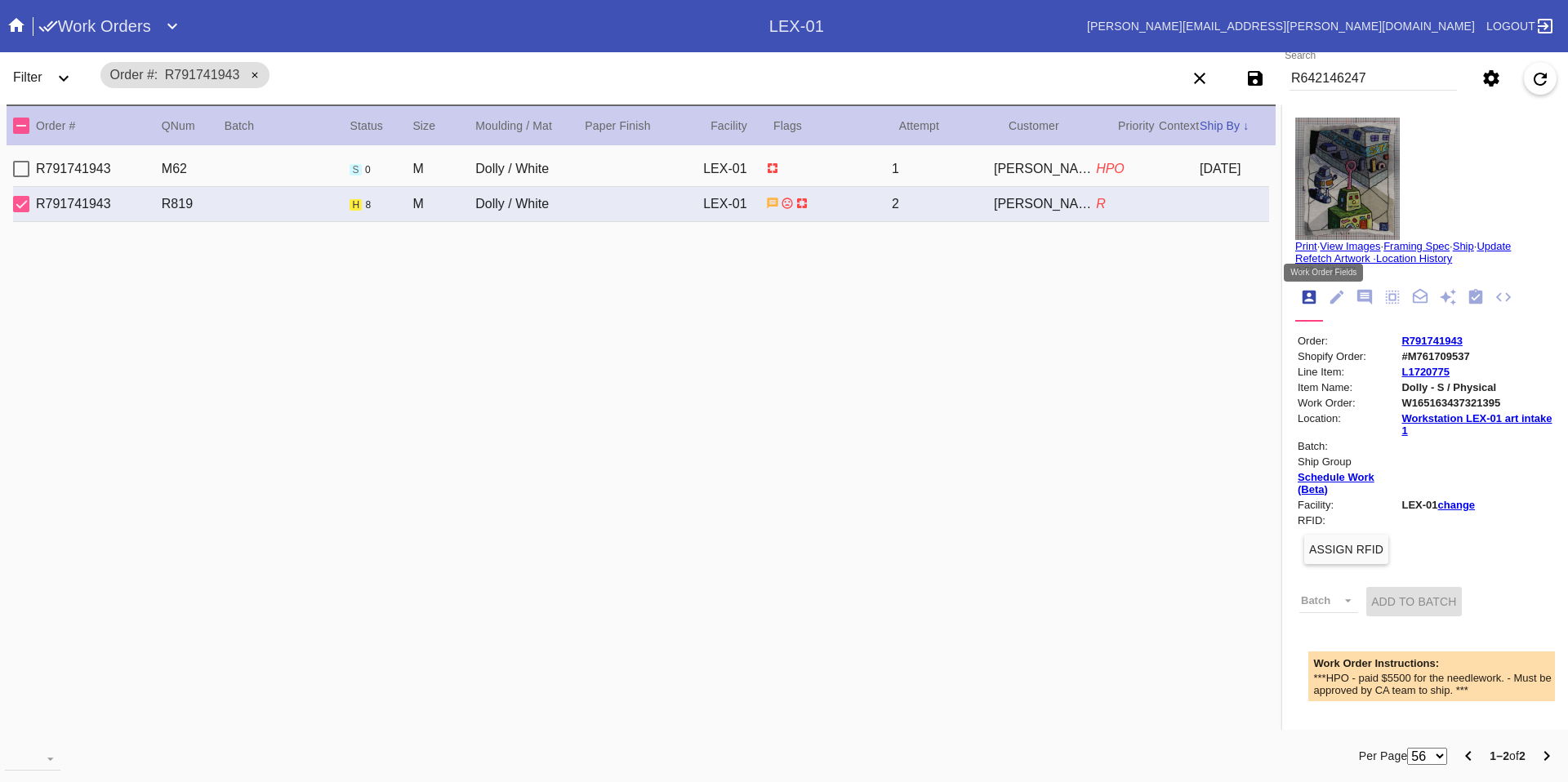 click 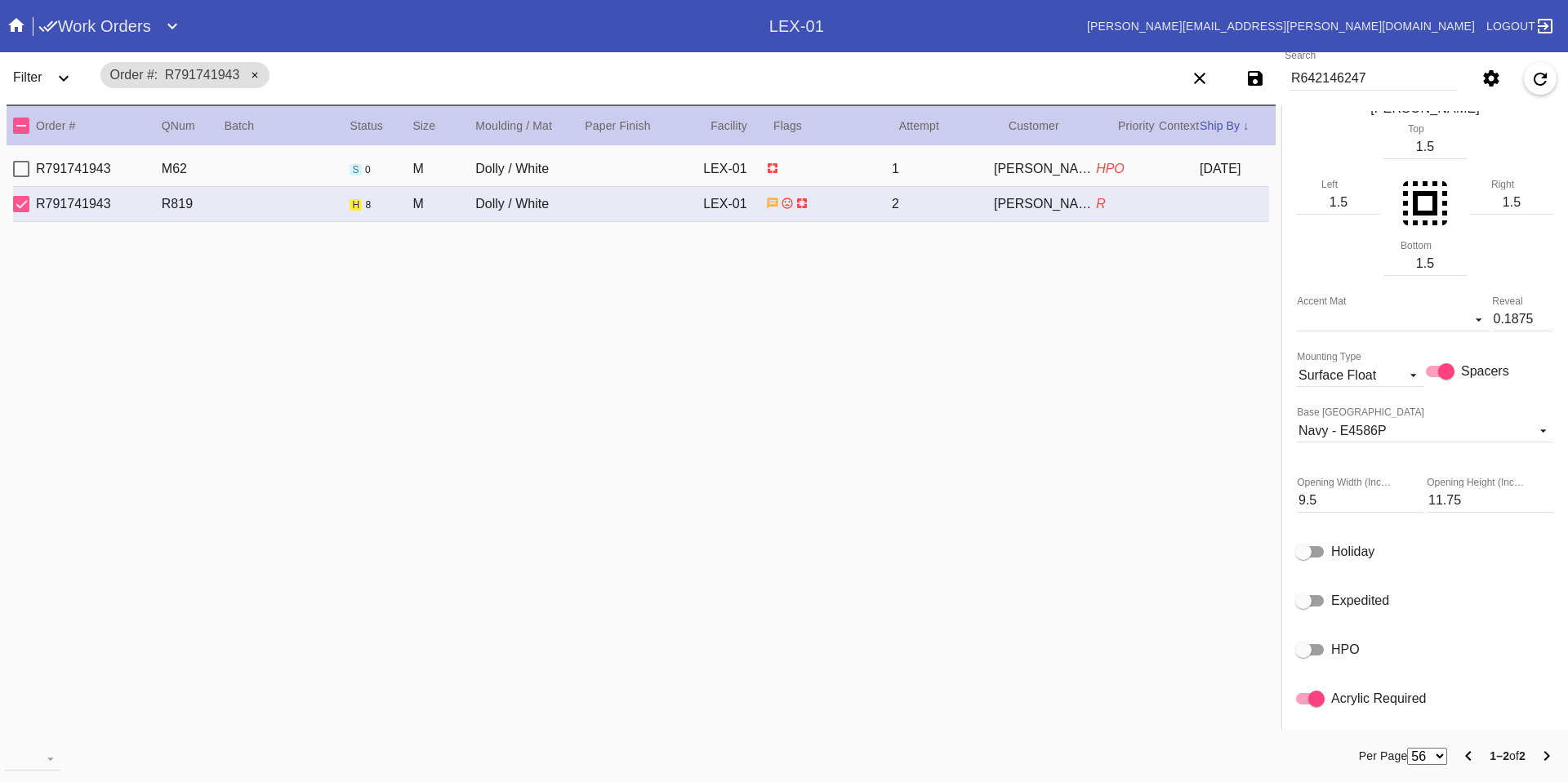 scroll, scrollTop: 596, scrollLeft: 0, axis: vertical 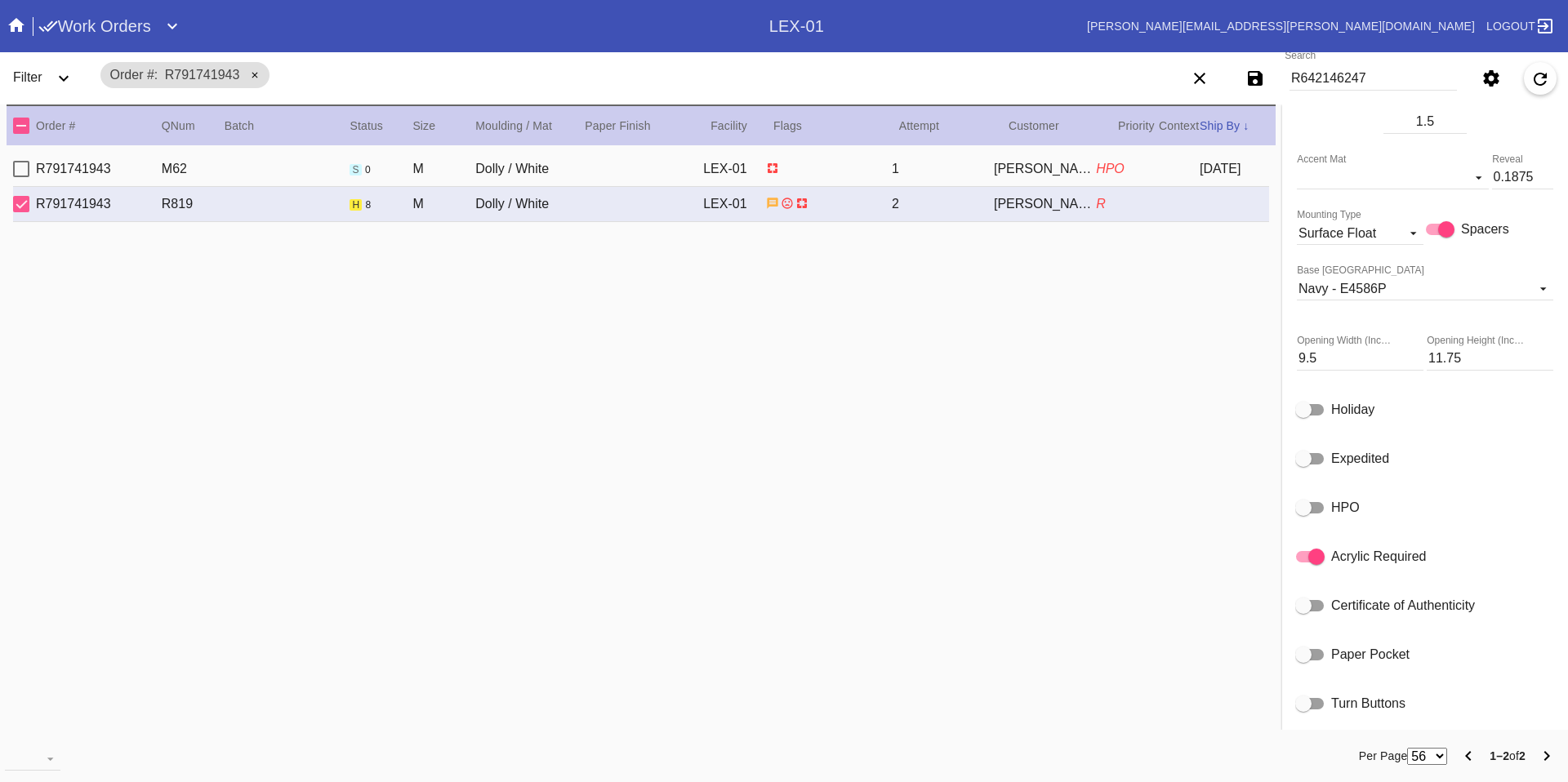click 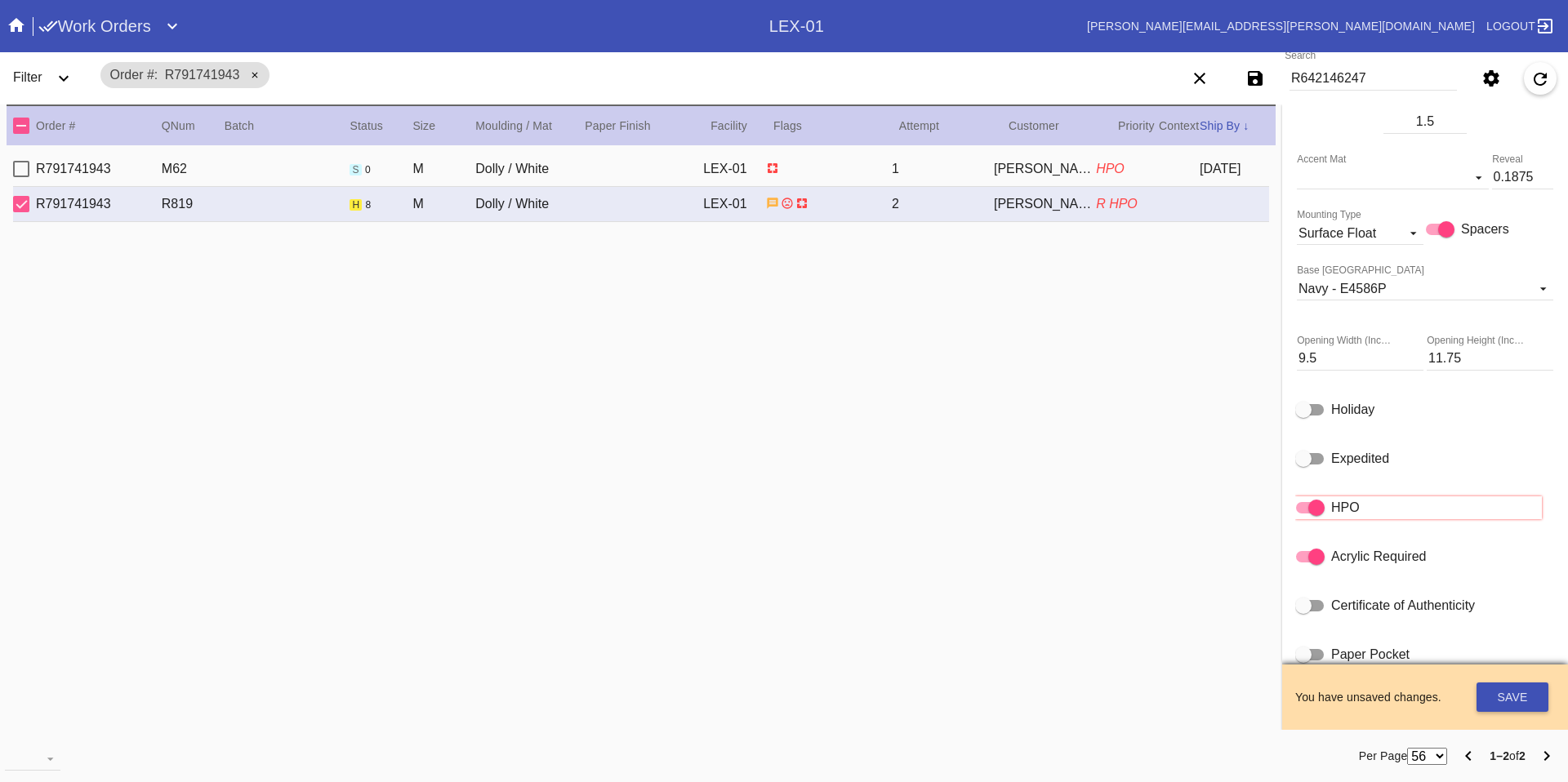 scroll, scrollTop: 584, scrollLeft: 0, axis: vertical 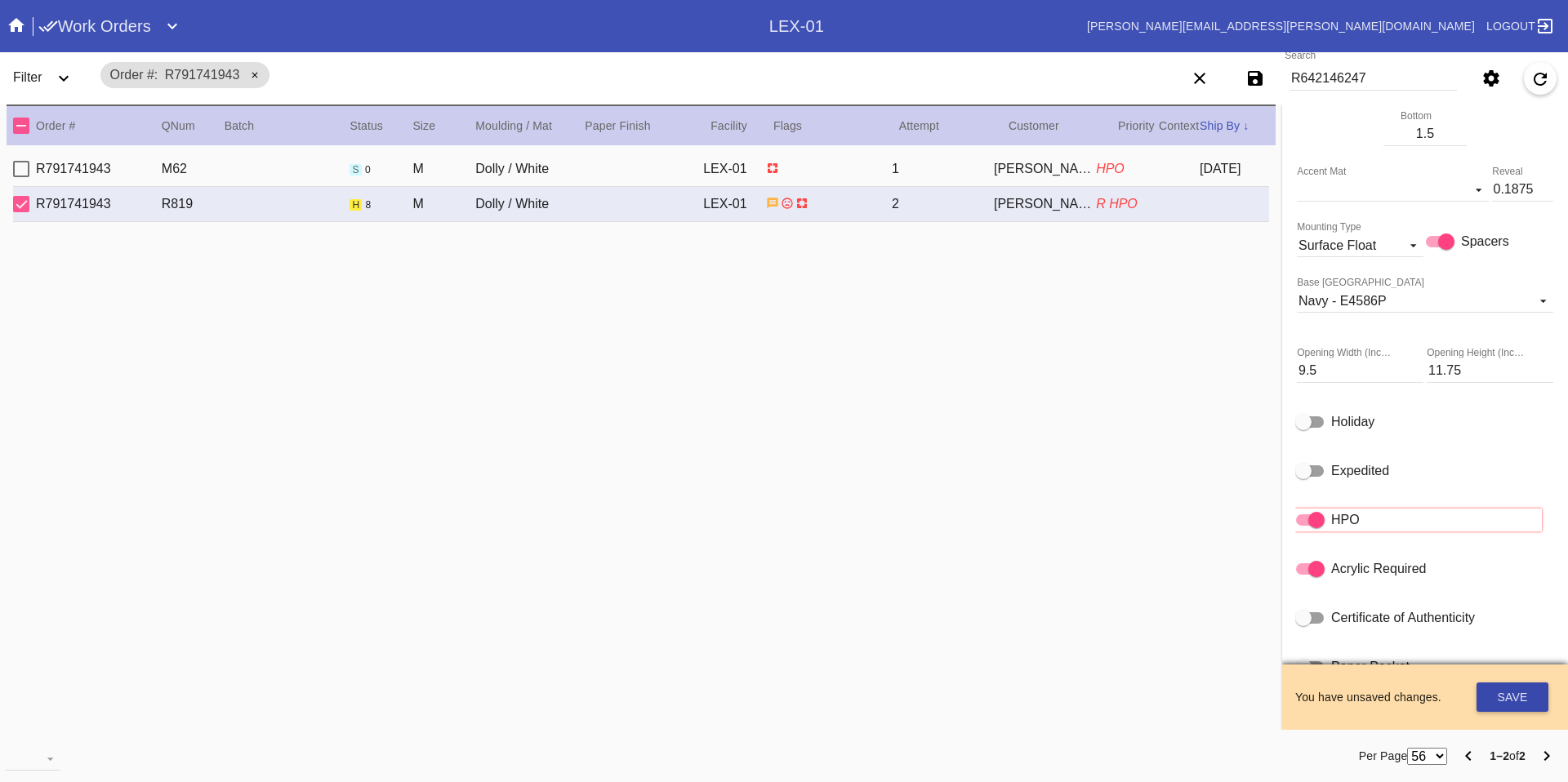 click on "You have unsaved changes. Saving your changes... Save" at bounding box center [1425, 697] 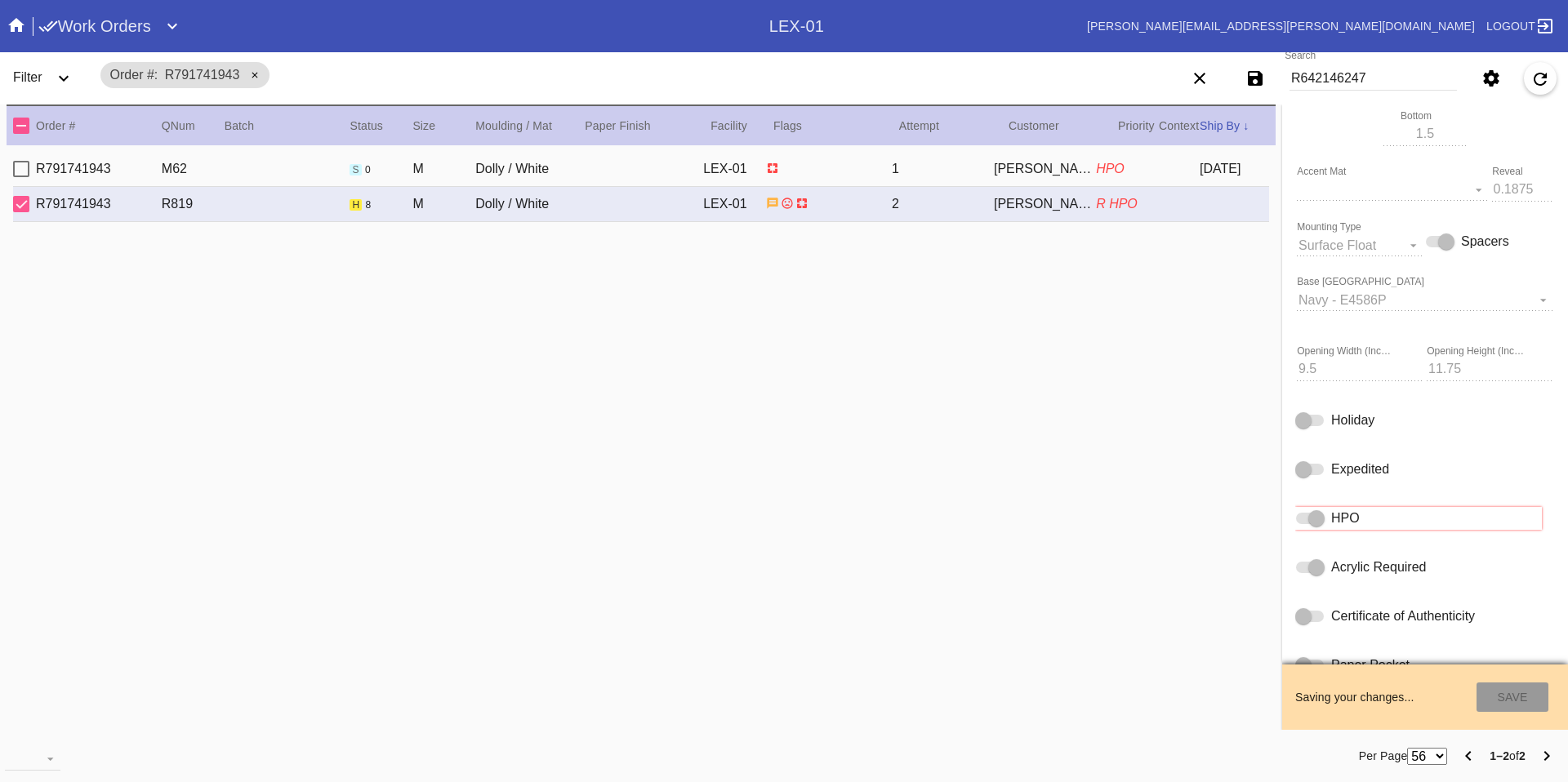 type on "6/14/2025" 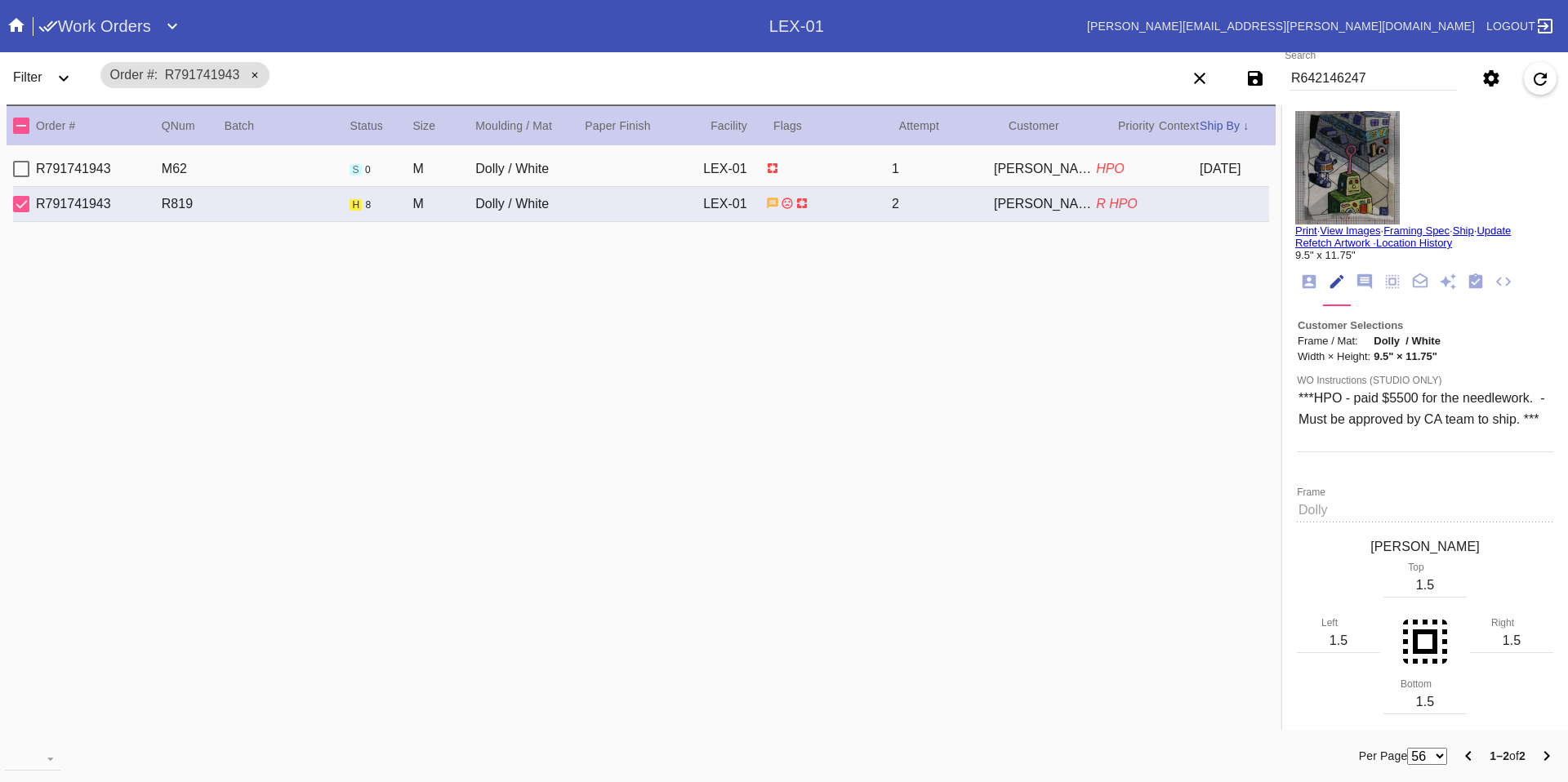 scroll, scrollTop: 0, scrollLeft: 0, axis: both 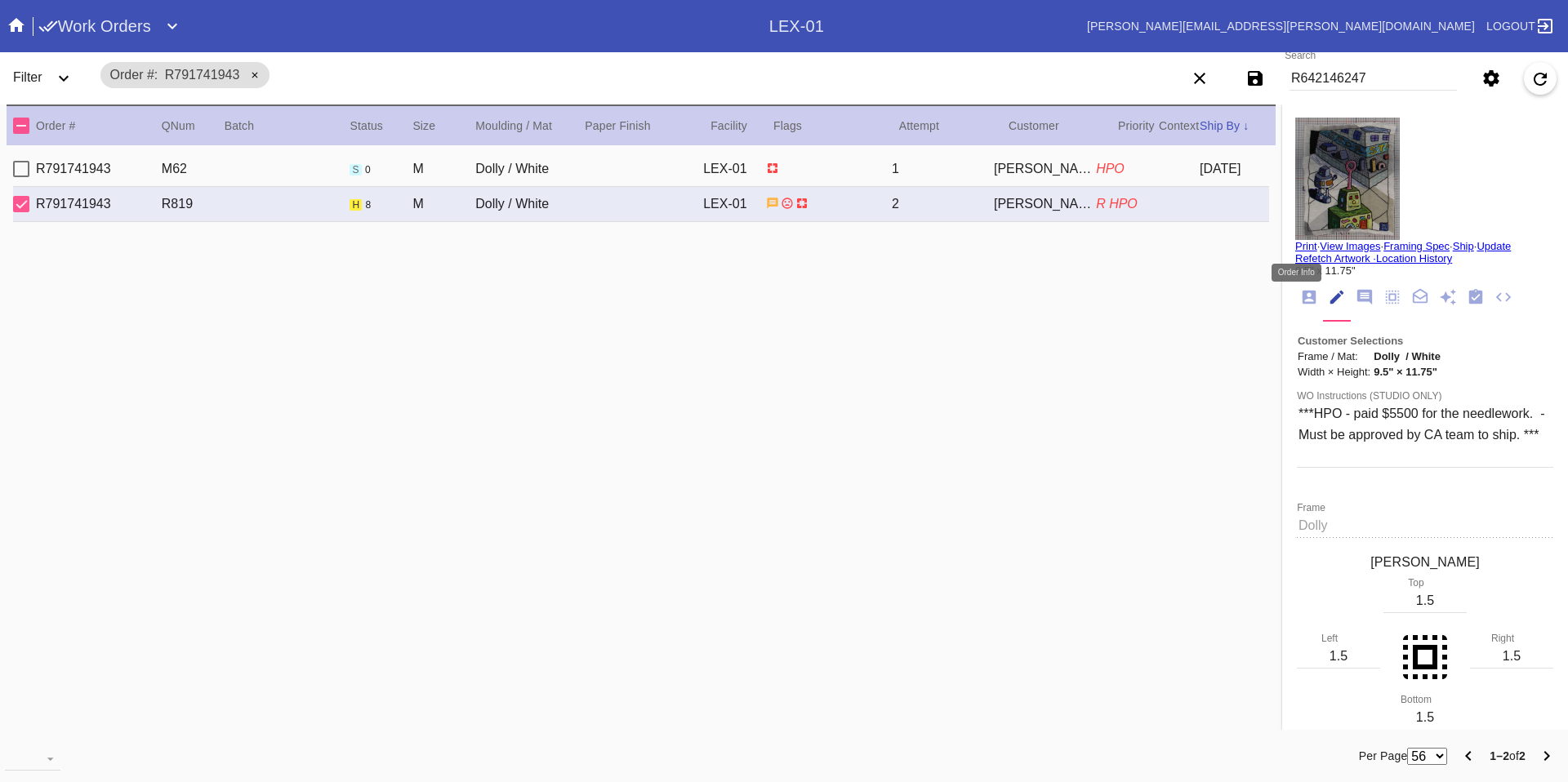 click 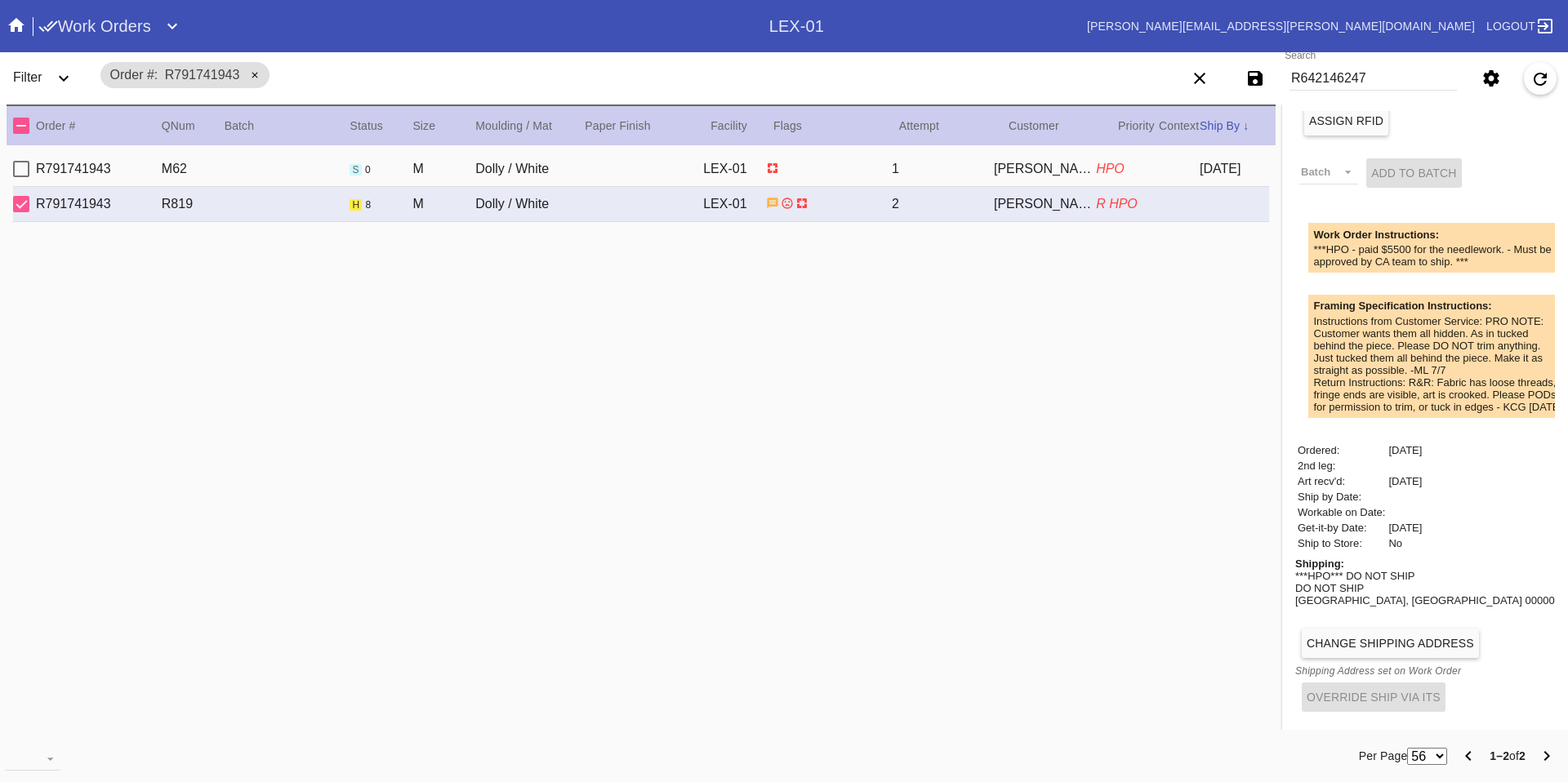 scroll, scrollTop: 0, scrollLeft: 0, axis: both 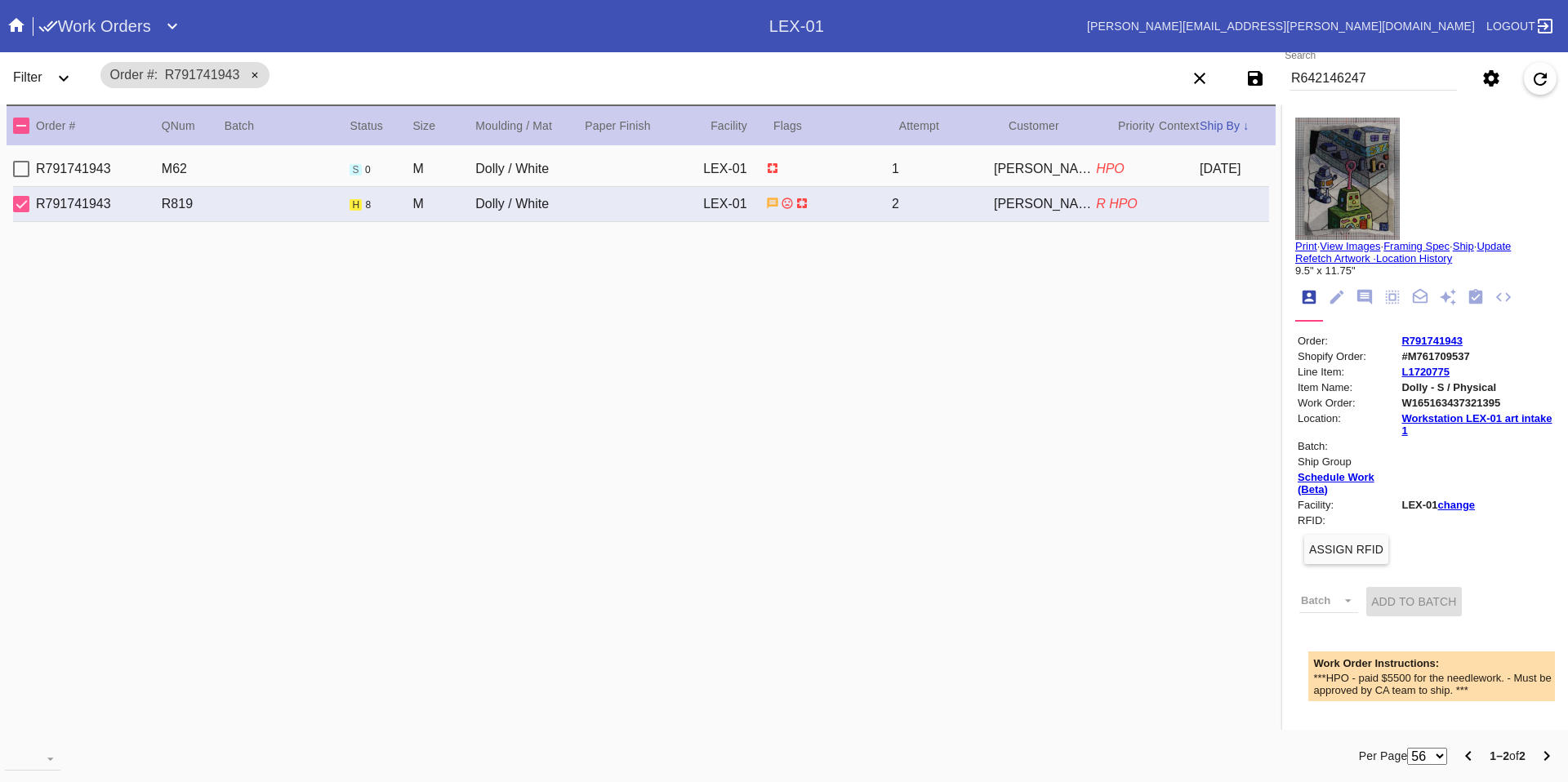 click 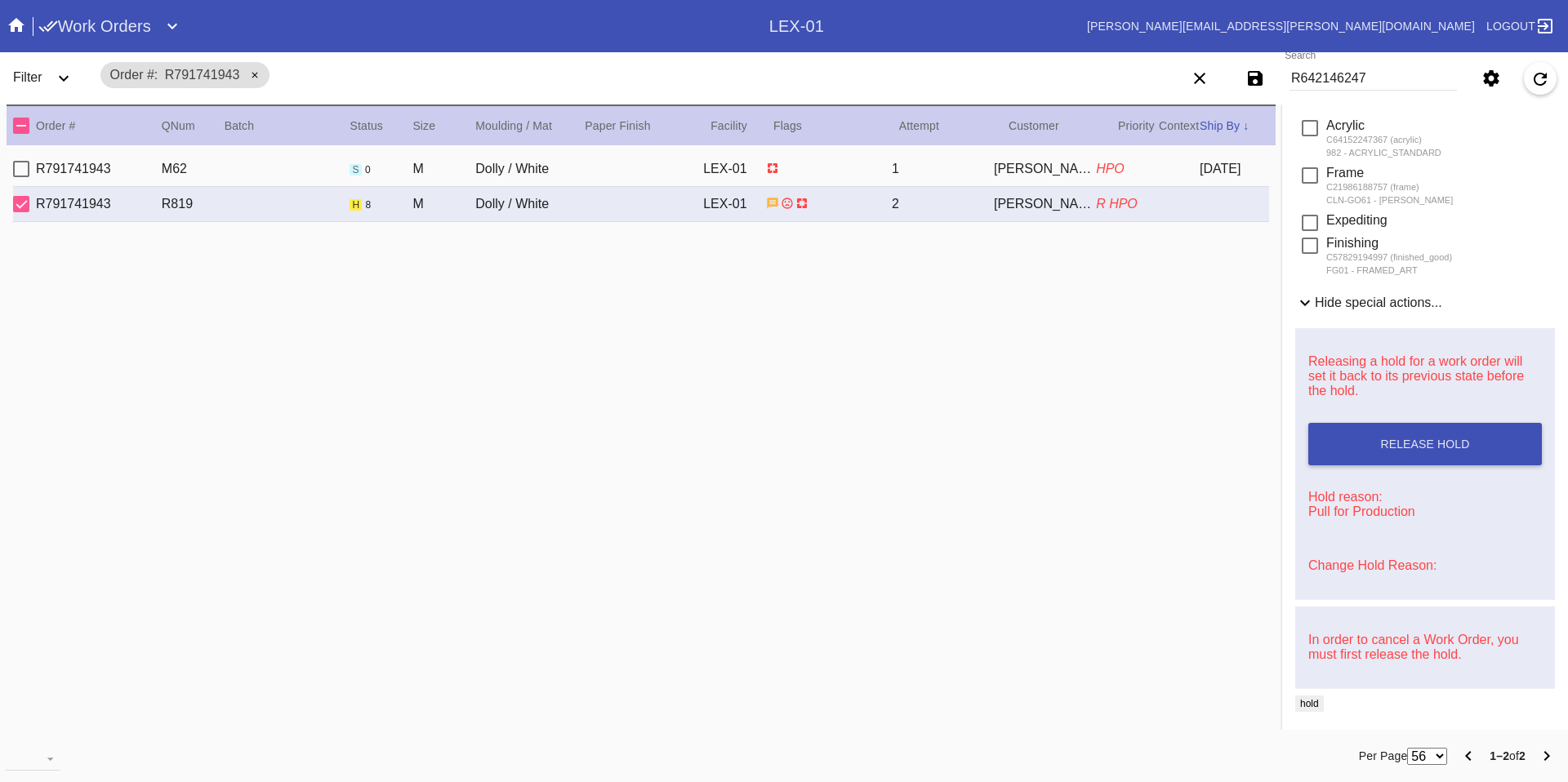 scroll, scrollTop: 0, scrollLeft: 0, axis: both 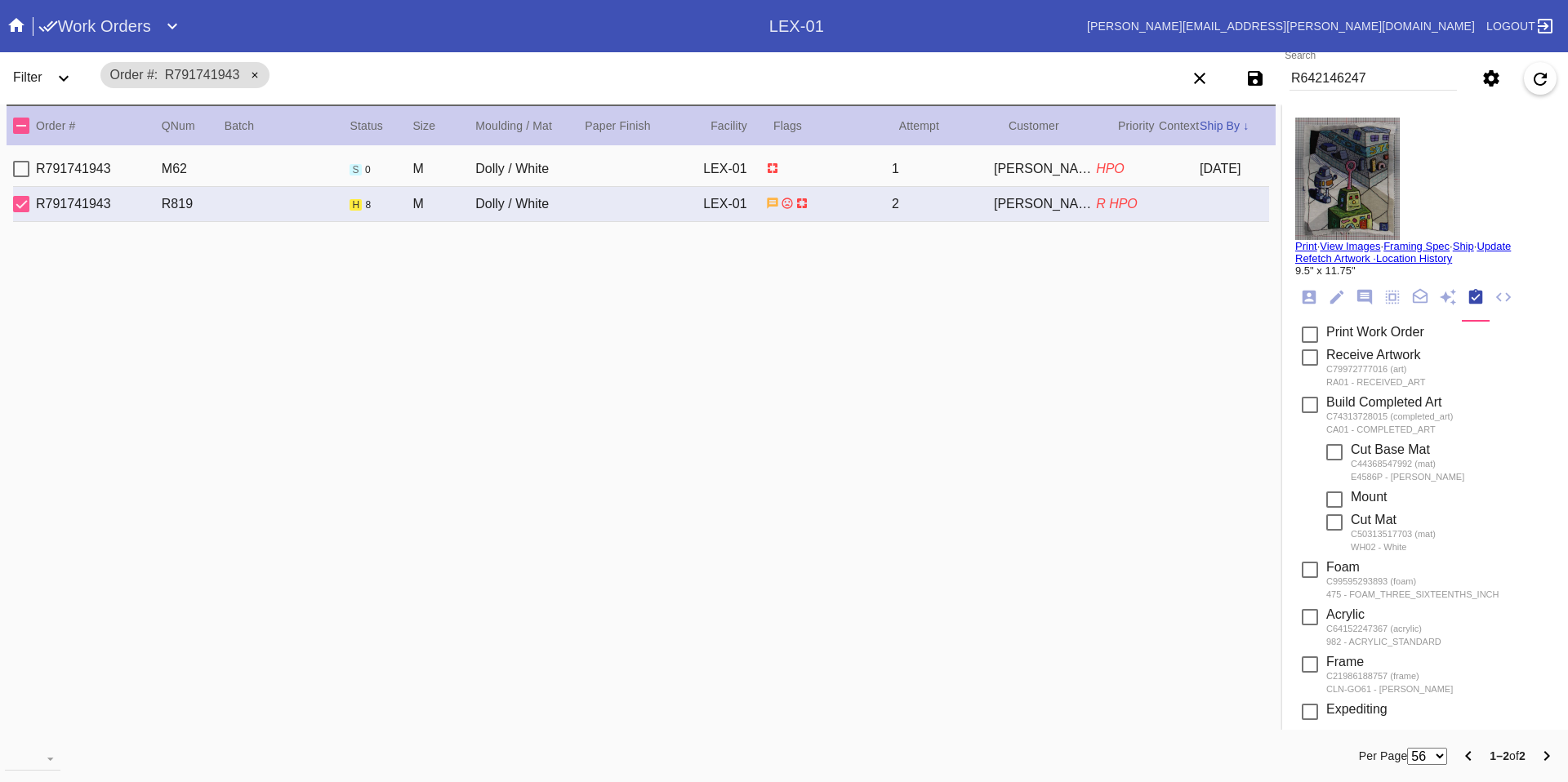 click at bounding box center (1348, 179) 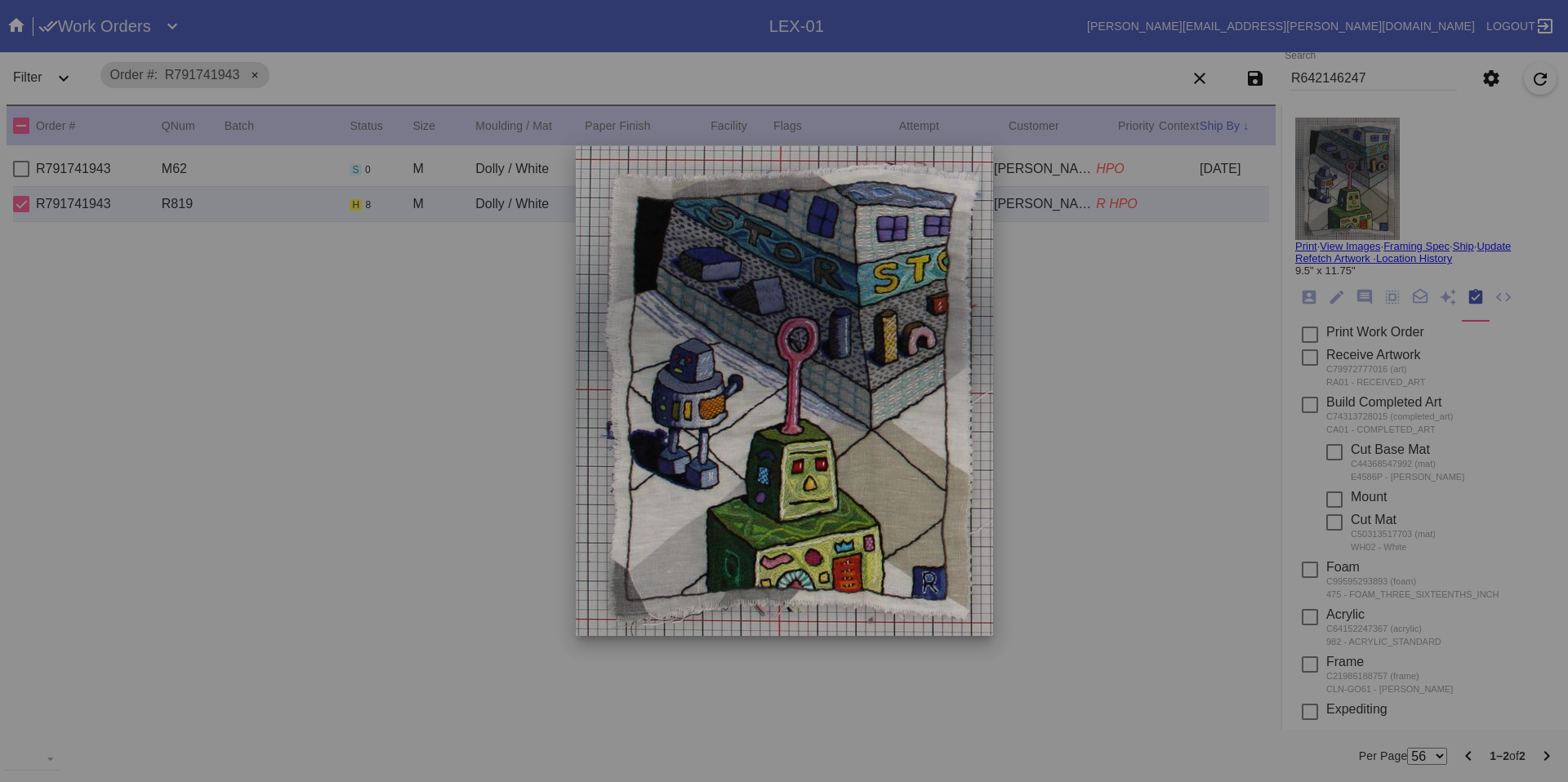 click at bounding box center (784, 391) 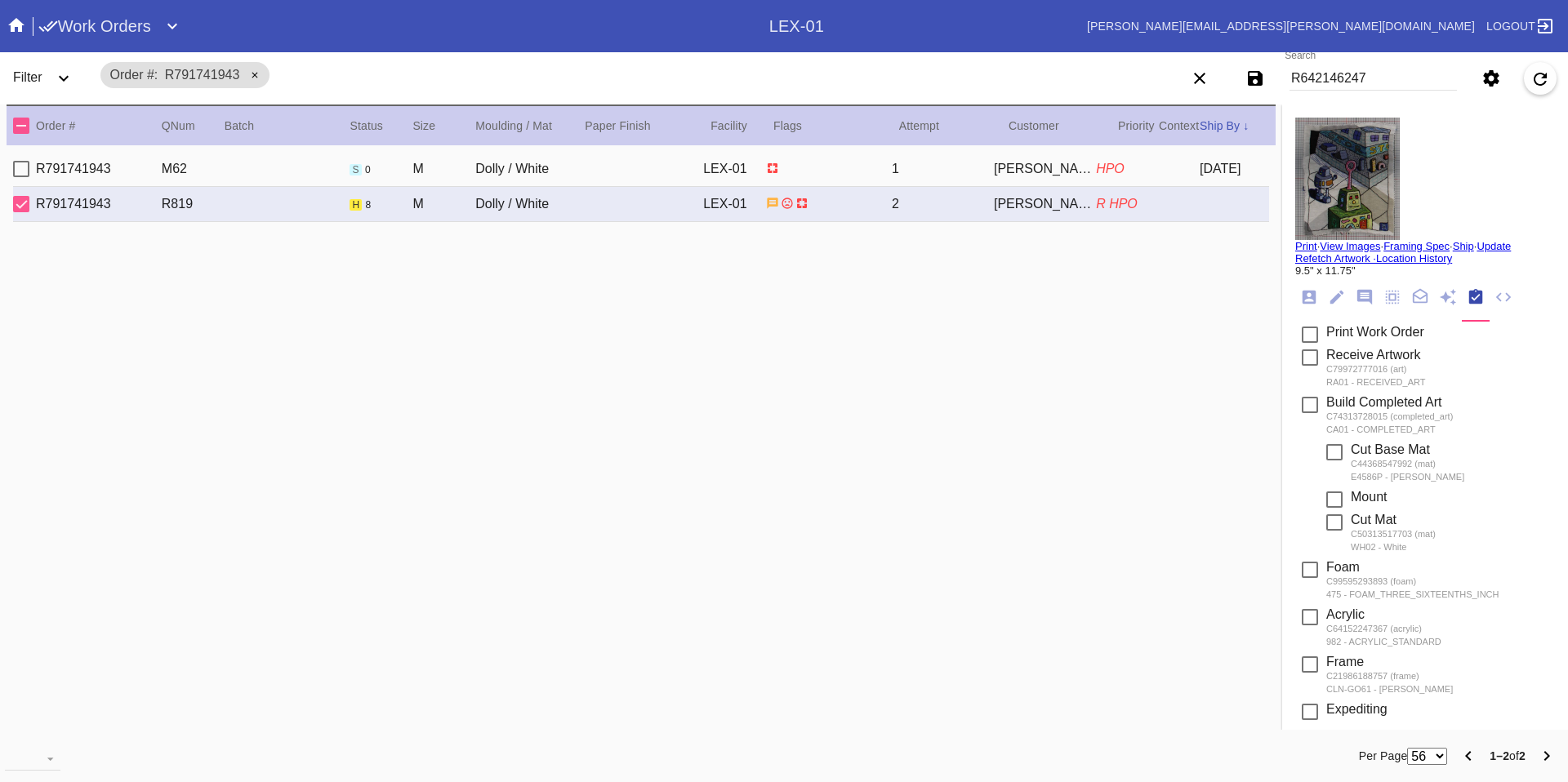 click 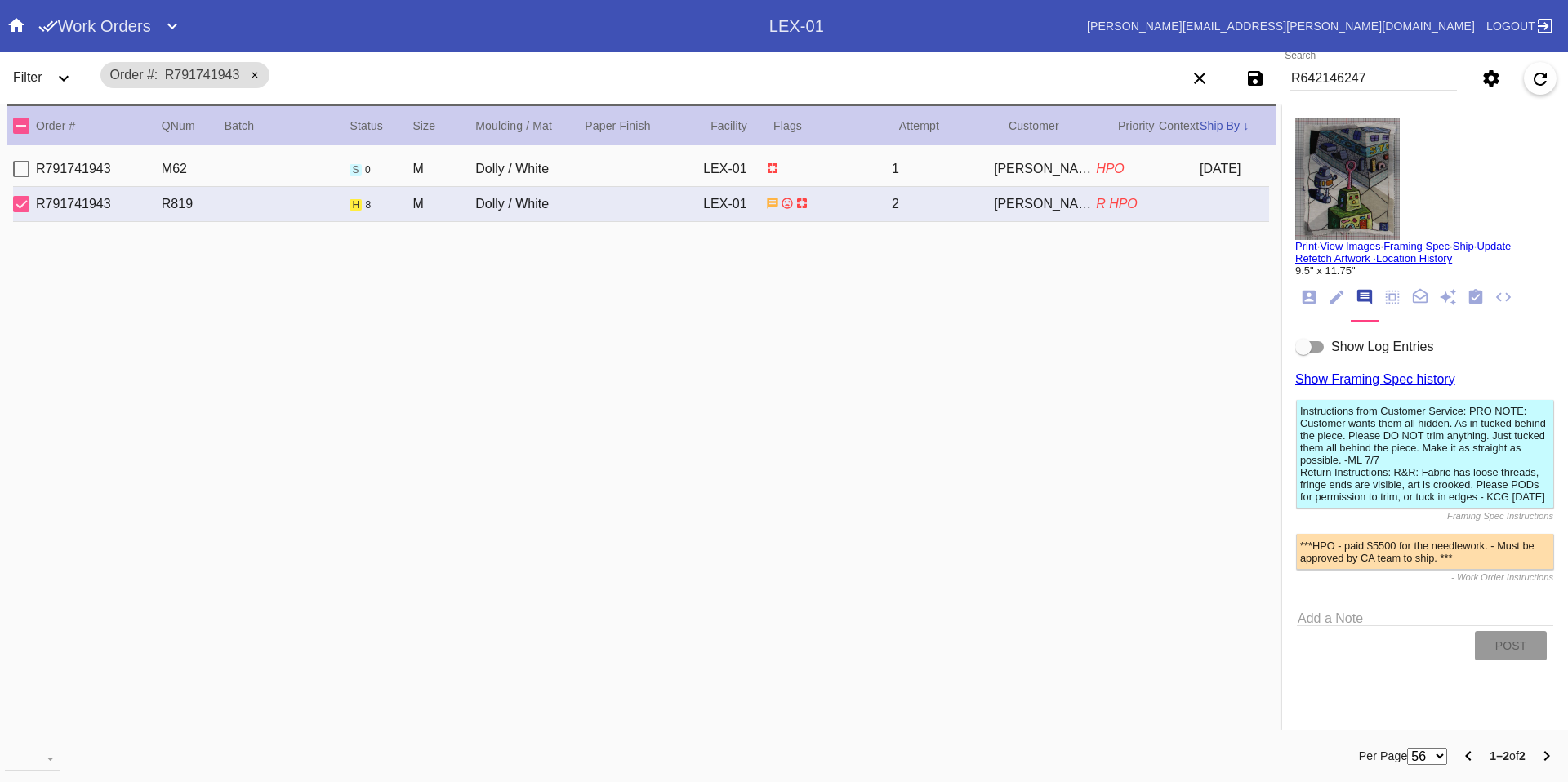 click 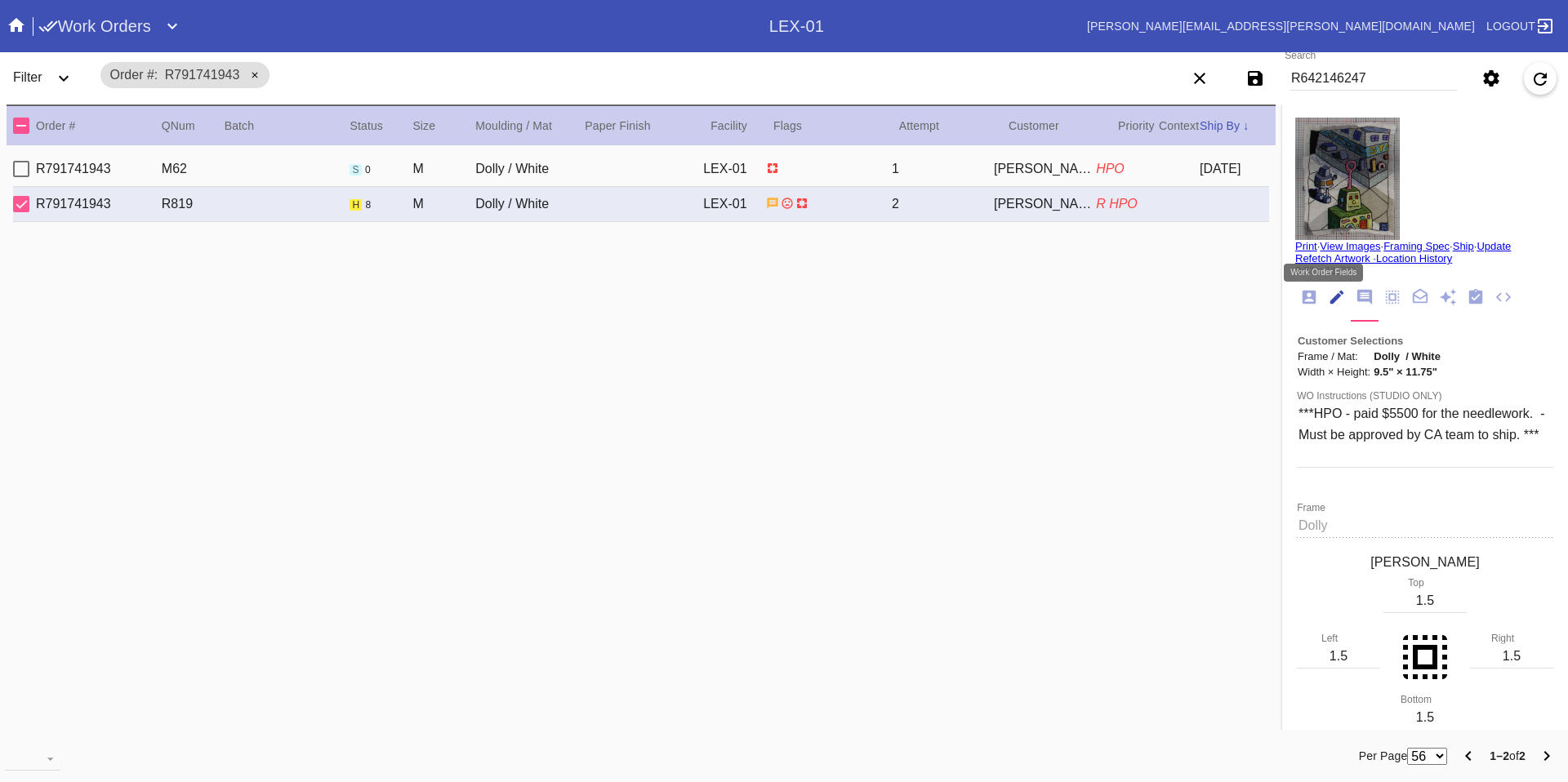 scroll, scrollTop: 60, scrollLeft: 0, axis: vertical 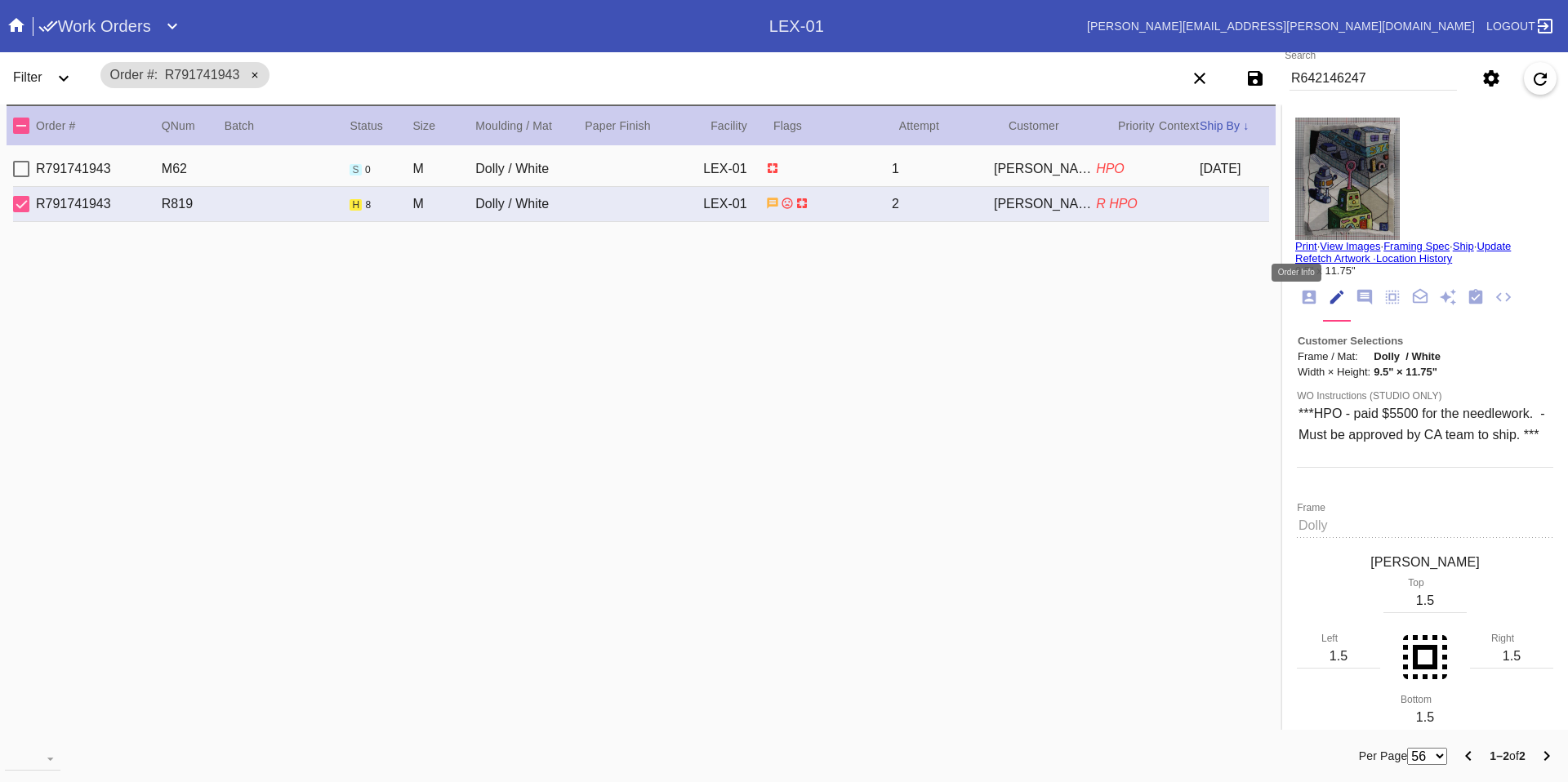 click 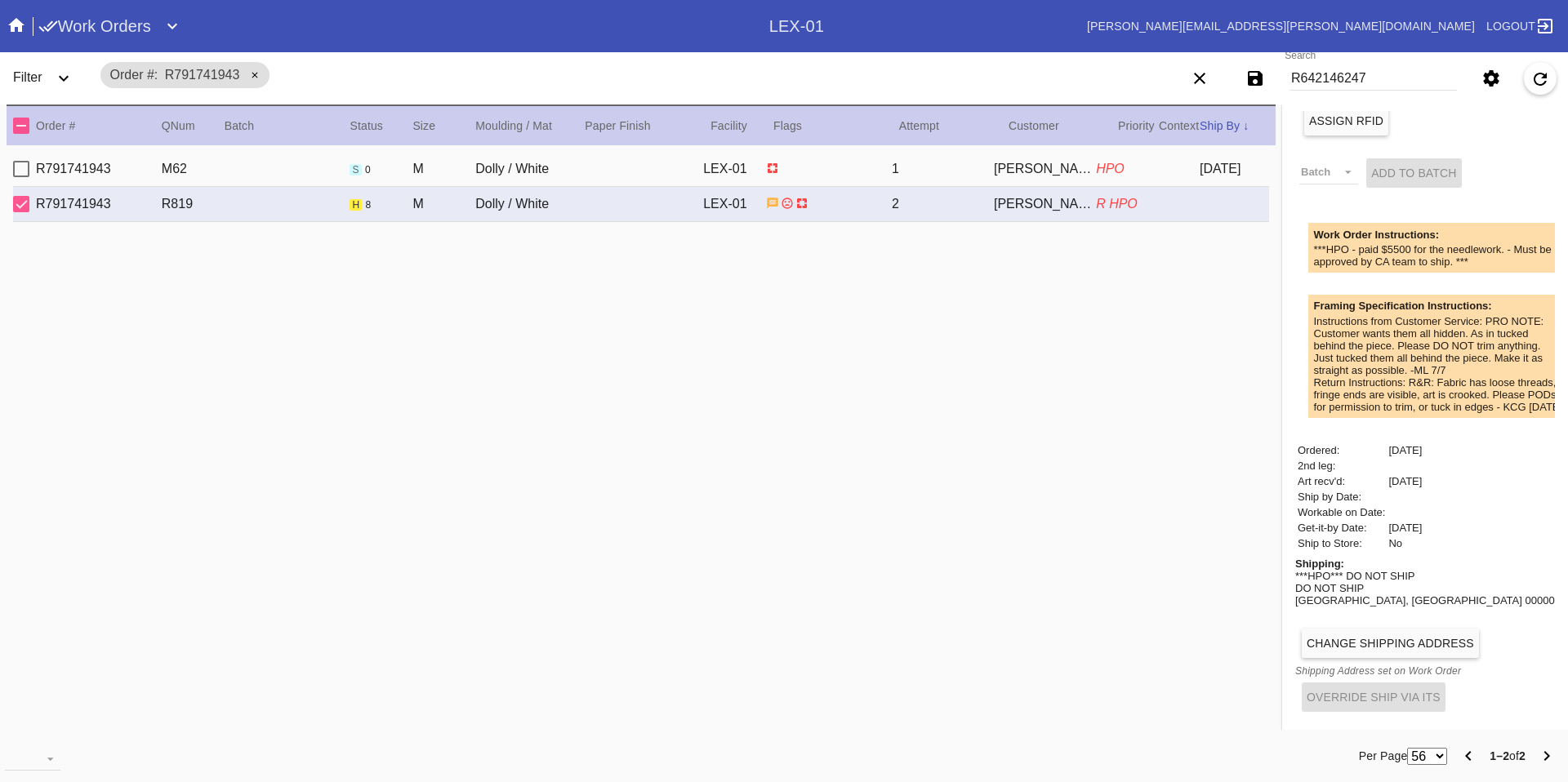 scroll, scrollTop: 0, scrollLeft: 0, axis: both 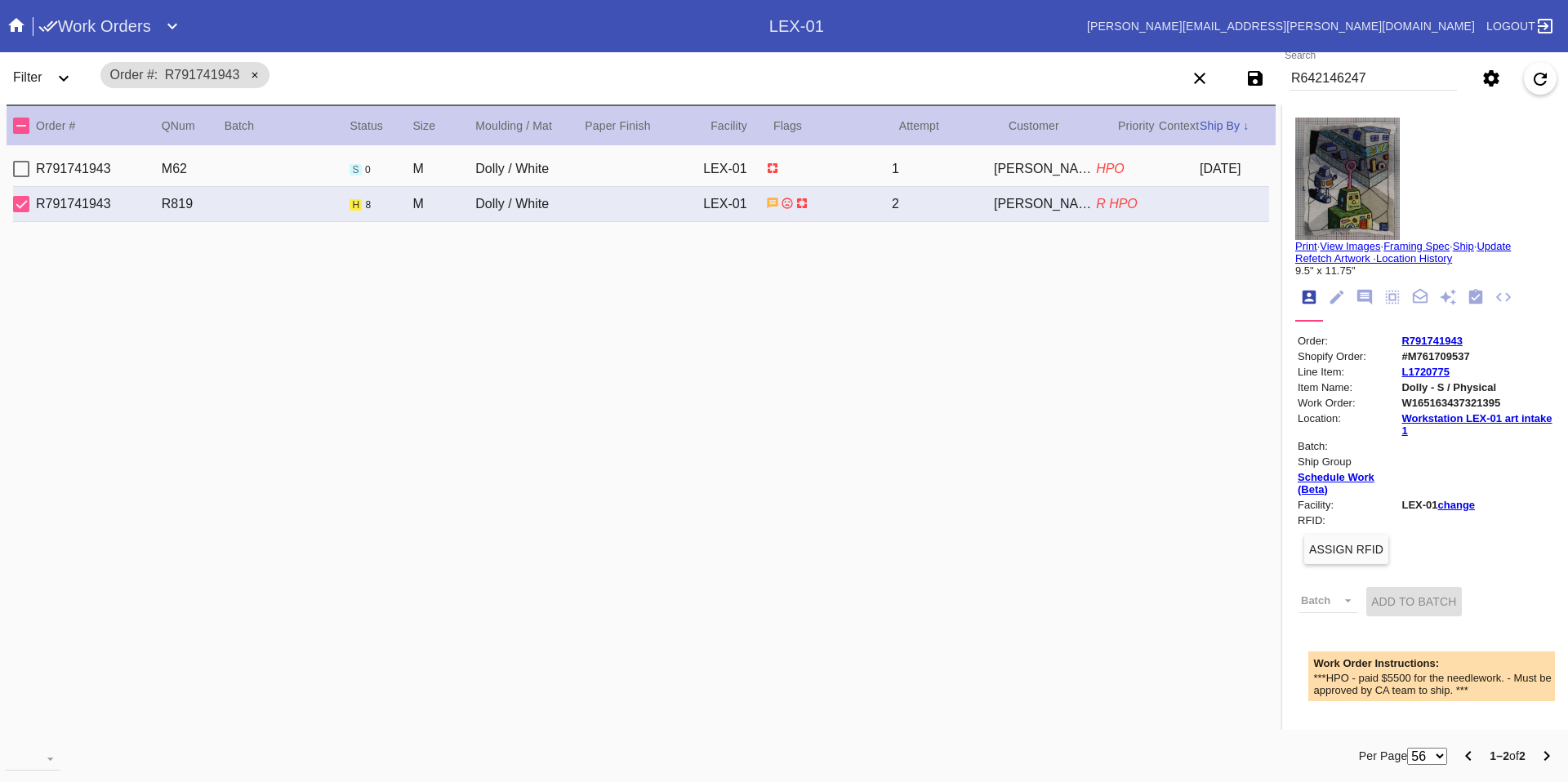 click 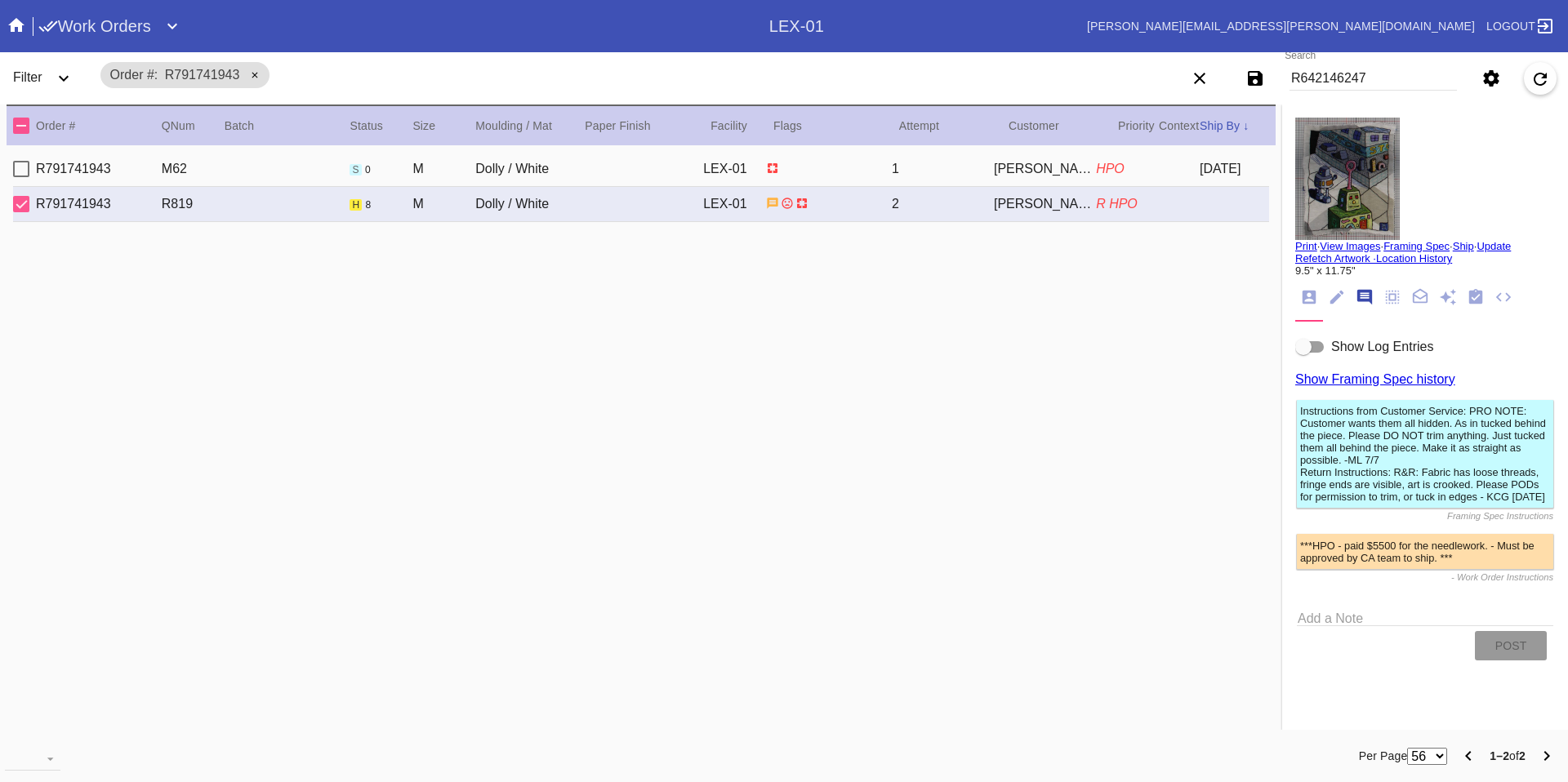 scroll, scrollTop: 100, scrollLeft: 0, axis: vertical 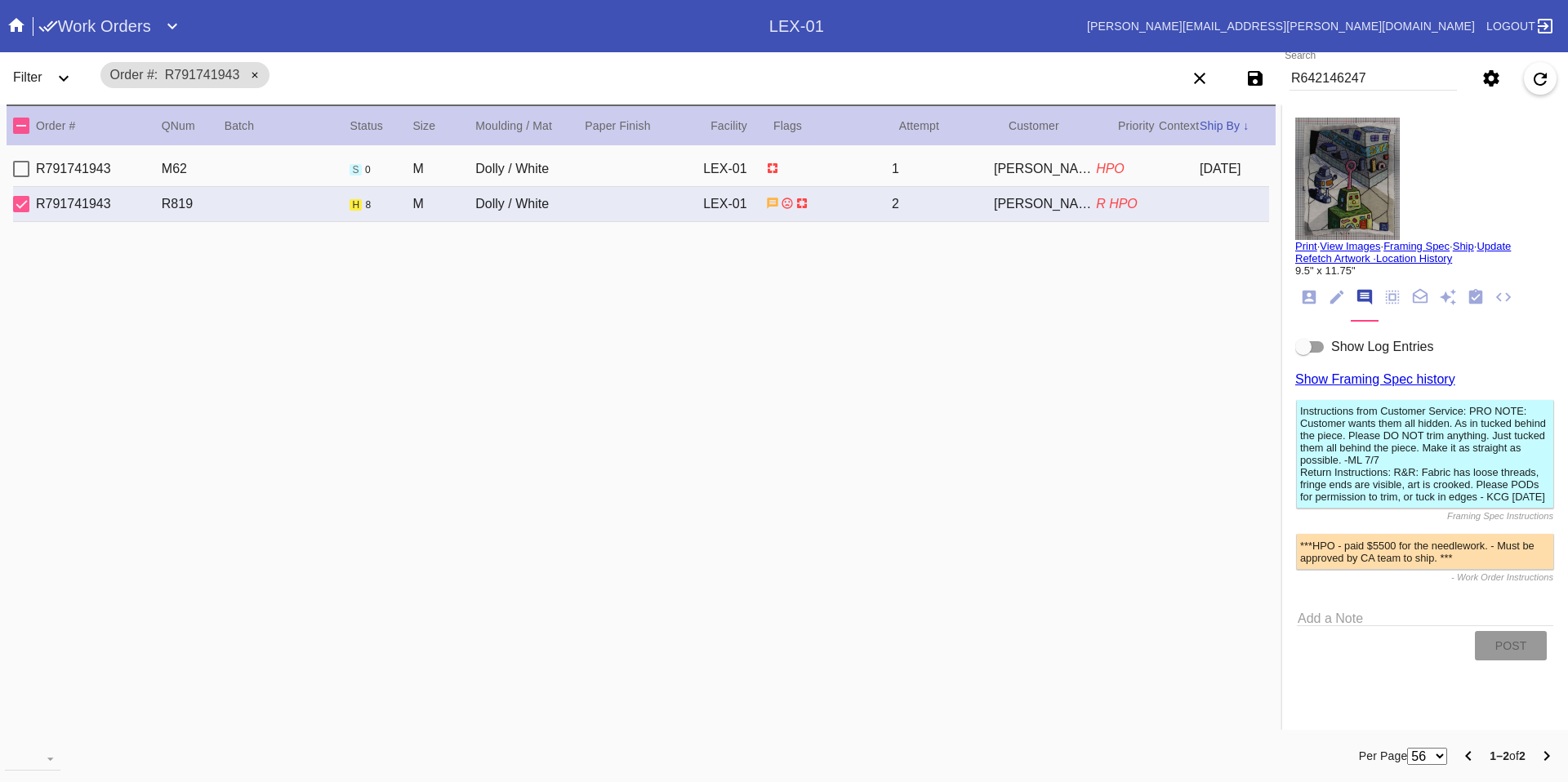 click at bounding box center [1310, 347] 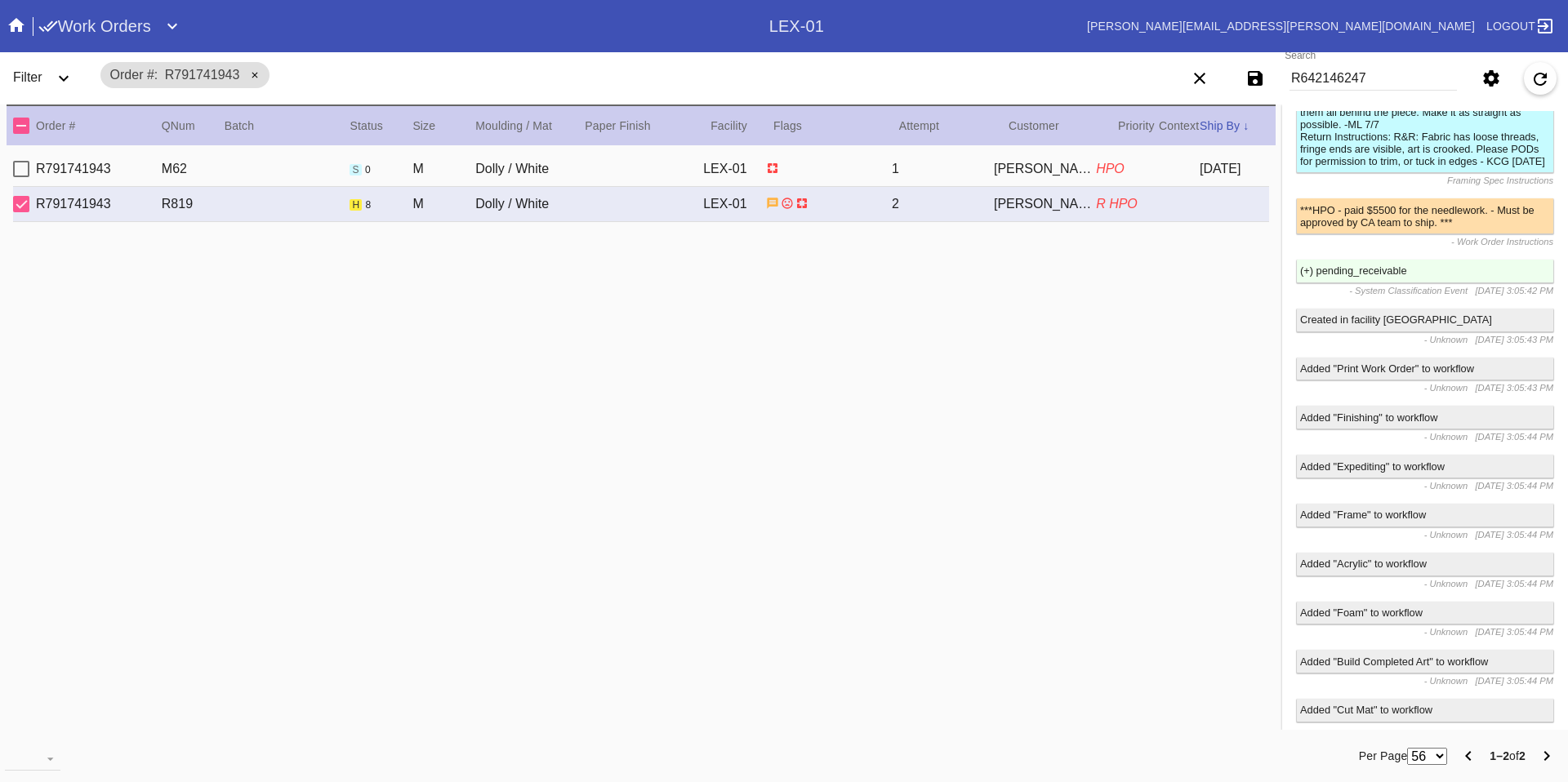 scroll, scrollTop: 0, scrollLeft: 0, axis: both 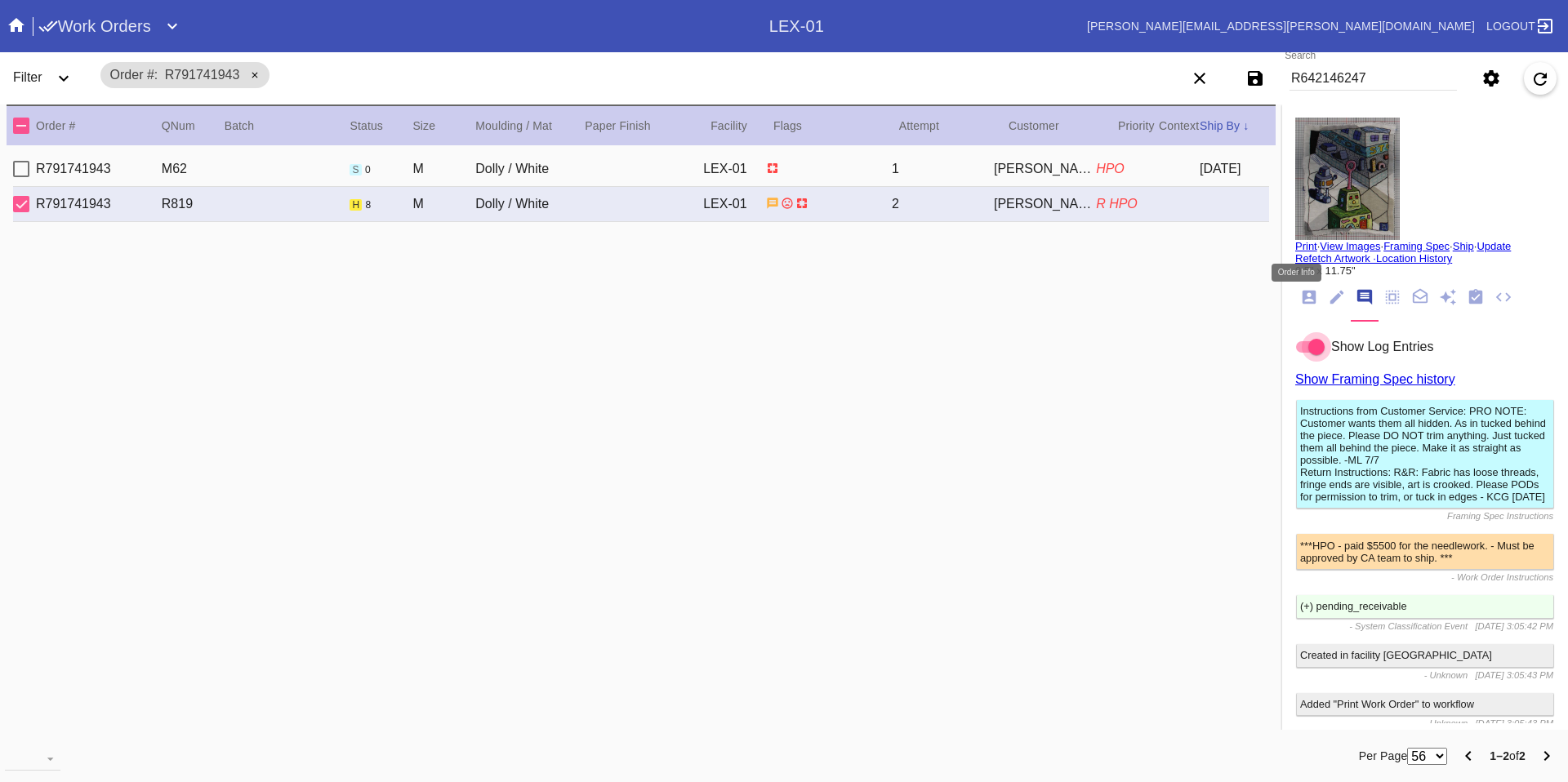 click 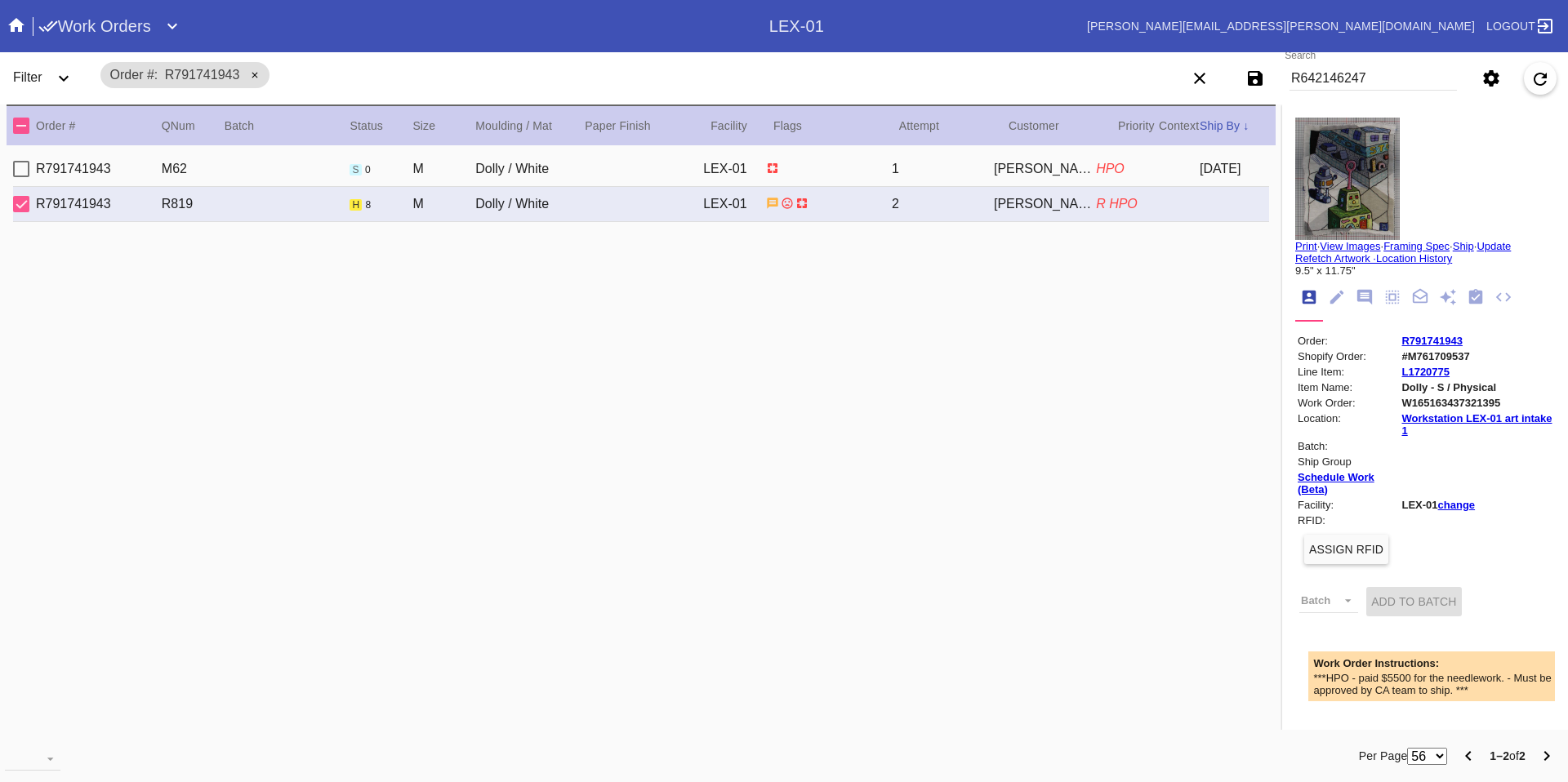 click on "R642146247" at bounding box center (1373, 78) 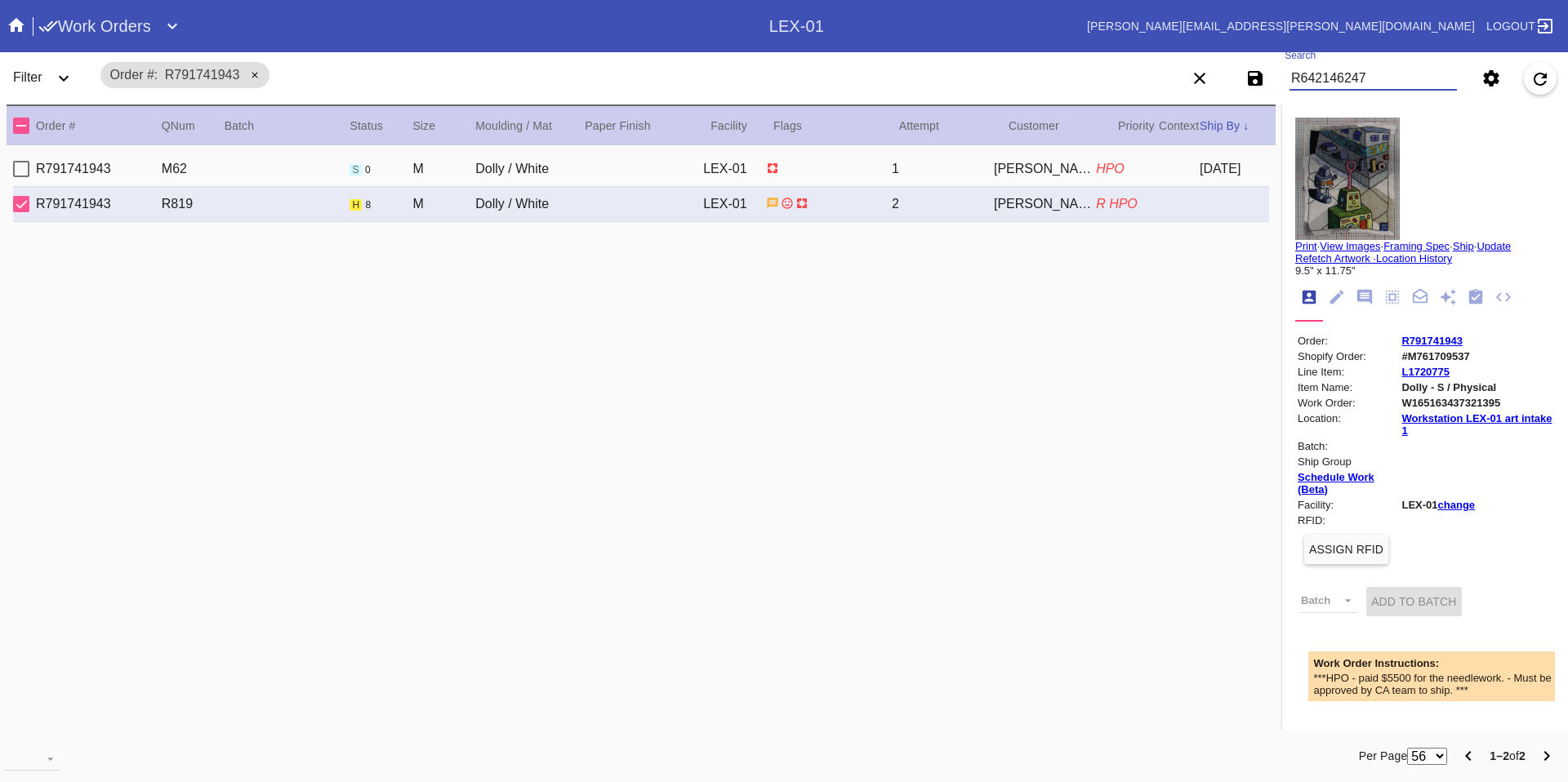 click on "R642146247" at bounding box center [1373, 78] 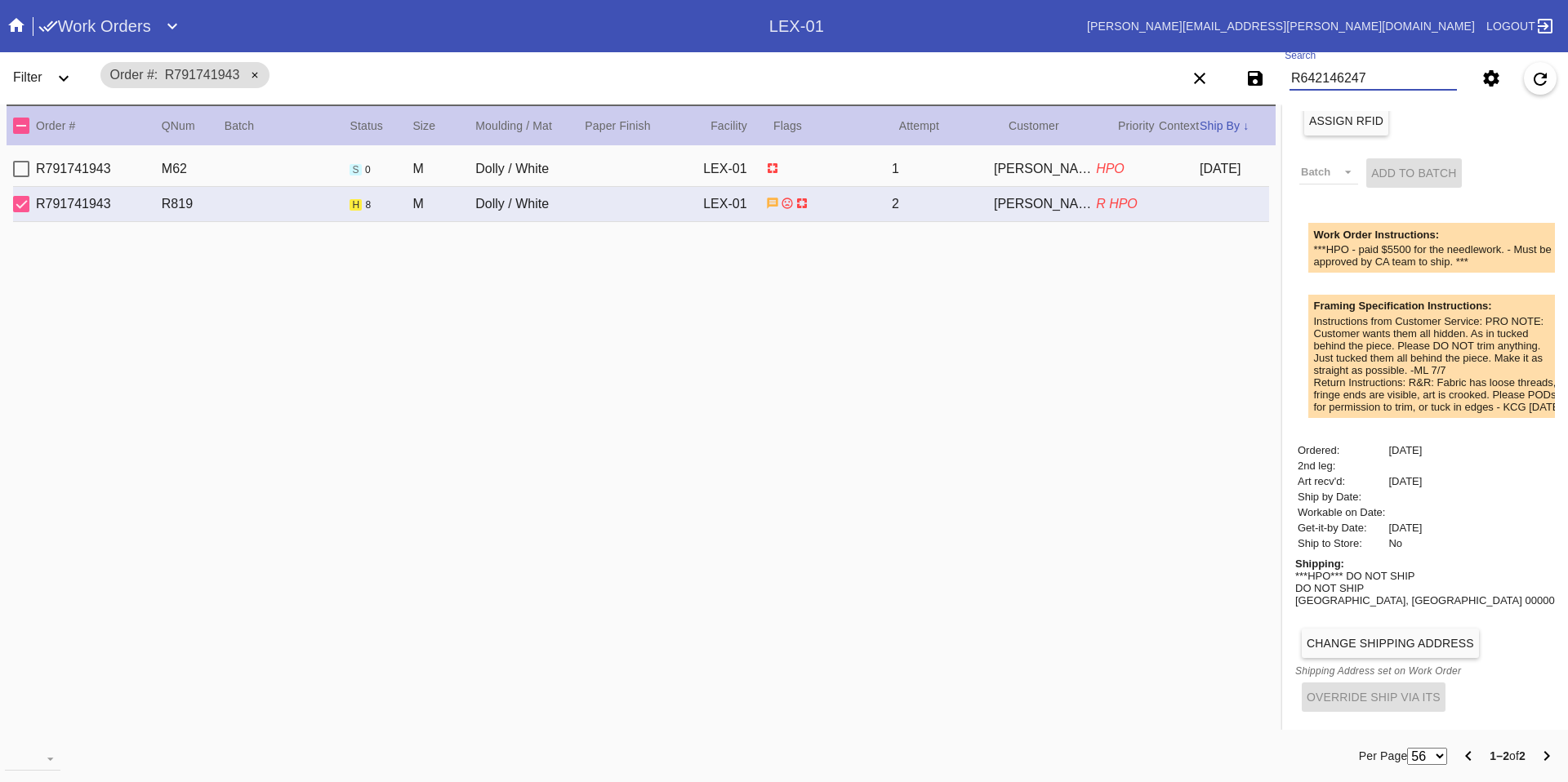 scroll, scrollTop: 0, scrollLeft: 0, axis: both 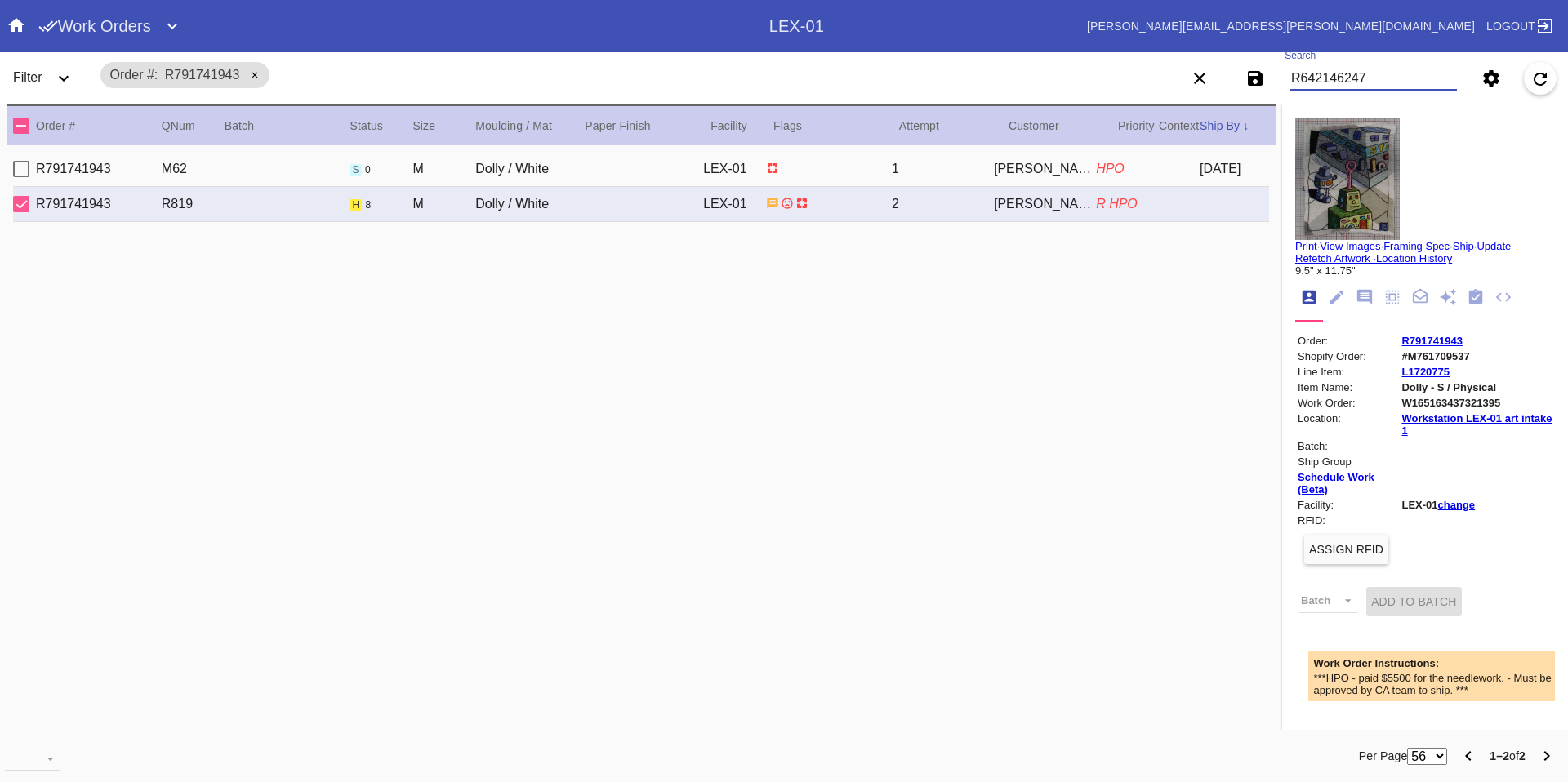 click on "R642146247" at bounding box center (1373, 78) 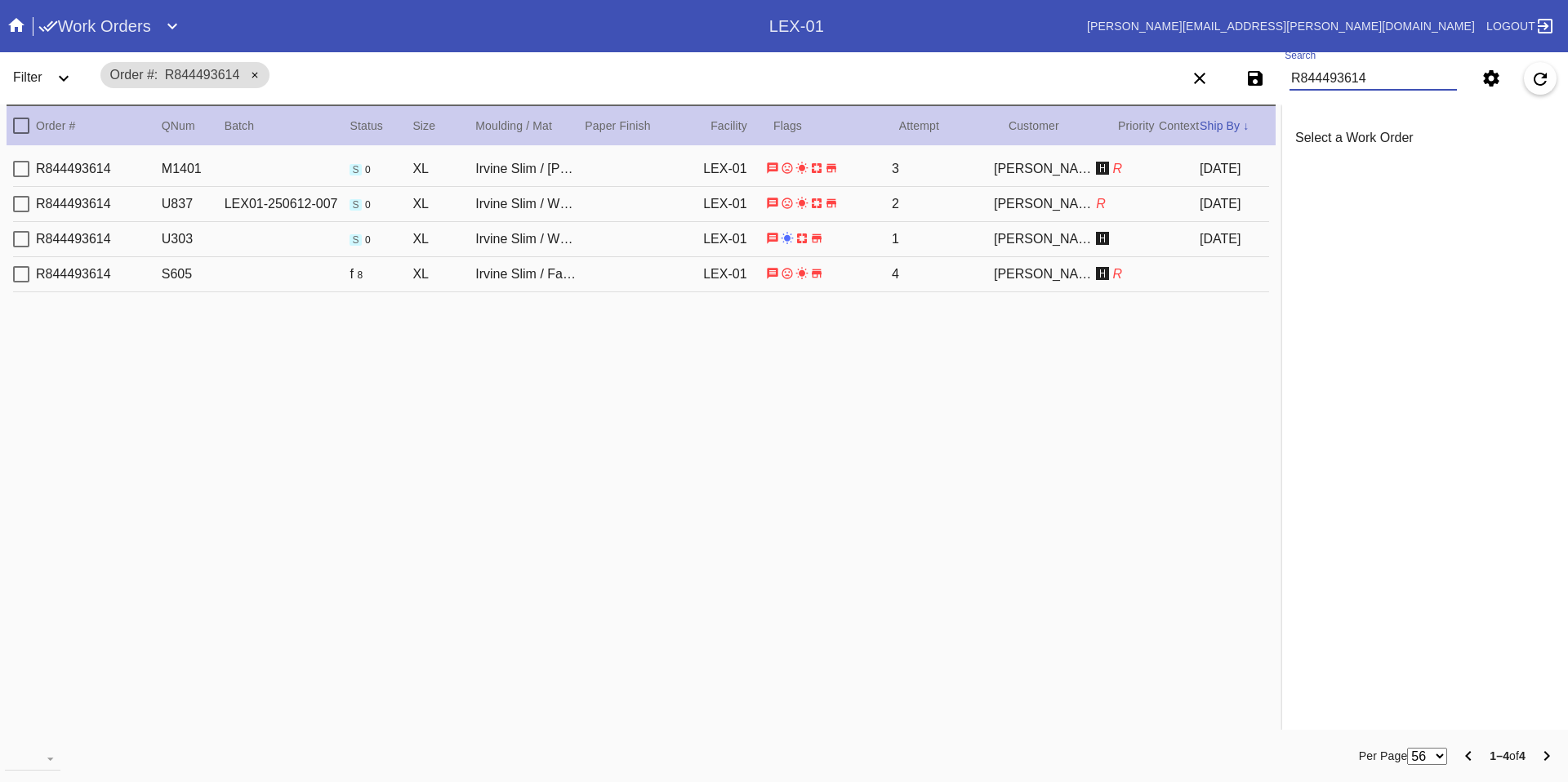 type on "R844493614" 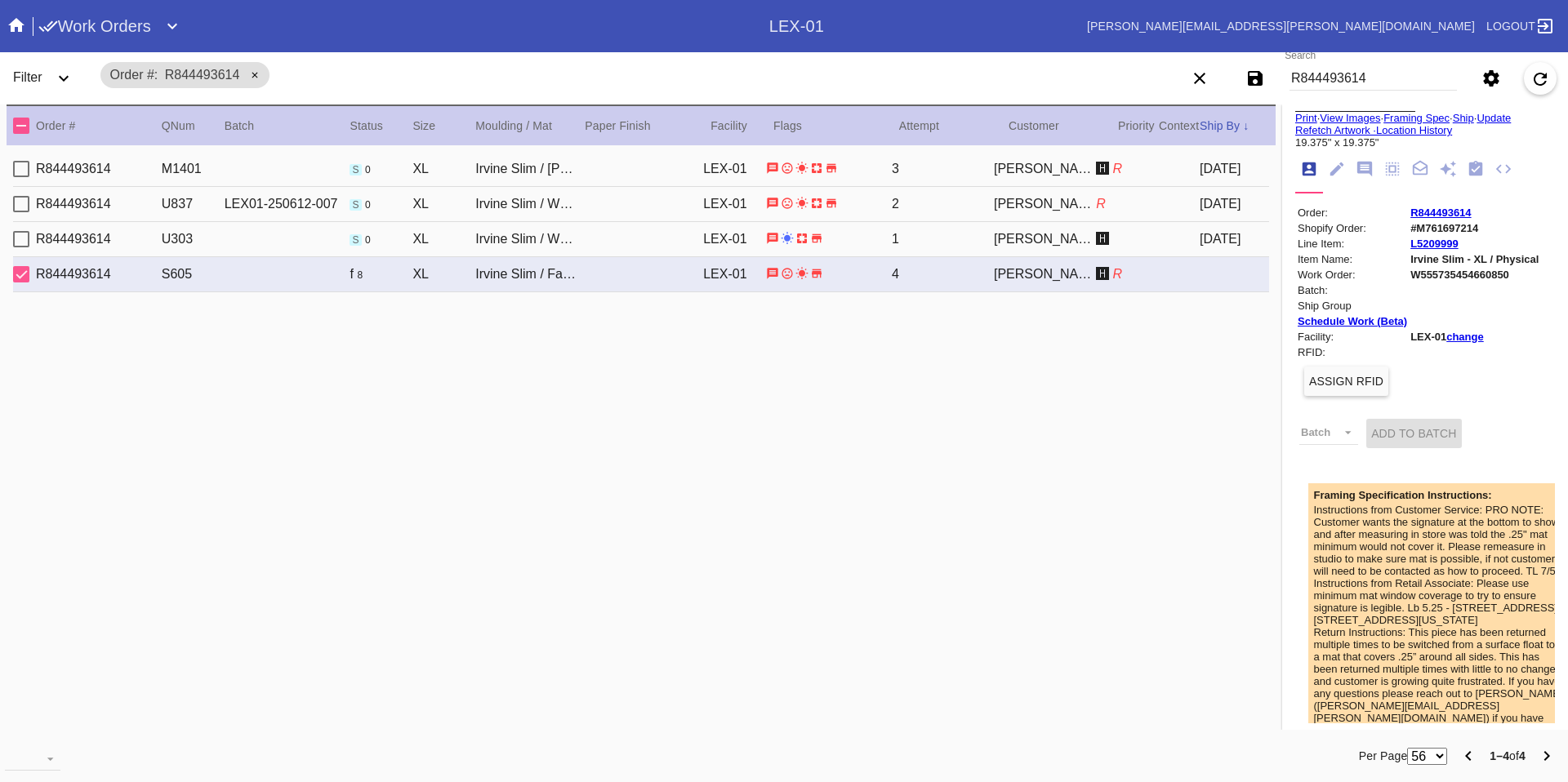 scroll, scrollTop: 0, scrollLeft: 0, axis: both 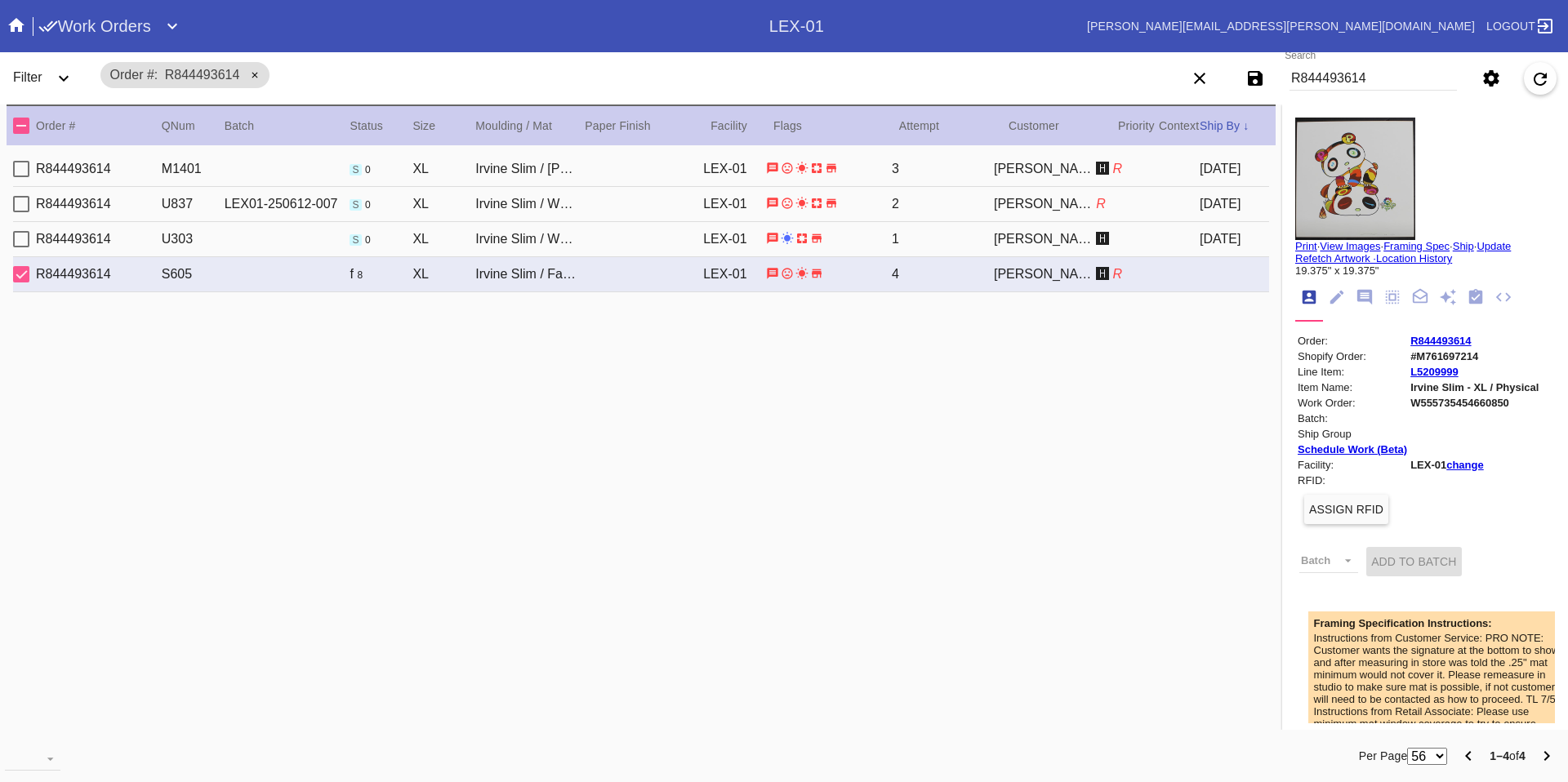 click at bounding box center [1355, 179] 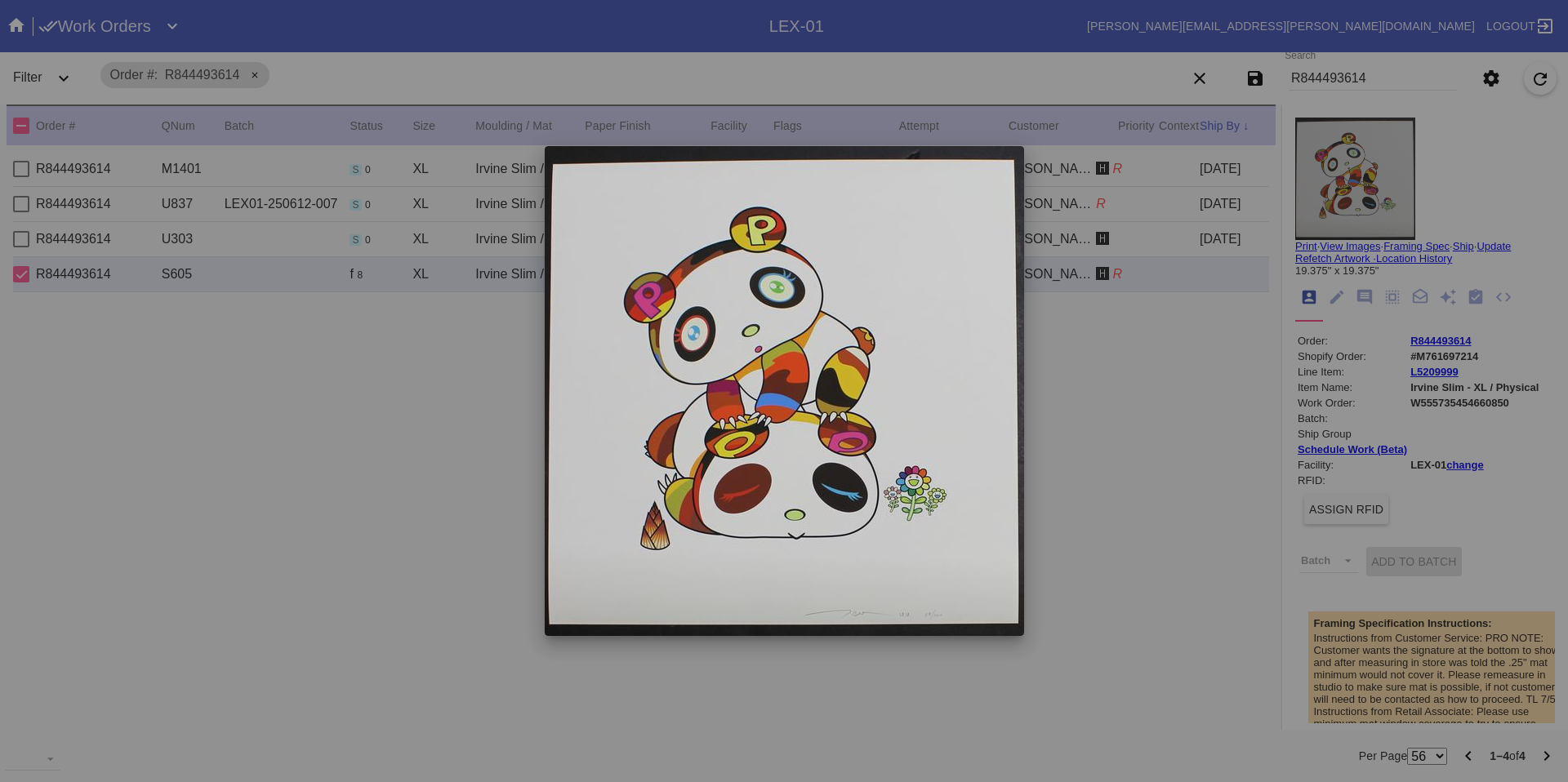 click at bounding box center [784, 391] 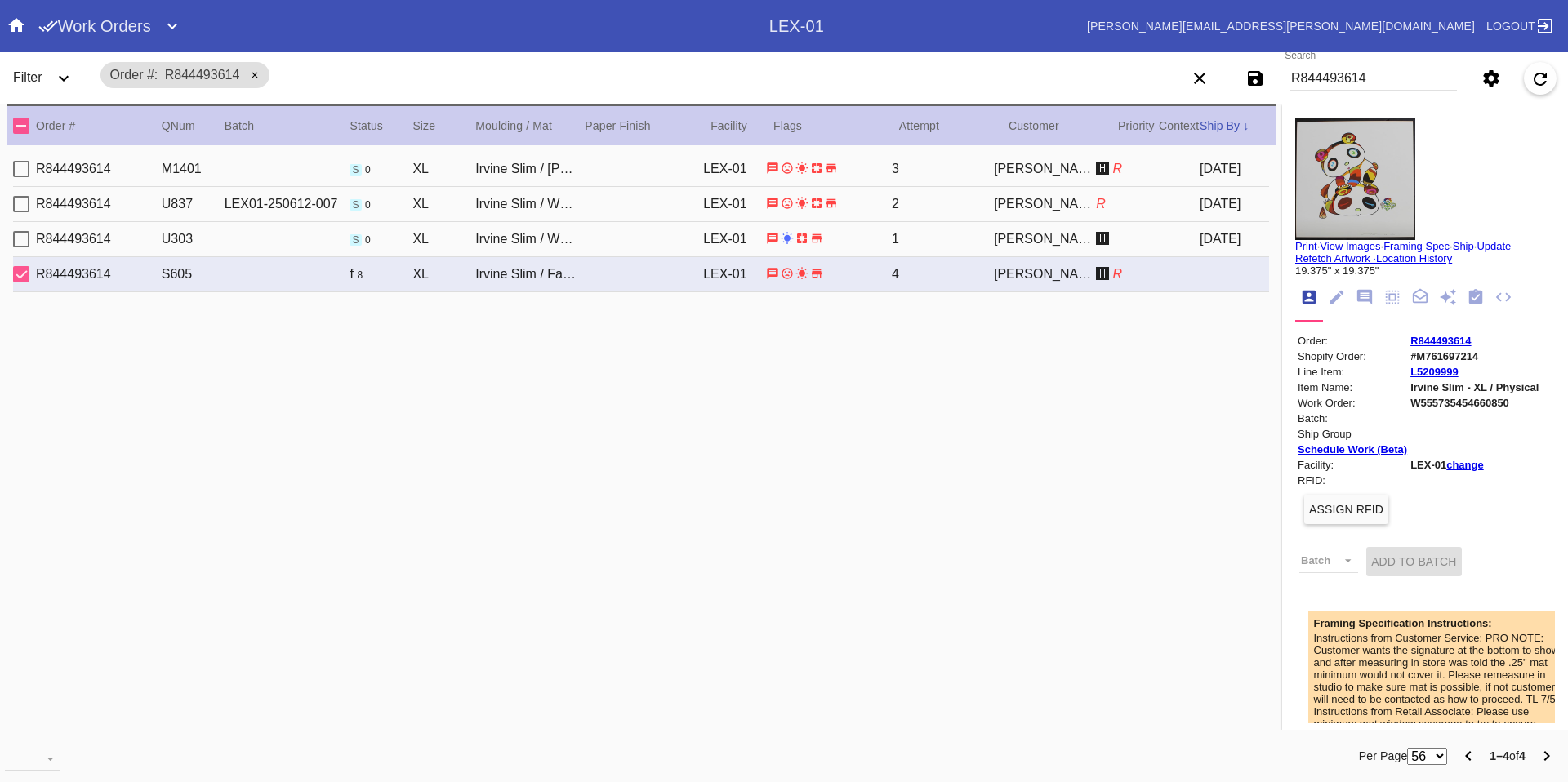 click 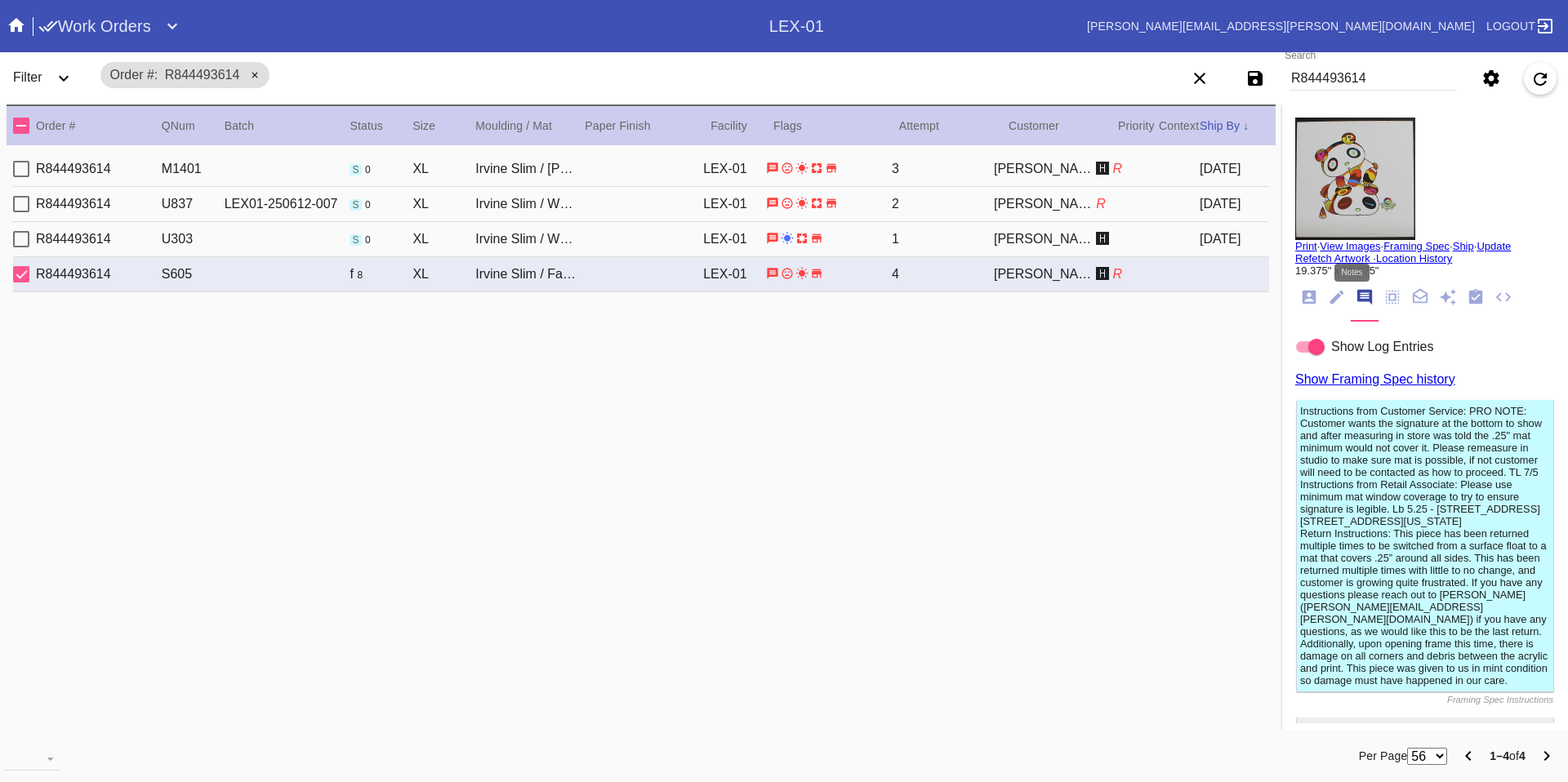 scroll, scrollTop: 100, scrollLeft: 0, axis: vertical 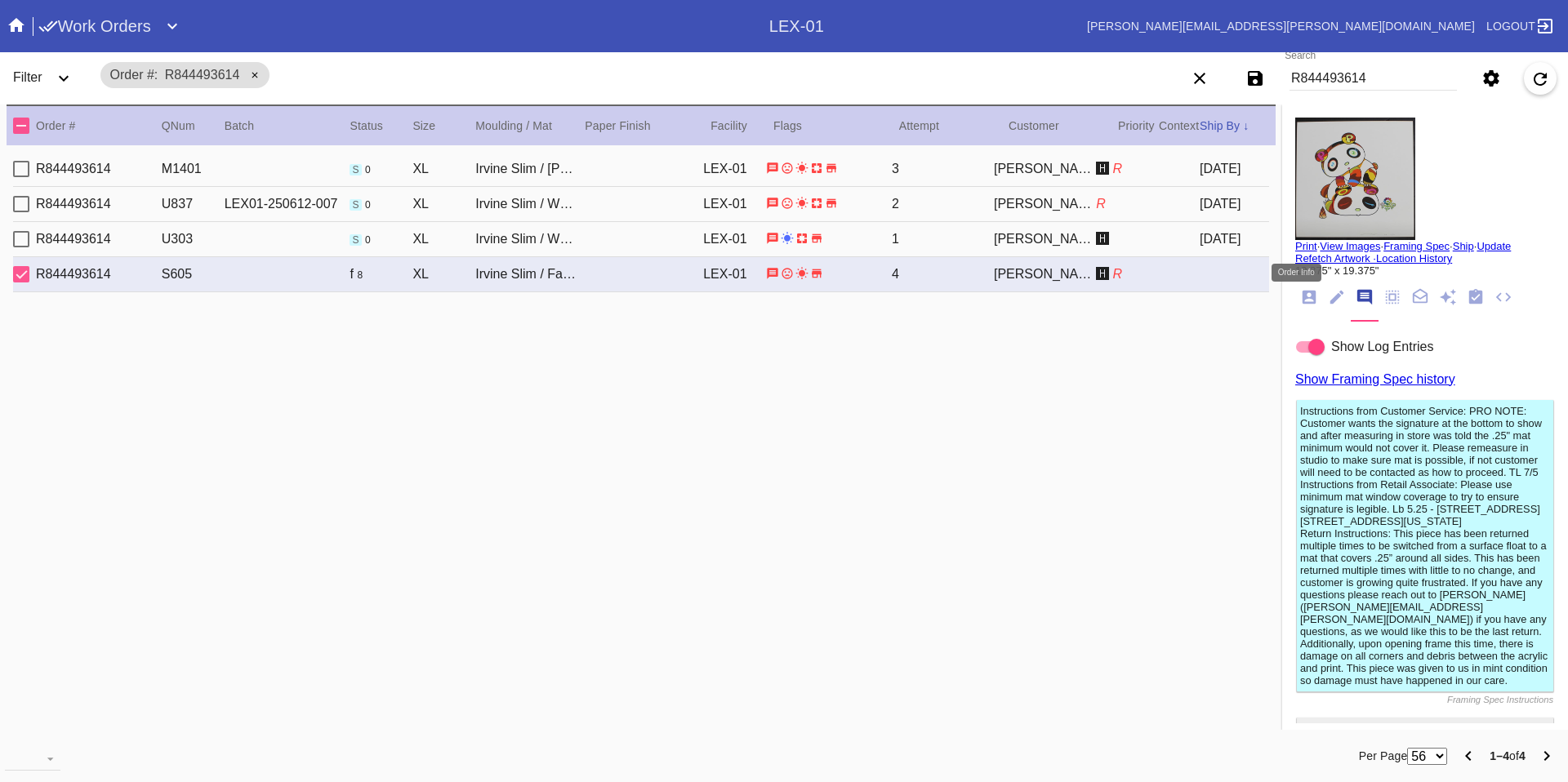 click 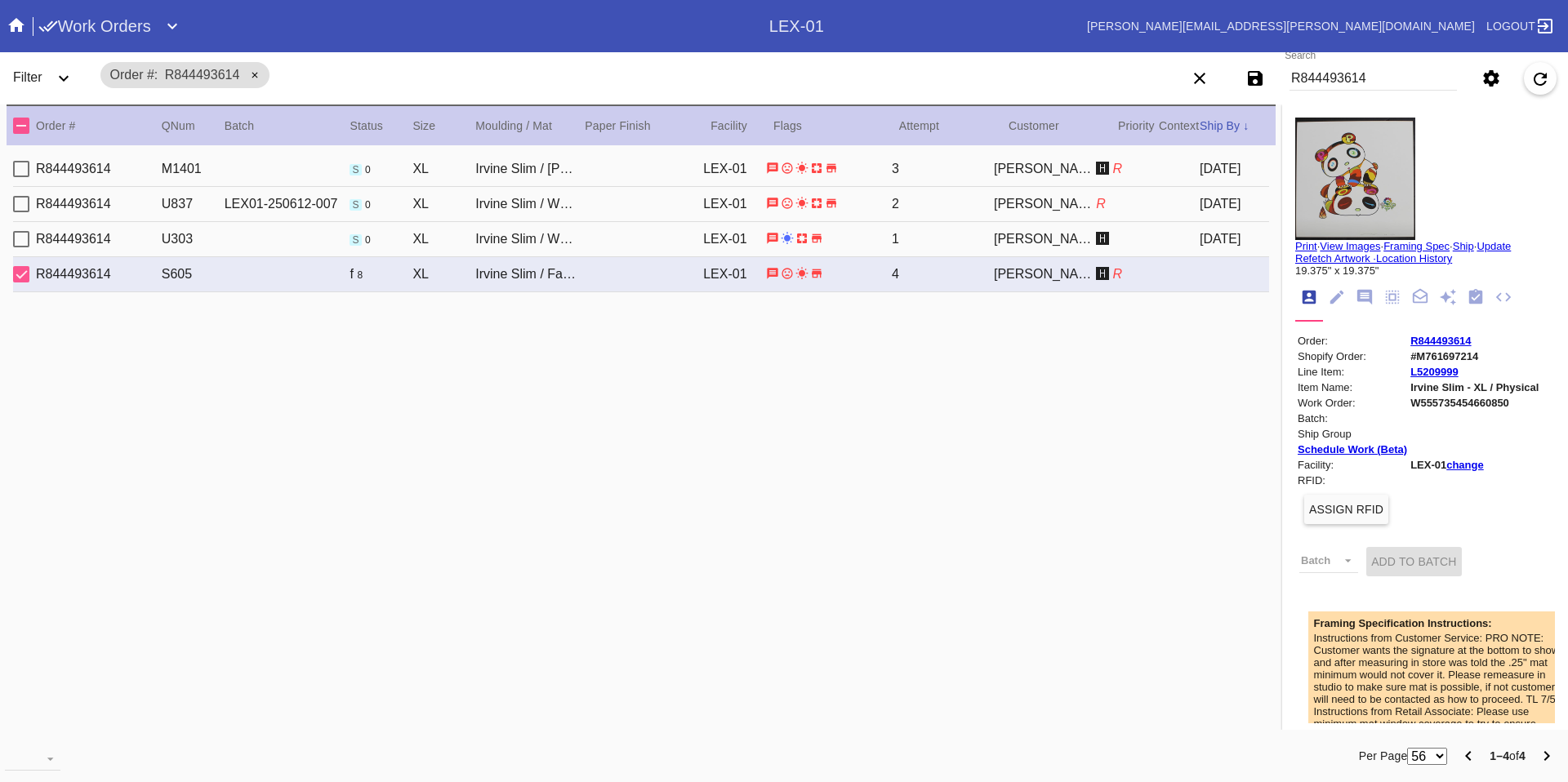 scroll, scrollTop: 20, scrollLeft: 0, axis: vertical 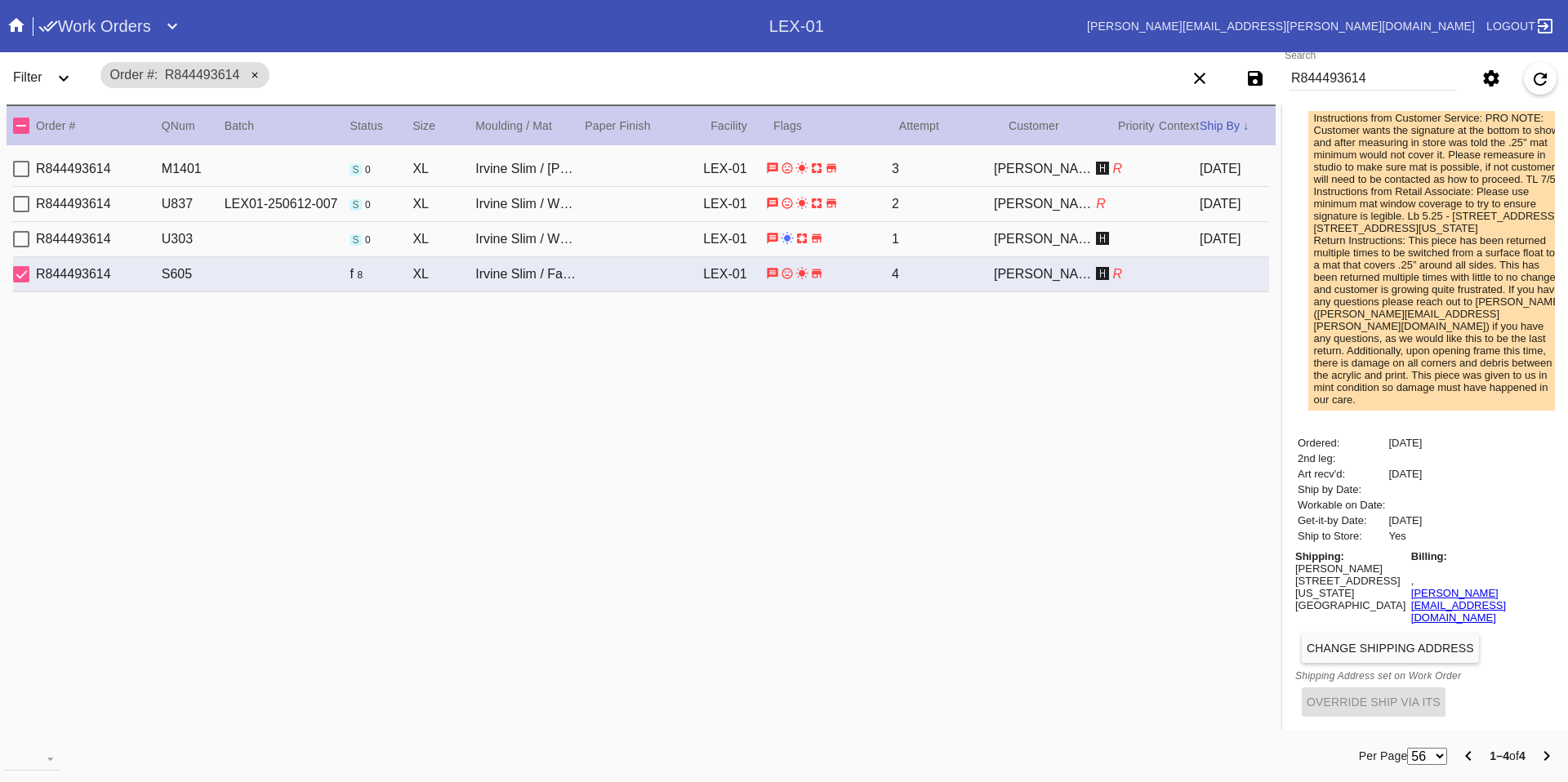click on "Change Shipping Address" at bounding box center [1390, 648] 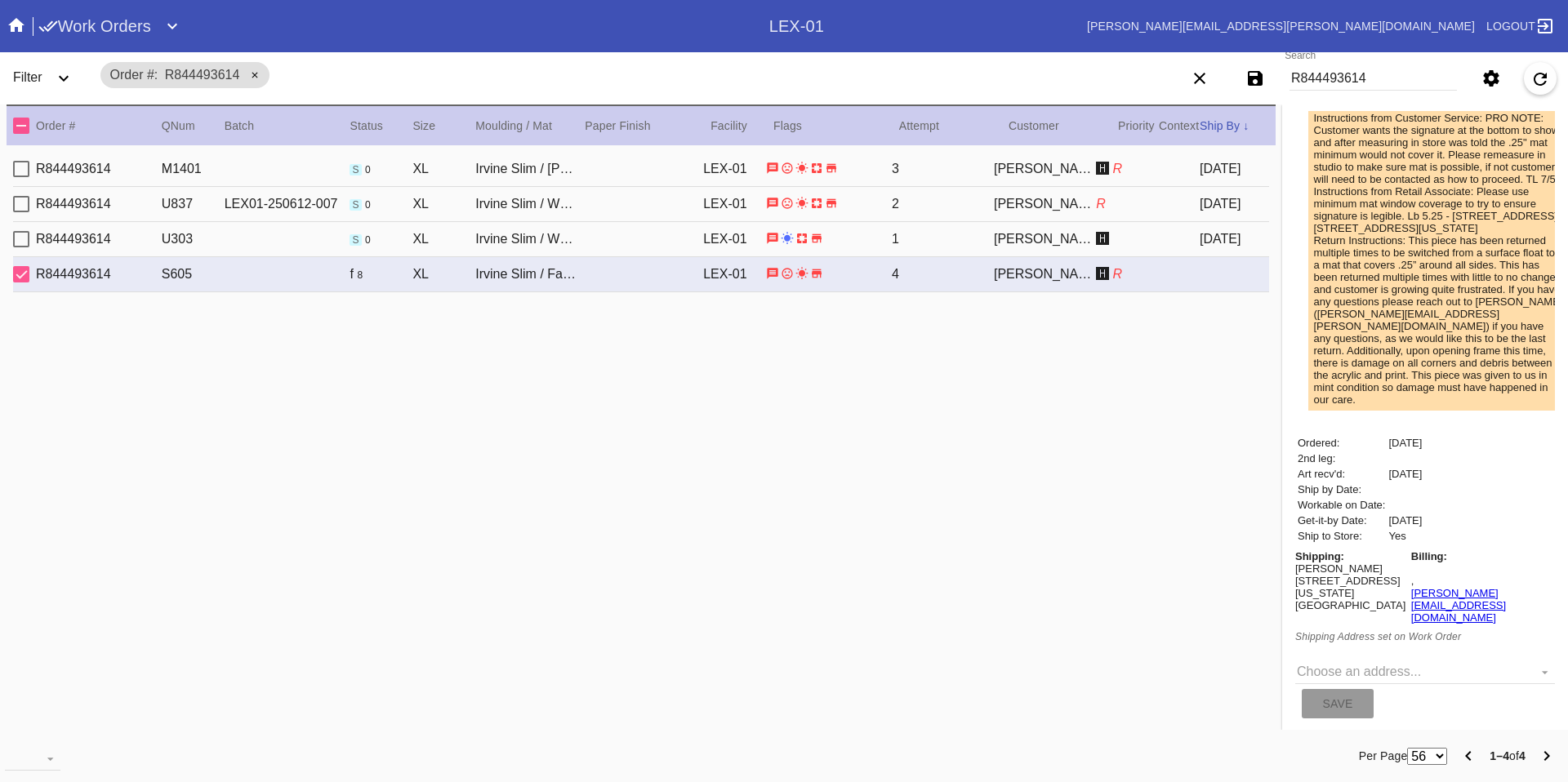 scroll, scrollTop: 561, scrollLeft: 0, axis: vertical 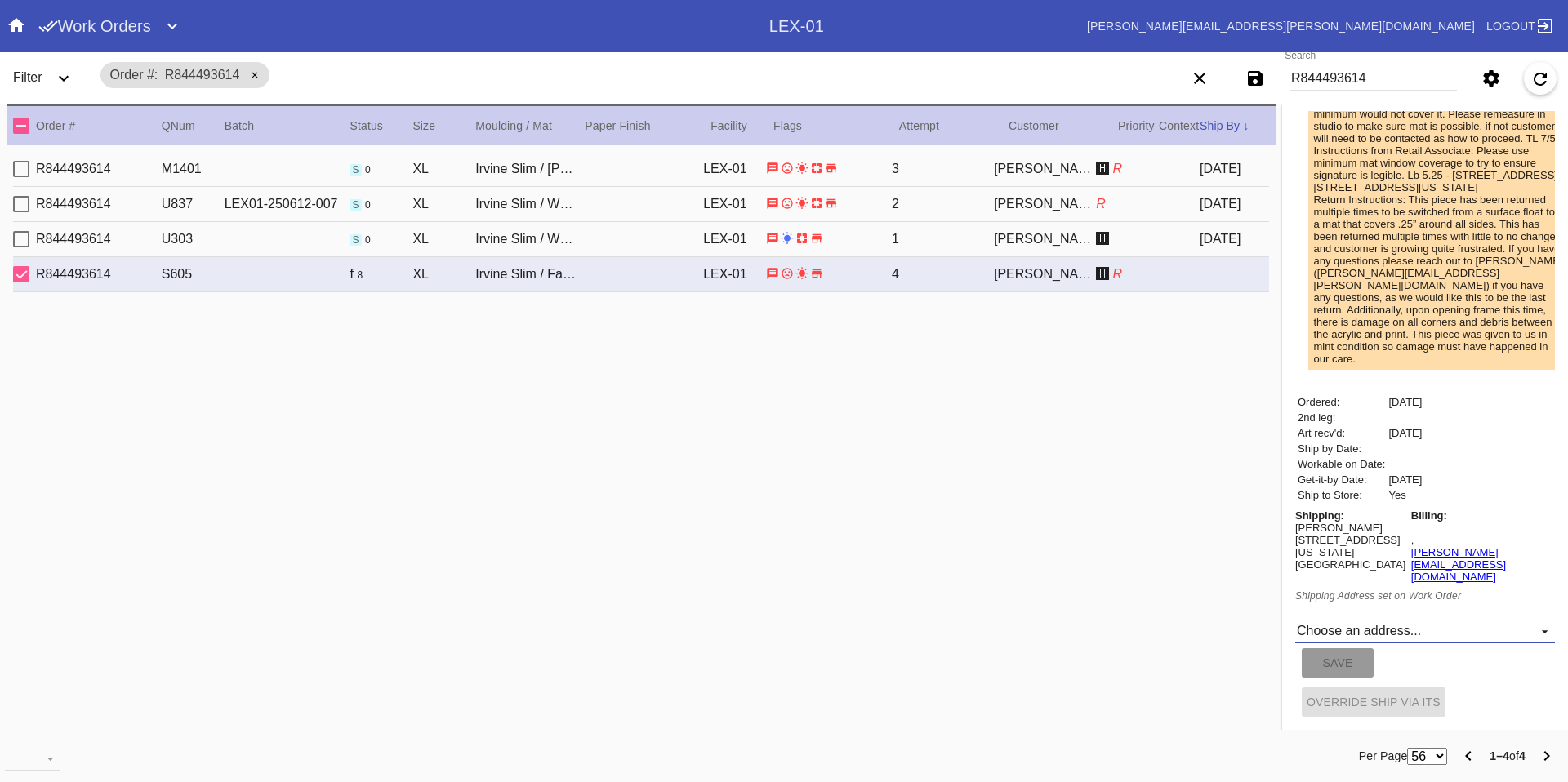 click on "Choose an address... New address..." at bounding box center (1425, 631) 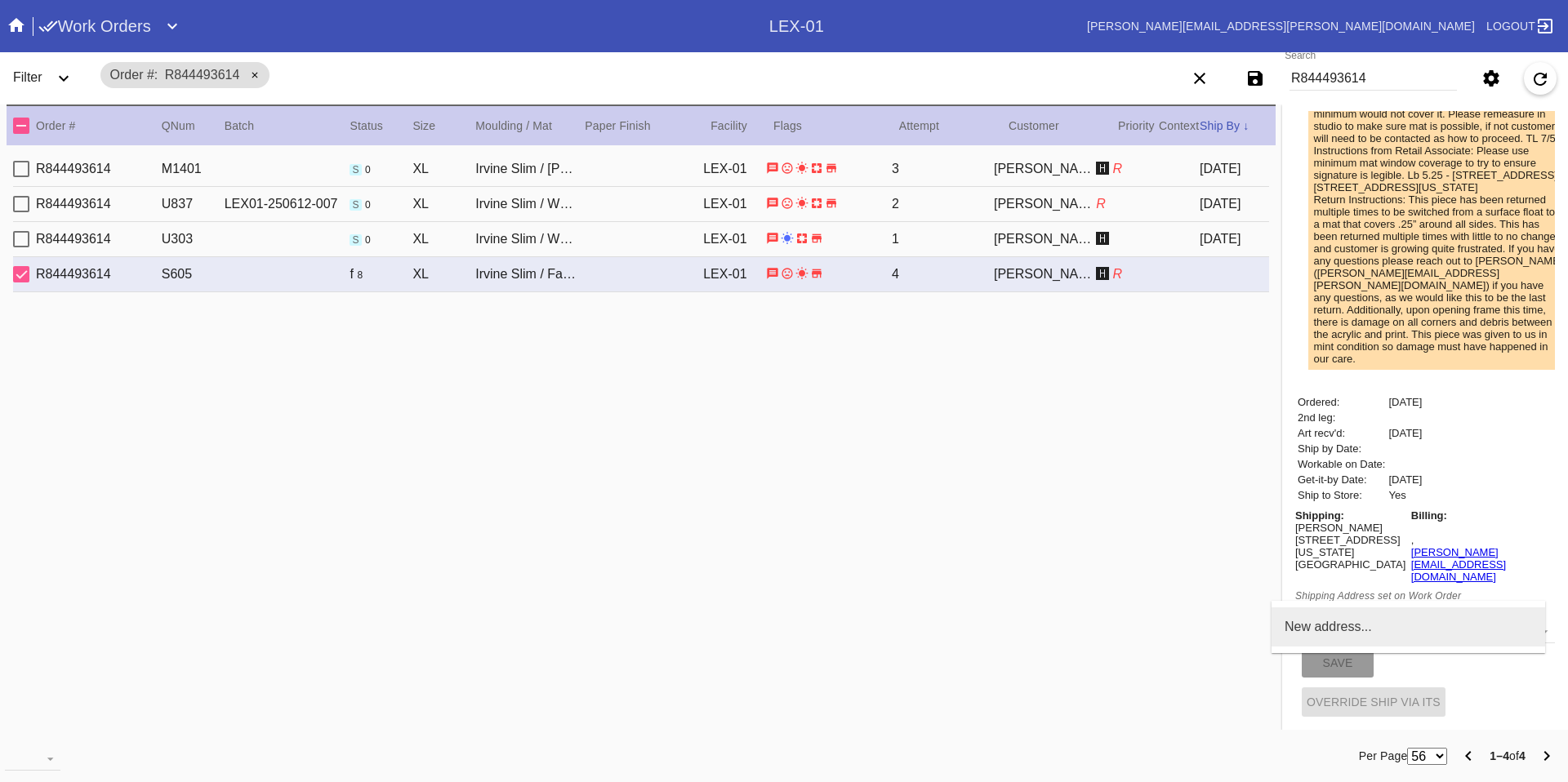 click on "New address..." at bounding box center [1328, 627] 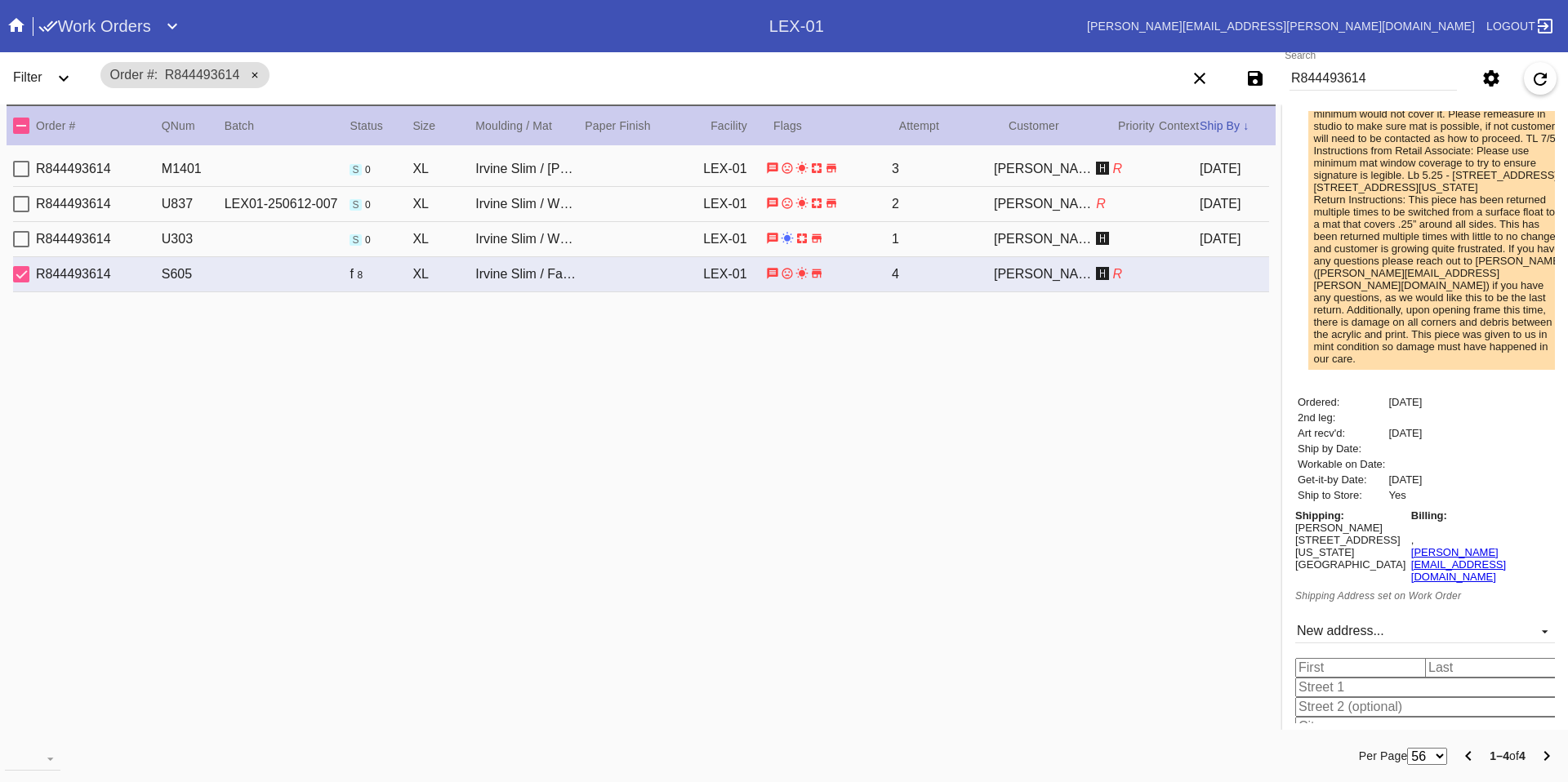 scroll, scrollTop: 693, scrollLeft: 0, axis: vertical 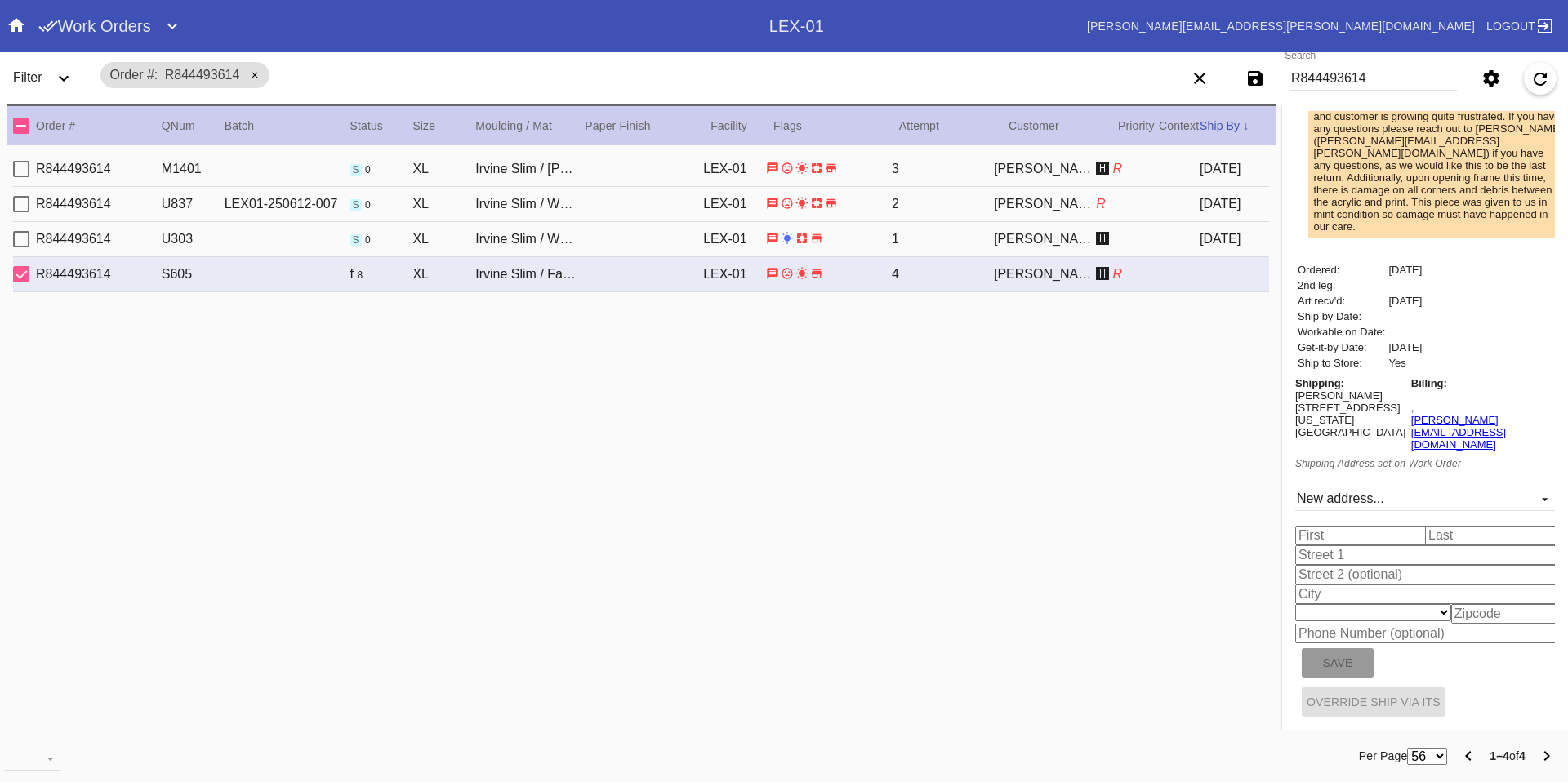 click at bounding box center (1363, 535) 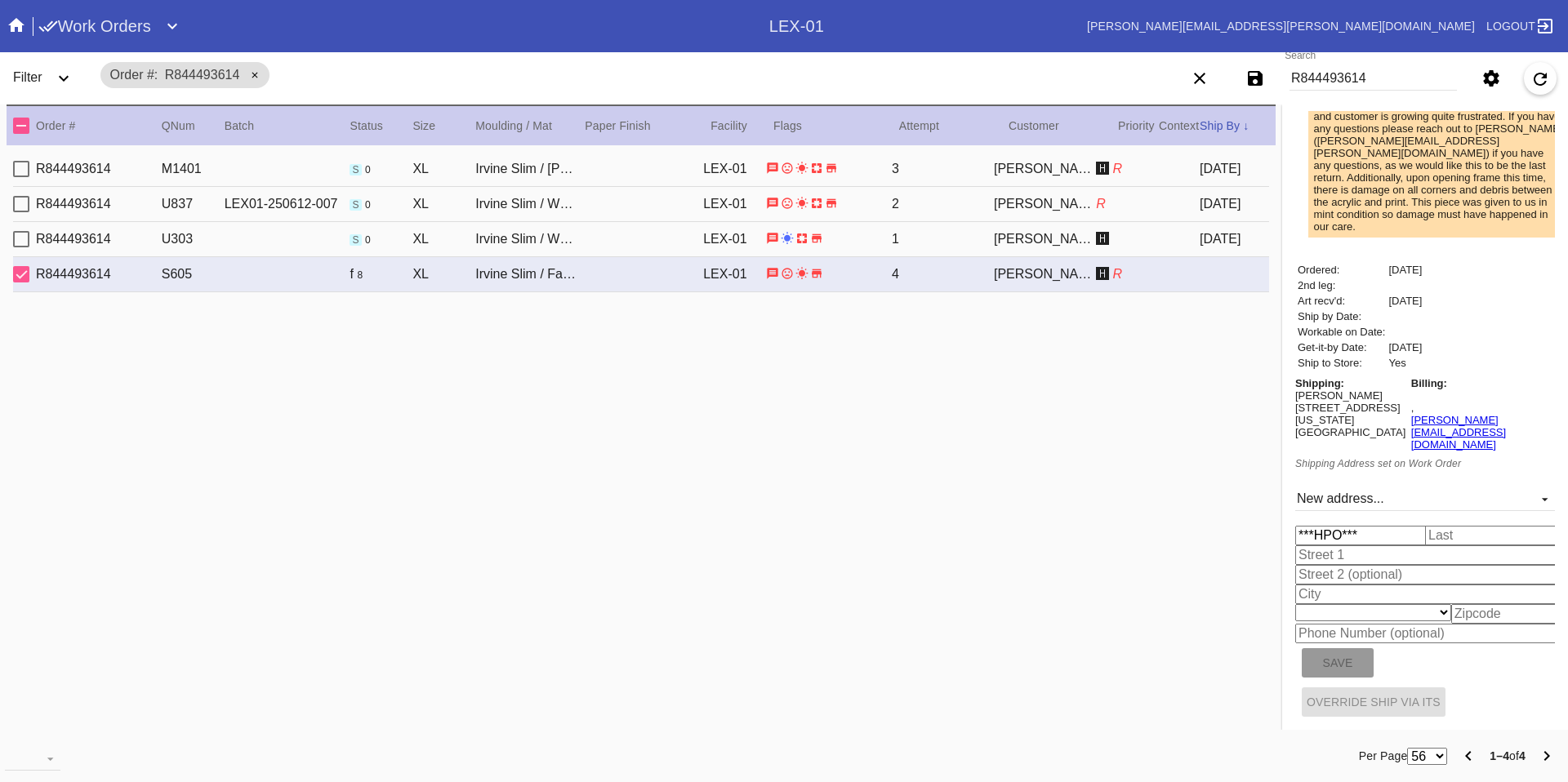 type on "DO NOT SHIP" 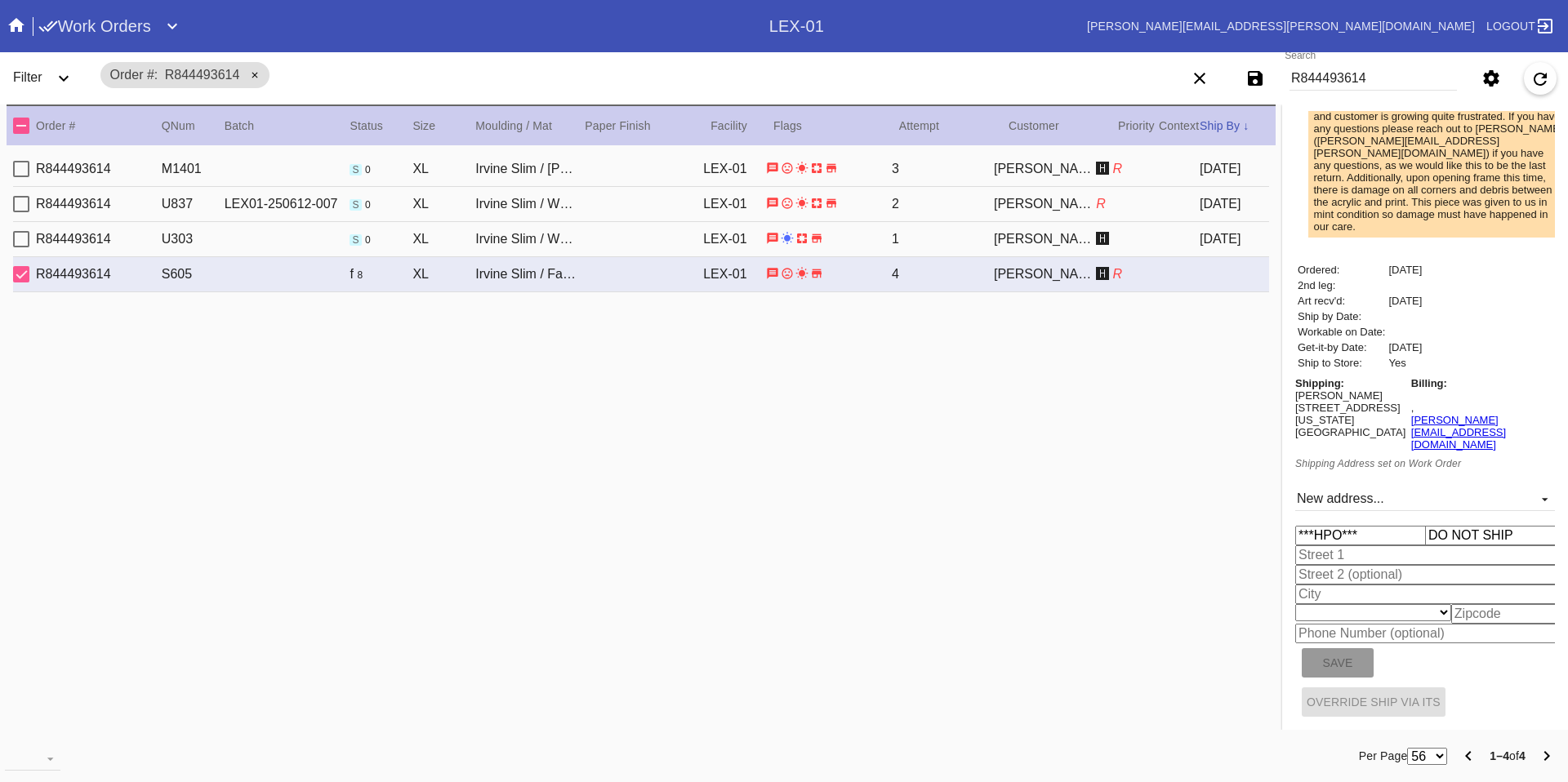 type on "DO NOT SHIP" 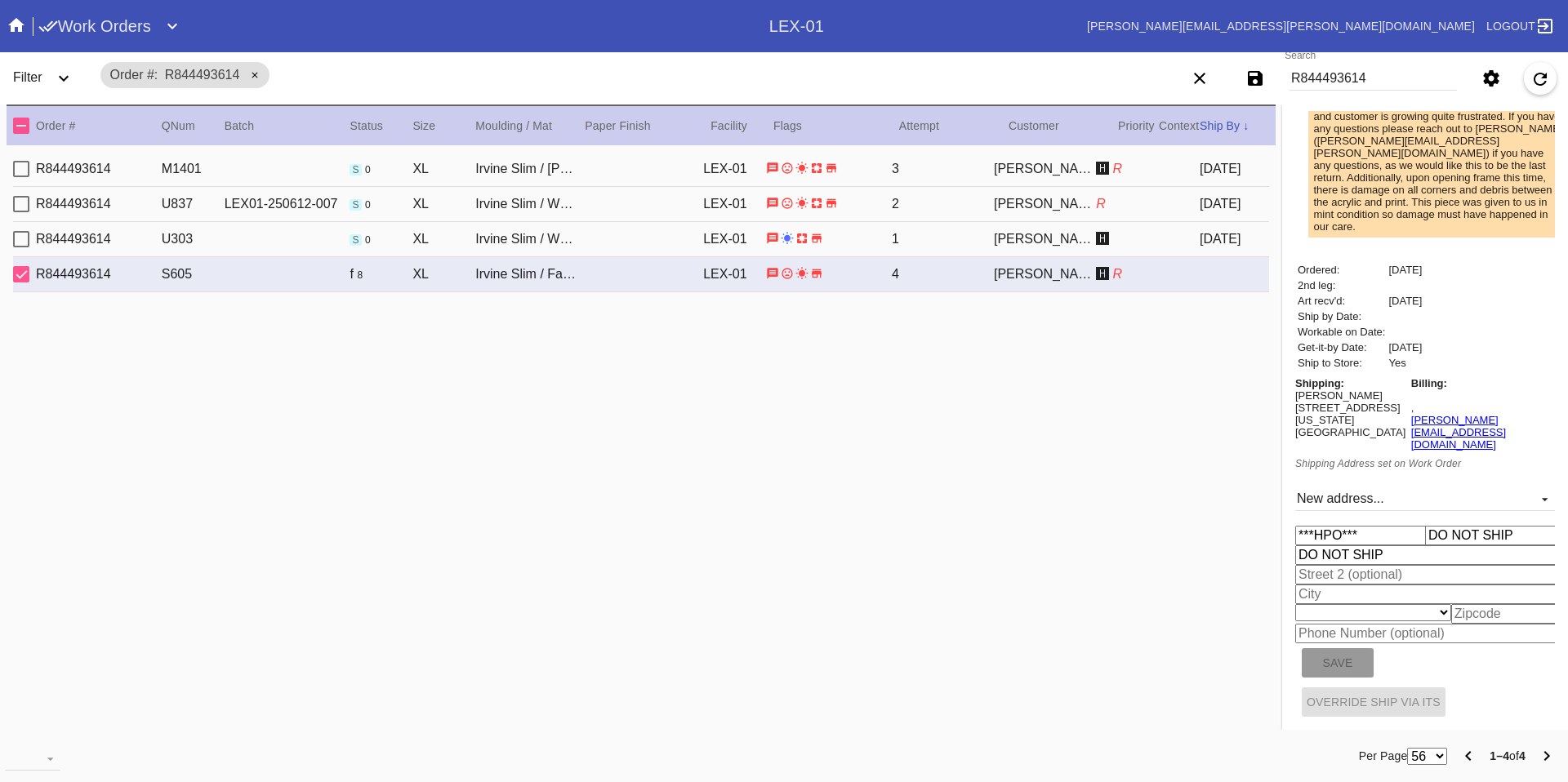 type on "RICHMOND" 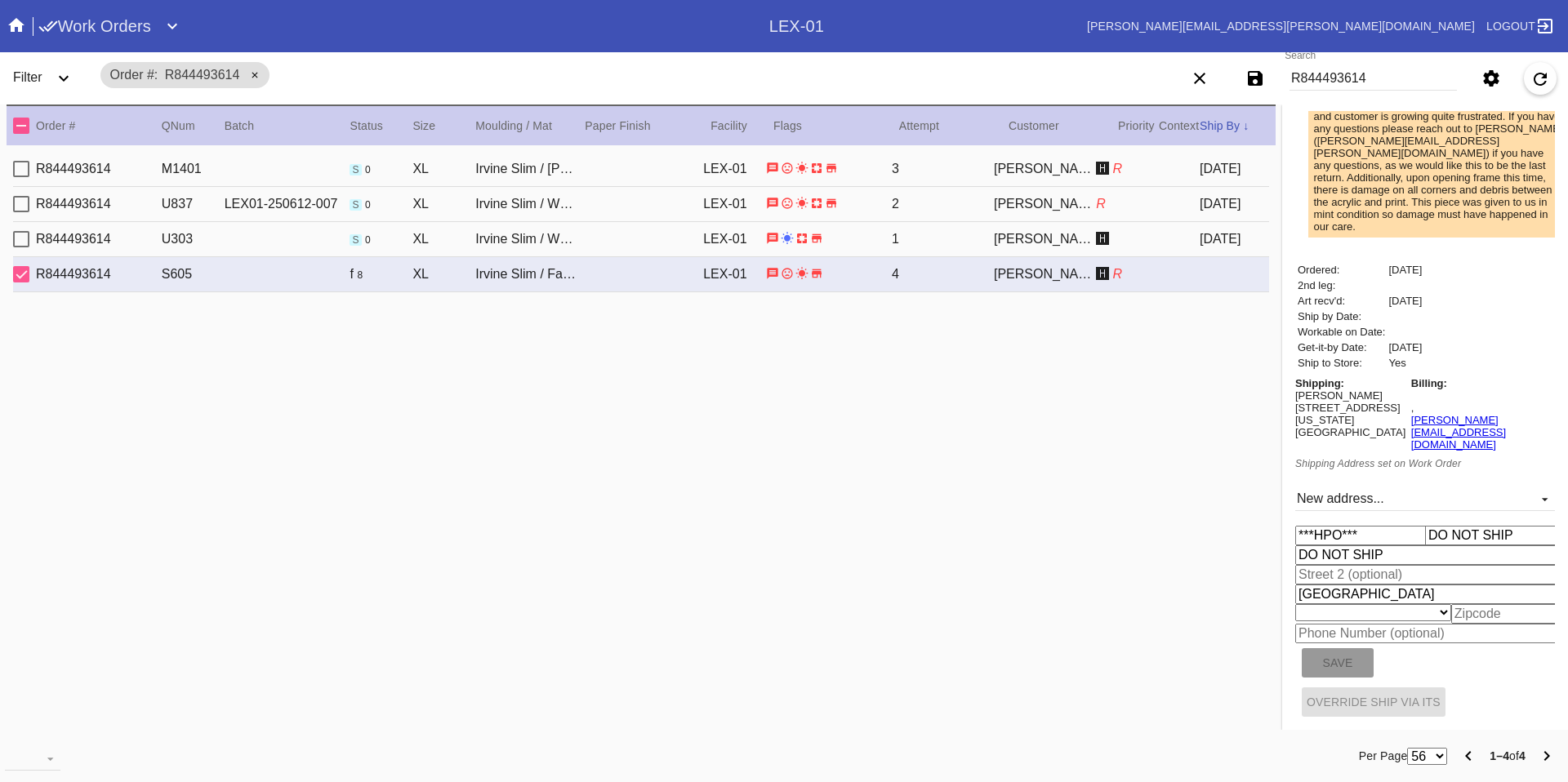 select on "number:42" 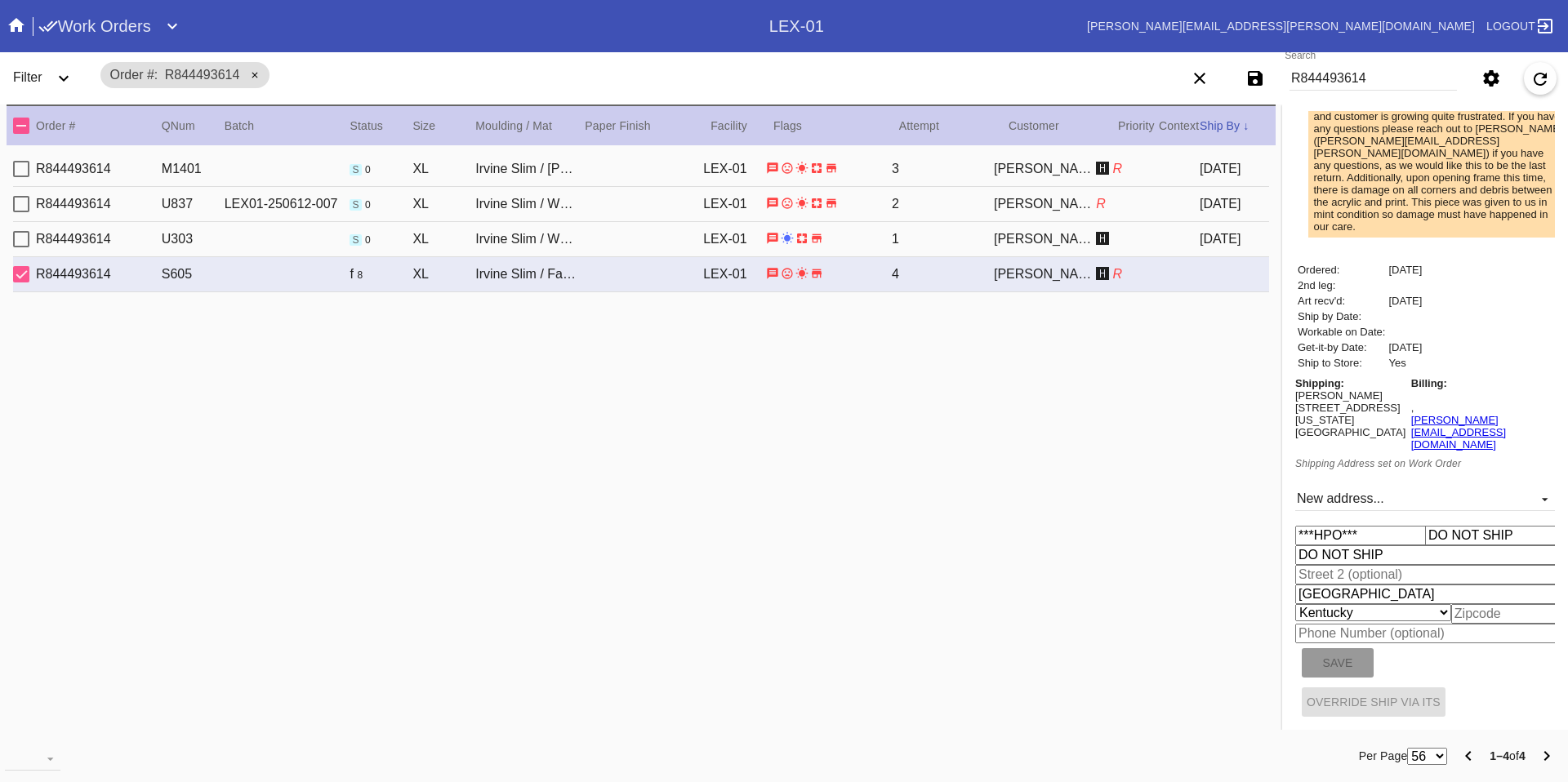 type on "00000" 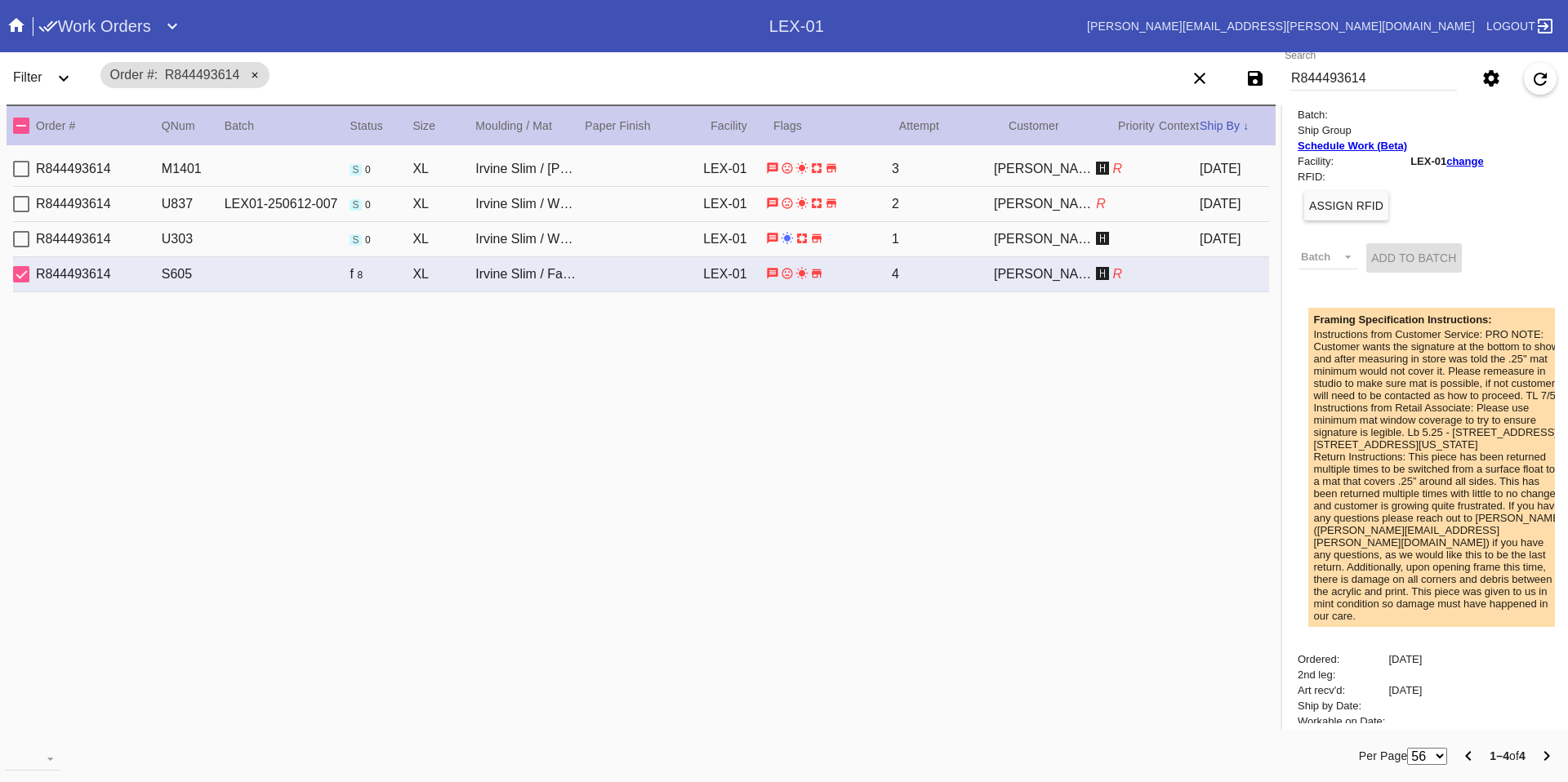 scroll, scrollTop: 0, scrollLeft: 0, axis: both 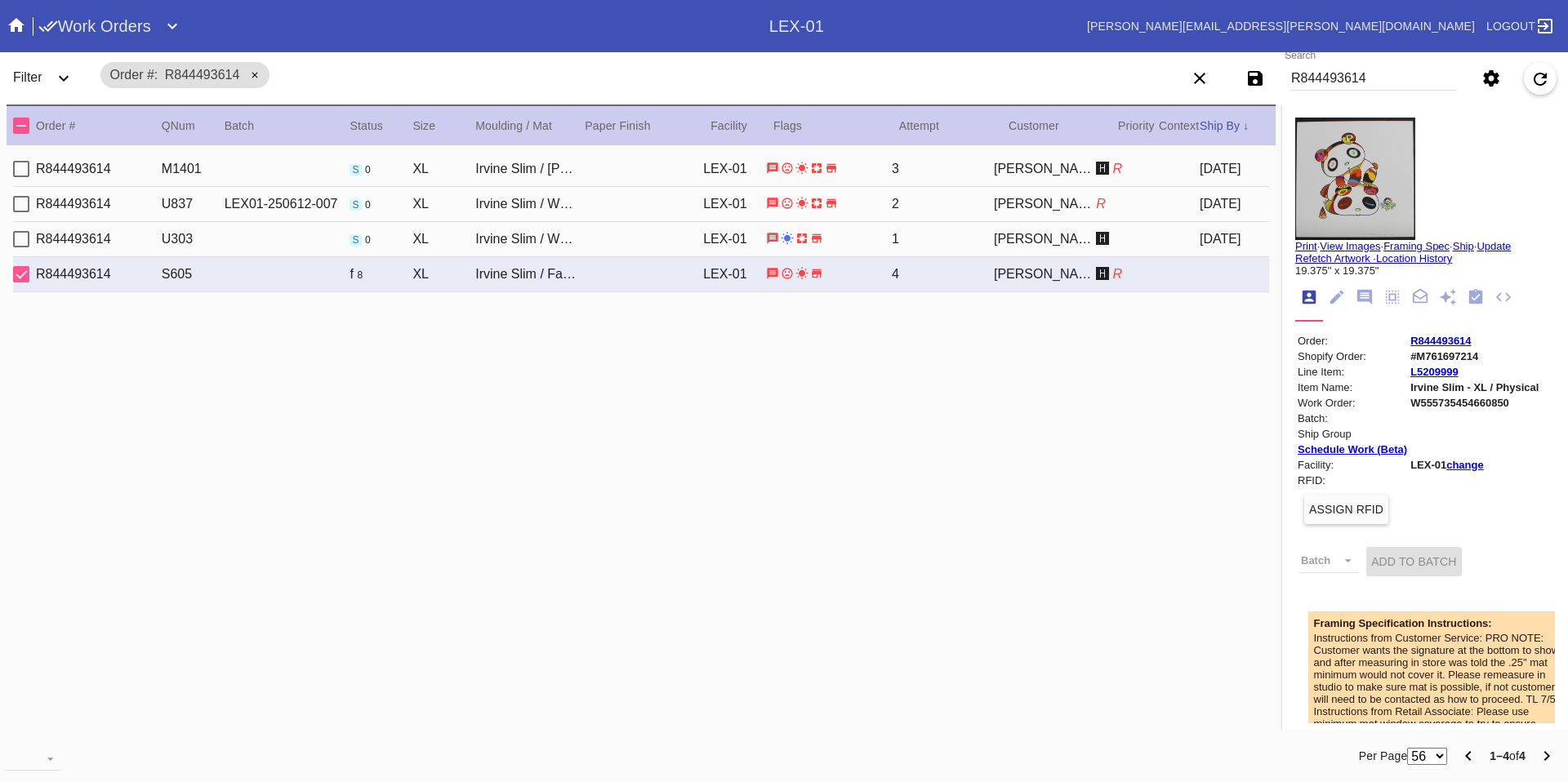 click at bounding box center (1355, 179) 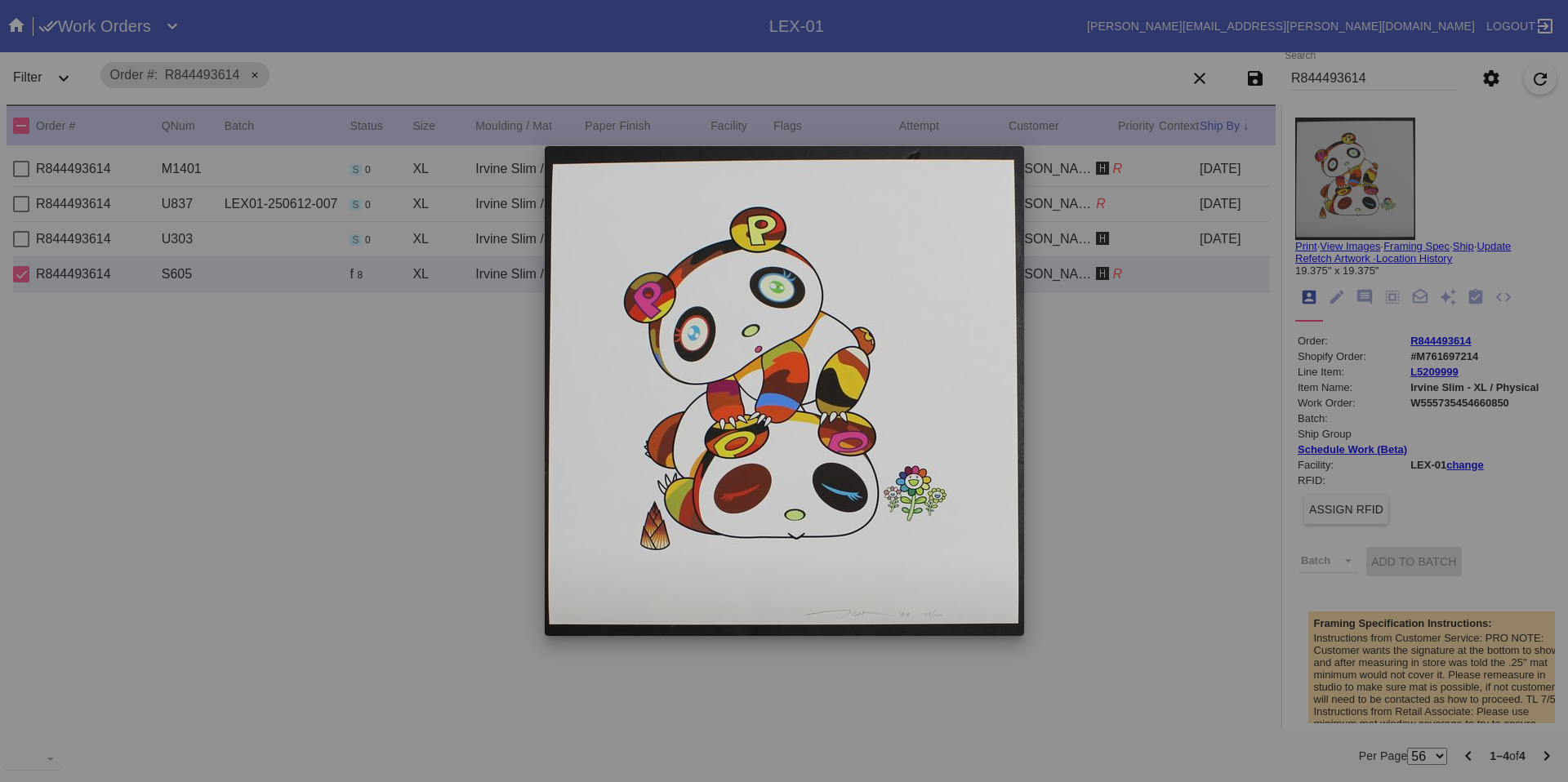 click at bounding box center (784, 391) 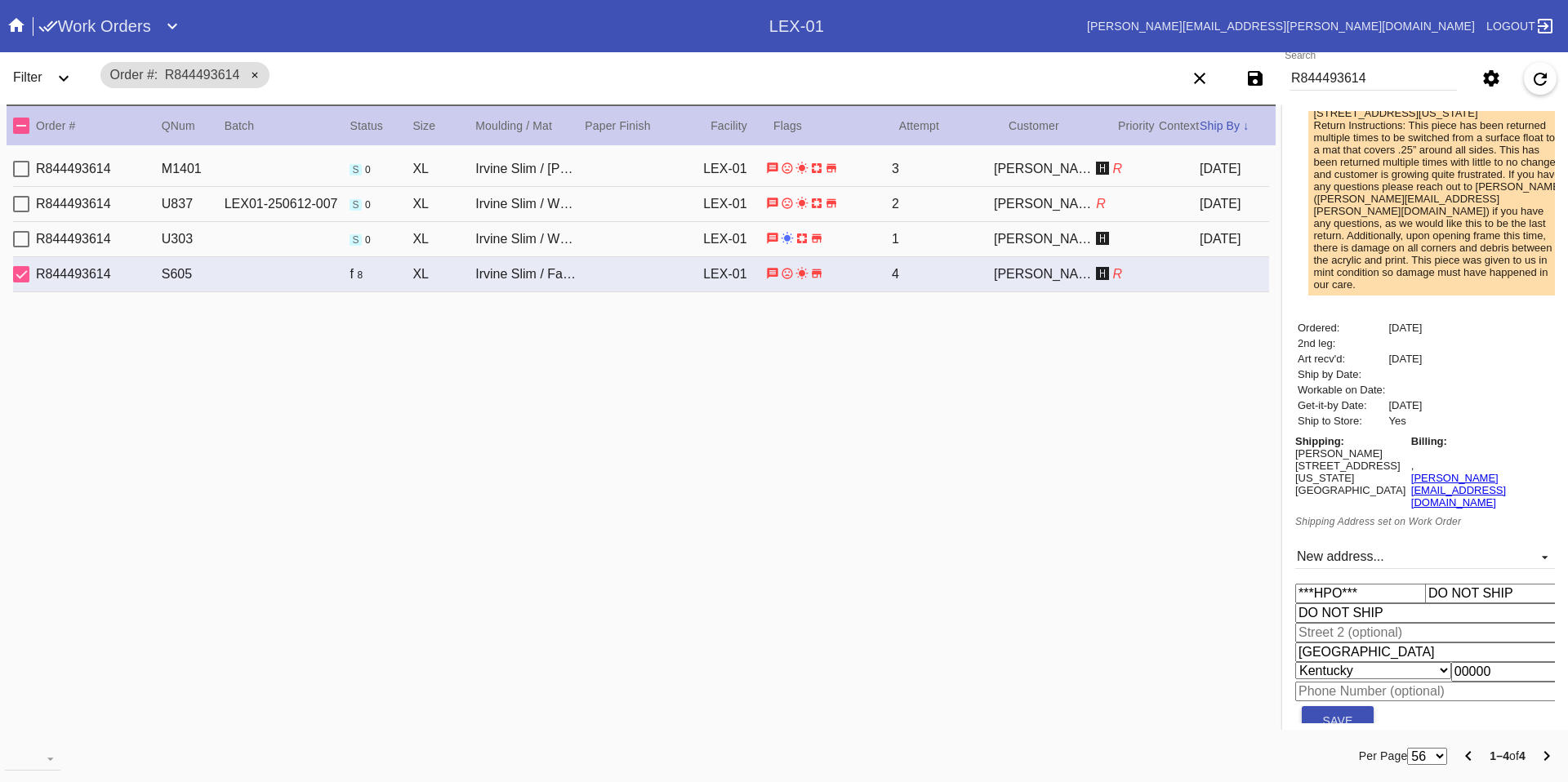 scroll, scrollTop: 693, scrollLeft: 0, axis: vertical 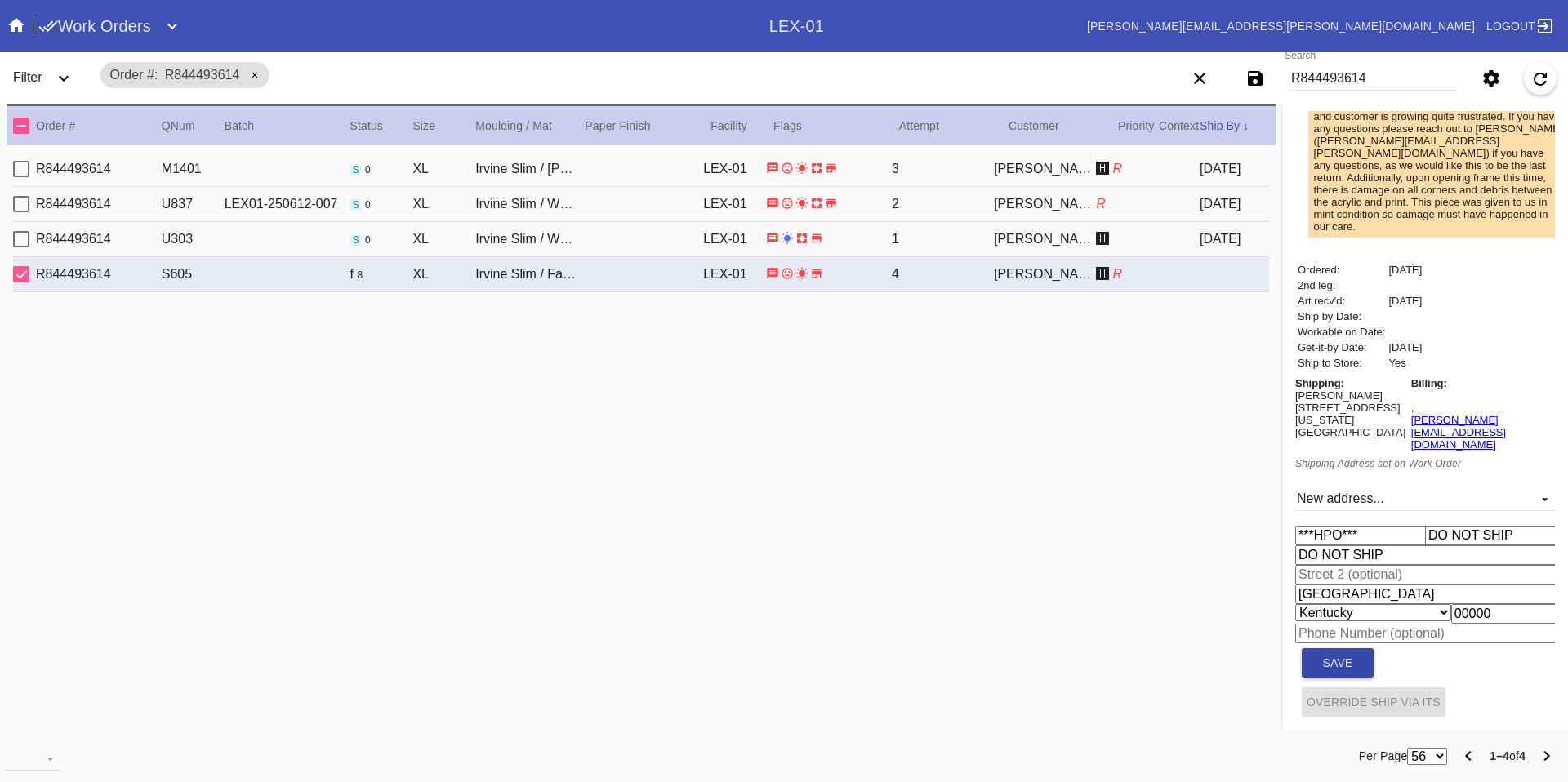 click on "Save" at bounding box center [1338, 663] 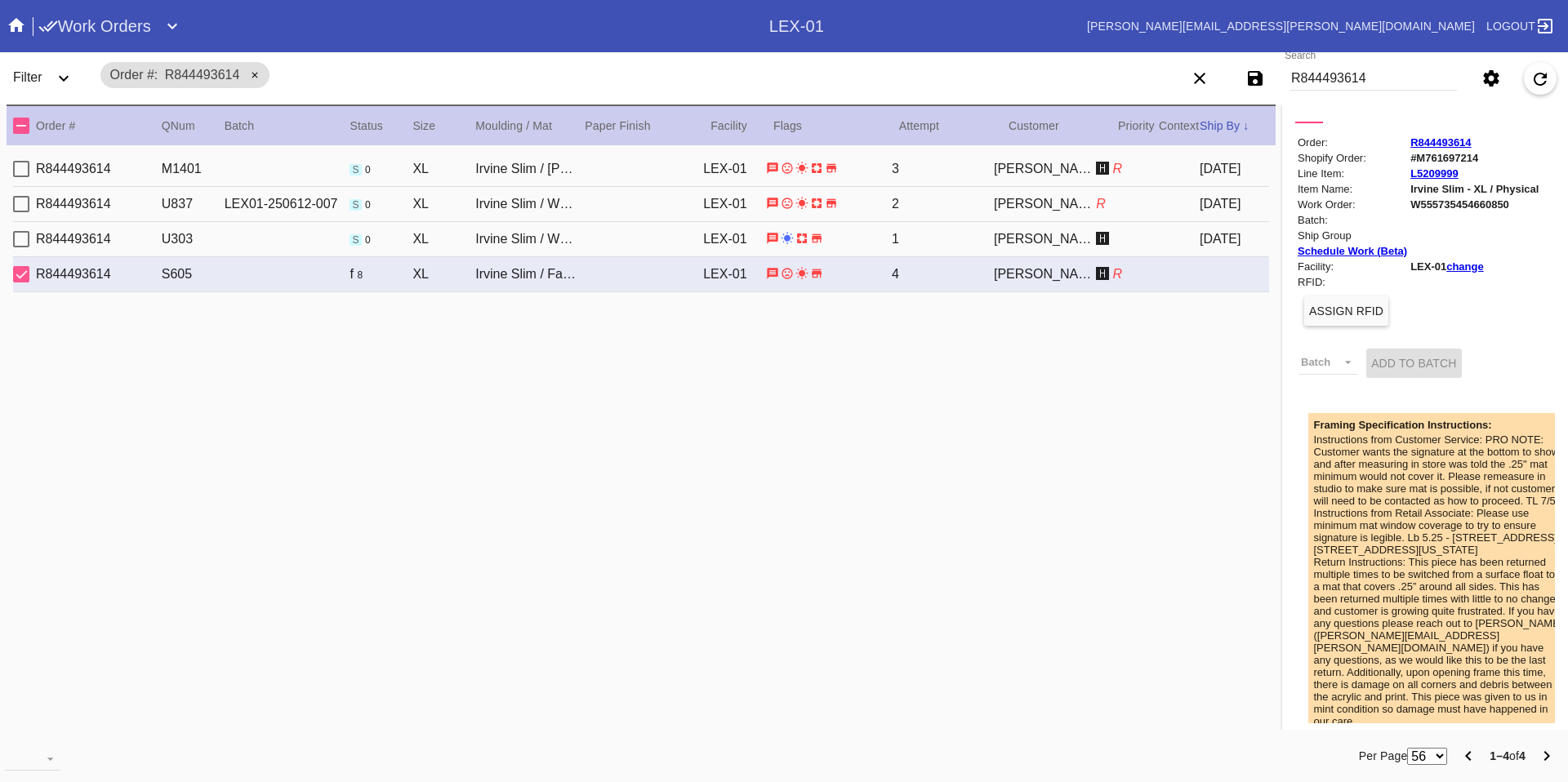 scroll, scrollTop: 0, scrollLeft: 0, axis: both 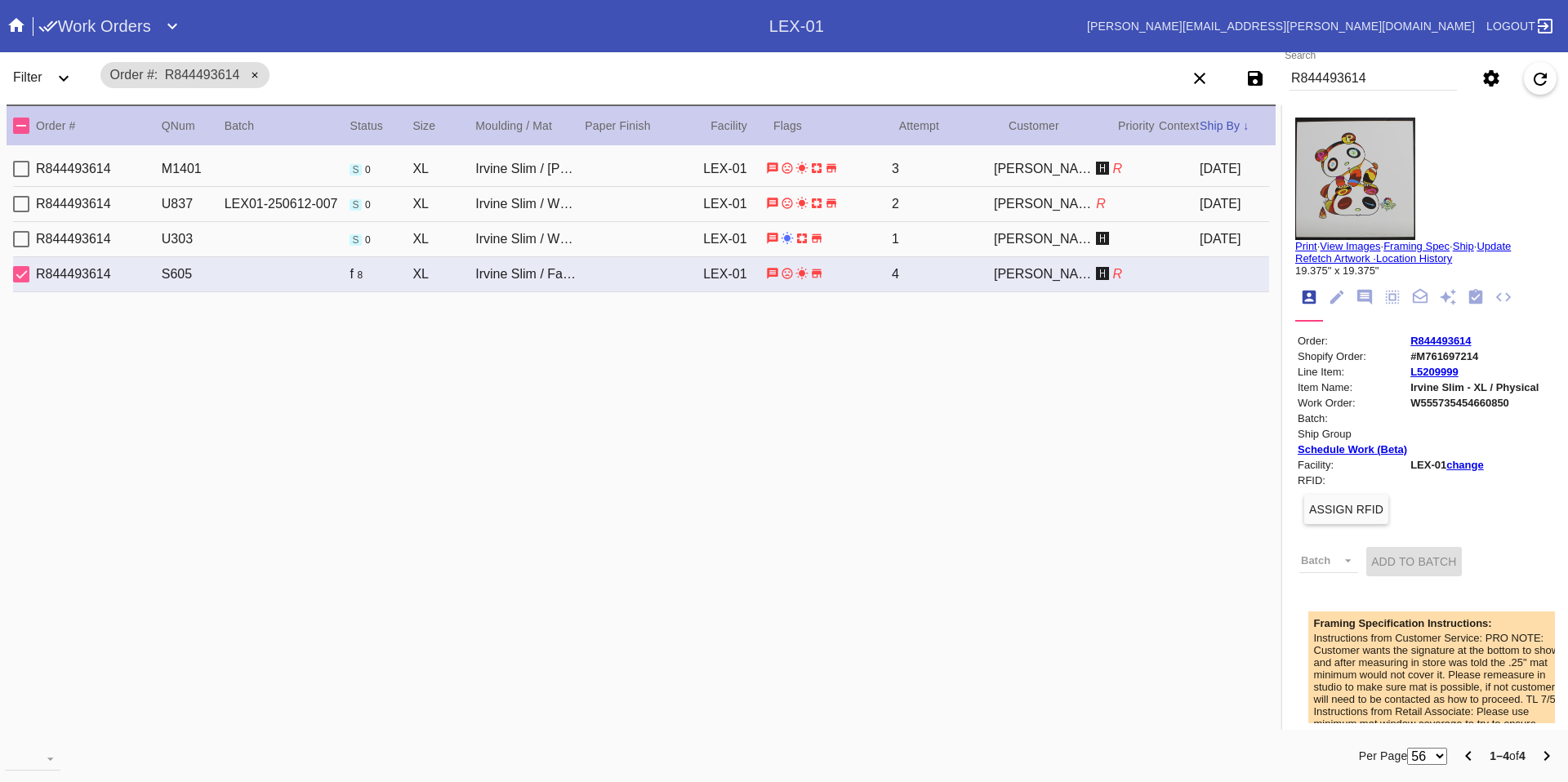 click on "Work Order Fields" 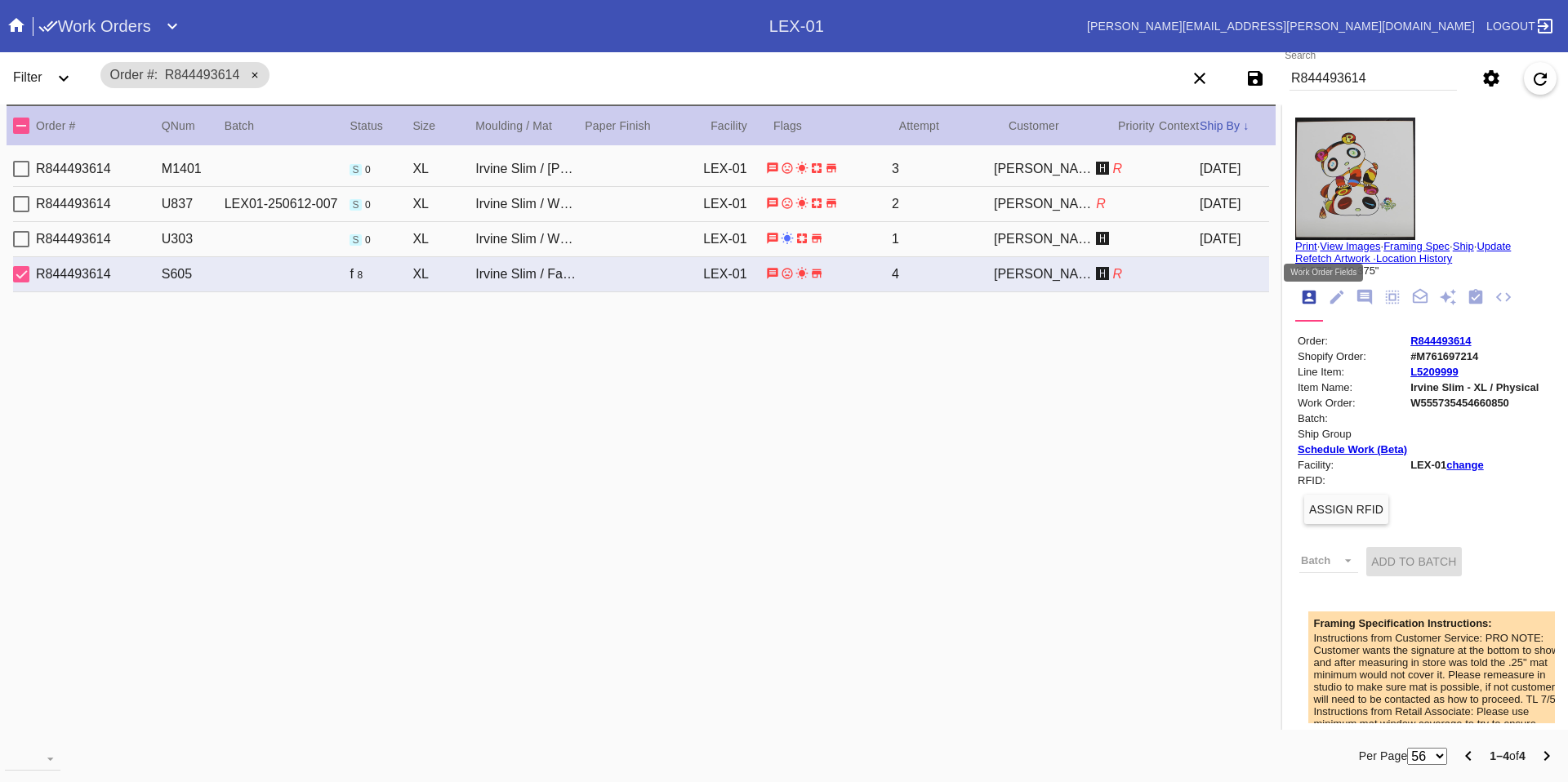 click 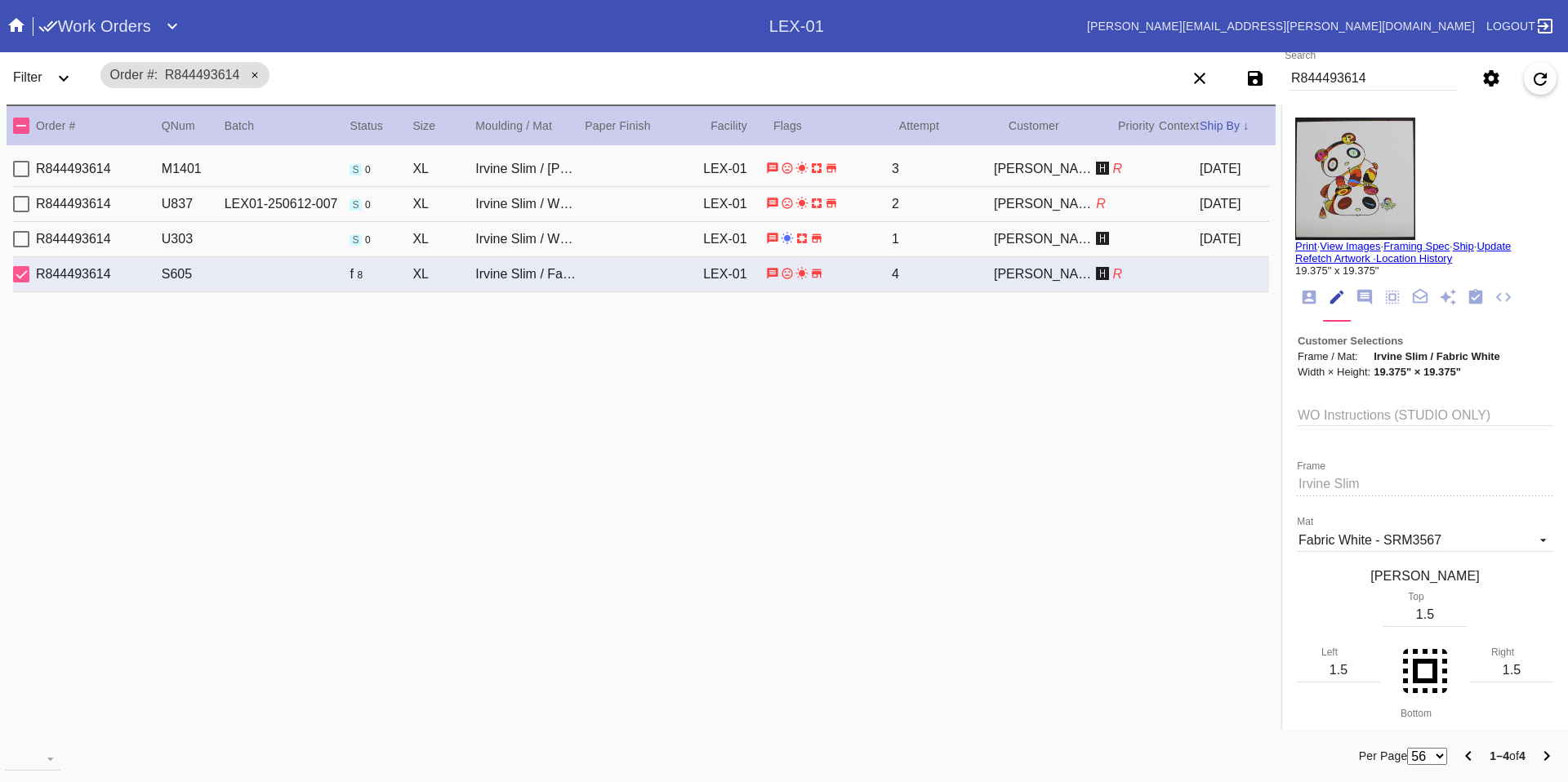 scroll, scrollTop: 60, scrollLeft: 0, axis: vertical 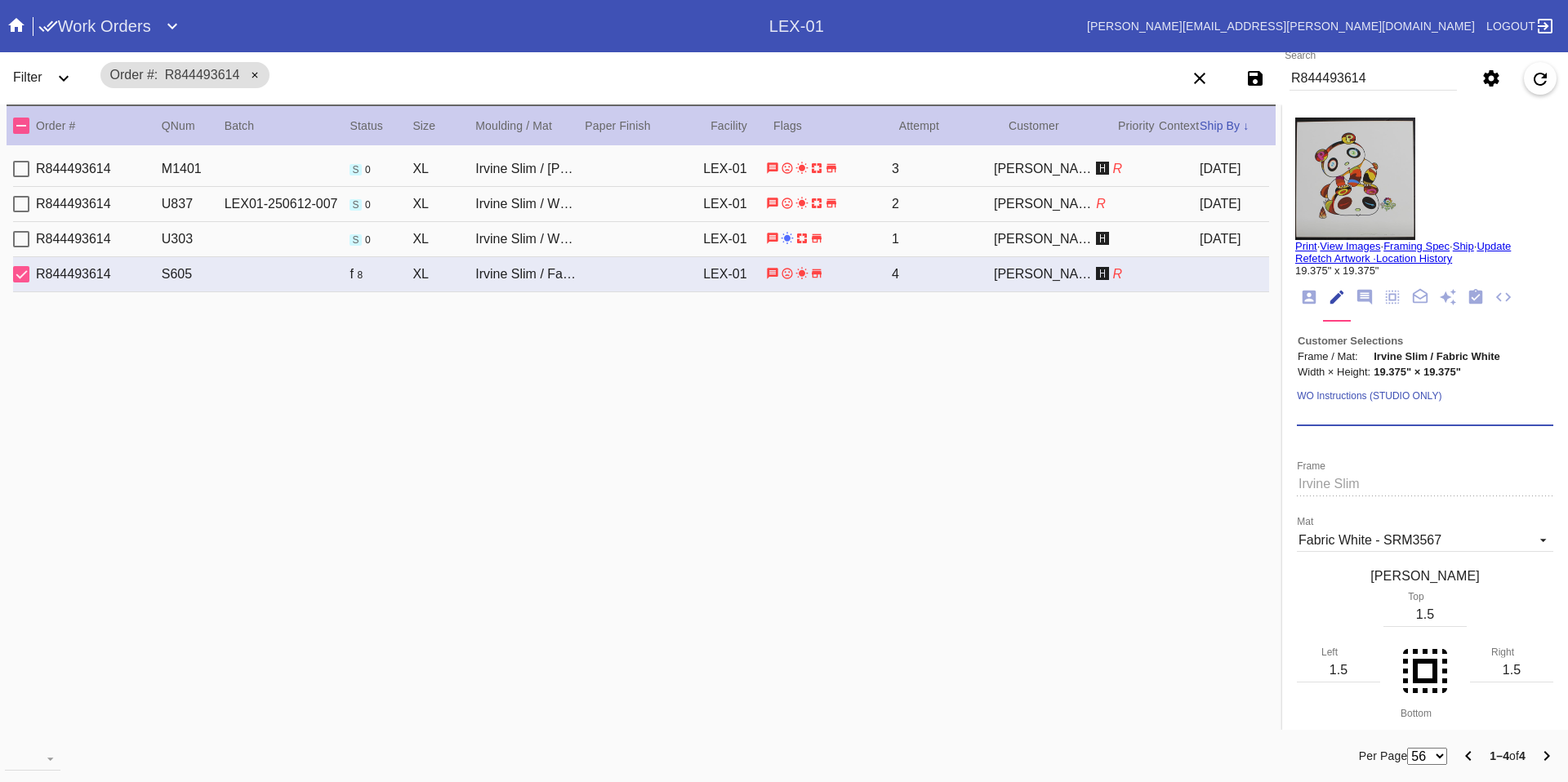 click on "WO Instructions (STUDIO ONLY)" at bounding box center (1425, 414) 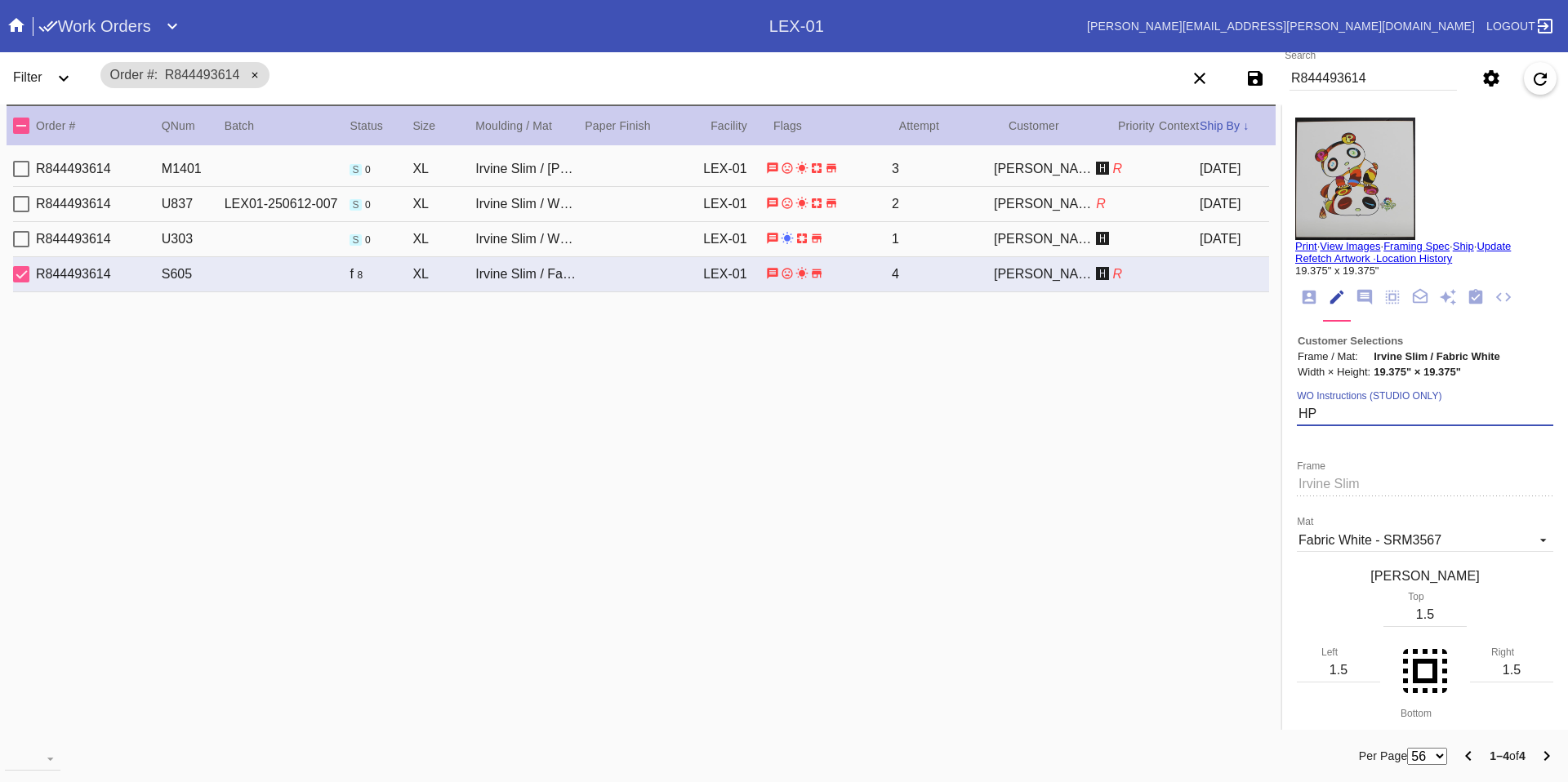 type on "H" 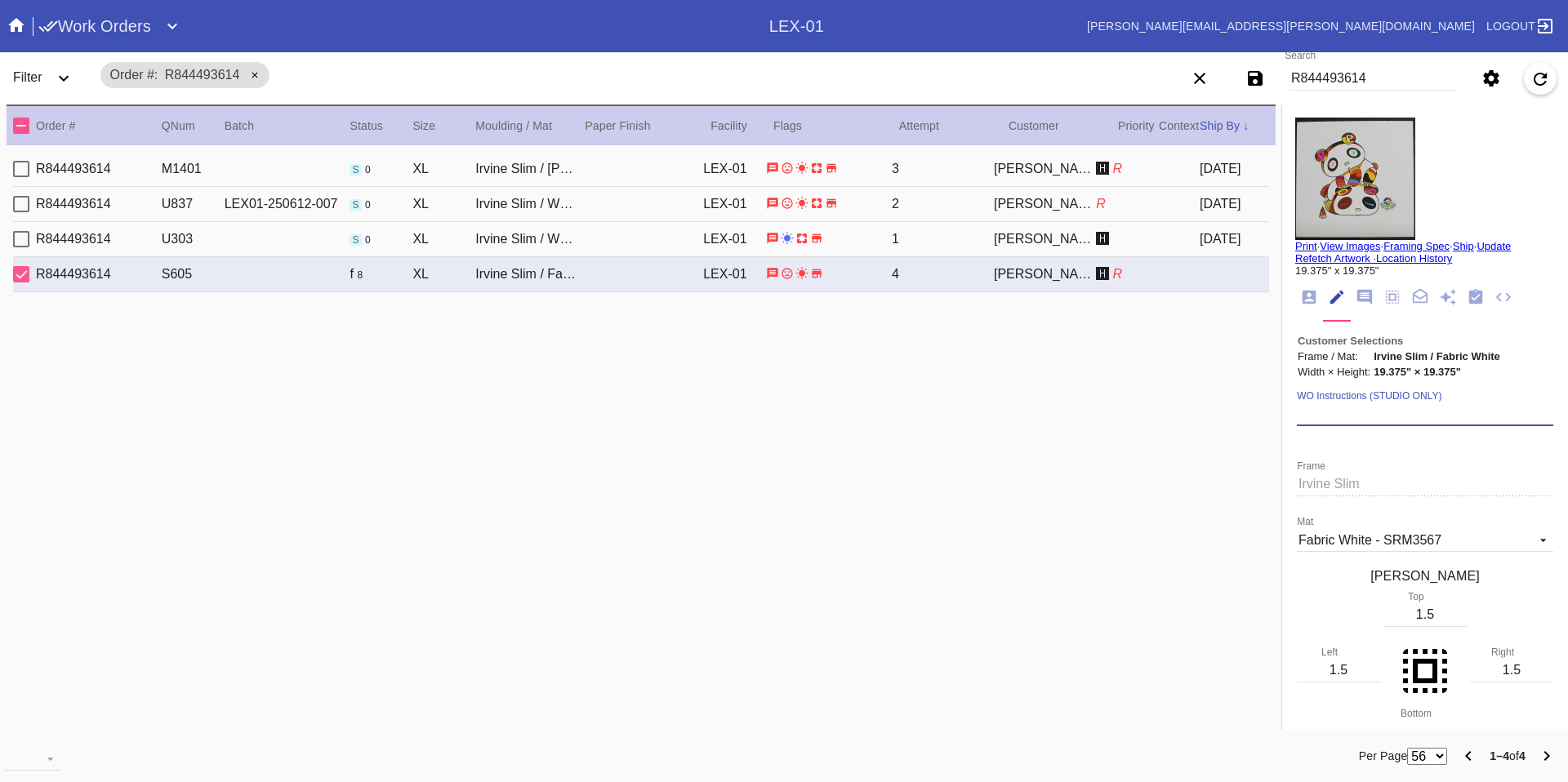 paste on "***HPO - [SPECIFICS ABOUT THE ORDER] - Must be approved by CA team to ship. ***" 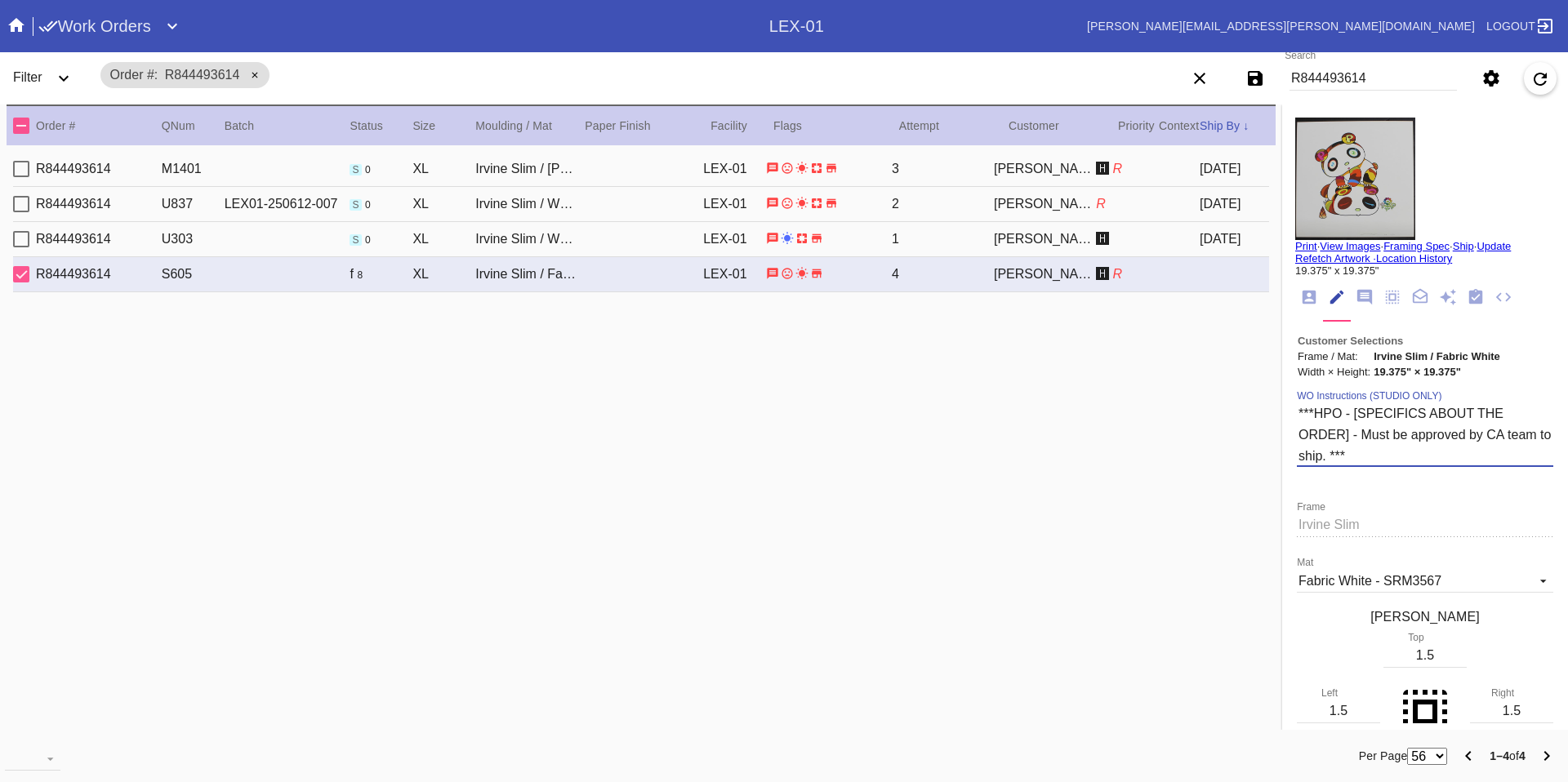 type on "***HPO - [SPECIFICS ABOUT THE ORDER] - Must be approved by CA team to ship. ***" 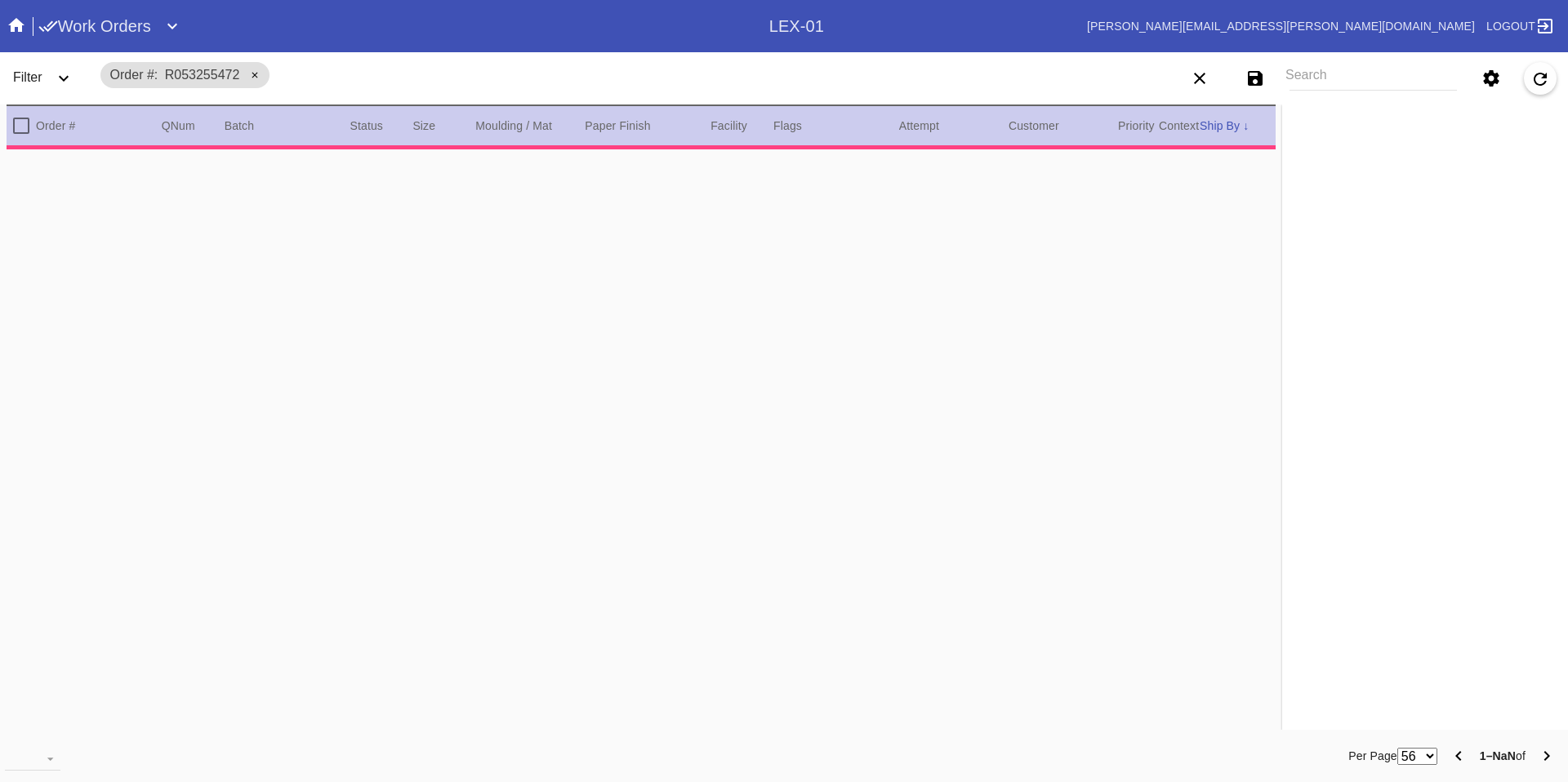 scroll, scrollTop: 0, scrollLeft: 0, axis: both 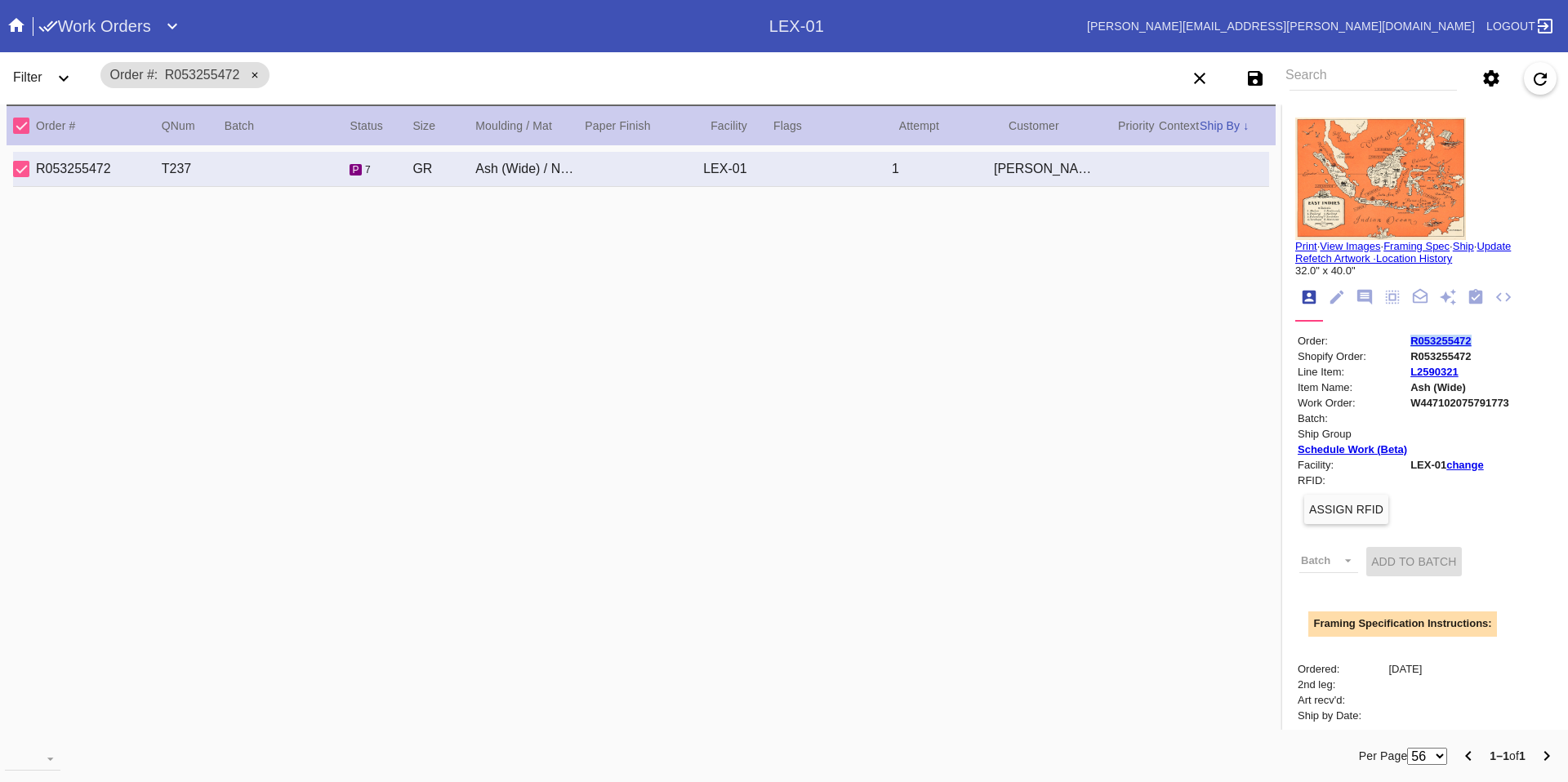 drag, startPoint x: 1477, startPoint y: 340, endPoint x: 1383, endPoint y: 337, distance: 94.04786 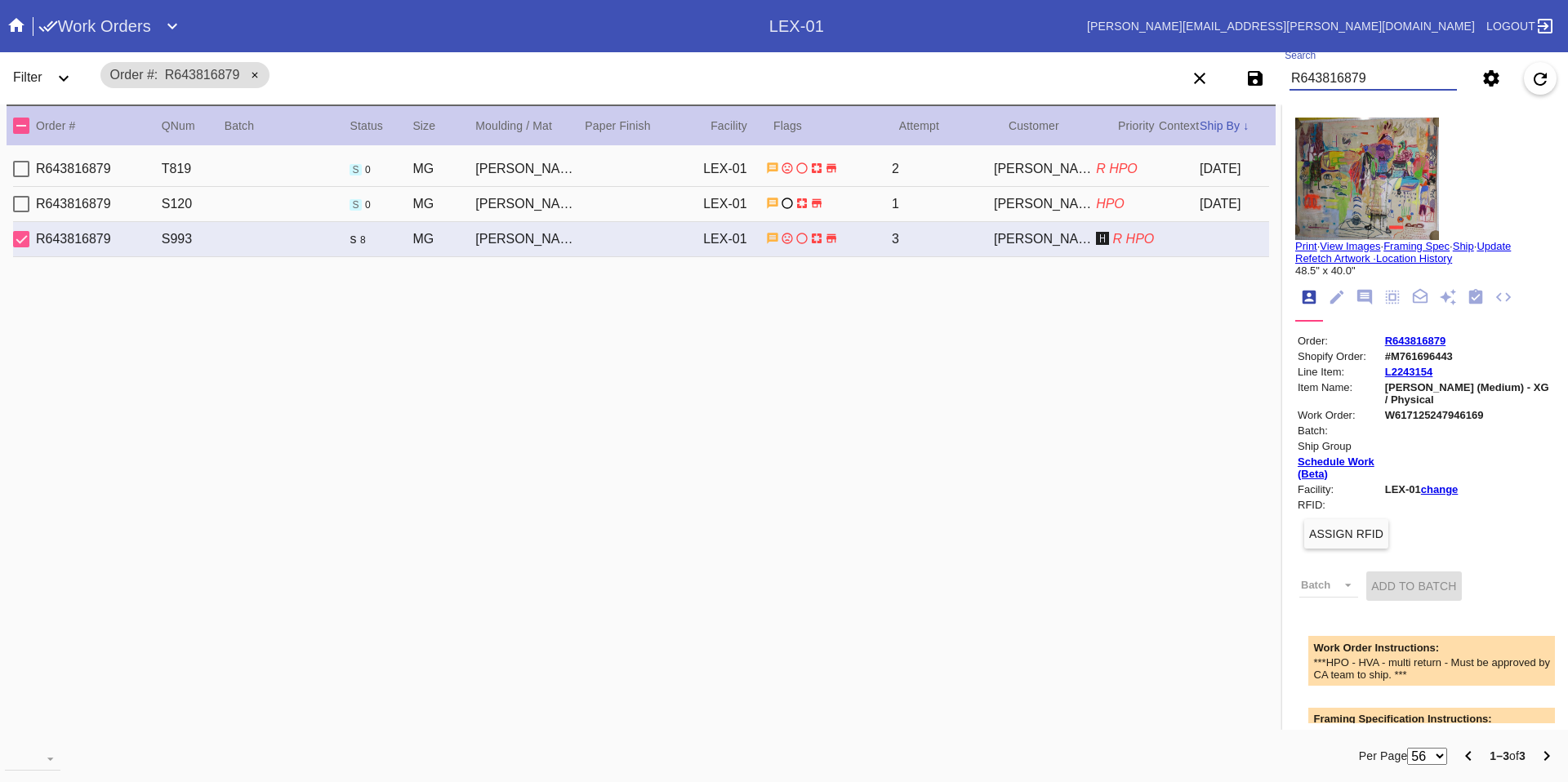 scroll, scrollTop: 0, scrollLeft: 0, axis: both 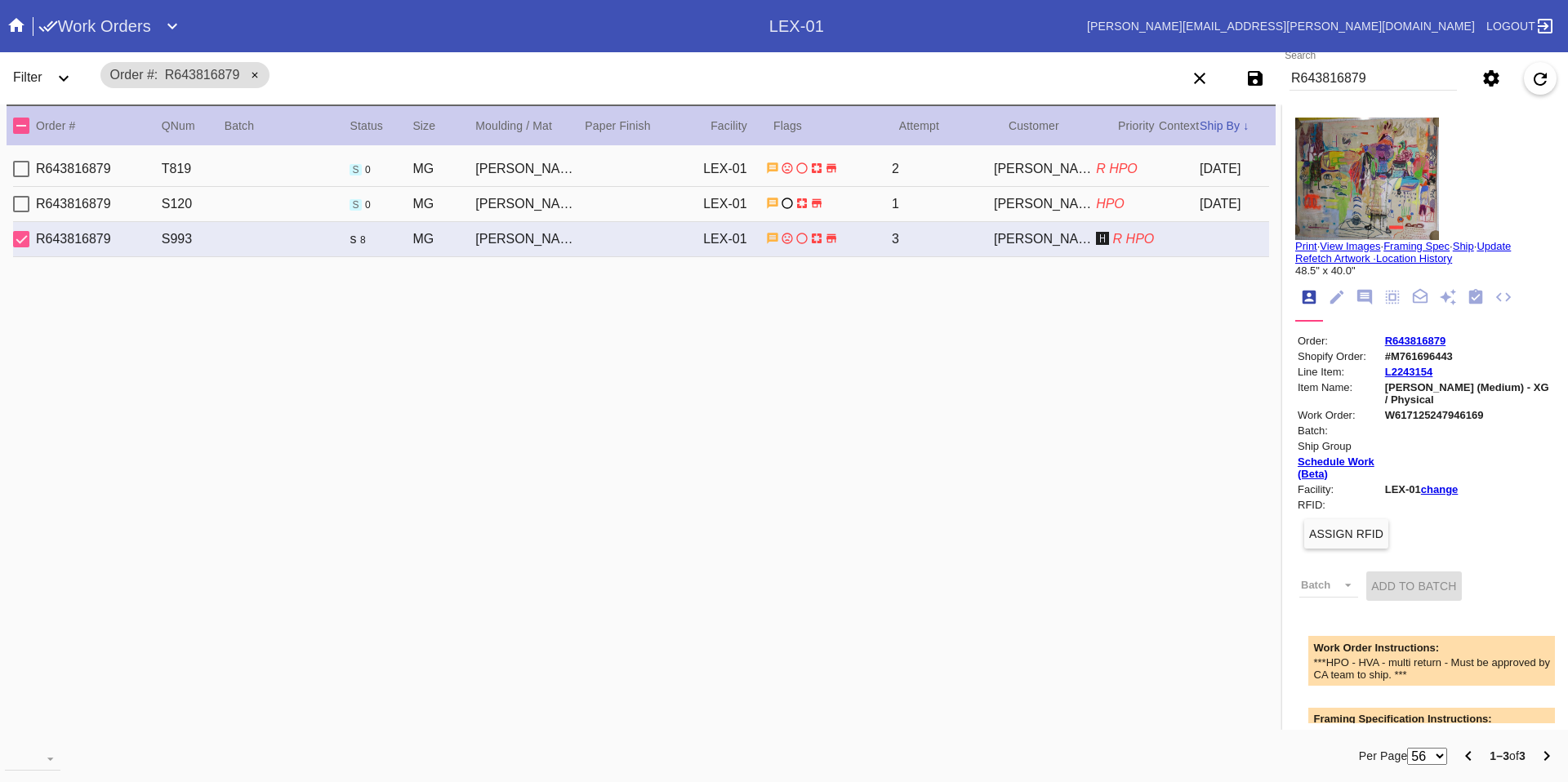 click at bounding box center (1367, 179) 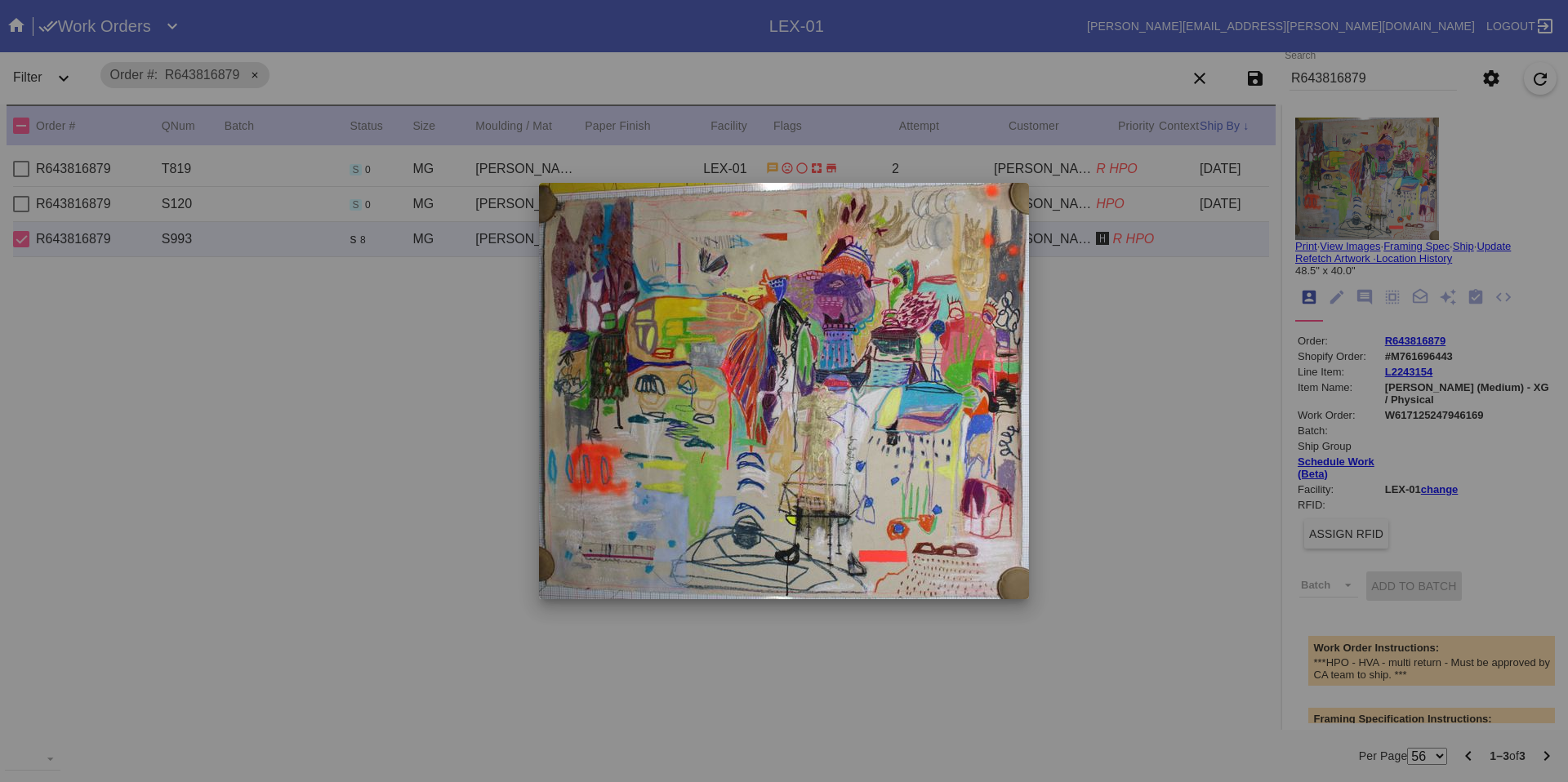 click at bounding box center (784, 391) 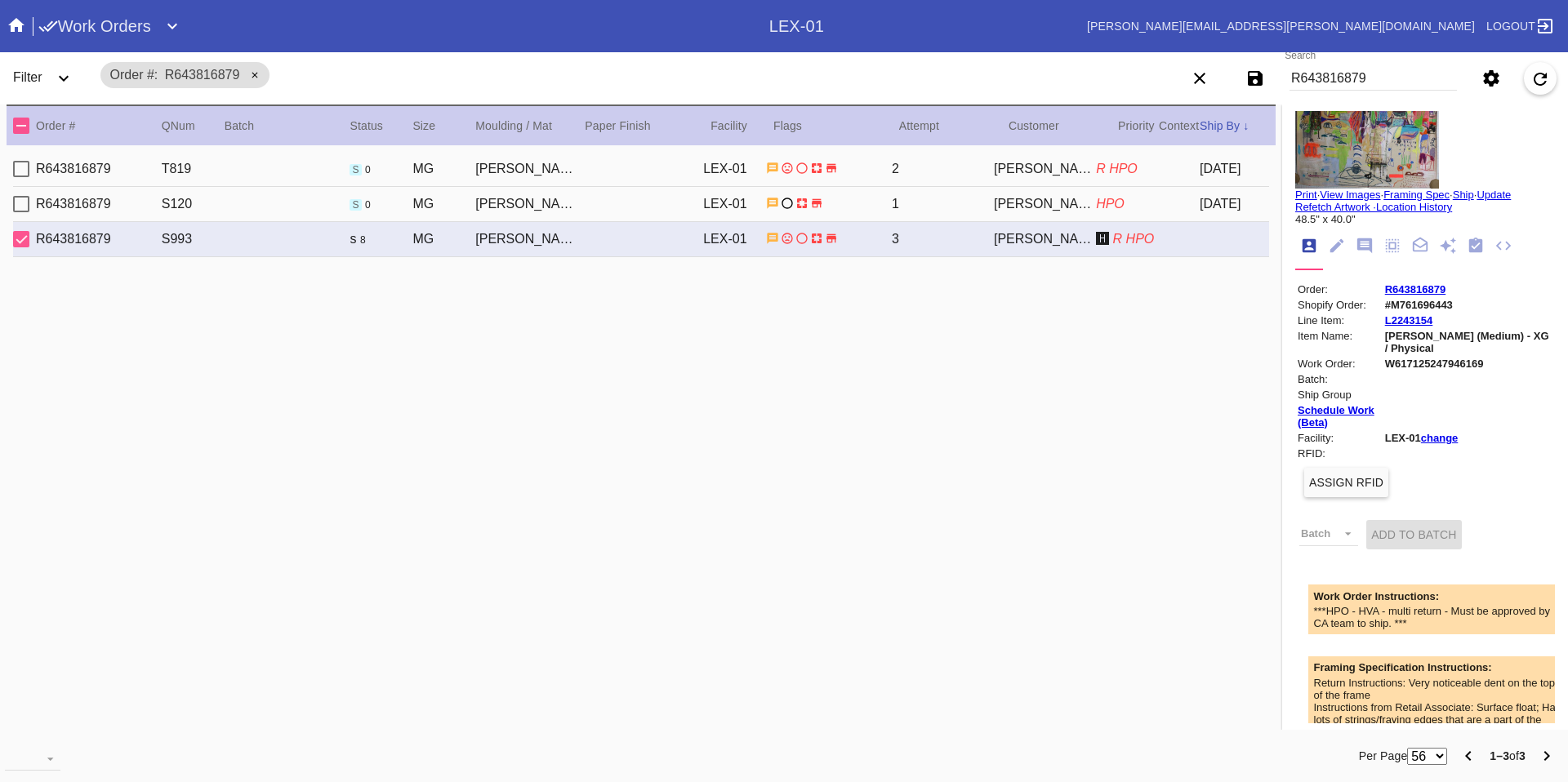 scroll, scrollTop: 0, scrollLeft: 0, axis: both 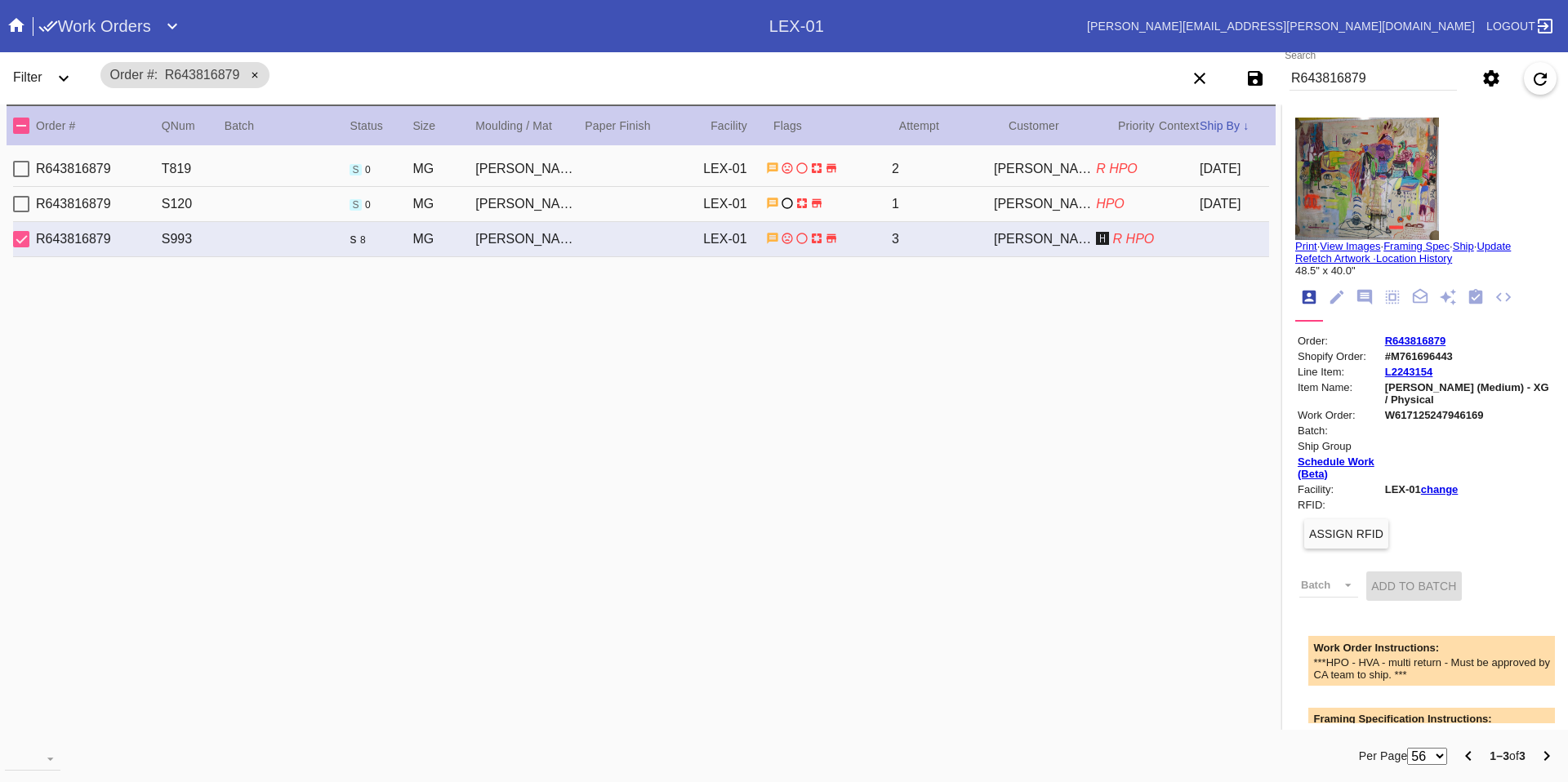 click at bounding box center [1367, 179] 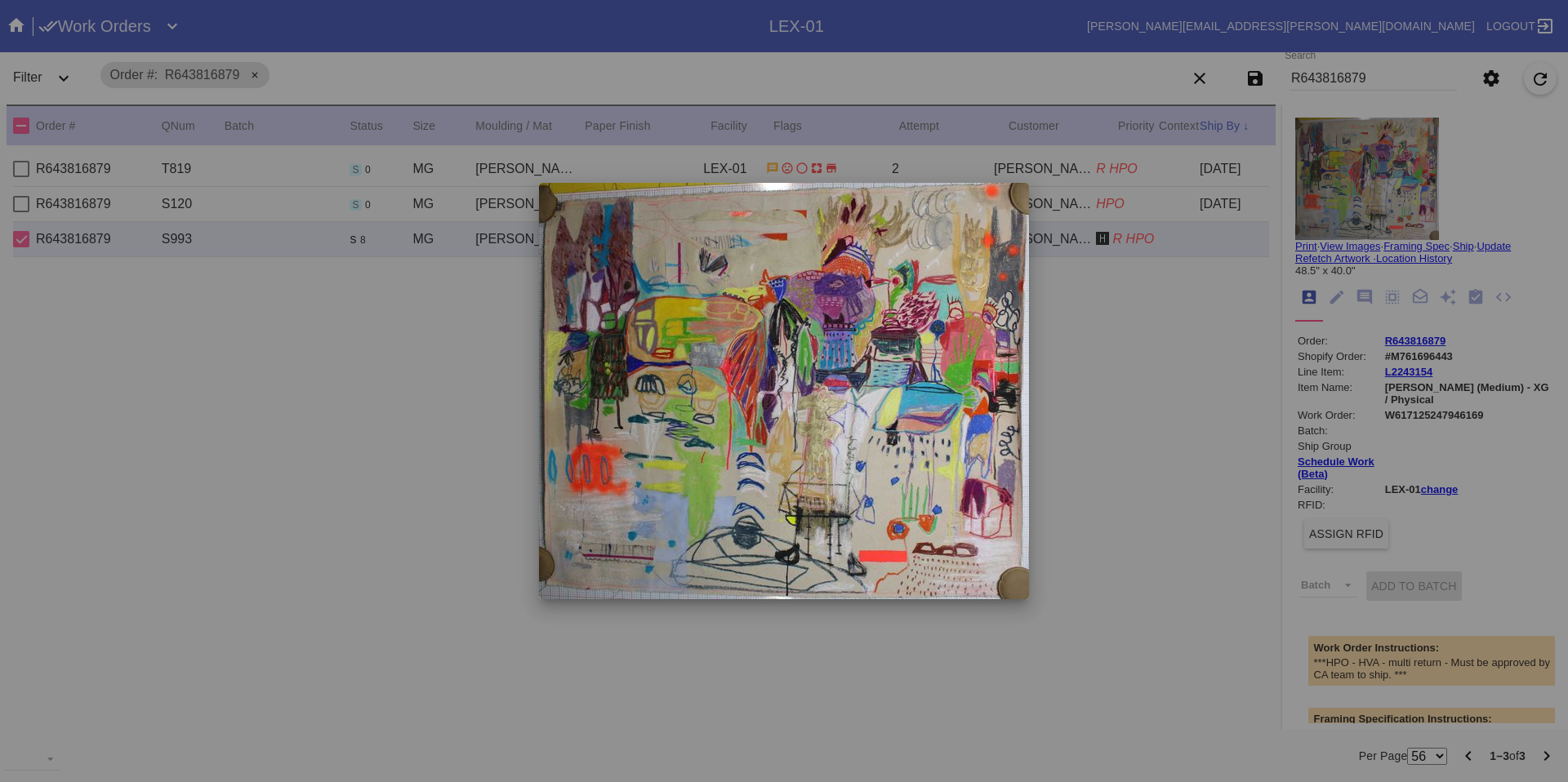 click at bounding box center [784, 391] 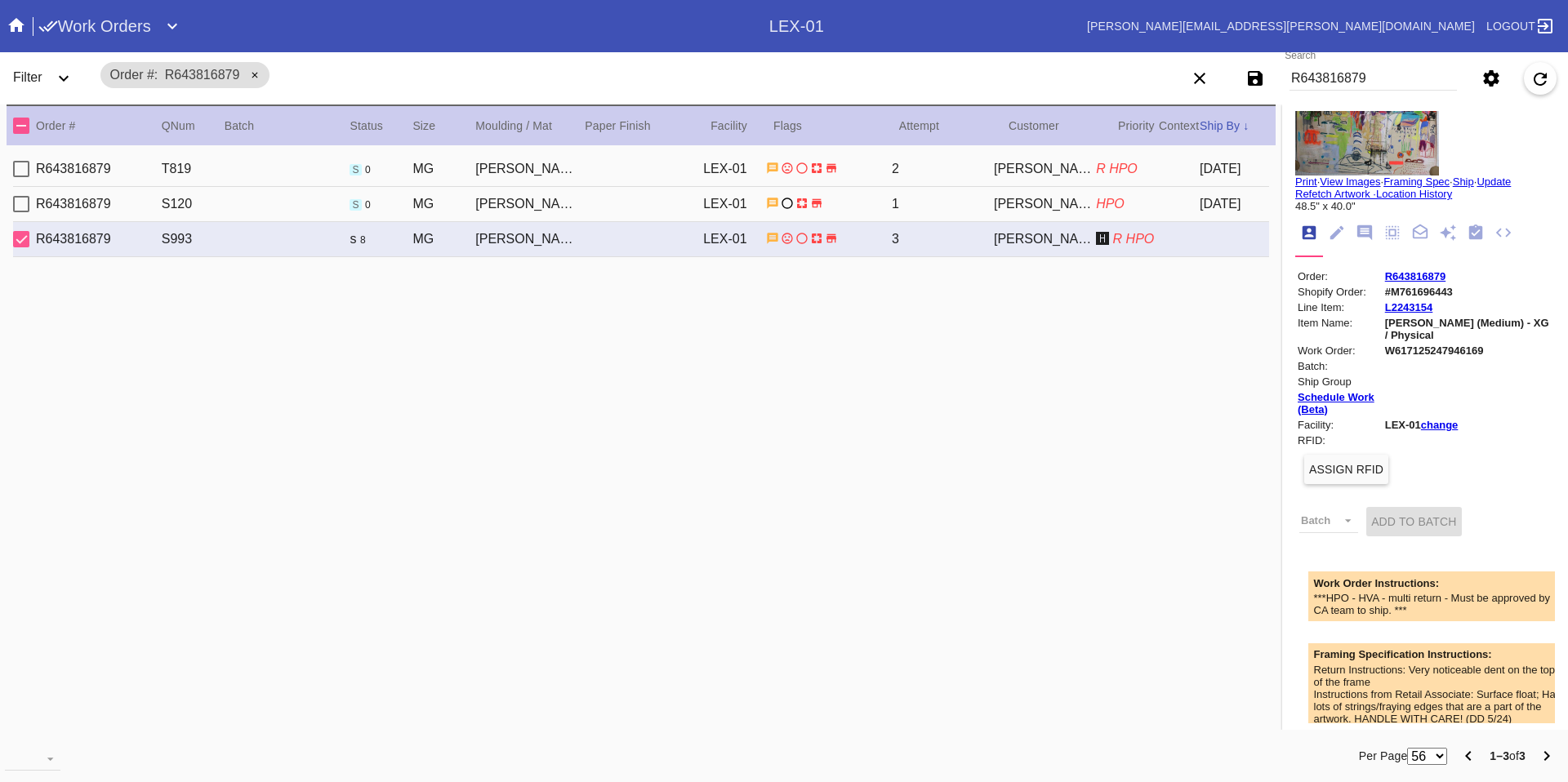 scroll, scrollTop: 0, scrollLeft: 0, axis: both 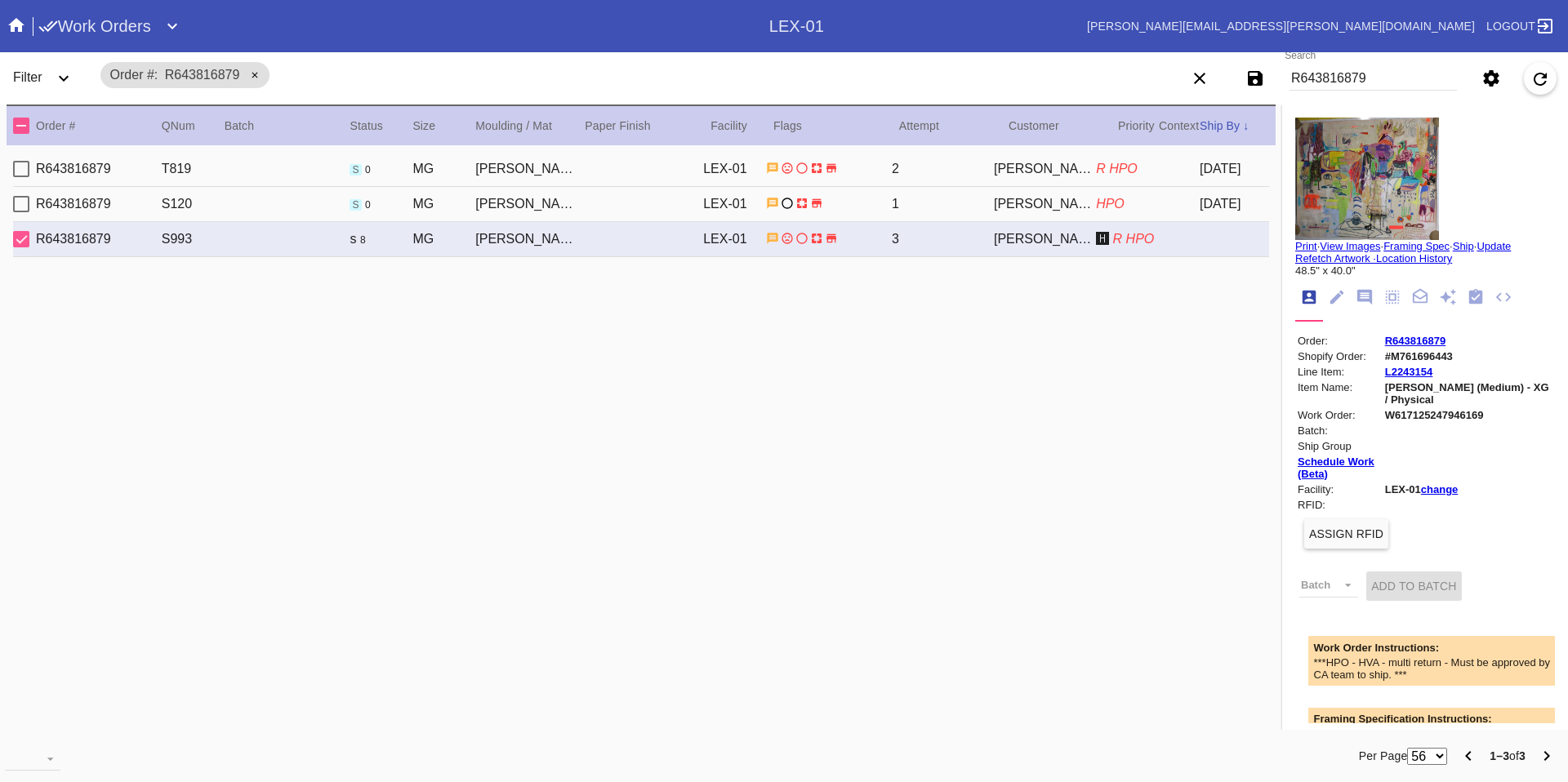 click on "R643816879" at bounding box center (1373, 78) 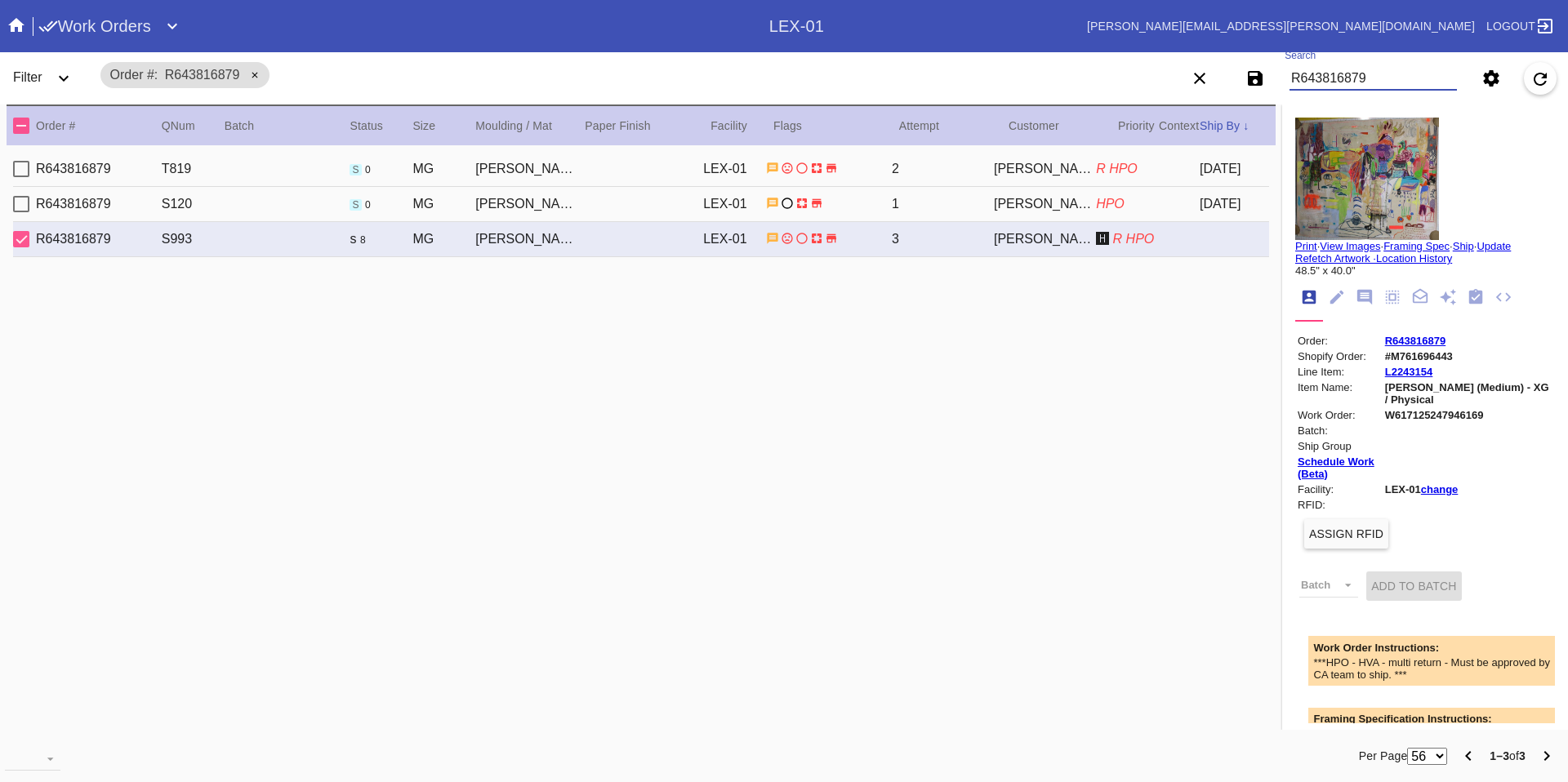 click on "R643816879" at bounding box center [1373, 78] 